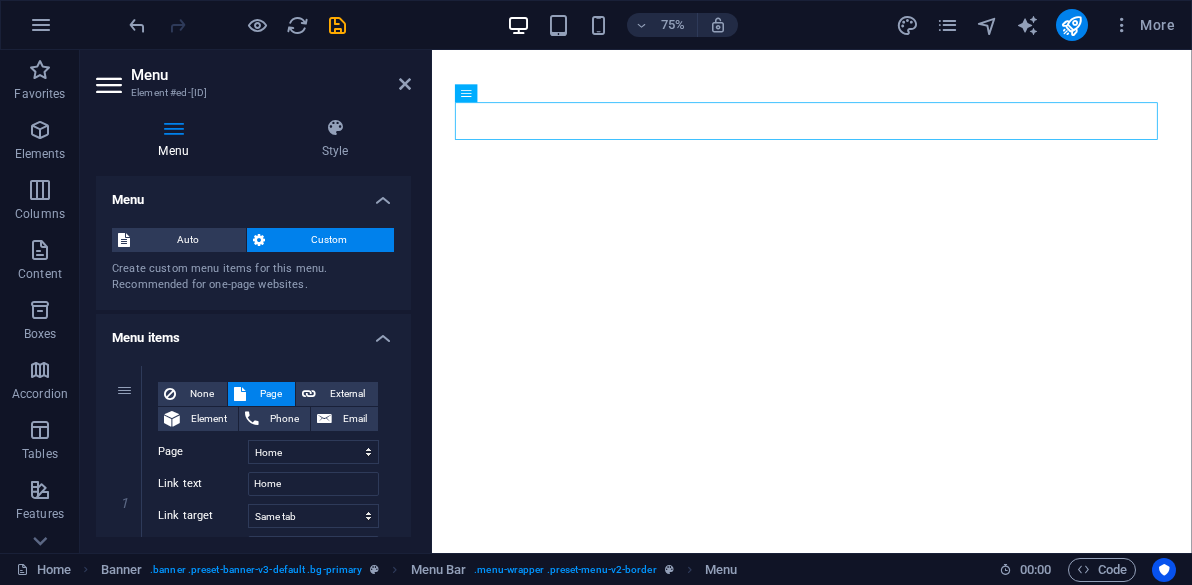 select 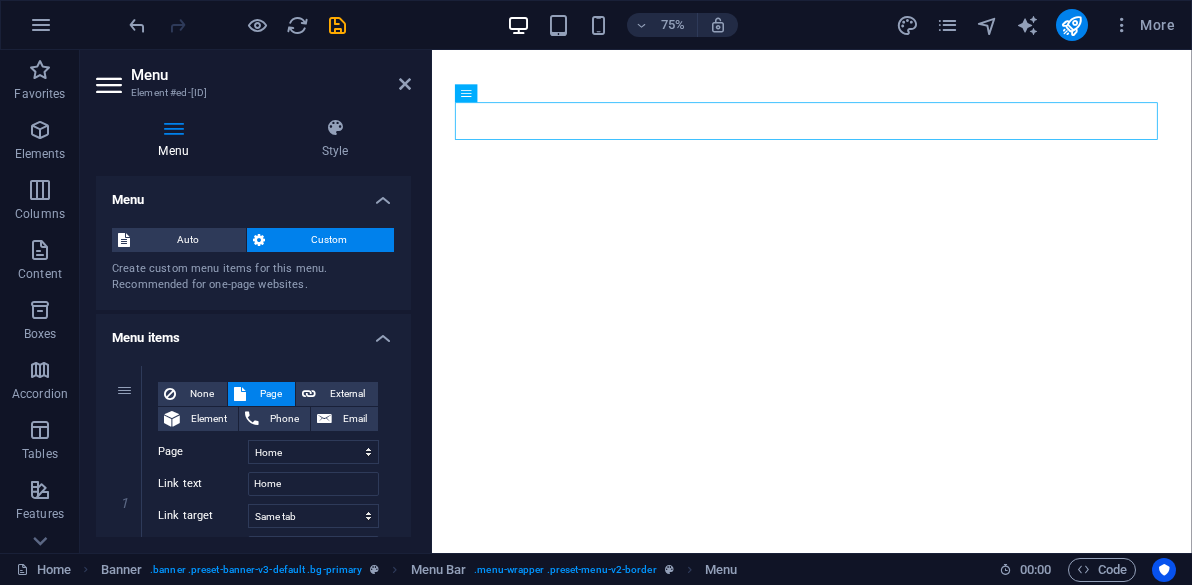 scroll, scrollTop: 0, scrollLeft: 0, axis: both 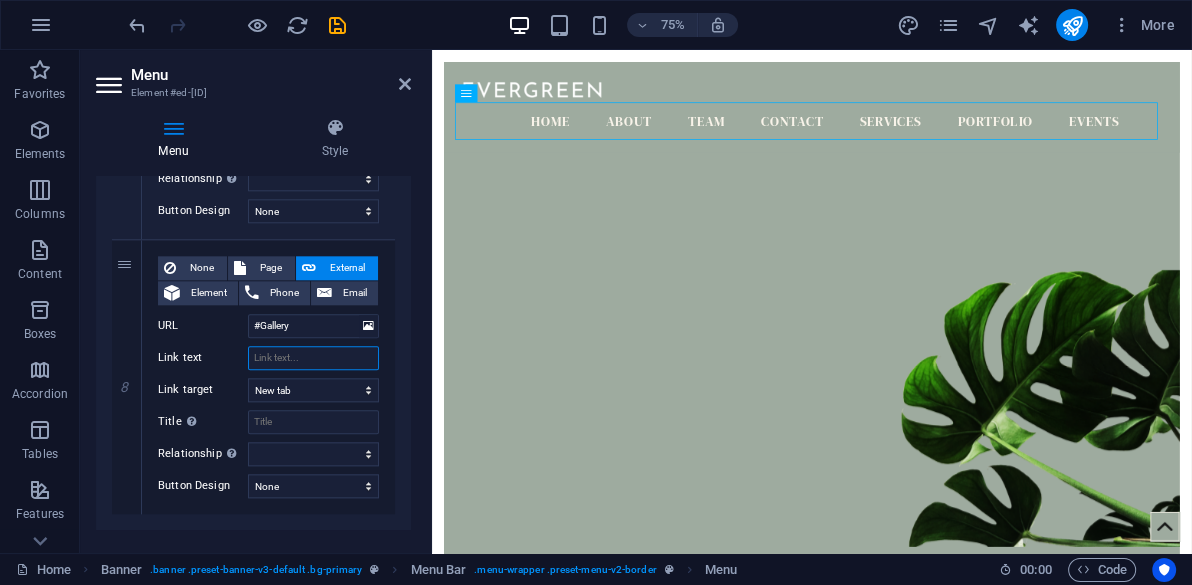 type on "G" 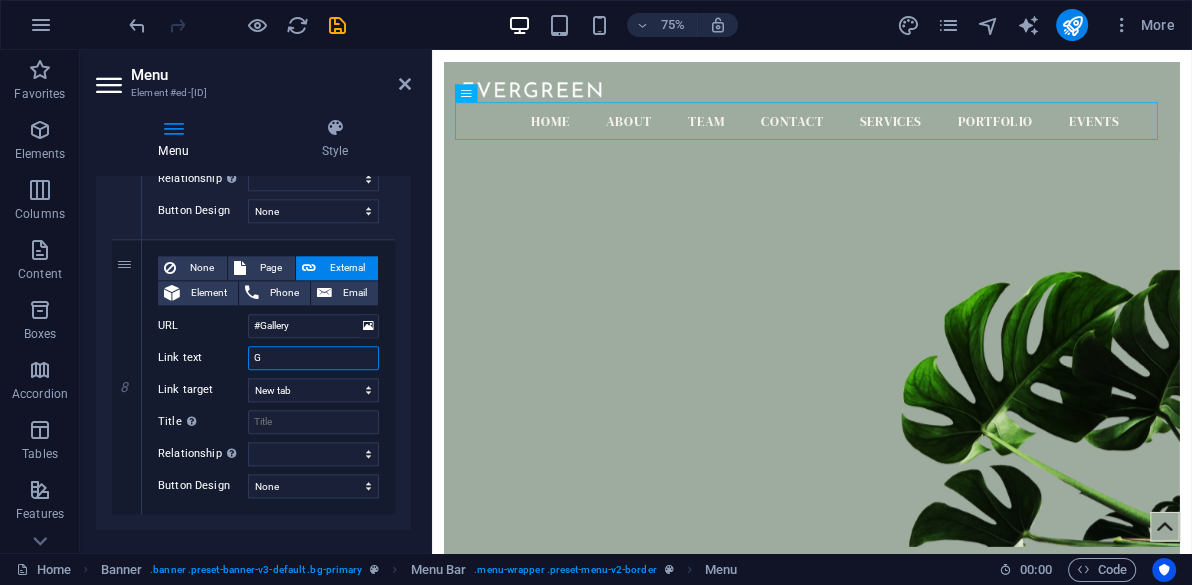select 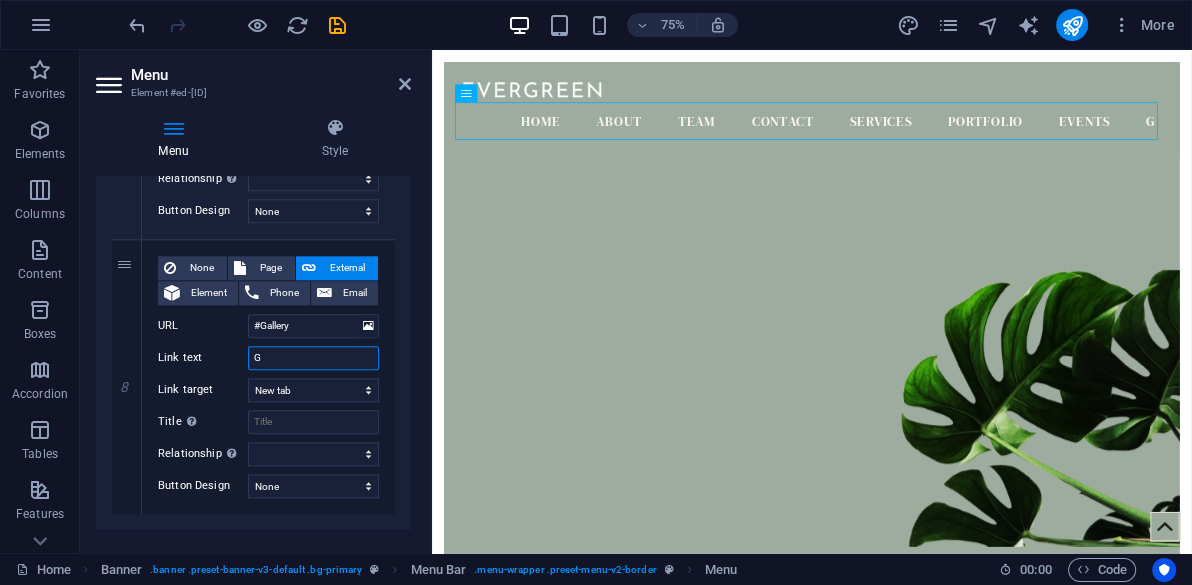 type on "Ga" 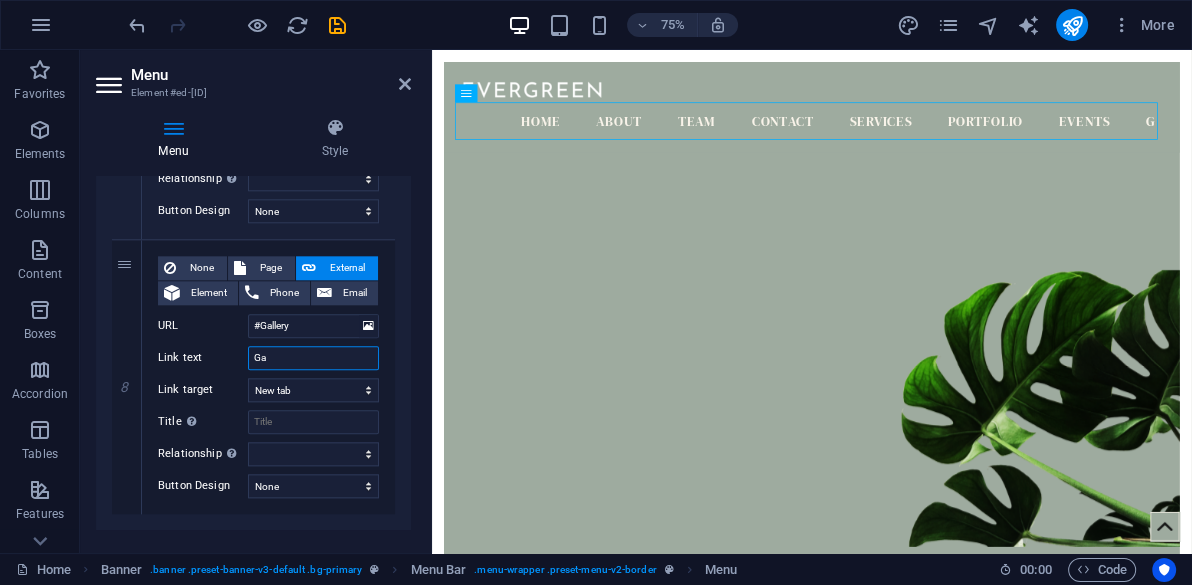 select 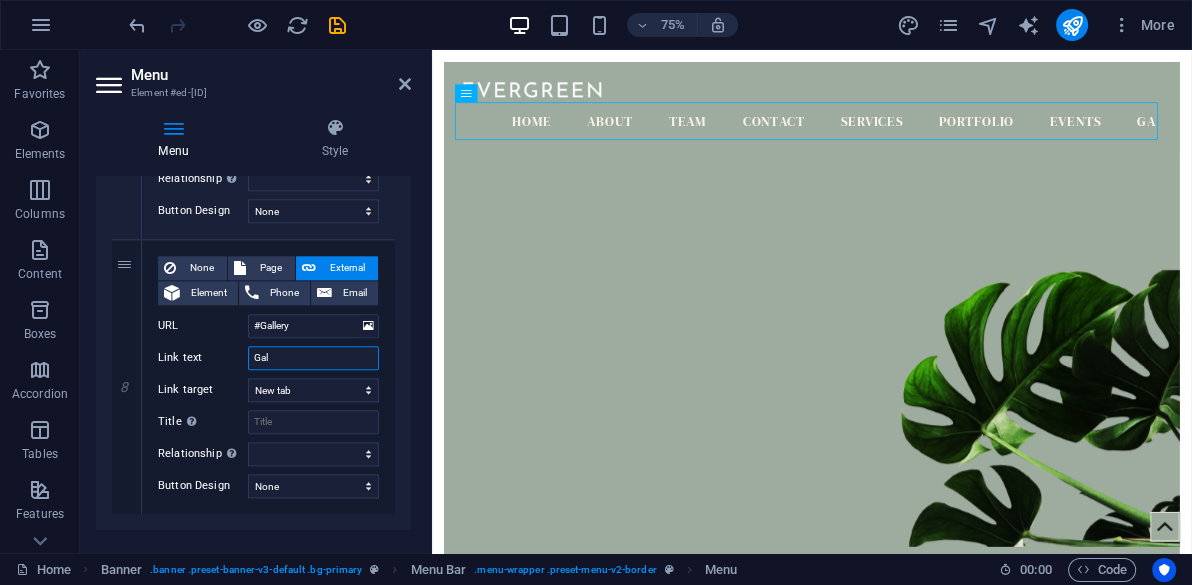 type on "Gall" 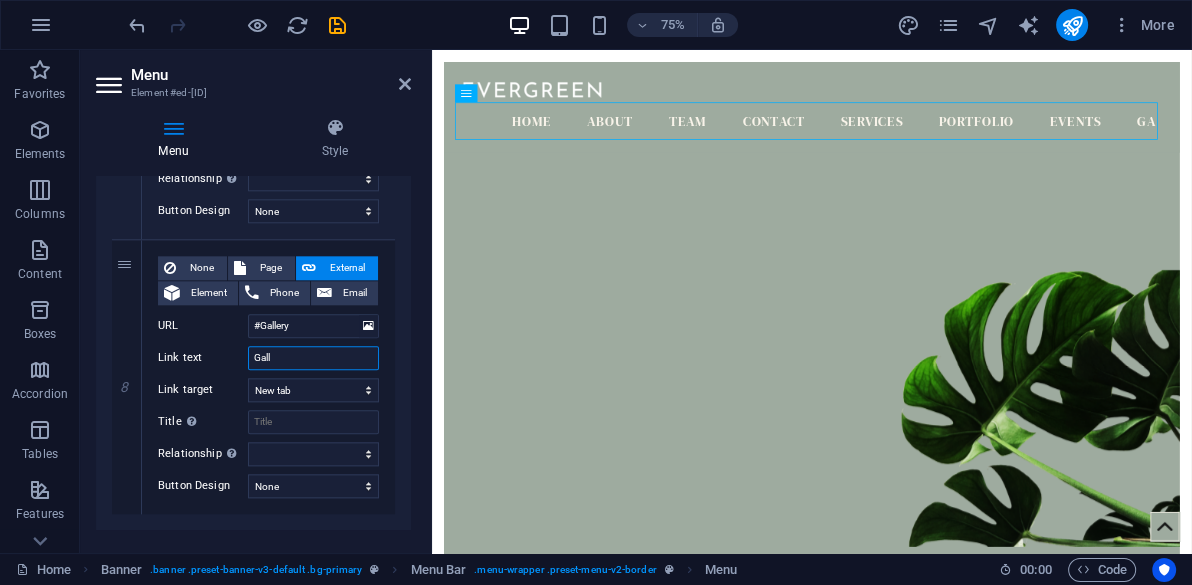 select 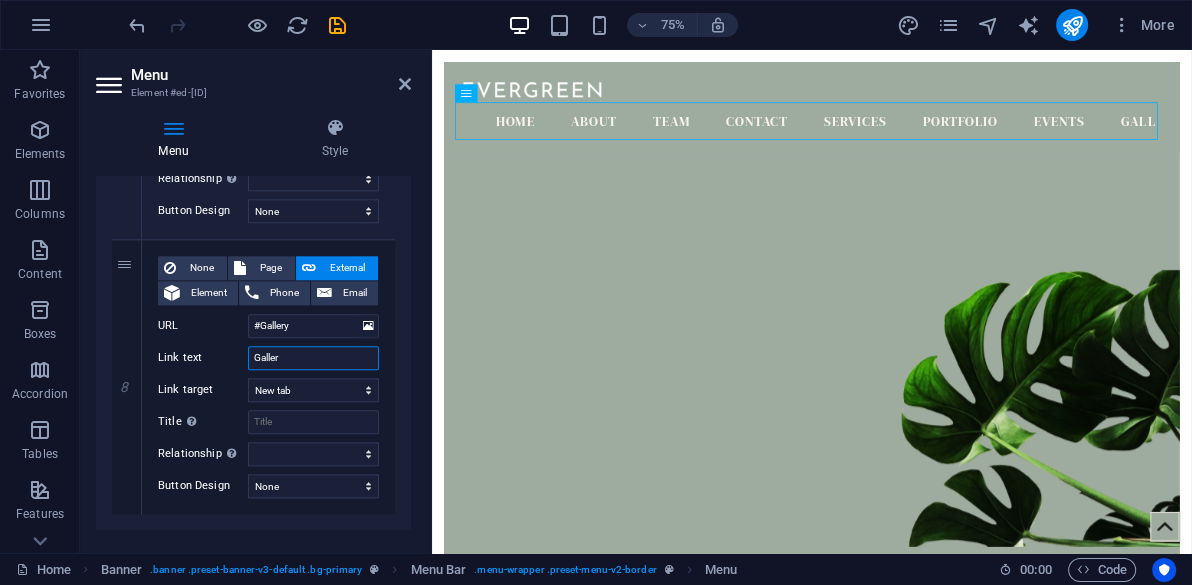 type on "Gallery" 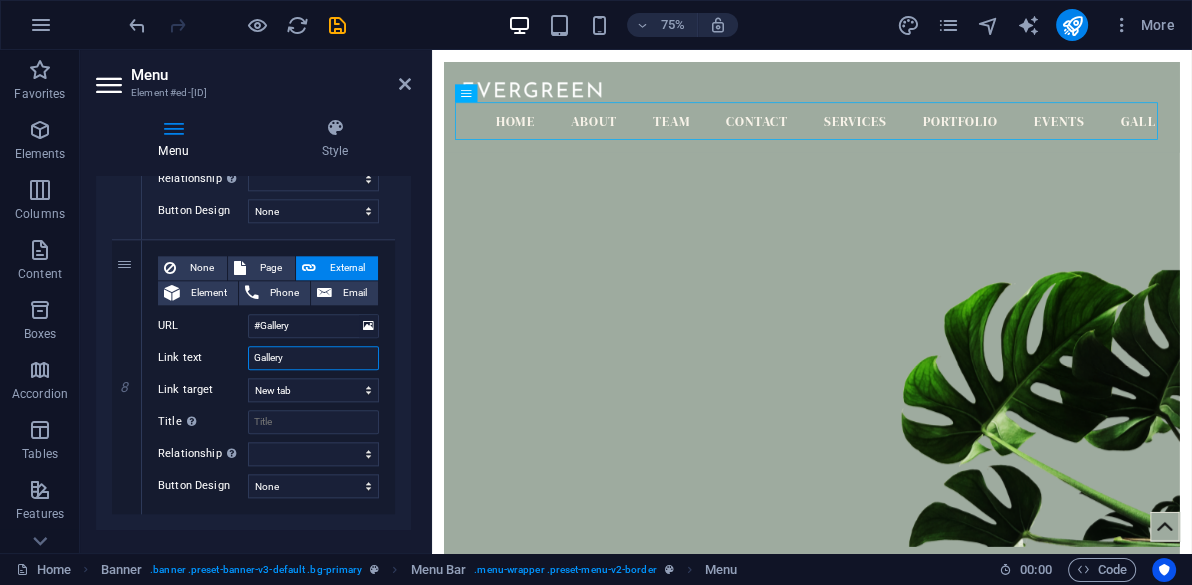 select 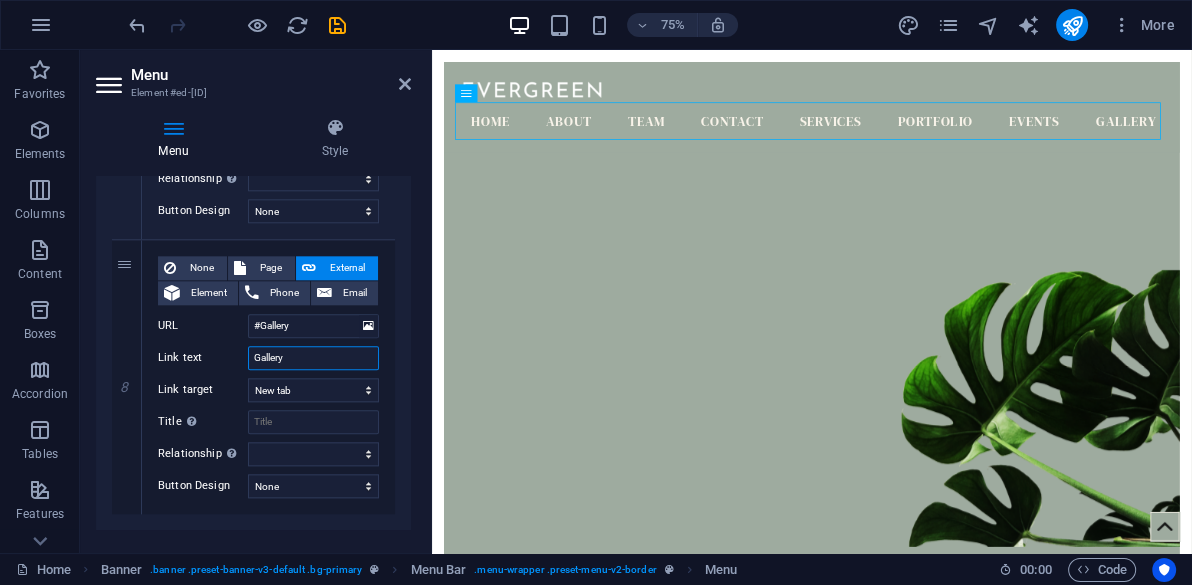 type on "Gallery" 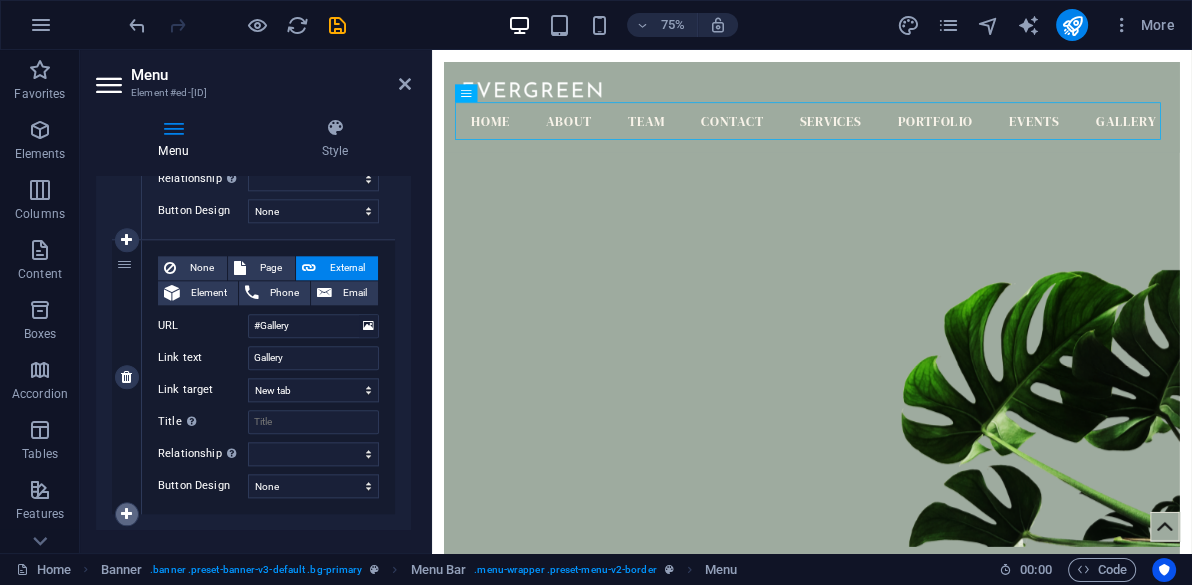 click at bounding box center (126, 514) 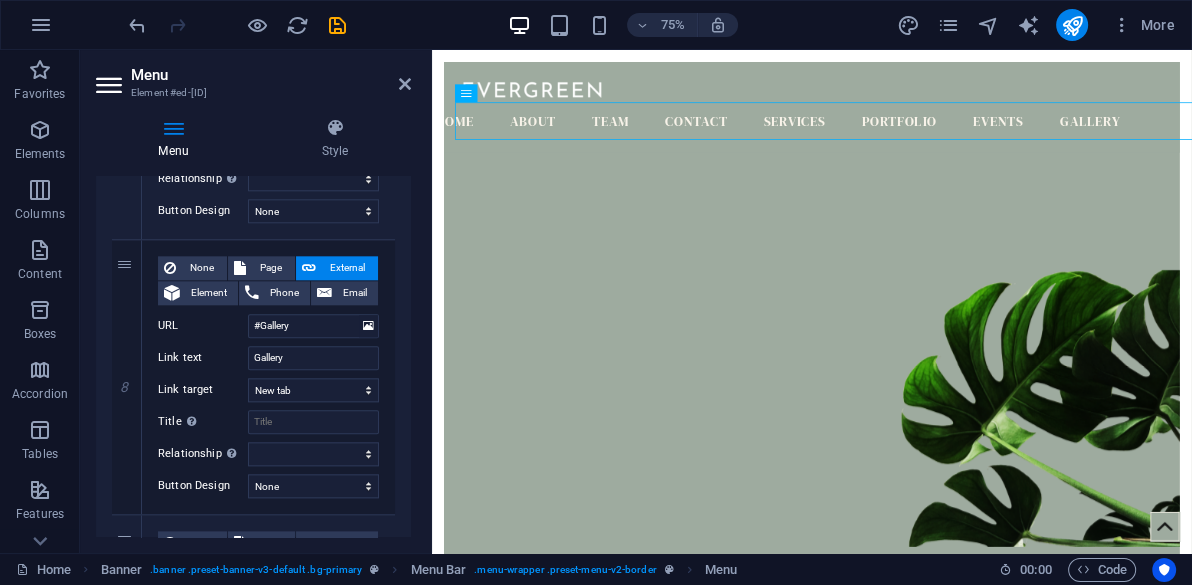 click on "None Page External Element Phone Email Page Home Subpage Legal Notice Privacy Element
URL /[NUMBER] Phone Email Link text Home Link target New tab Same tab Overlay Title Additional link description, should not be the same as the link text. The title is most often shown as a tooltip text when the mouse moves over the element. Leave empty if uncertain. Relationship Sets the  relationship of this link to the link target . For example, the value "nofollow" instructs search engines not to follow the link. Can be left empty. alternate author bookmark external help license next nofollow noreferrer noopener prev search tag Button Design None Default Primary Secondary 2 None Page External Element Phone Email Page Home Subpage Legal Notice Privacy Element
URL /[NUMBER] Phone Email Link text About Link target New tab Same tab Overlay Title Relationship Sets the  relationship of this link to the link target alternate author bookmark external help license next nofollow 3" at bounding box center (253, -464) 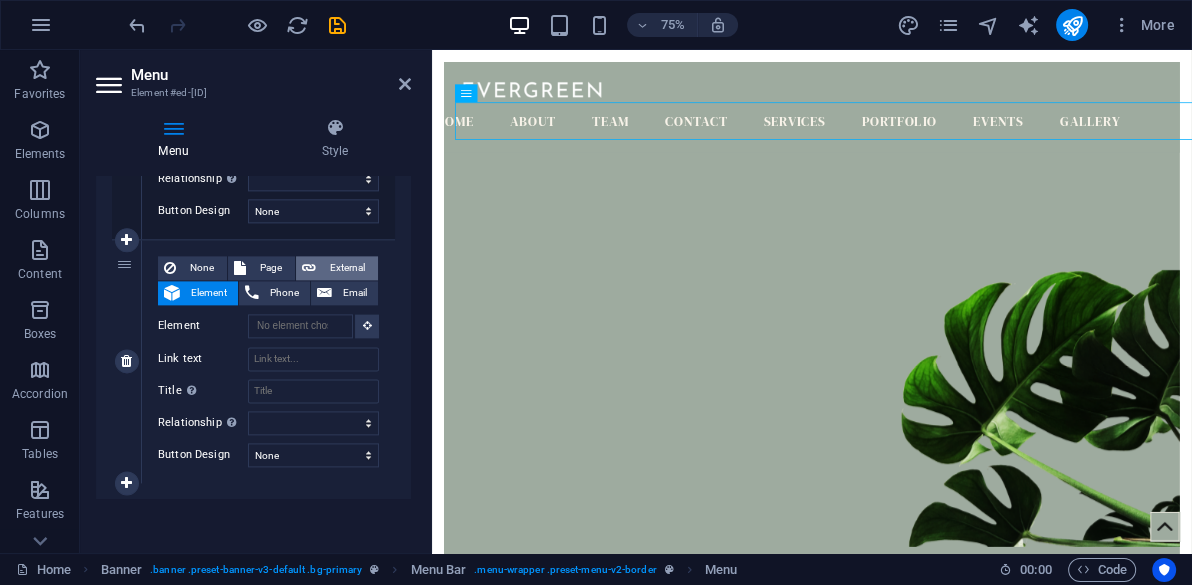 click on "External" at bounding box center [347, 268] 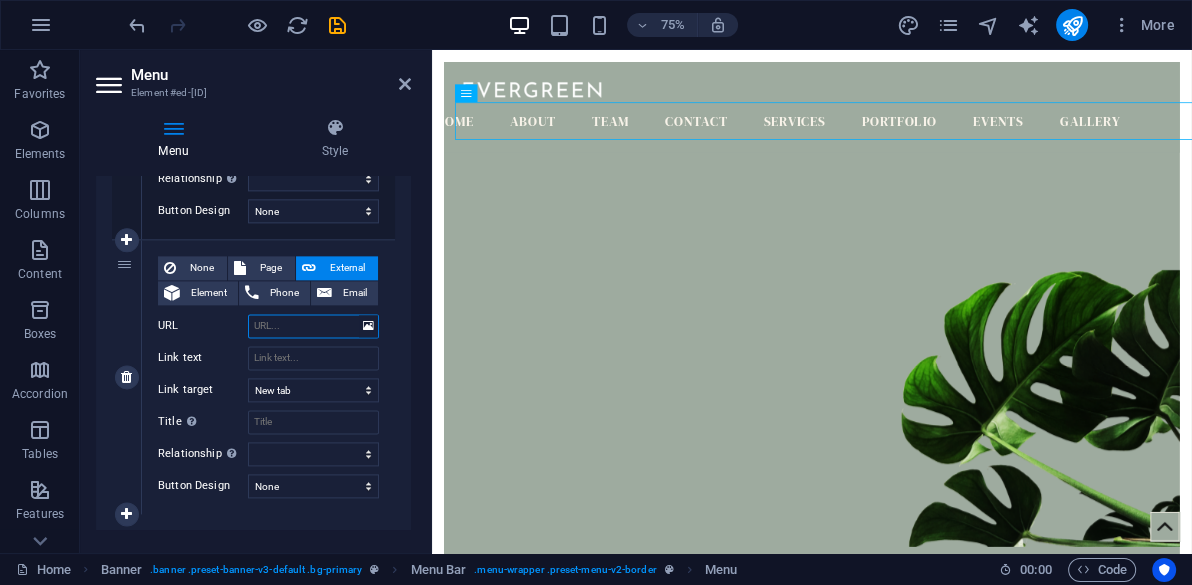type on "3" 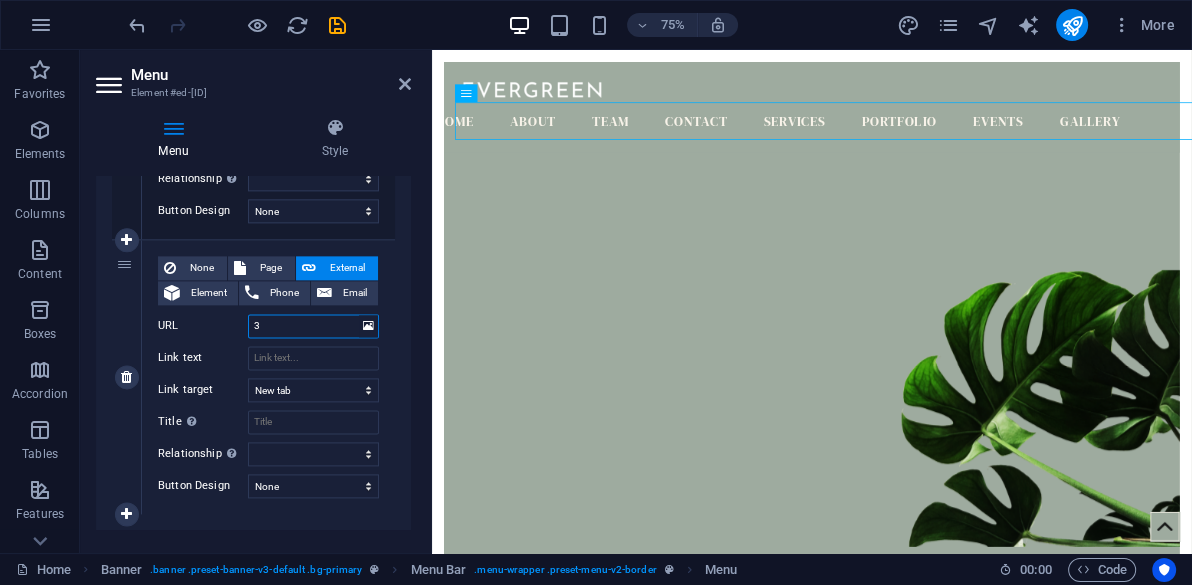 select 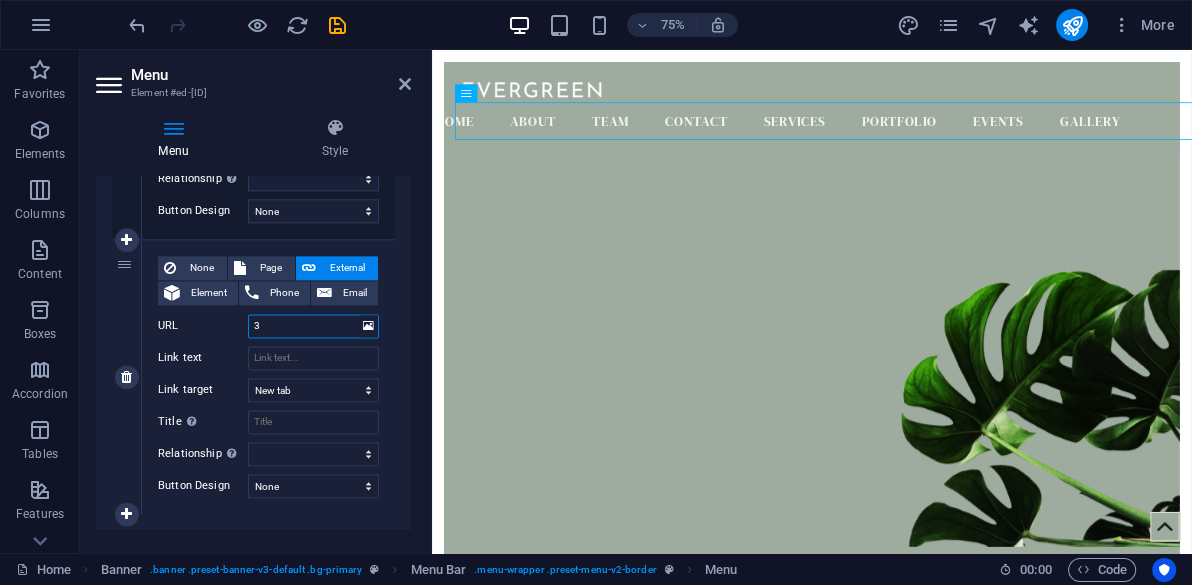 type 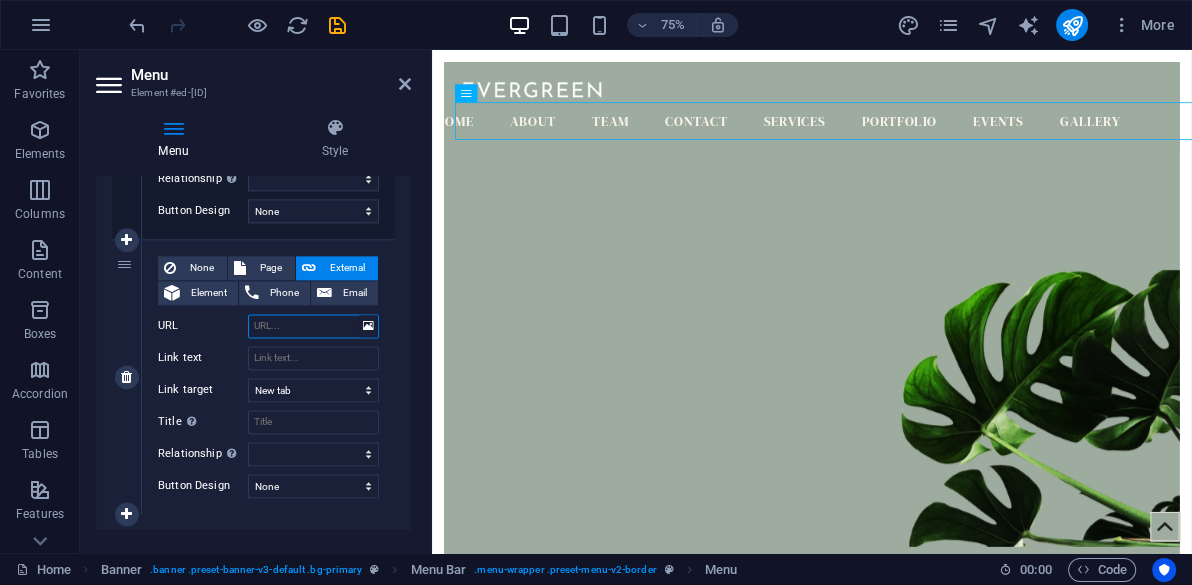 select 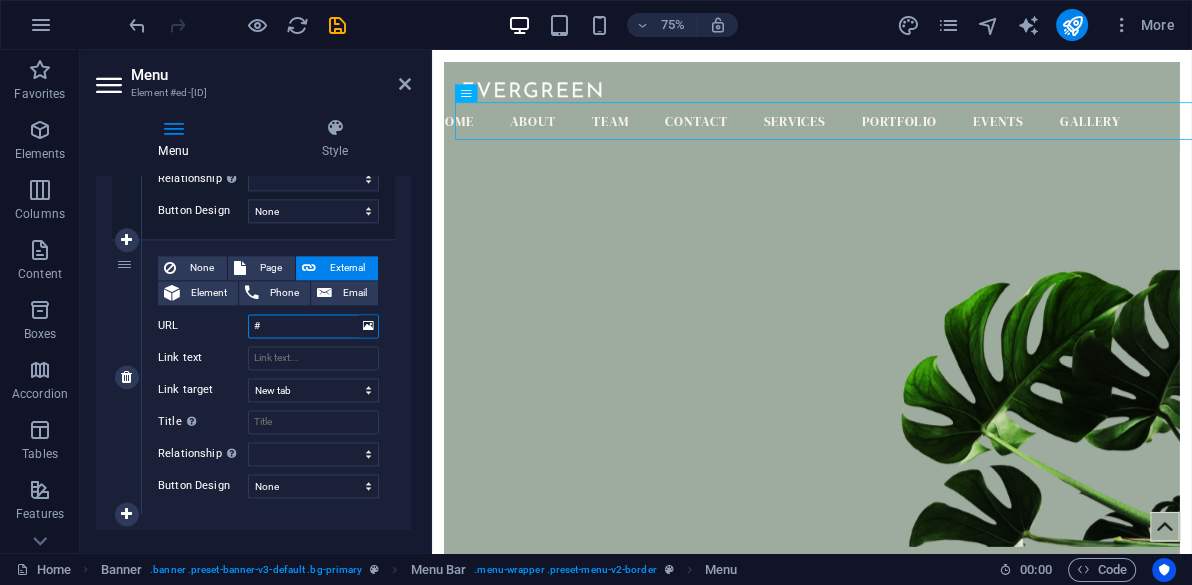 select 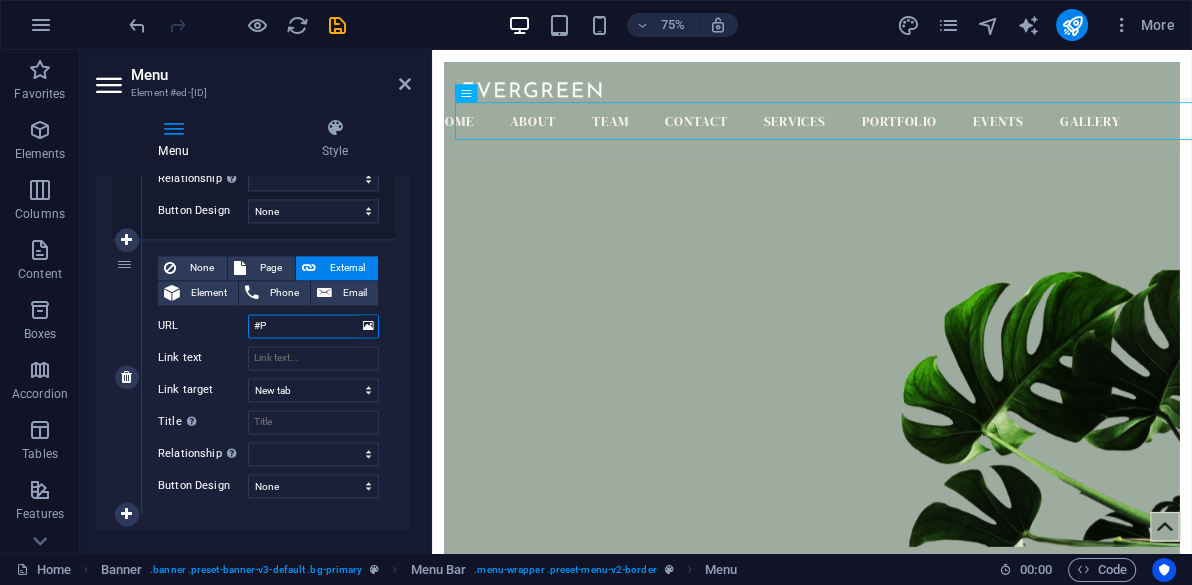 select 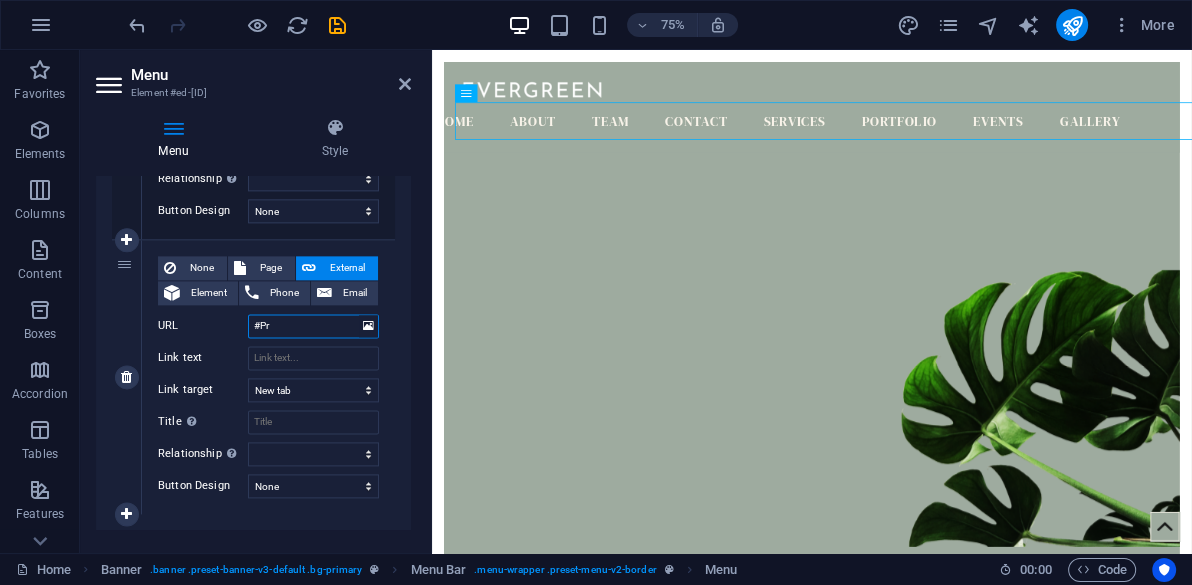 select 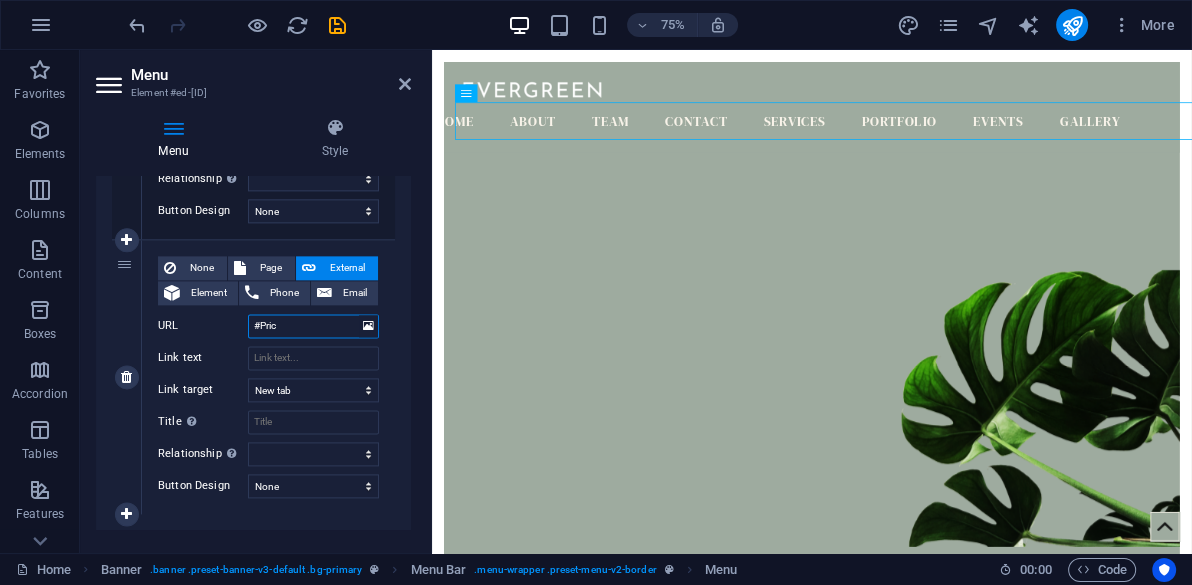 type on "#Price" 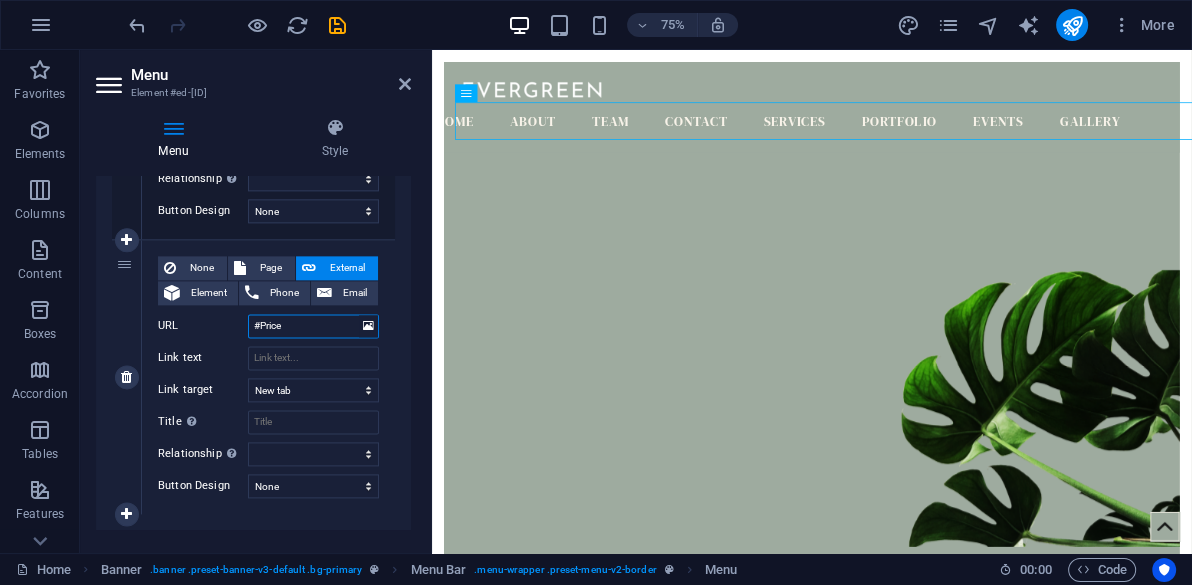 select 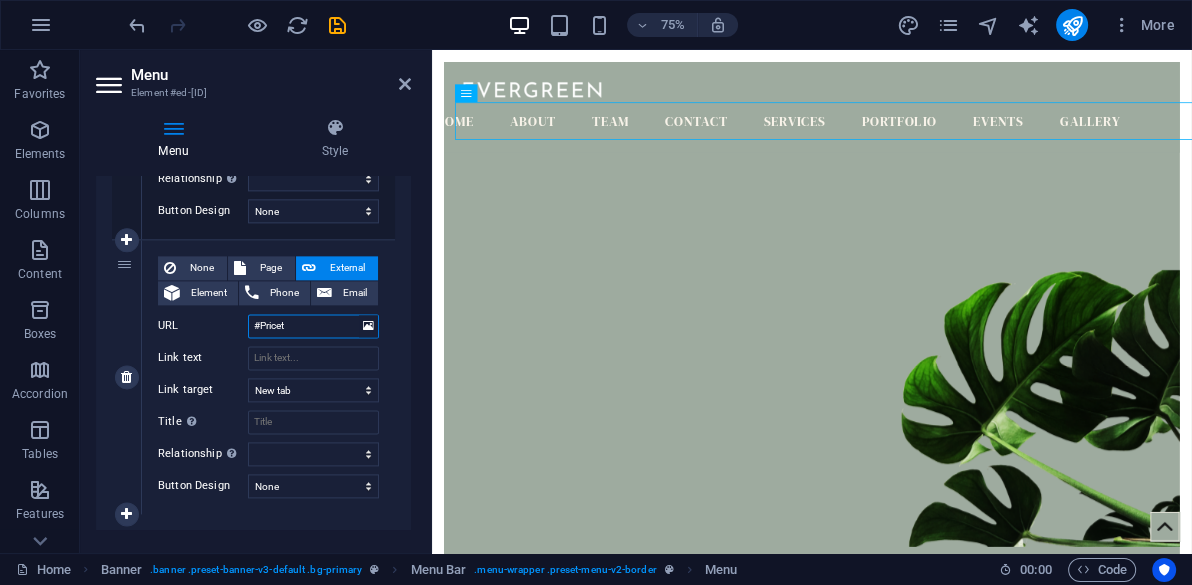 type on "#Priceta" 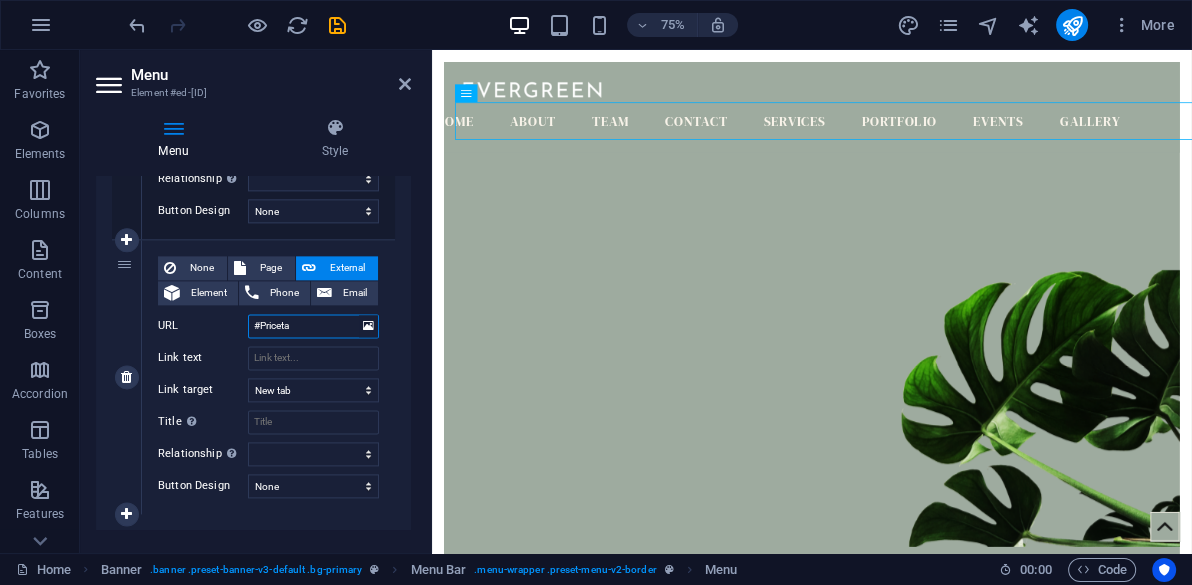 select 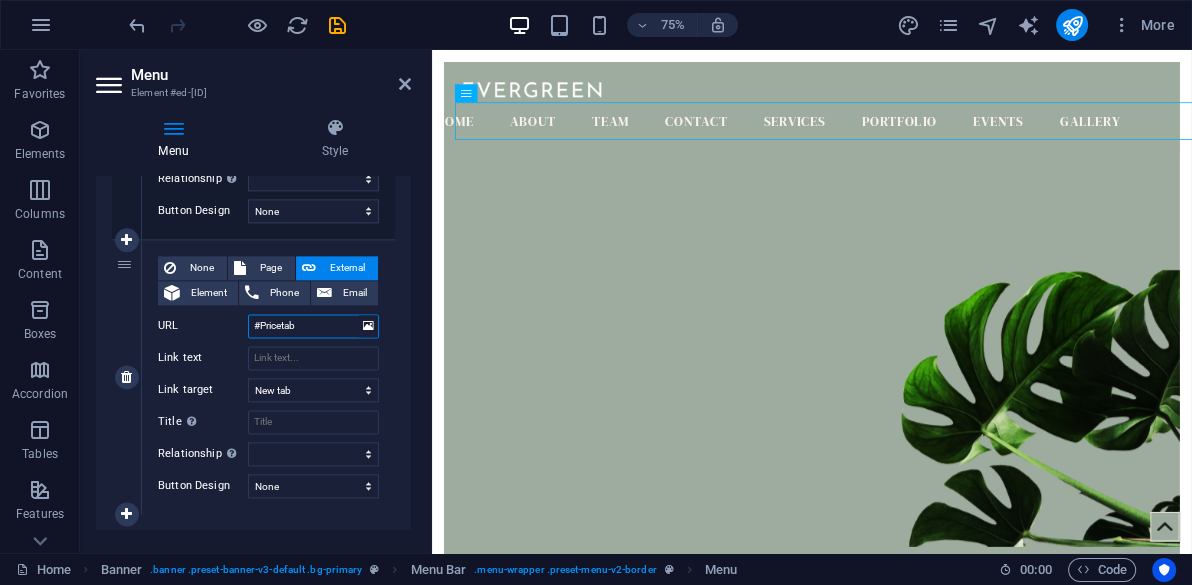 select 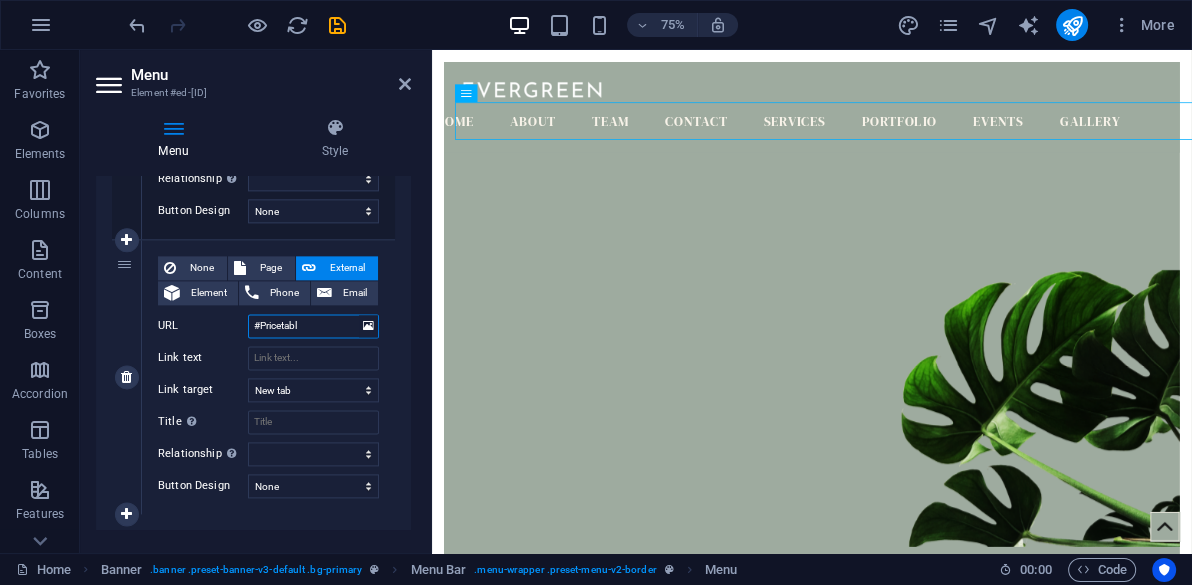 select 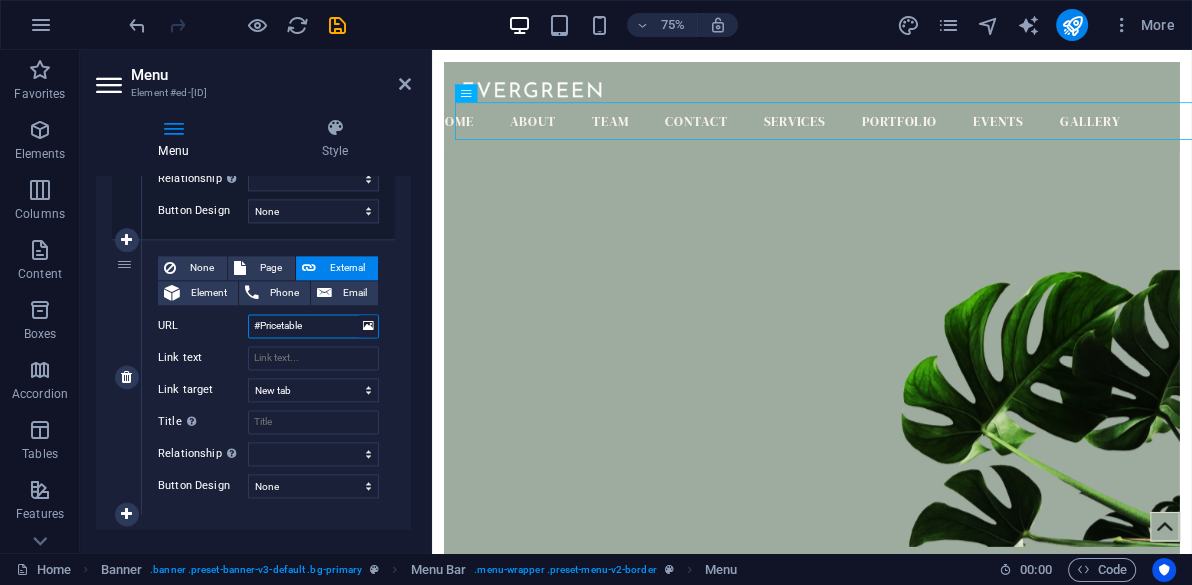 select 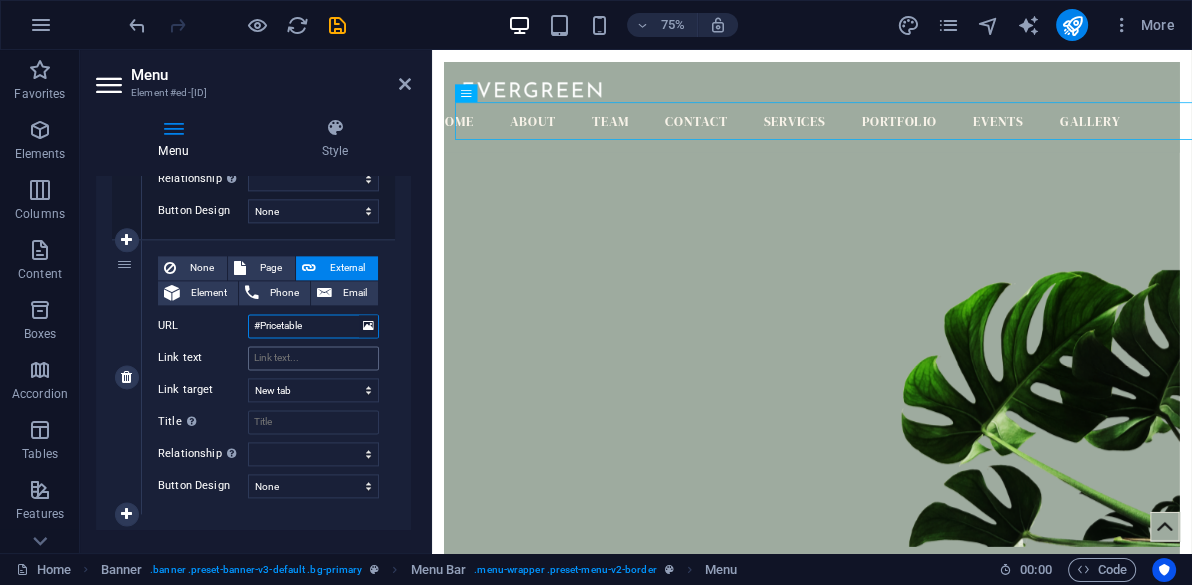 type on "#Pricetable" 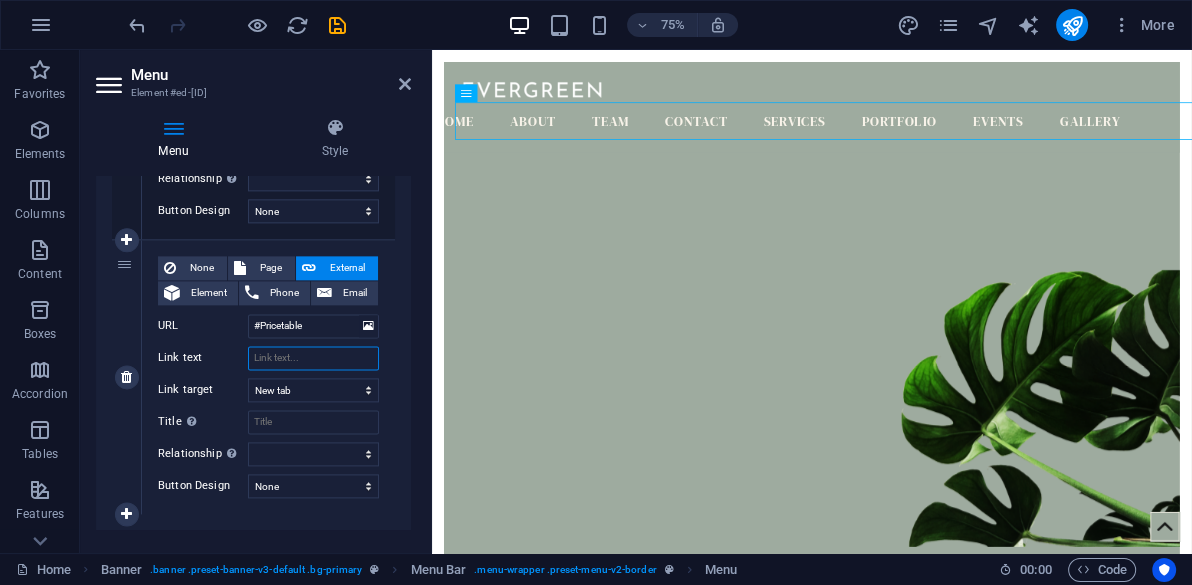 click on "Link text" at bounding box center [313, 358] 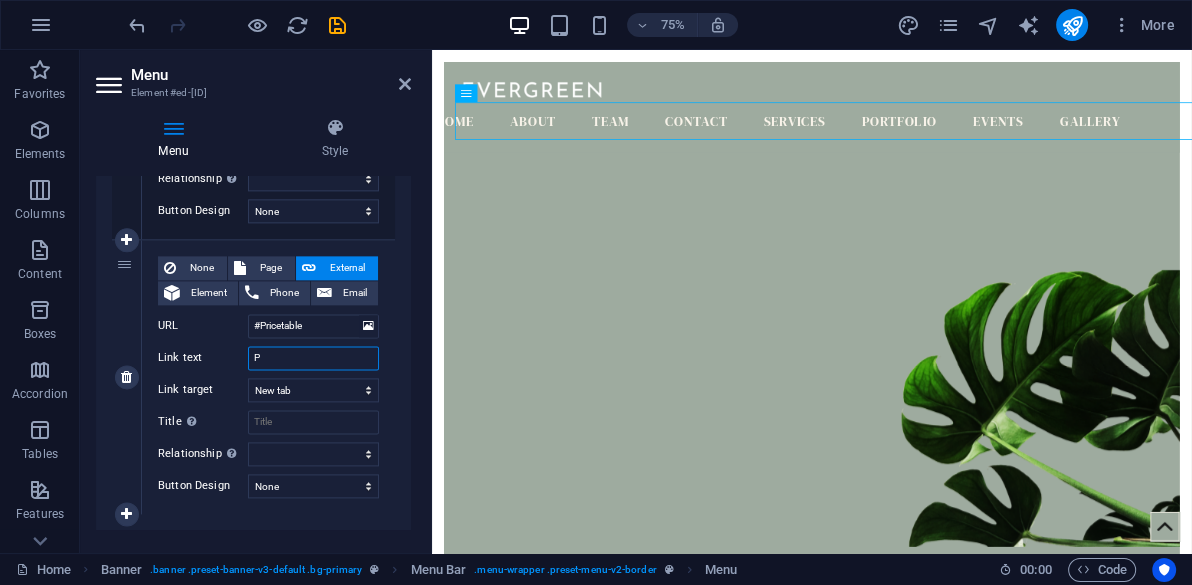 select 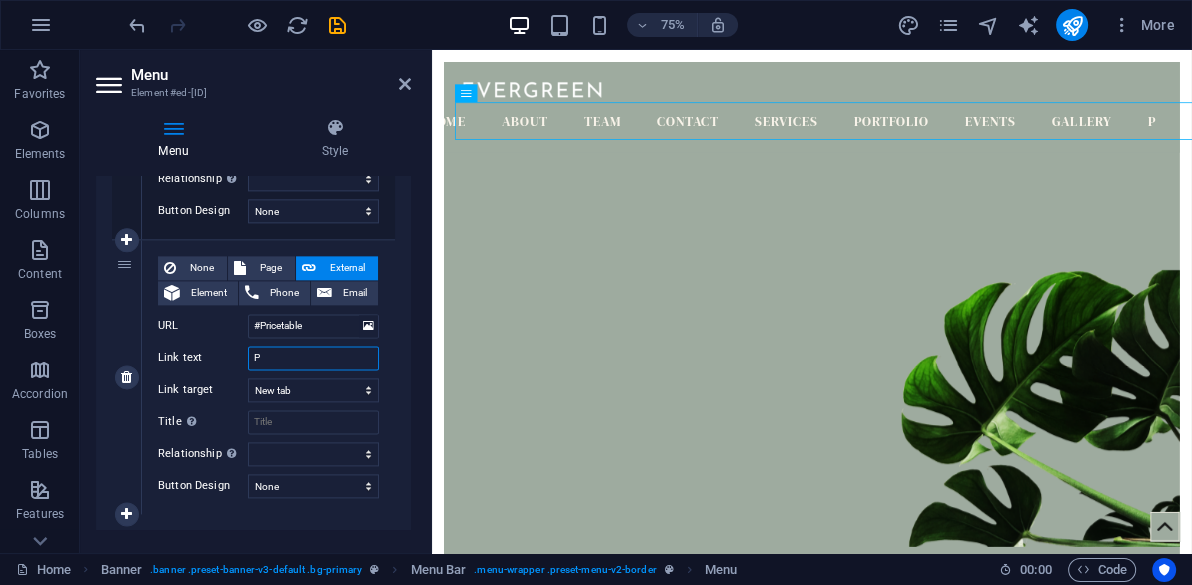 type on "Pr" 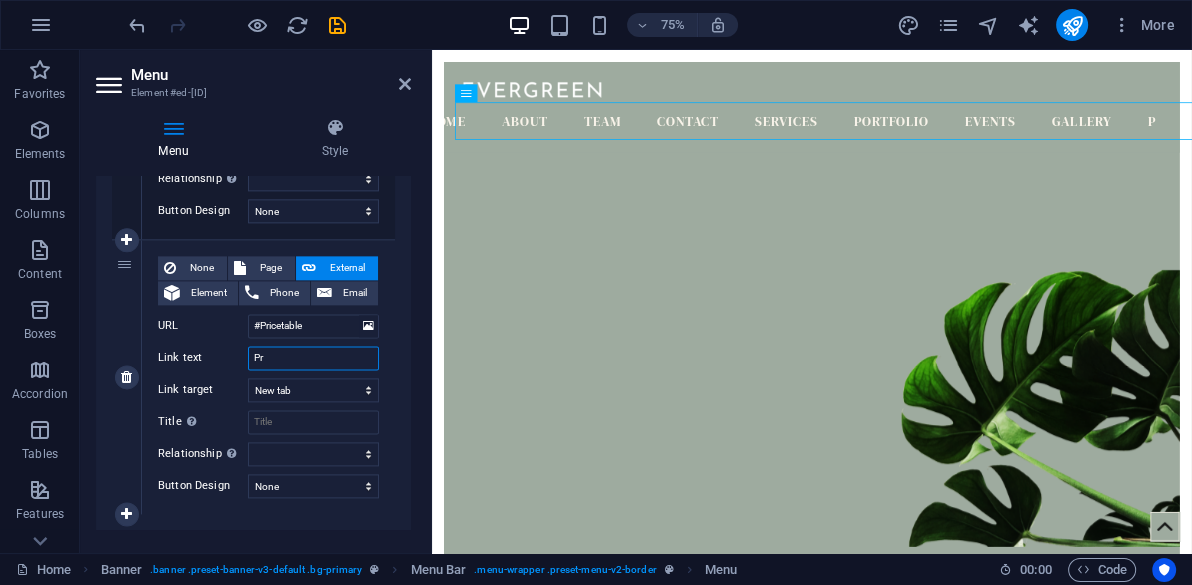 select 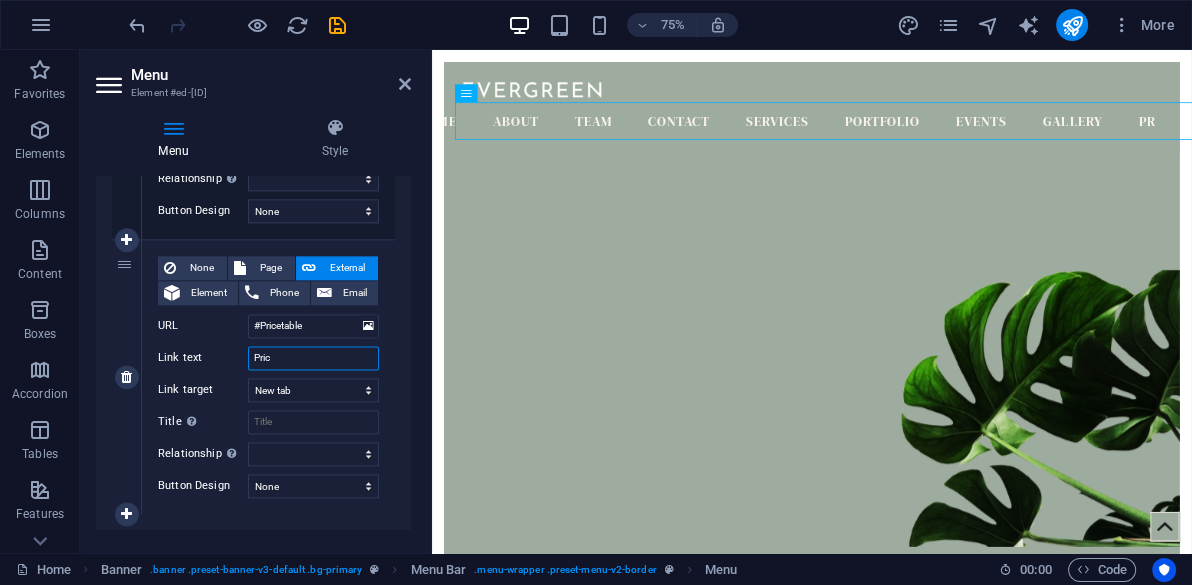 type on "Price" 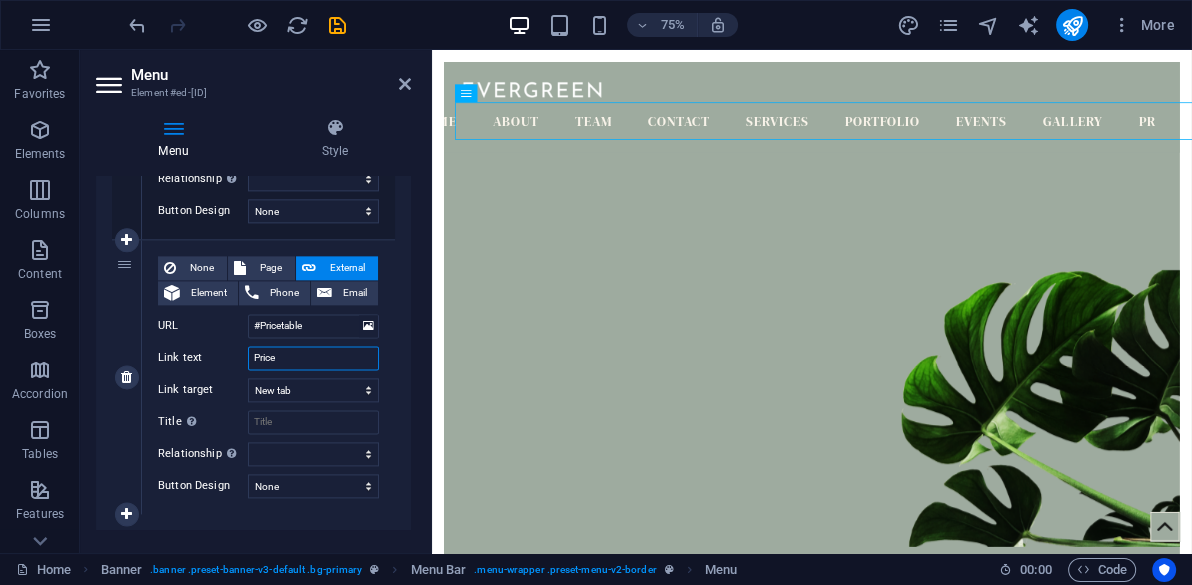 select 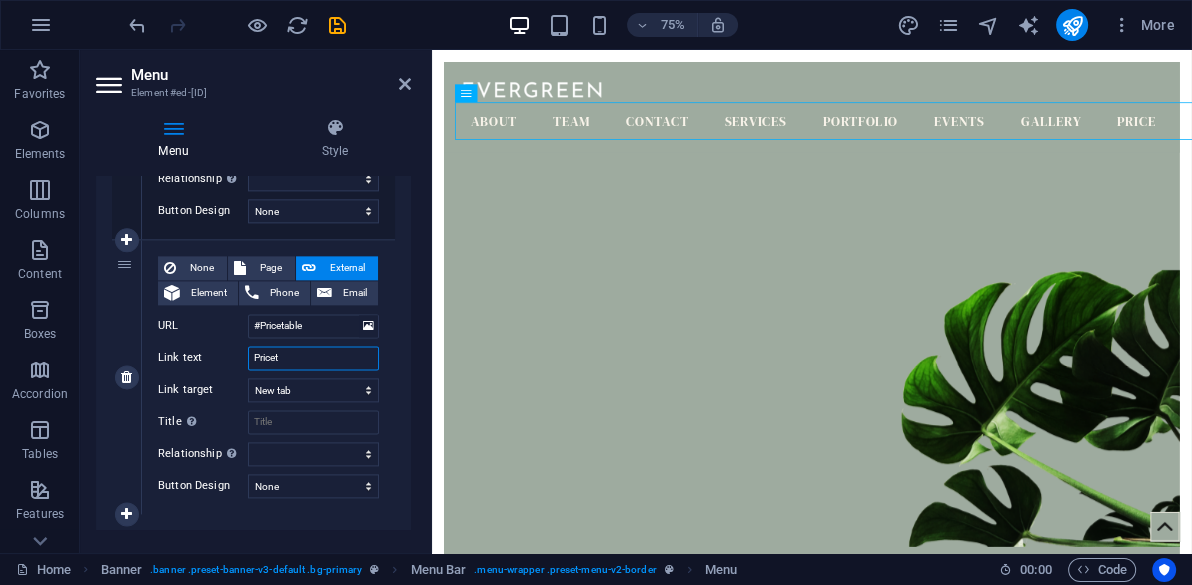 type on "Priceta" 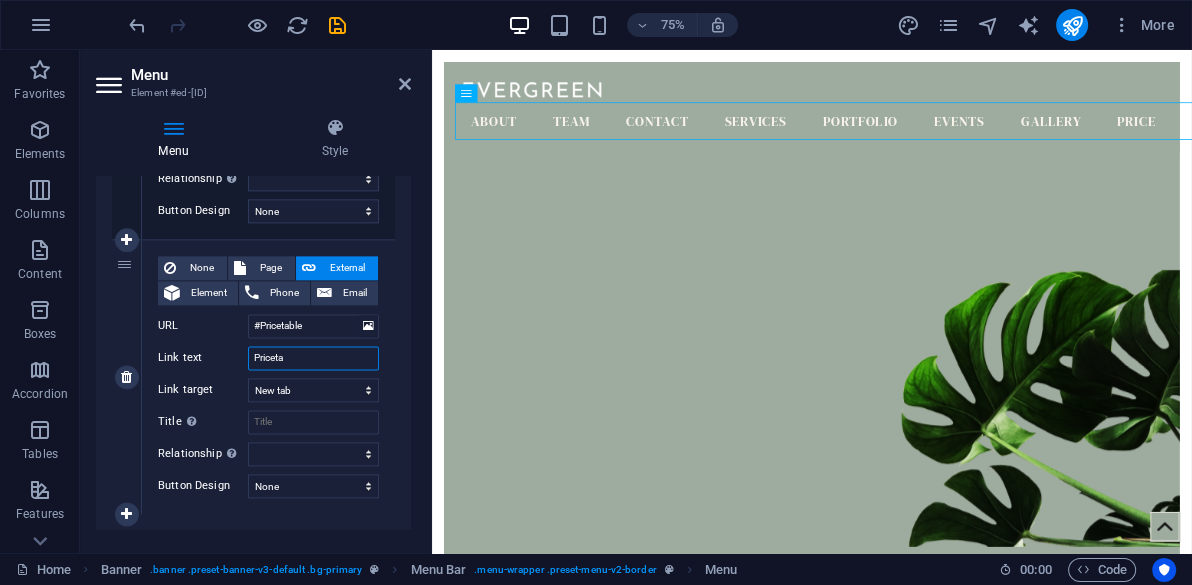 select 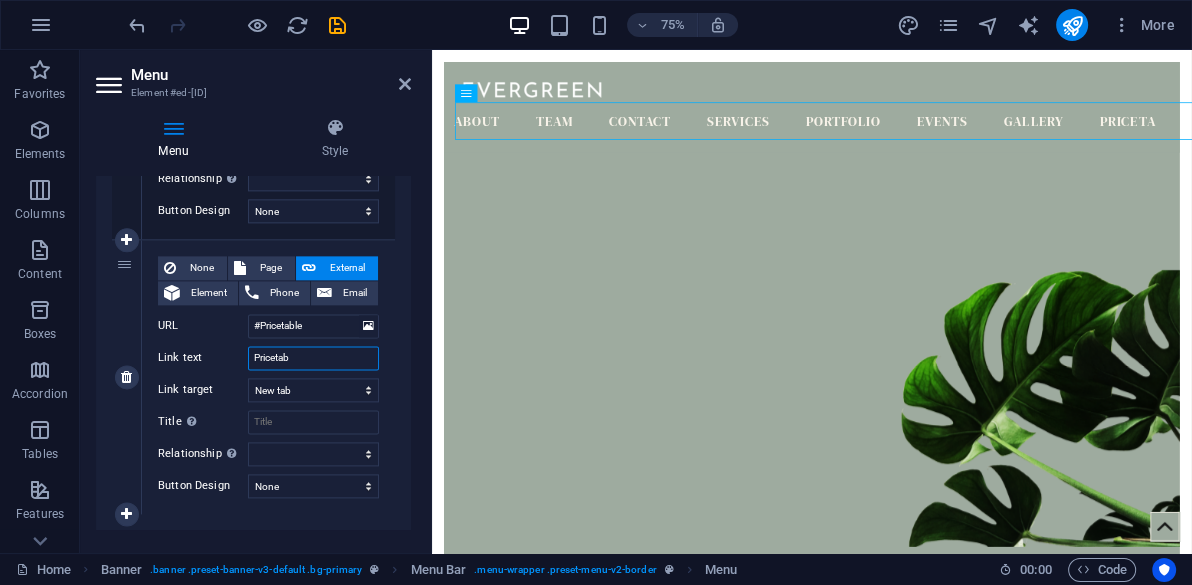 type on "Pricetabe" 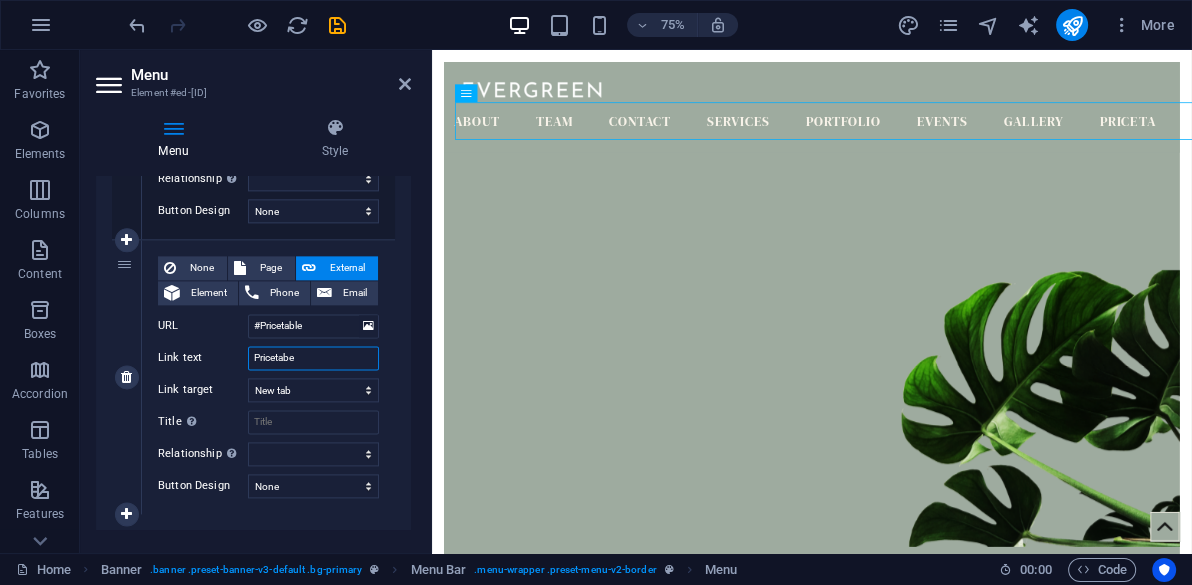 select 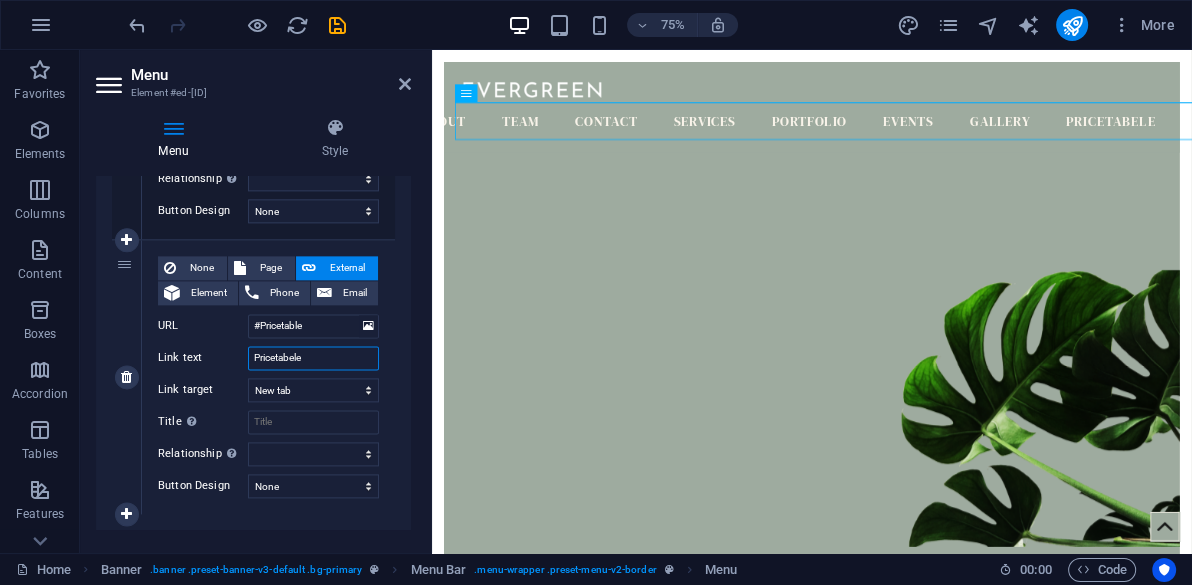 click on "Pricetabele" at bounding box center [313, 358] 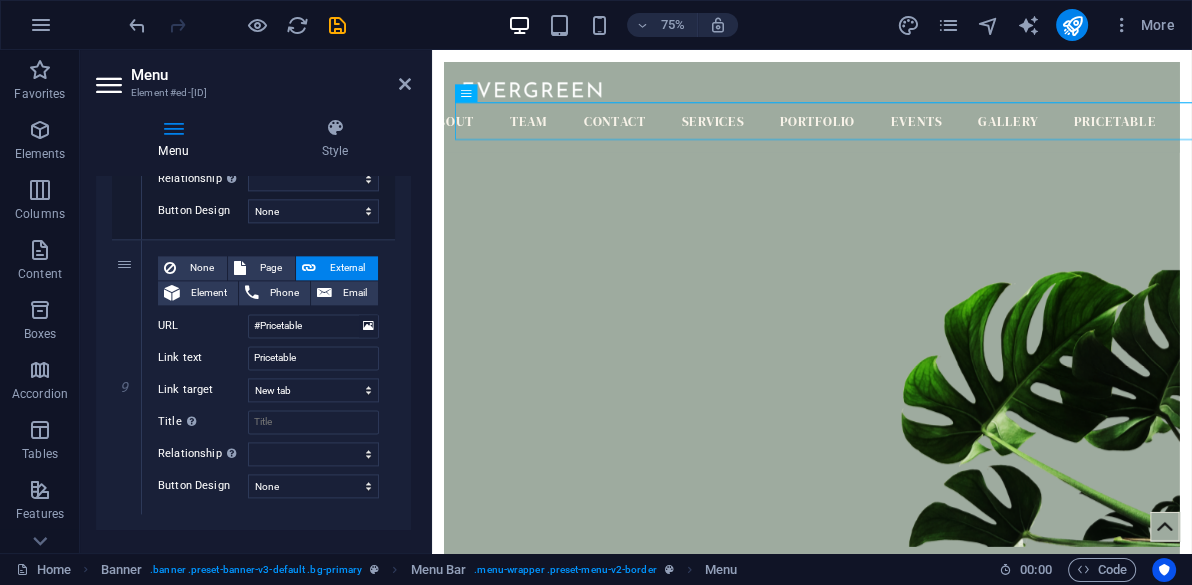 click on "Menu Style Menu Auto Custom Create custom menu items for this menu. Recommended for one-page websites. Manage pages Menu items 1 None Page External Element Phone Email Page Home Subpage Legal Notice Privacy Element
URL /[ROUTE] Phone Email Link text Home Link target New tab Same tab Overlay Title Additional link description, should not be the same as the link text. The title is most often shown as a tooltip text when the mouse moves over the element. Leave empty if uncertain. Relationship Sets the  relationship of this link to the link target . For example, the value "nofollow" instructs search engines not to follow the link. Can be left empty. alternate author bookmark external help license next nofollow noreferrer noopener prev search tag Button Design None Default Primary Secondary 2 None Page External Element Phone Email Page Home Subpage Legal Notice Privacy Element
URL /[ROUTE] Phone Email Link text About Link target New tab Same tab Overlay Title help" at bounding box center (253, 327) 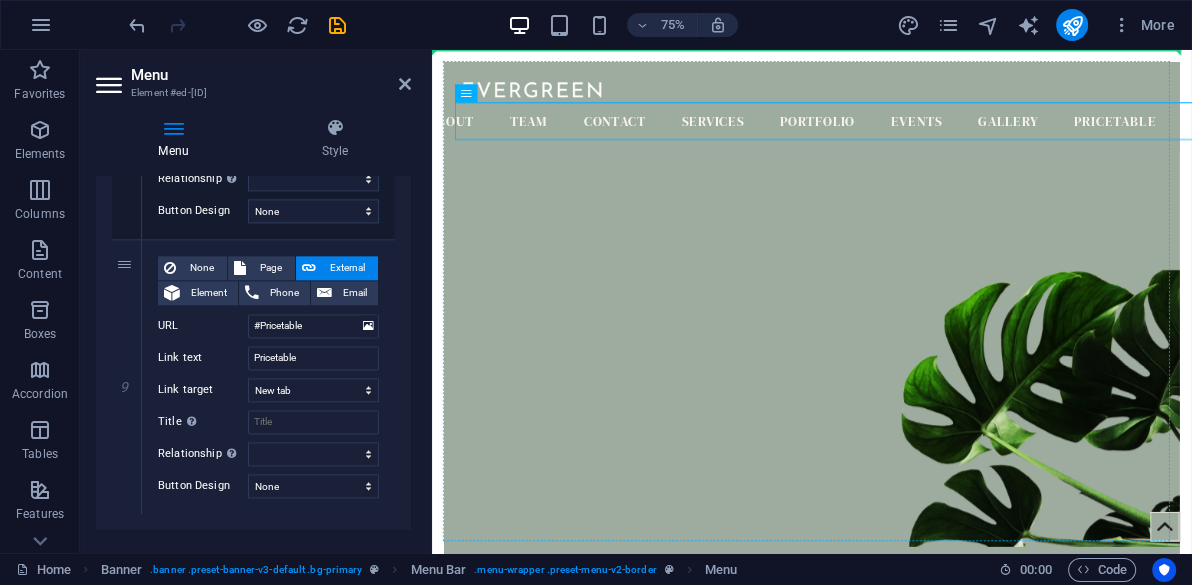 drag, startPoint x: 1088, startPoint y: 154, endPoint x: 988, endPoint y: 288, distance: 167.20049 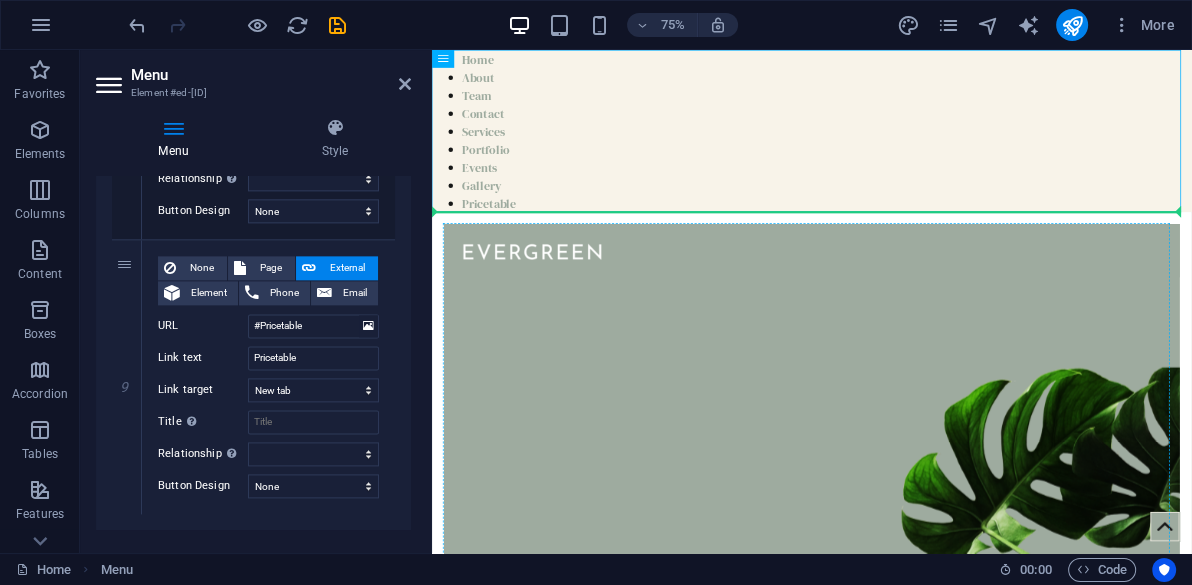 drag, startPoint x: 919, startPoint y: 162, endPoint x: 921, endPoint y: 356, distance: 194.01031 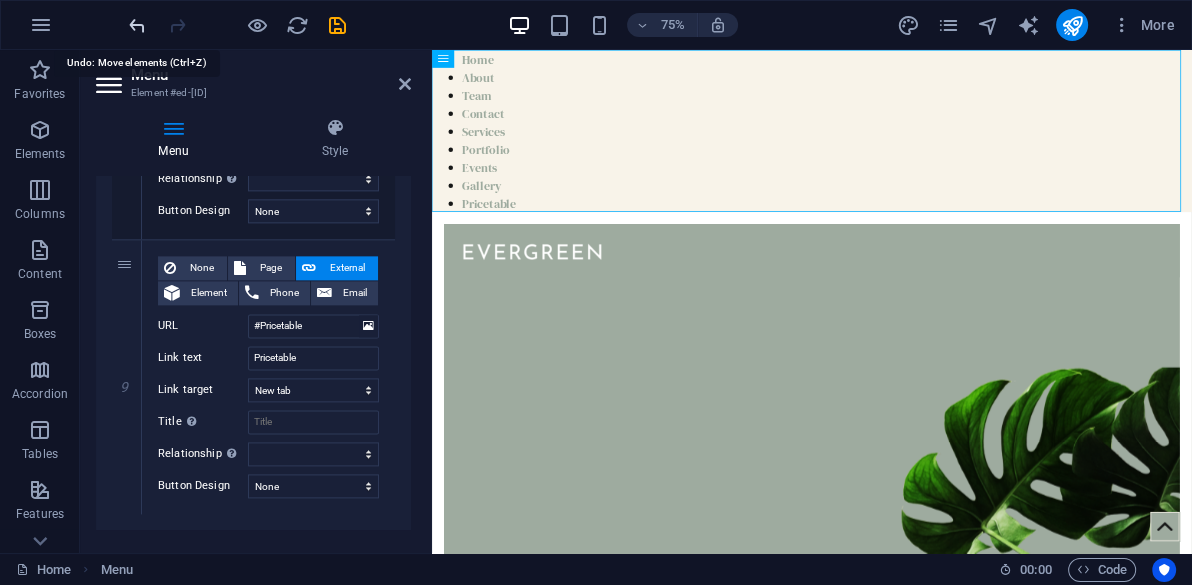 click at bounding box center (137, 25) 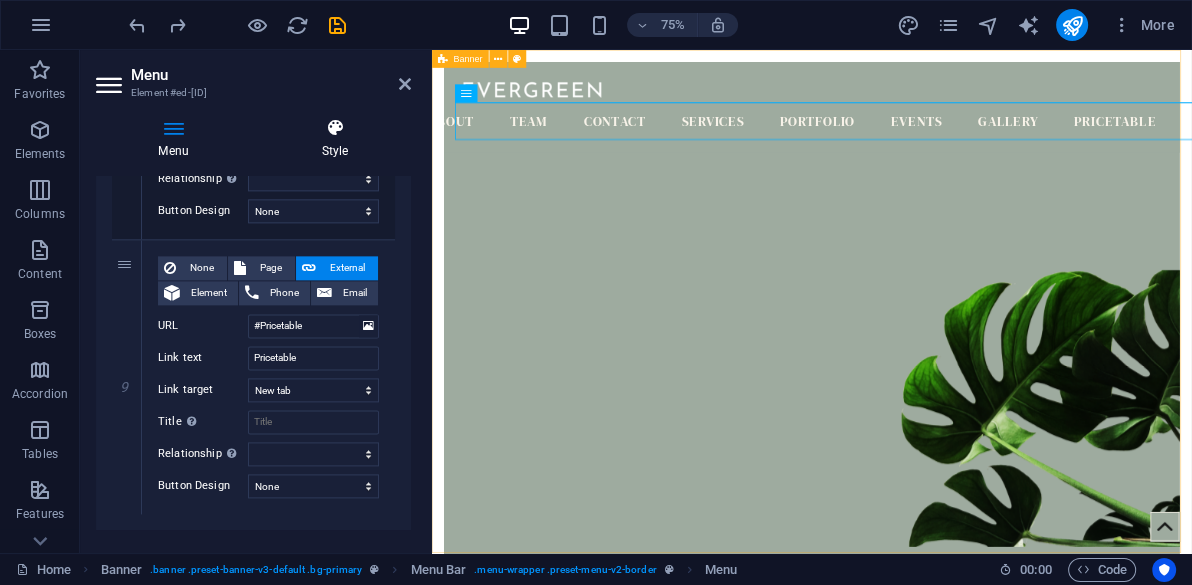 click at bounding box center [335, 128] 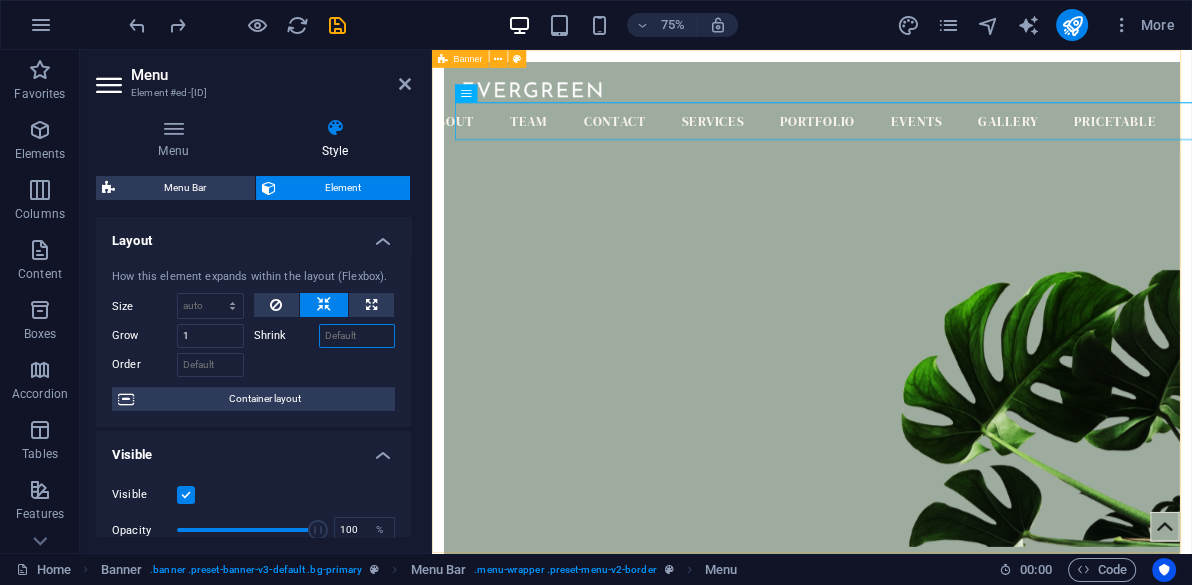 click on "Shrink" at bounding box center (357, 336) 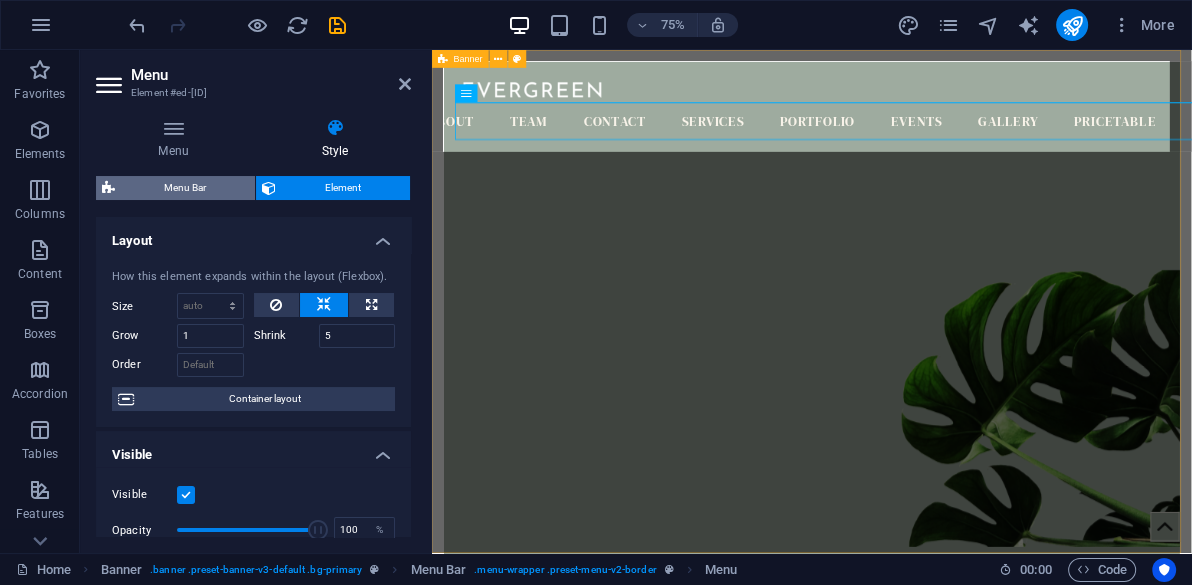 click on "Menu Bar" at bounding box center [185, 188] 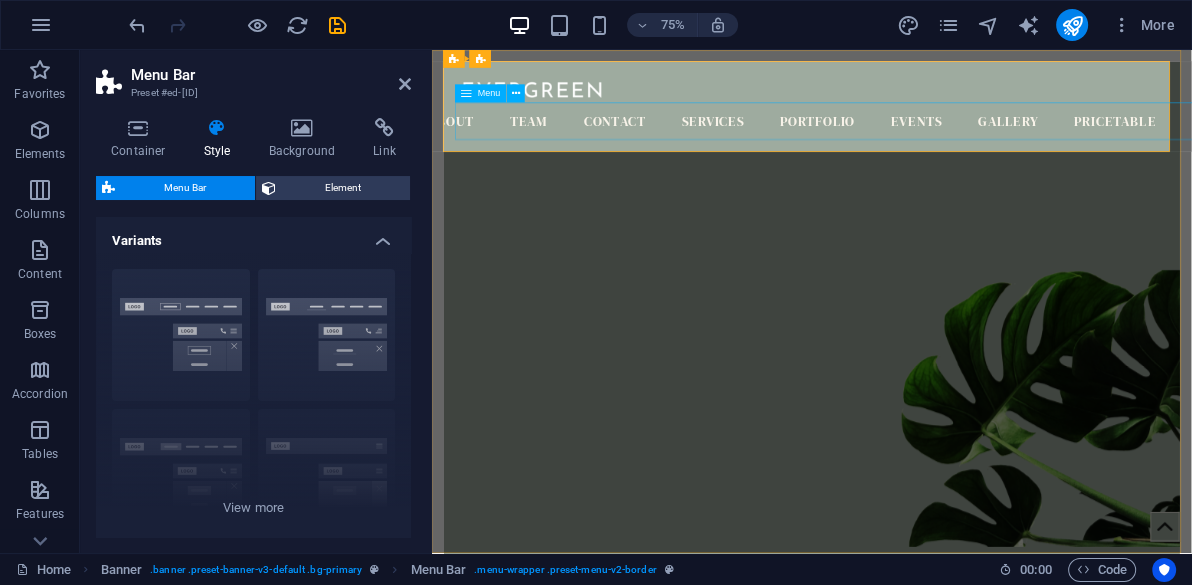 click on "Home About Team Contact Services Portfolio Events Gallery Pricetable" at bounding box center [938, 146] 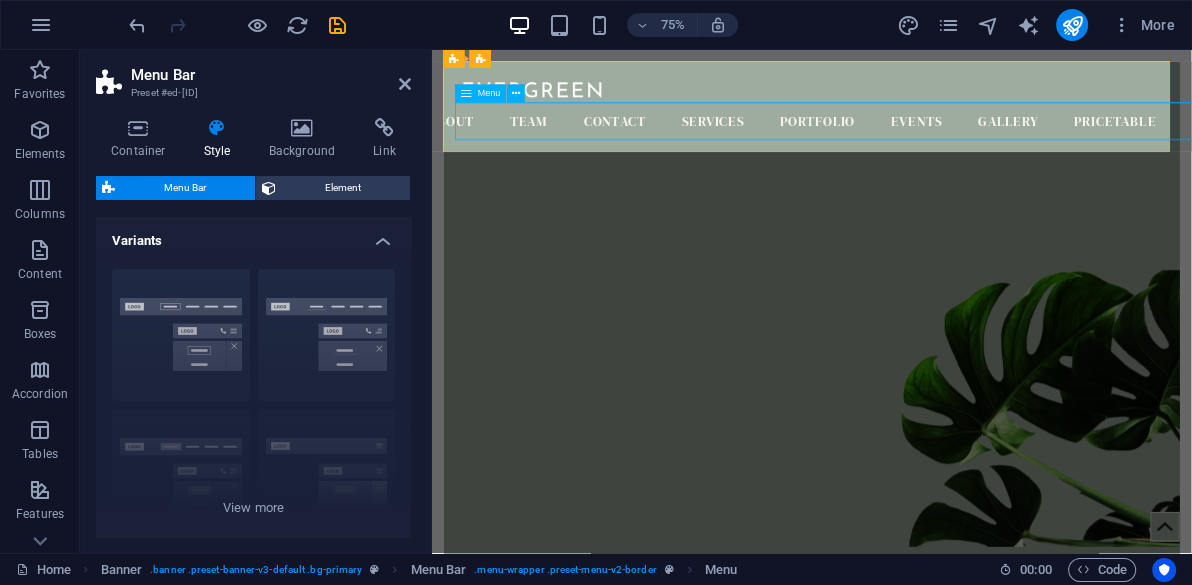 click on "Home About Team Contact Services Portfolio Events Gallery Pricetable" at bounding box center (938, 146) 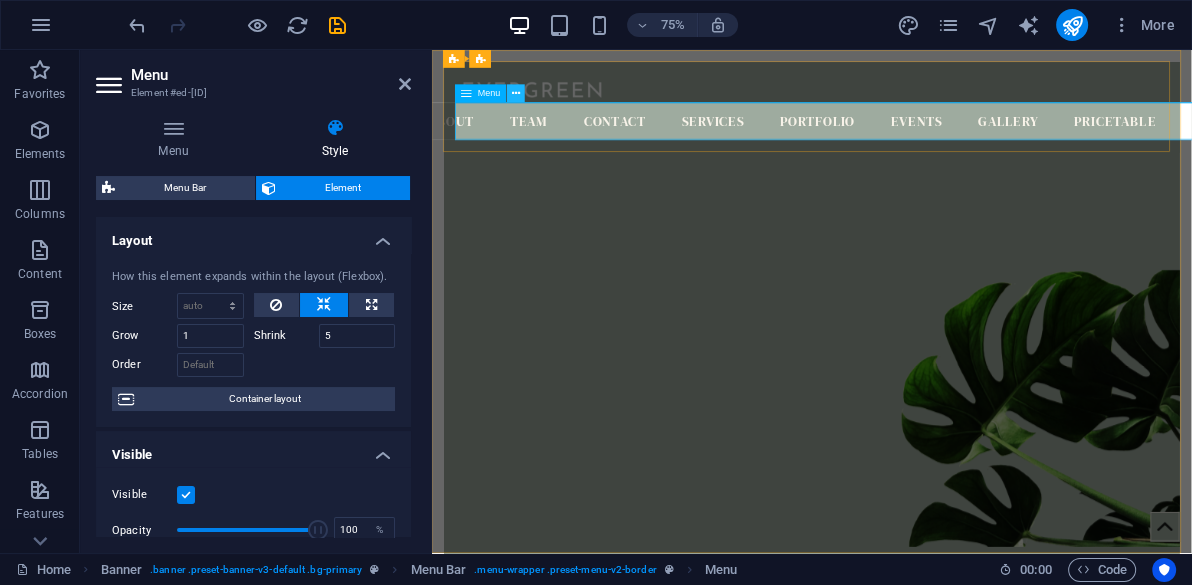 click at bounding box center (516, 94) 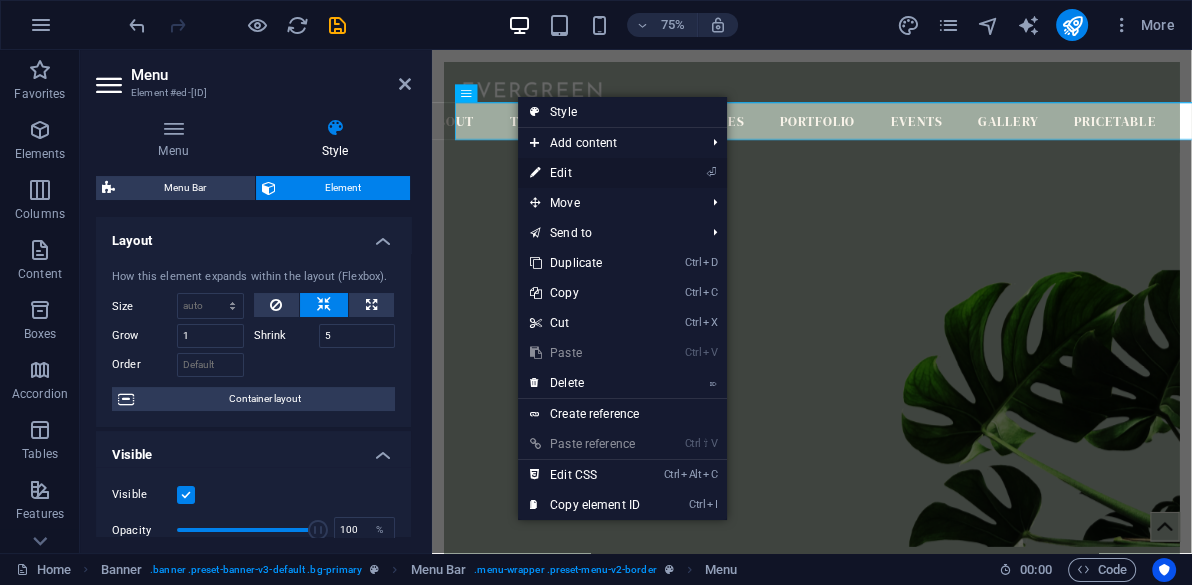 click on "⏎  Edit" at bounding box center (585, 173) 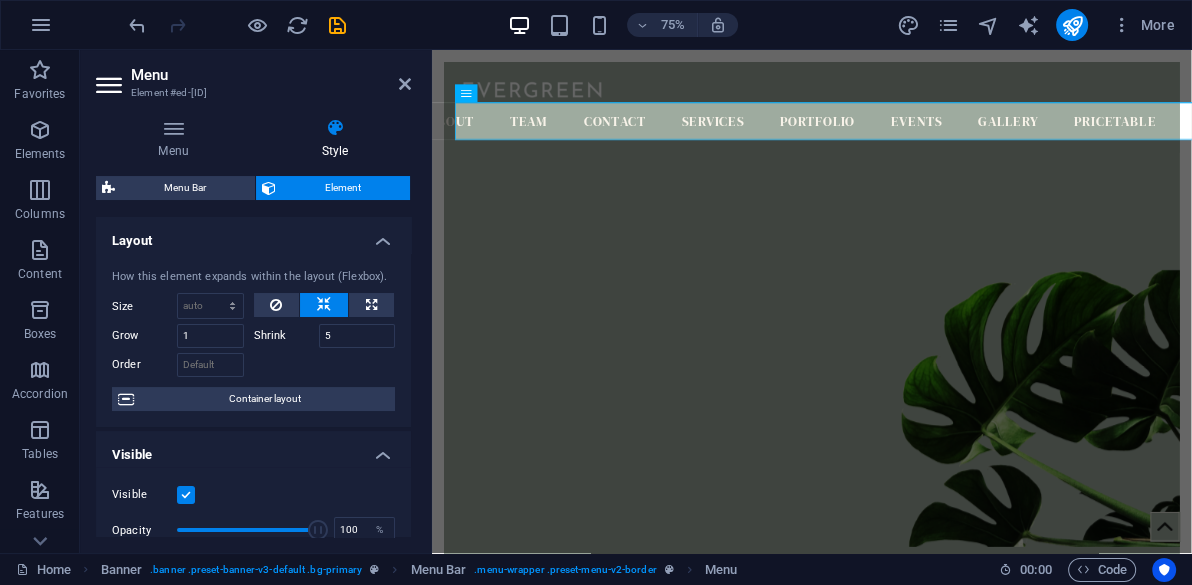 click on "Menu Style Menu Auto Custom Create custom menu items for this menu. Recommended for one-page websites. Manage pages Menu items 1 None Page External Element Phone Email Page Home Subpage Legal Notice Privacy Element
URL /[ROUTE] Phone Email Link text Home Link target New tab Same tab Overlay Title Additional link description, should not be the same as the link text. The title is most often shown as a tooltip text when the mouse moves over the element. Leave empty if uncertain. Relationship Sets the  relationship of this link to the link target . For example, the value "nofollow" instructs search engines not to follow the link. Can be left empty. alternate author bookmark external help license next nofollow noreferrer noopener prev search tag Button Design None Default Primary Secondary 2 None Page External Element Phone Email Page Home Subpage Legal Notice Privacy Element
URL /[ROUTE] Phone Email Link text About Link target New tab Same tab Overlay Title help" at bounding box center [253, 327] 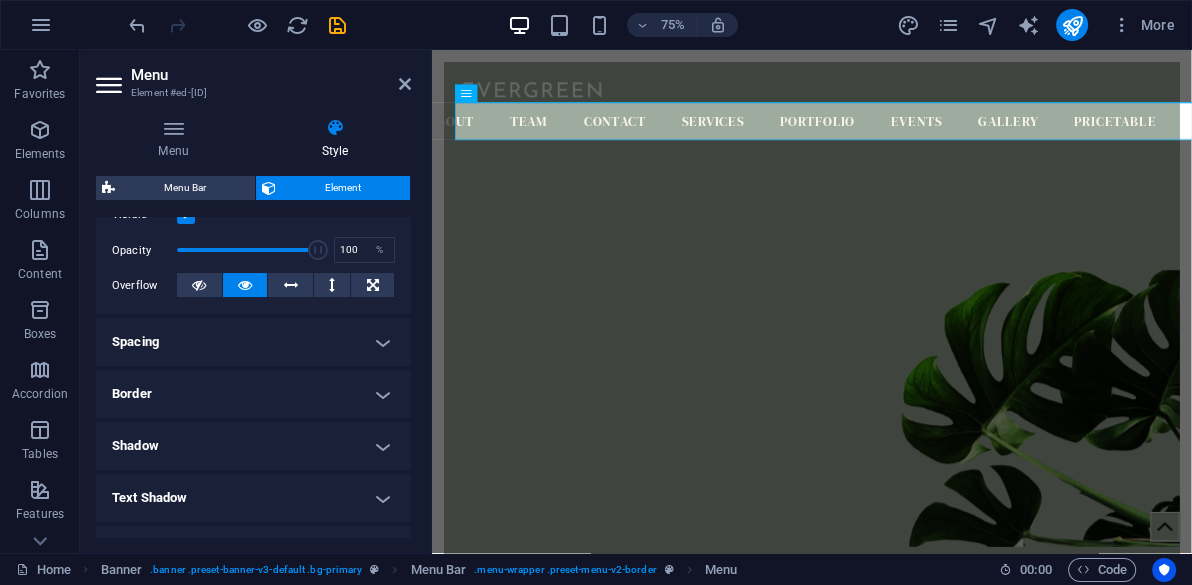 click on "Spacing" at bounding box center [253, 342] 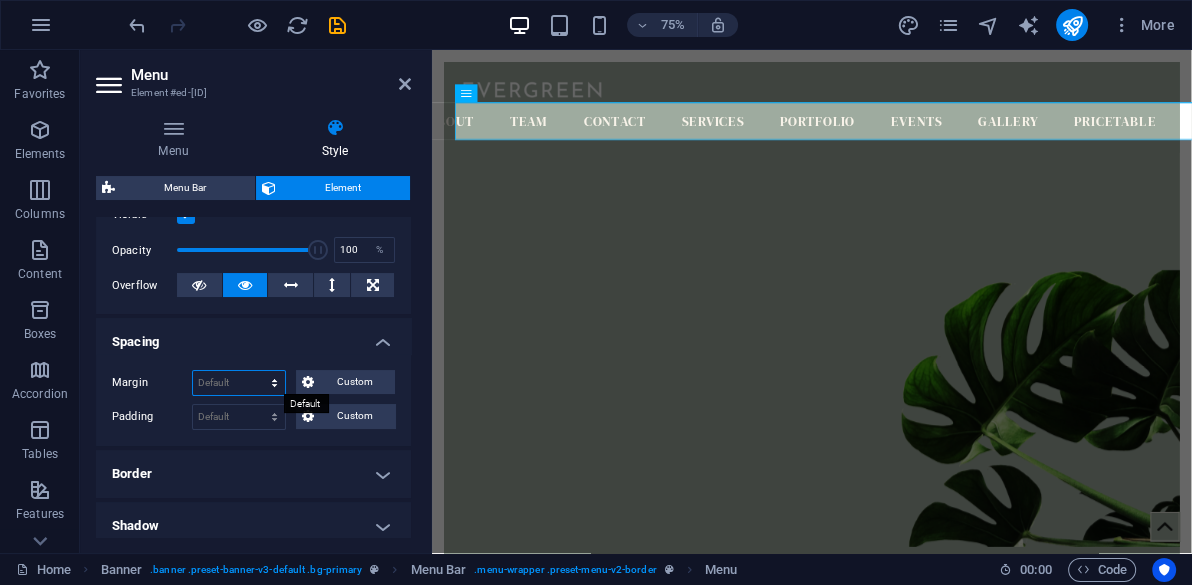 click on "Default auto px % rem vw vh Custom" at bounding box center (239, 383) 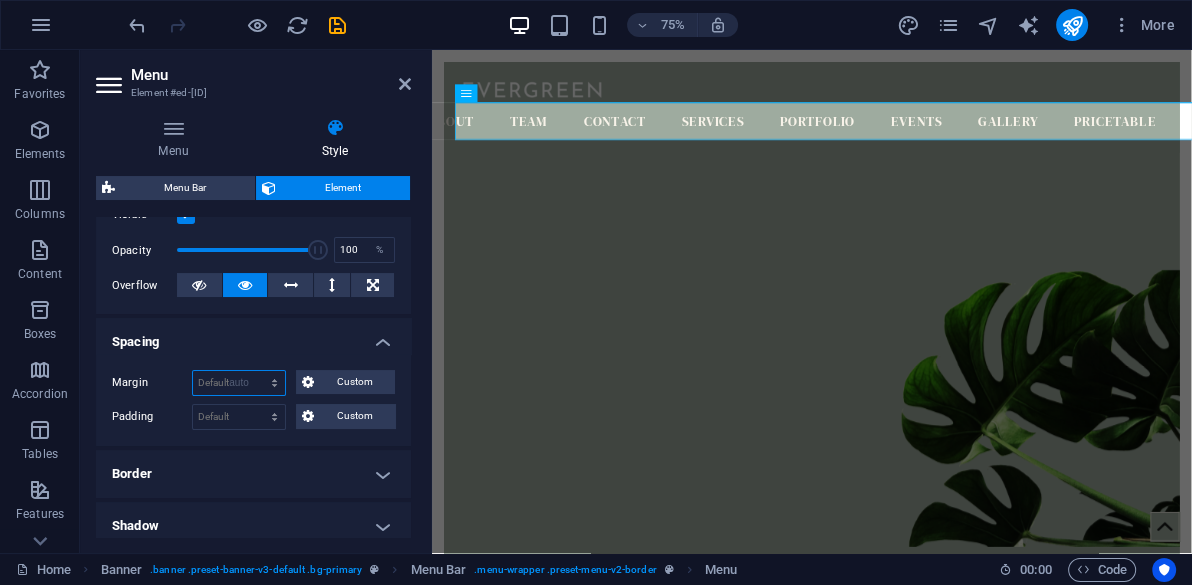click on "Default auto px % rem vw vh Custom" at bounding box center (239, 383) 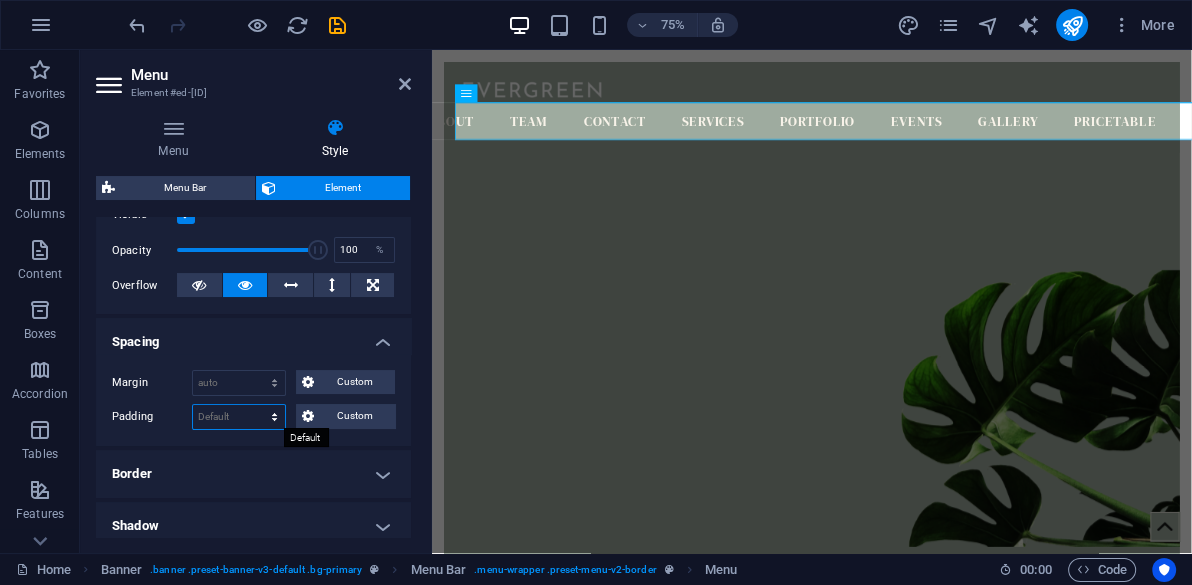 click on "Default px rem % vh vw Custom" at bounding box center [239, 417] 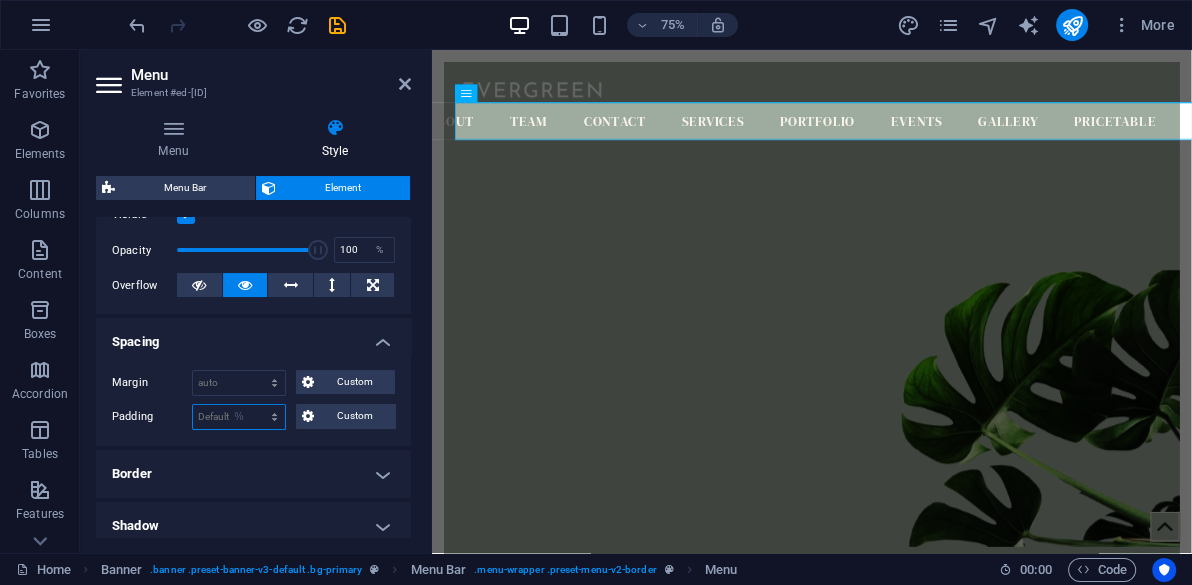 click on "Default px rem % vh vw Custom" at bounding box center [239, 417] 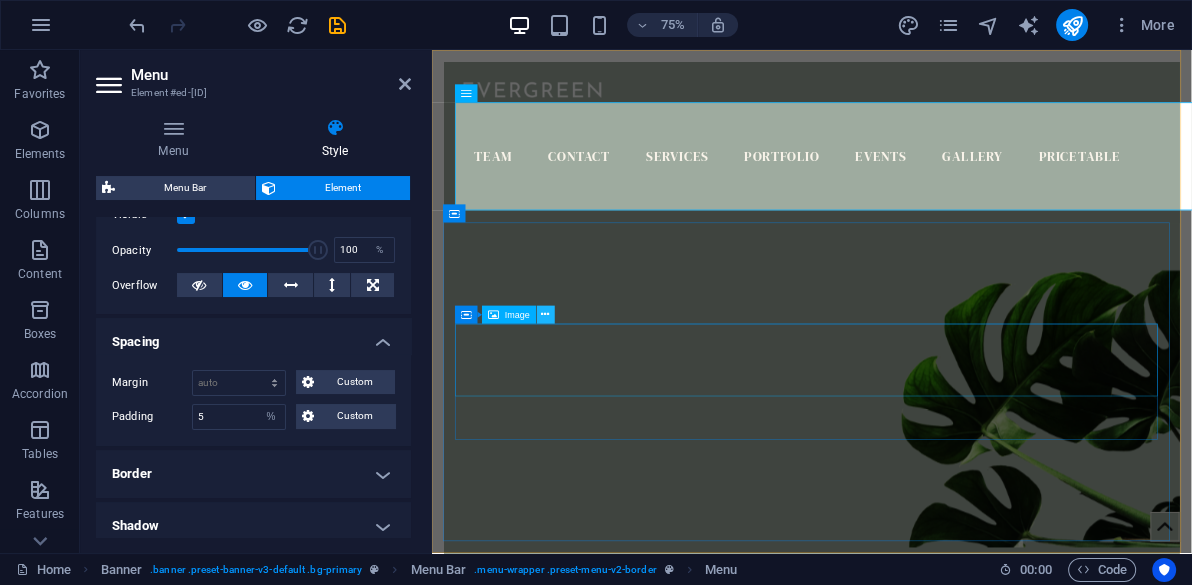 drag, startPoint x: 489, startPoint y: 91, endPoint x: 550, endPoint y: 315, distance: 232.15727 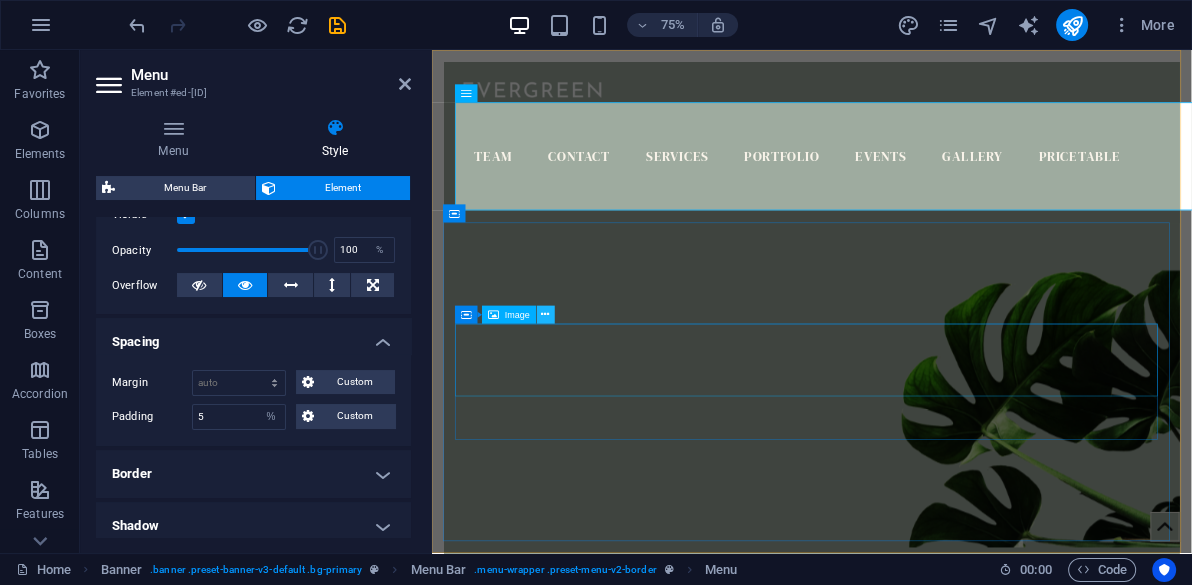 click on "H2   Banner   Container   Container   Container   Image   Banner   Menu Bar   Menu   Banner   Logo   Spacer" at bounding box center (812, 301) 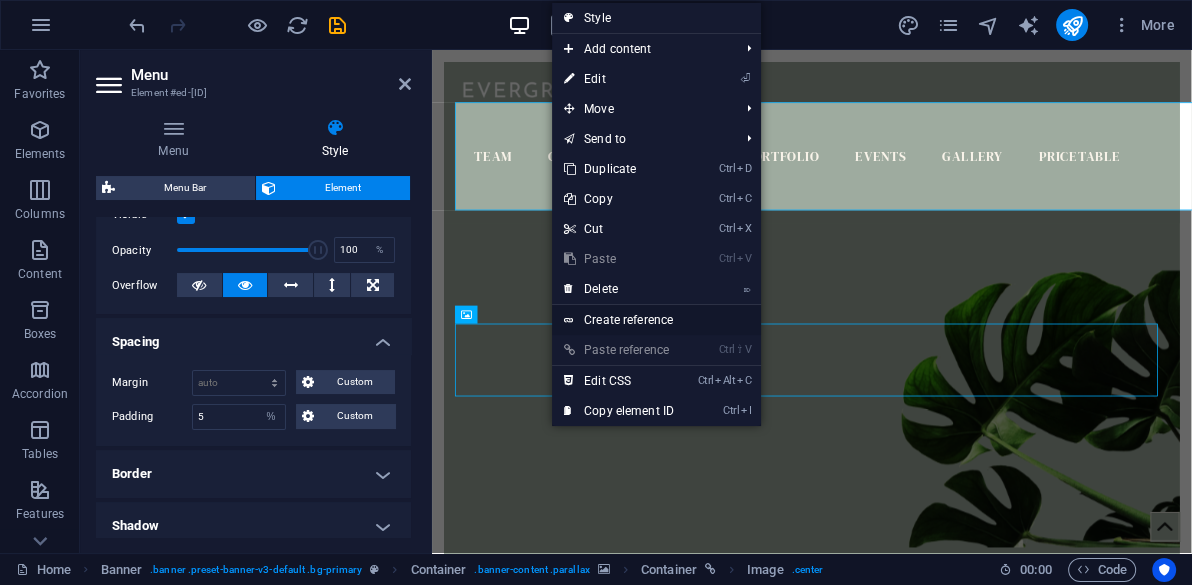 drag, startPoint x: 550, startPoint y: 315, endPoint x: 561, endPoint y: 317, distance: 11.18034 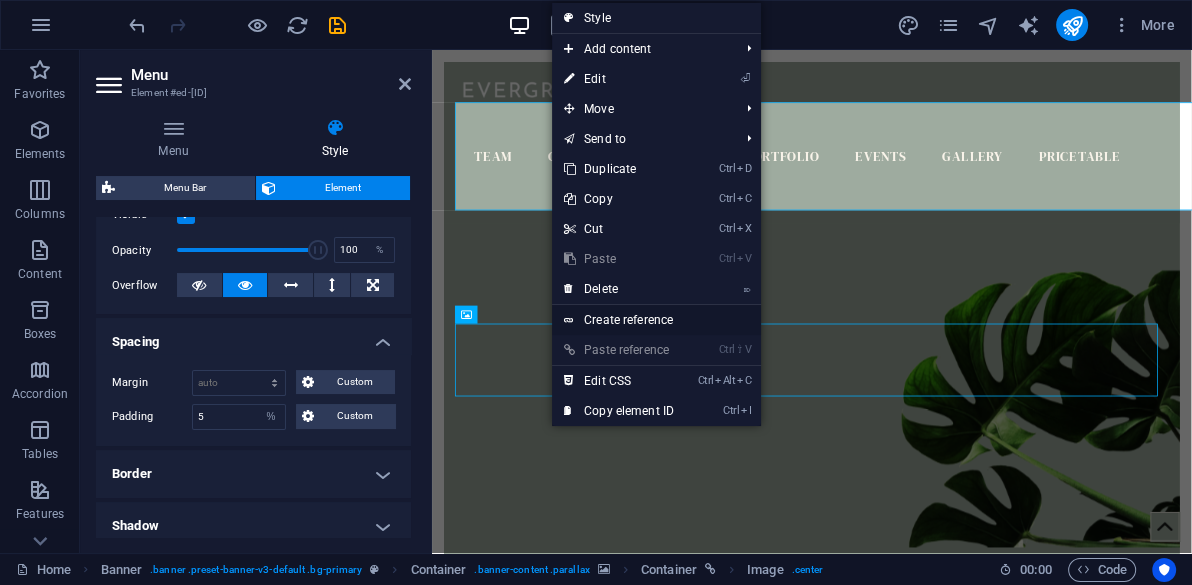 click on "highclickphotography.co.za Home Favorites Elements Columns Content Boxes Accordion Tables Features Images Slider Header Footer Forms Marketing Collections Menu Element #ed-[ID] Menu Style Menu Auto Custom Create custom menu items for this menu. Recommended for one-page websites. Manage pages Menu items 1 None Page External Element Phone Email Page Home Subpage Legal Notice Privacy Element
URL /[NUMBER] Phone Email Link text Home Link target New tab Same tab Overlay Title Additional link description, should not be the same as the link text. The title is most often shown as a tooltip text when the mouse moves over the element. Leave empty if uncertain. Relationship Sets the  relationship of this link to the link target . For example, the value "nofollow" instructs search engines not to follow the link. Can be left empty. alternate author bookmark external help license next nofollow noreferrer noopener 2" at bounding box center (596, 292) 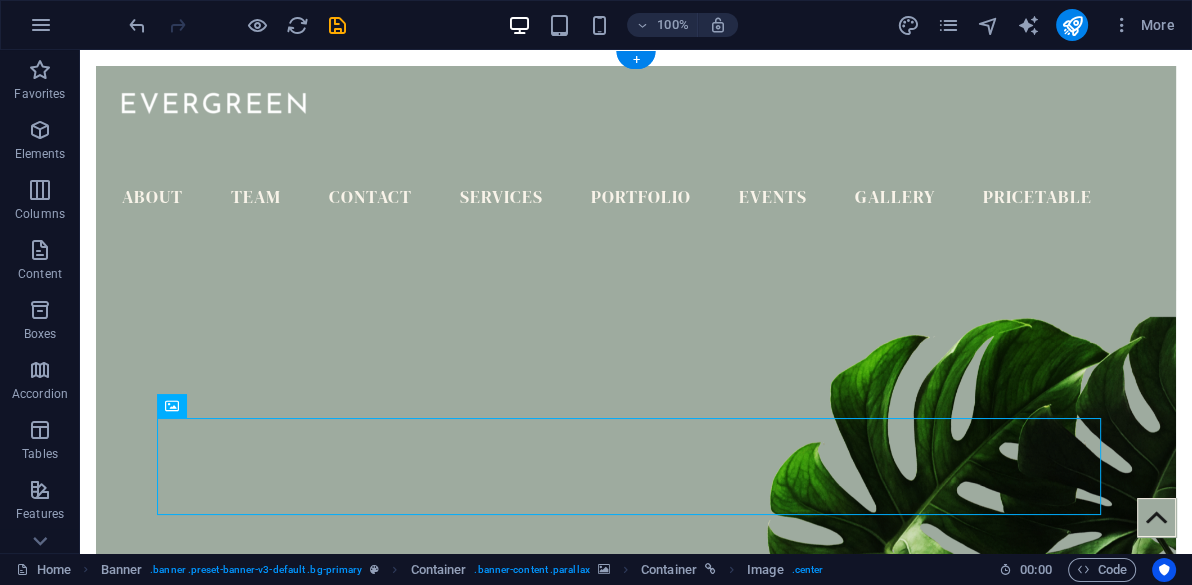 click at bounding box center [636, 462] 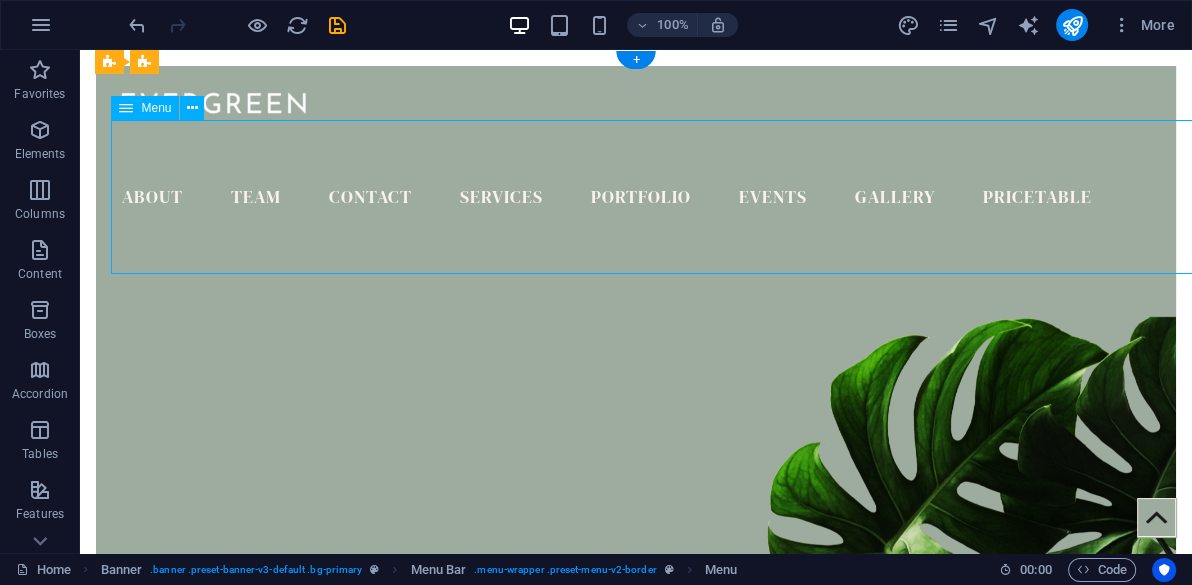 drag, startPoint x: 537, startPoint y: 190, endPoint x: 393, endPoint y: 201, distance: 144.41953 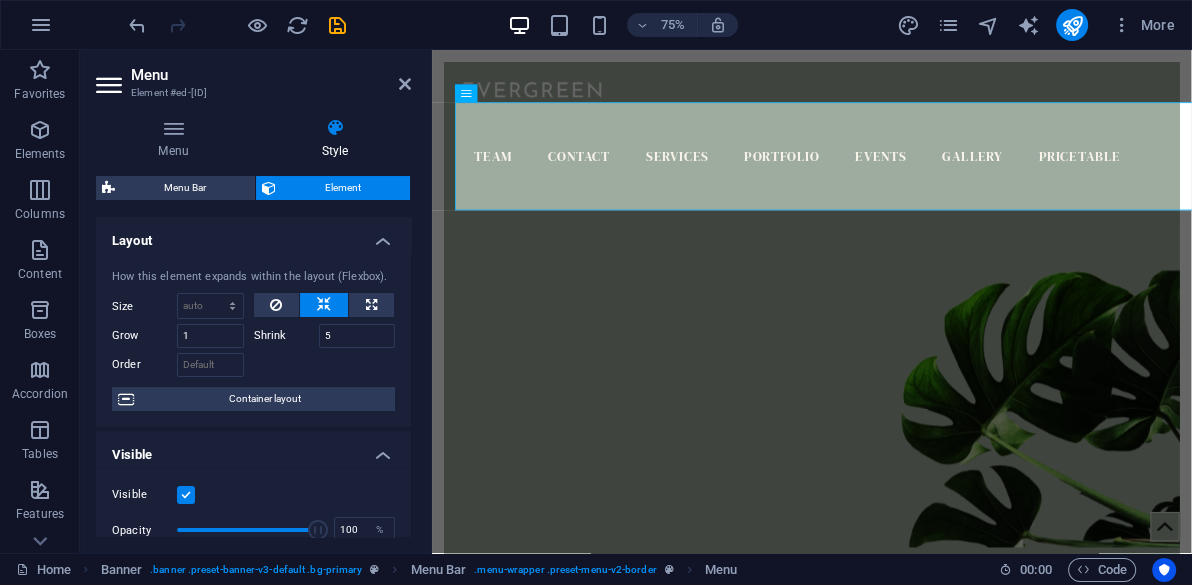 click on "Element" at bounding box center [343, 188] 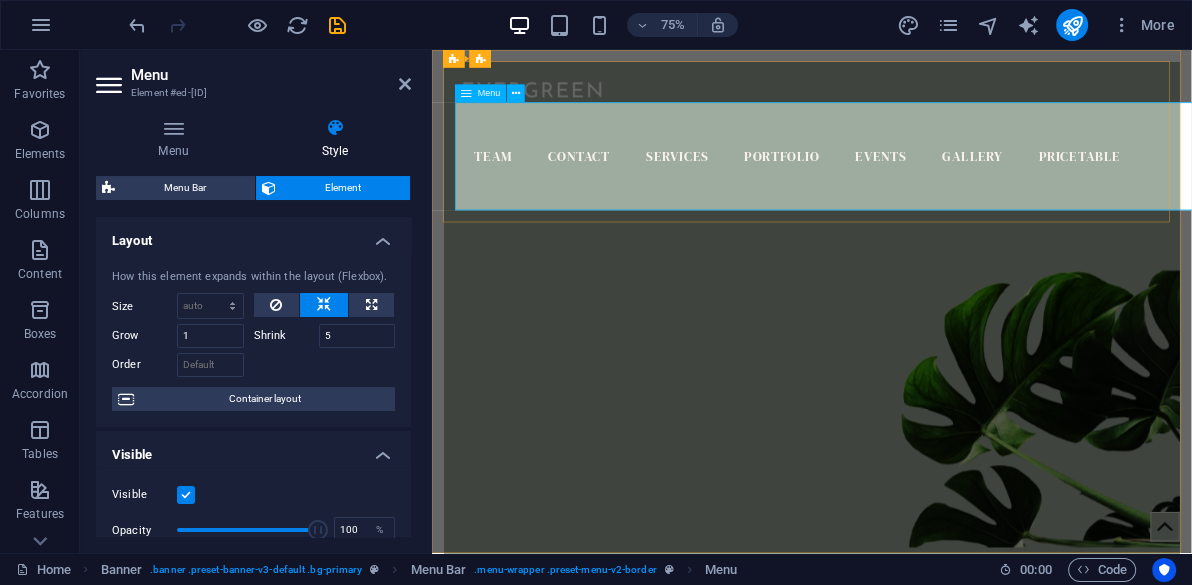 click on "Home About Team Contact Services Portfolio Events Gallery Pricetable" at bounding box center (938, 193) 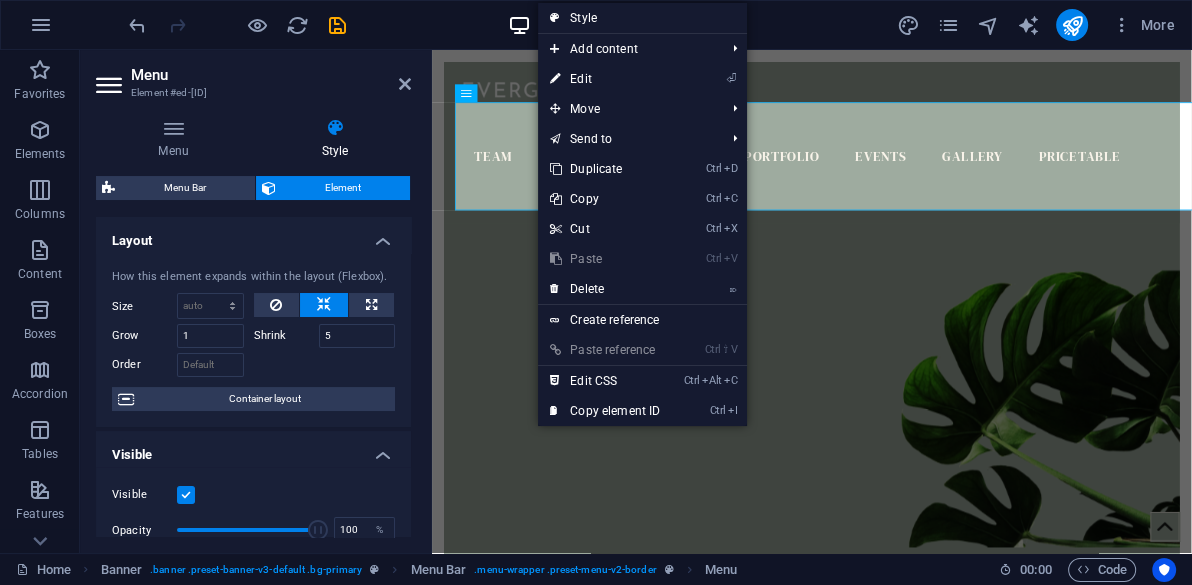 click at bounding box center (938, 452) 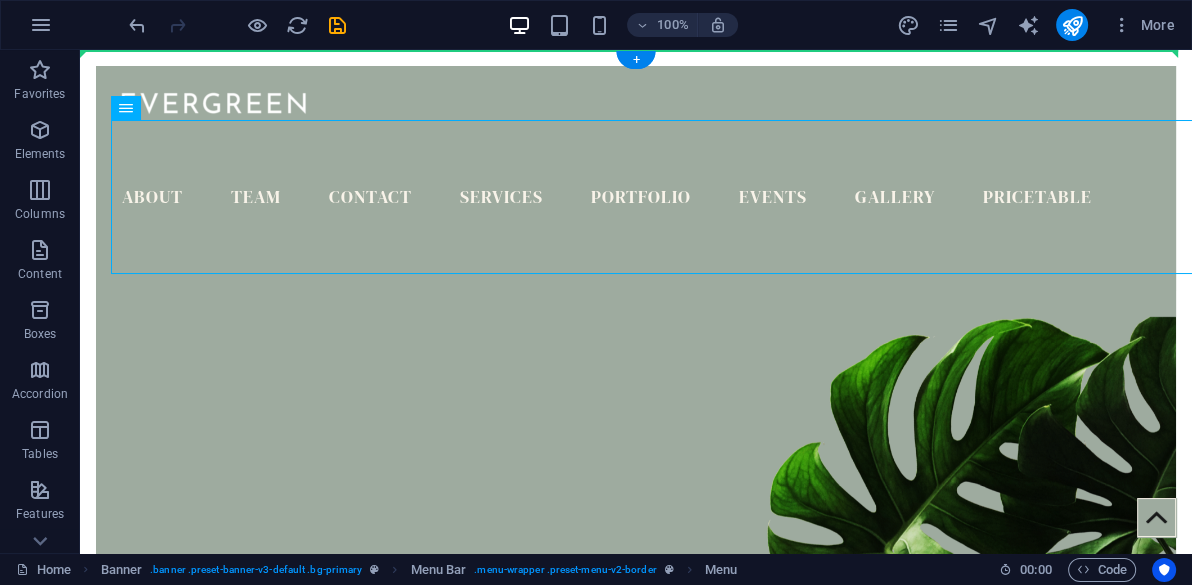 drag, startPoint x: 234, startPoint y: 159, endPoint x: 83, endPoint y: 100, distance: 162.11725 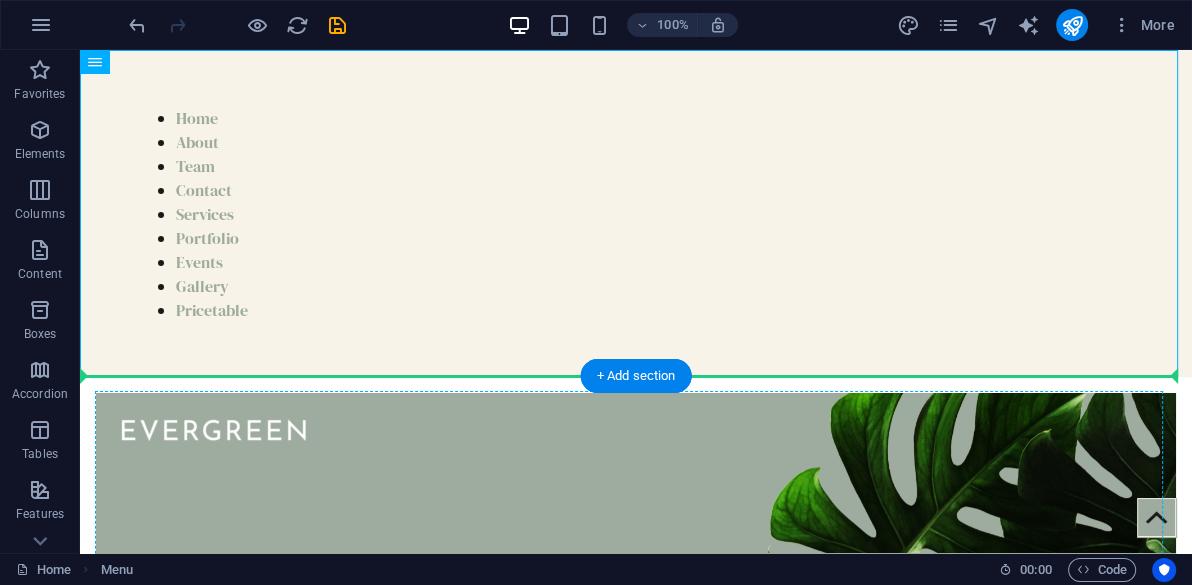 drag, startPoint x: 134, startPoint y: 85, endPoint x: 324, endPoint y: 465, distance: 424.8529 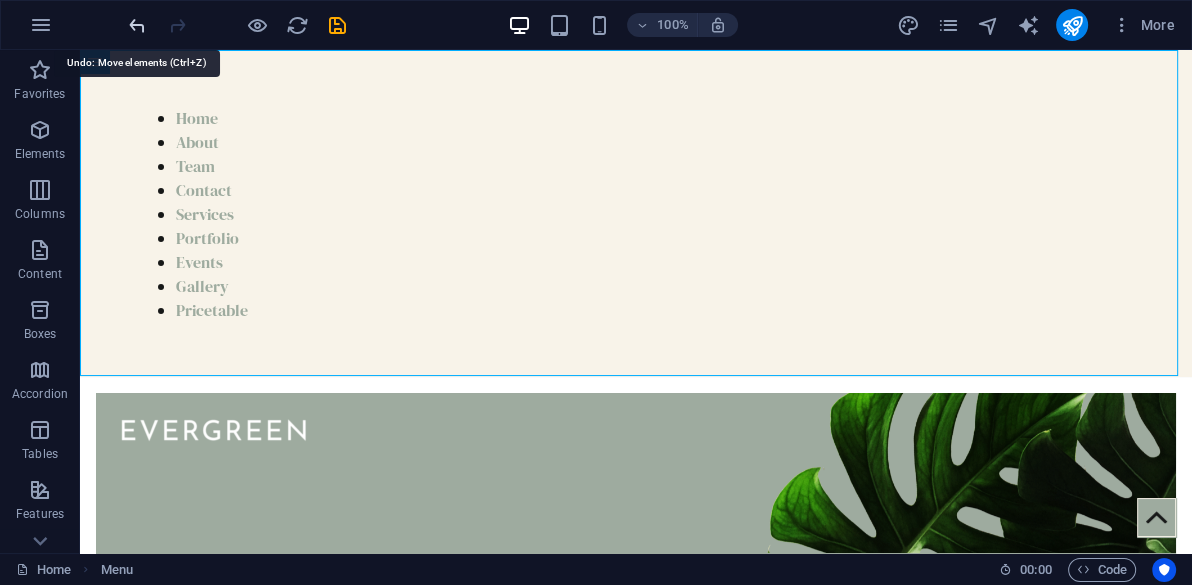click at bounding box center [137, 25] 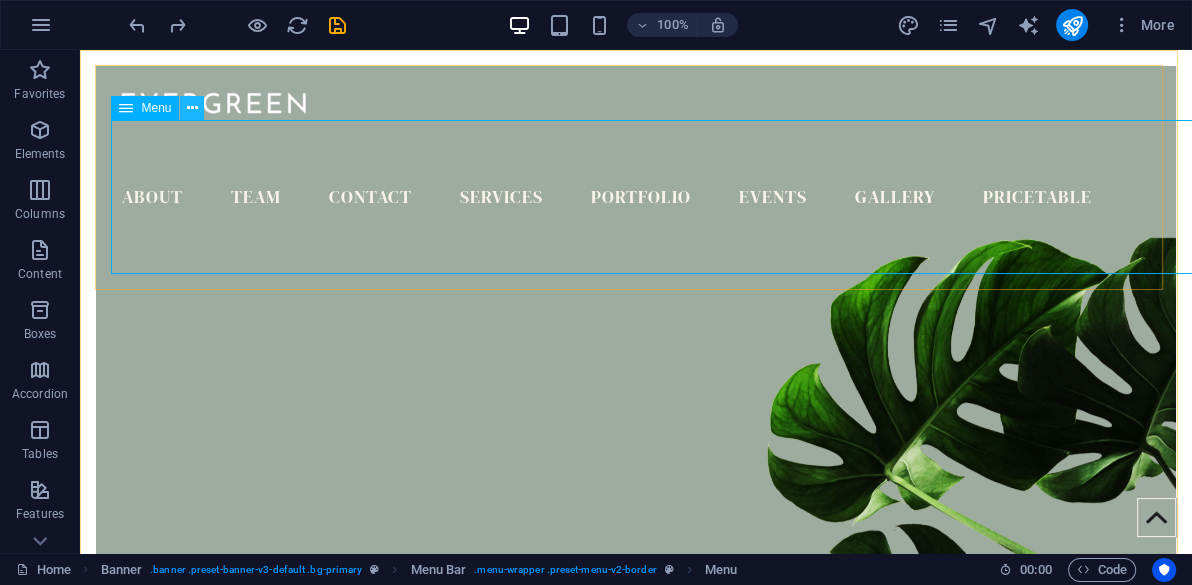 click at bounding box center [192, 108] 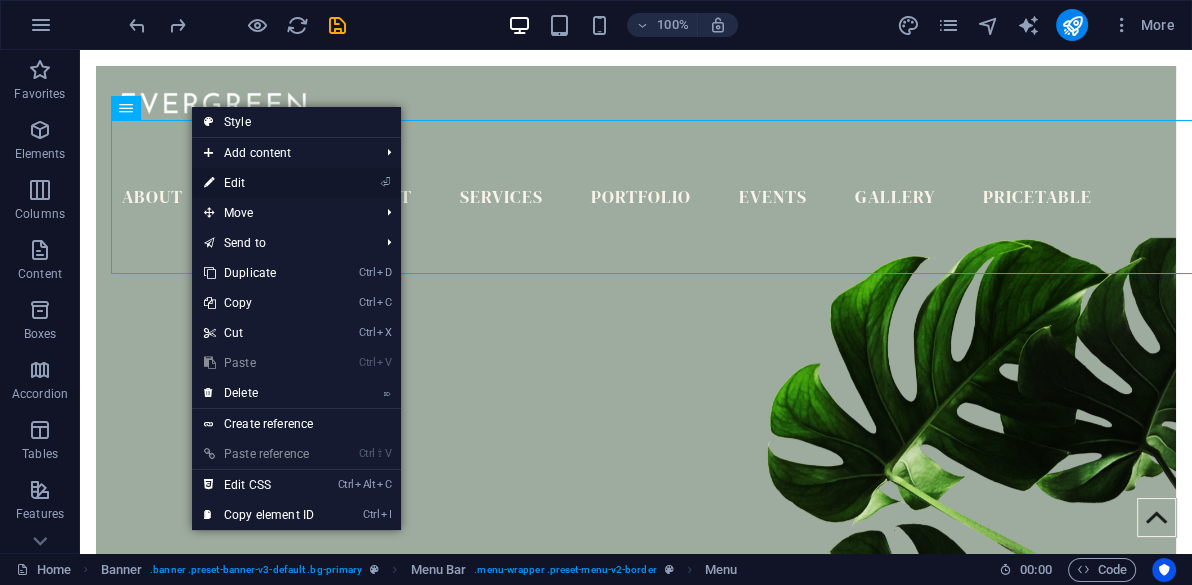 click on "⏎  Edit" at bounding box center (259, 183) 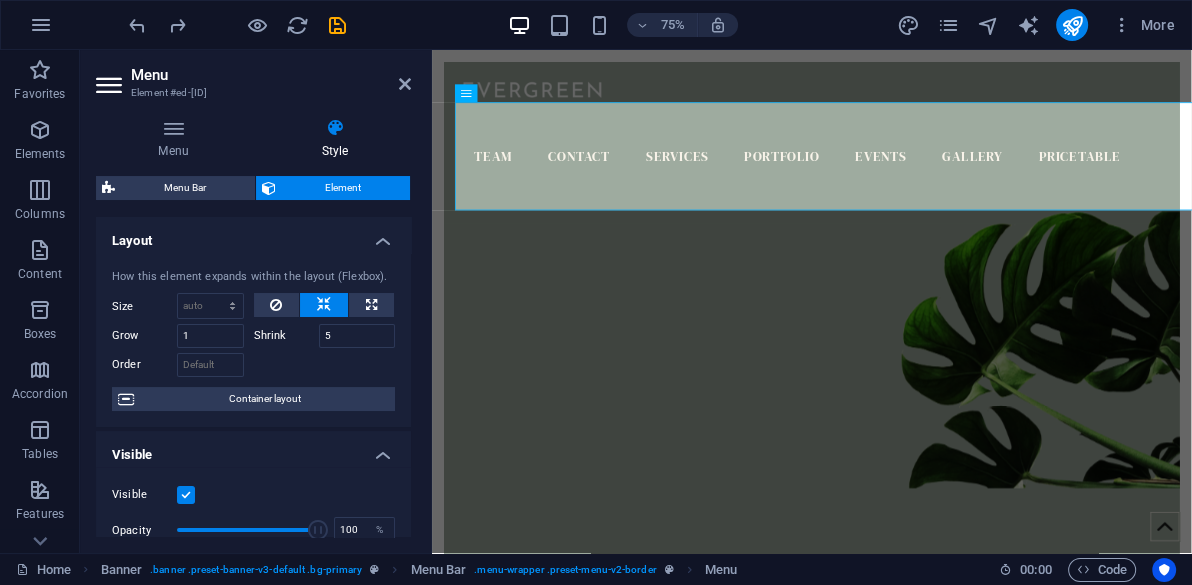 scroll, scrollTop: 280, scrollLeft: 0, axis: vertical 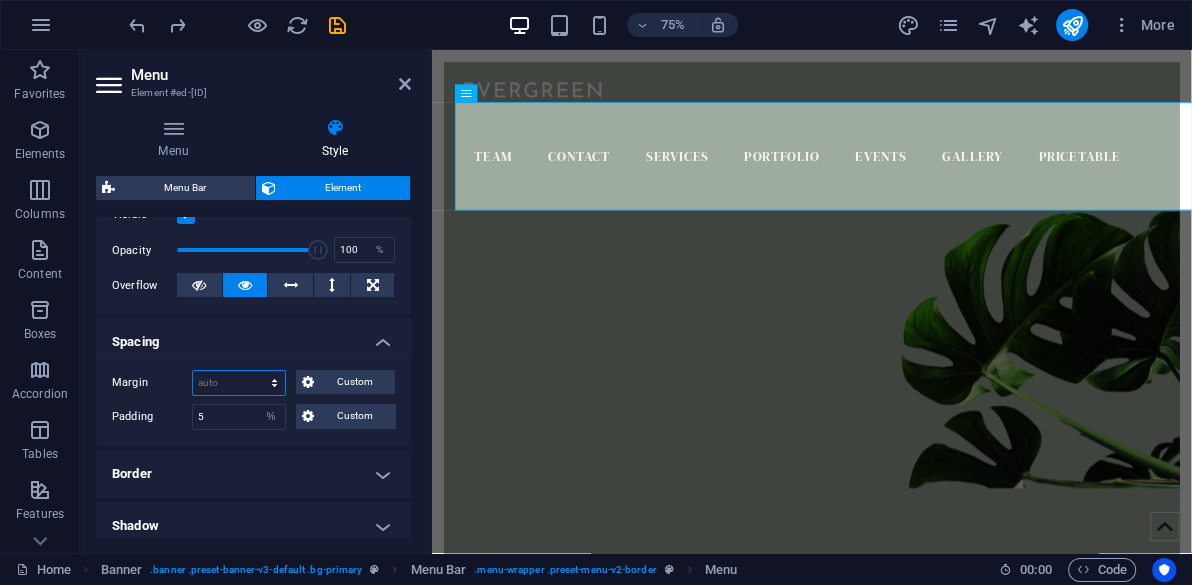 click on "Default auto px % rem vw vh Custom" at bounding box center (239, 383) 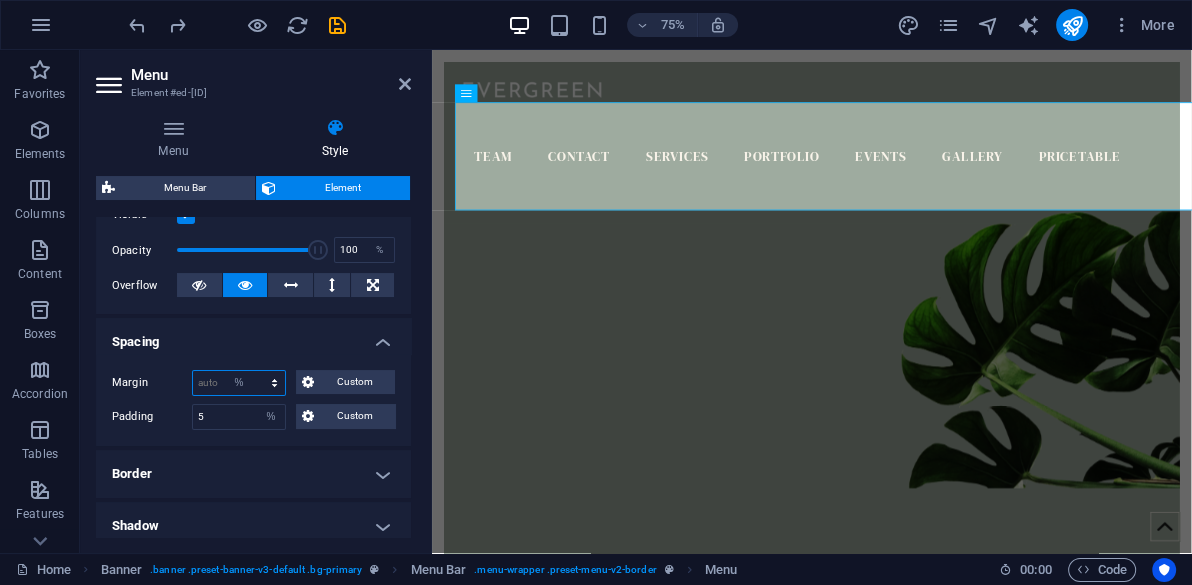 click on "Default auto px % rem vw vh Custom" at bounding box center (239, 383) 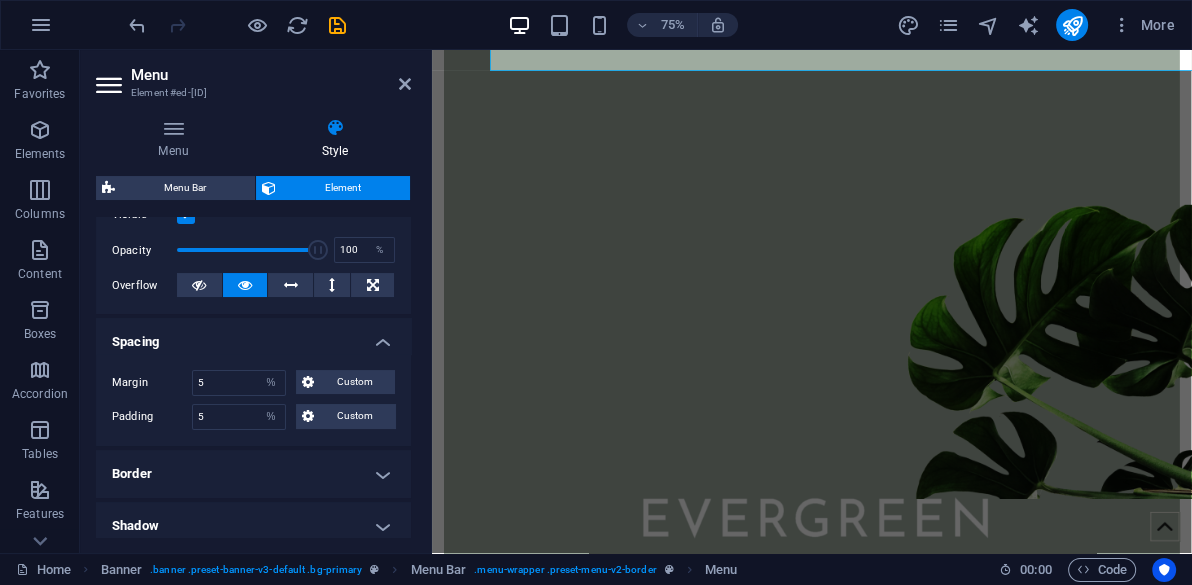 scroll, scrollTop: 0, scrollLeft: 0, axis: both 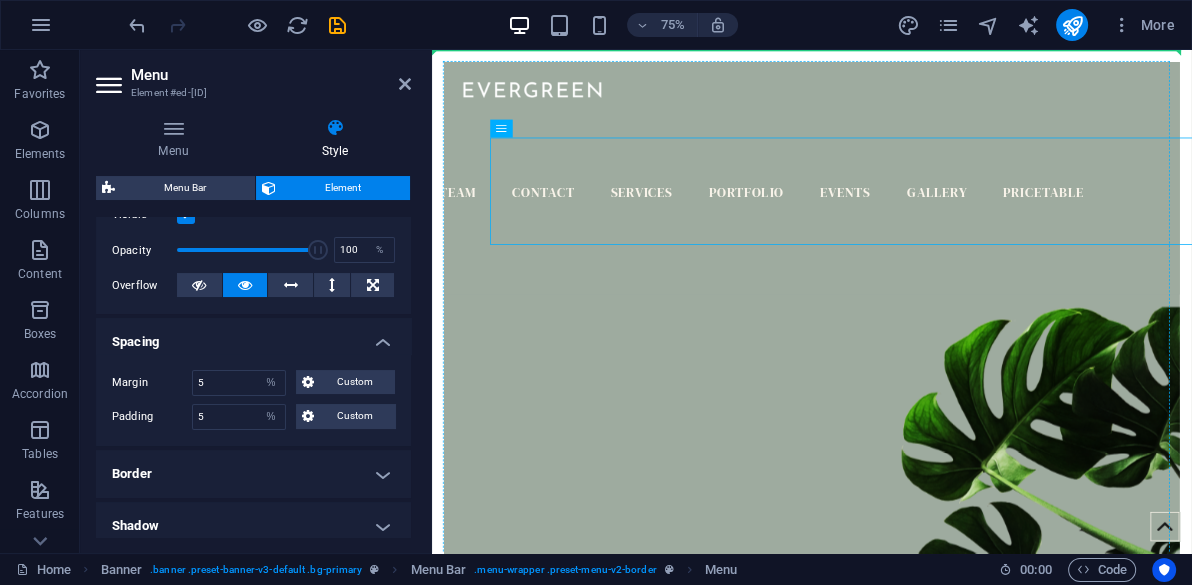 drag, startPoint x: 936, startPoint y: 177, endPoint x: 472, endPoint y: 212, distance: 465.31818 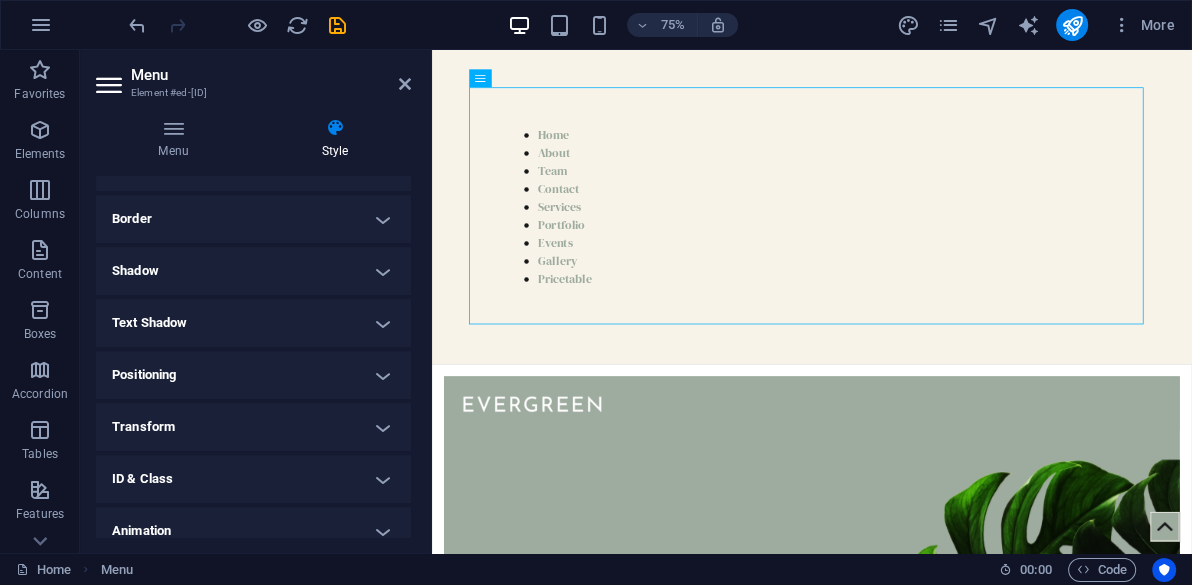 click on "Home About Team Contact Services Portfolio Events Gallery Pricetable Blog Newest Articles Grow better Platea dapibus gravida, porttitor diam taciti cras convallis senectus. Pulvinar in erat.  Read more   Botanica Asia Sur sadipscing elitr, nonumy eirmod tempor invidunt ut labore et dolore! r invidunt ut l! Read more   Small Plants Litora in risus? Non fringilla non lacus tortor. neque purus, placerat elit lacinia magna class. Read more    Previous Next  About Us Isa Brown Maria Rossi Linda Brown Drop content here or  Add elements  Paste clipboard HI, Lorem ipsum dolor sit amet, consectetuer adipiscing elit. Aenean commodo ligula eget dolor. Lorem ipsum dolor sit amet, consectetuer adipiscing elit leget dolor. Lorem ipsum dolor sit amet, consectetuer adipiscing elit. Aenean commodo ligula eget dolor. Lorem ipsum dolor sit amet, consectetuer adipiscing elit dolor. ISA Drop content here or  Add elements  Paste clipboard CIAO,   MARIA Drop content here or  Add elements  Paste clipboard HELLO," at bounding box center (938, 6852) 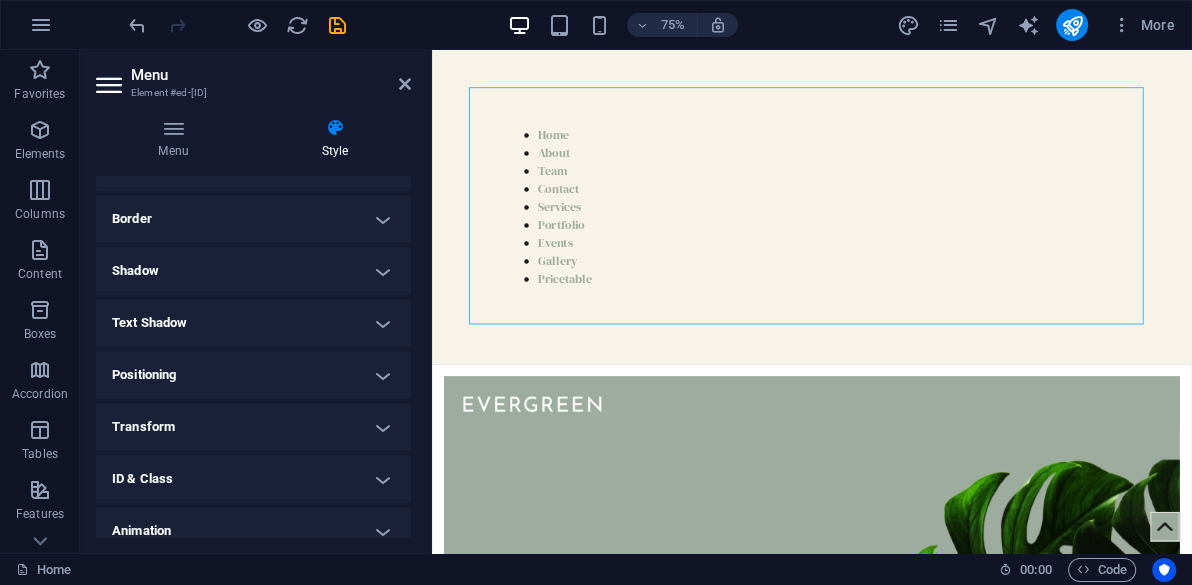 drag, startPoint x: 472, startPoint y: 212, endPoint x: 534, endPoint y: 233, distance: 65.459915 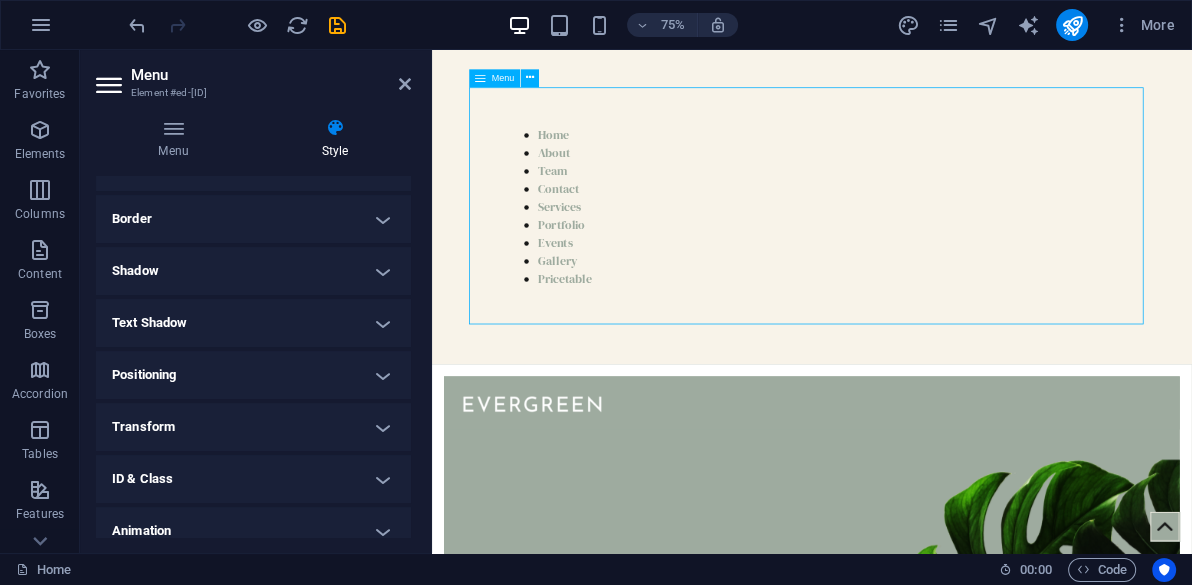 drag, startPoint x: 534, startPoint y: 233, endPoint x: 531, endPoint y: 199, distance: 34.132095 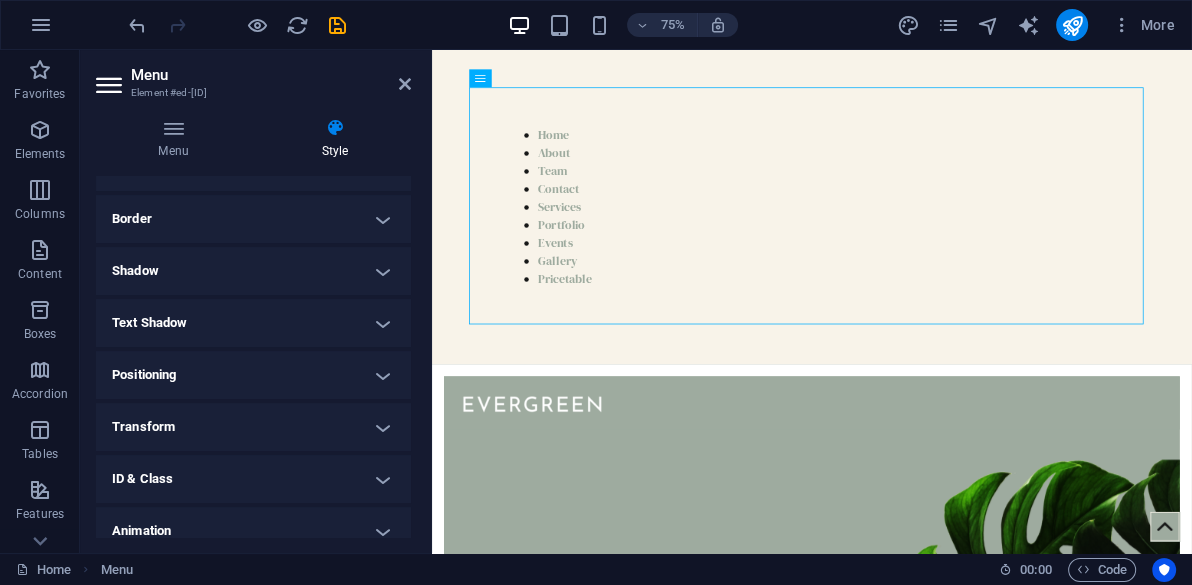 drag, startPoint x: 531, startPoint y: 199, endPoint x: 571, endPoint y: 71, distance: 134.10443 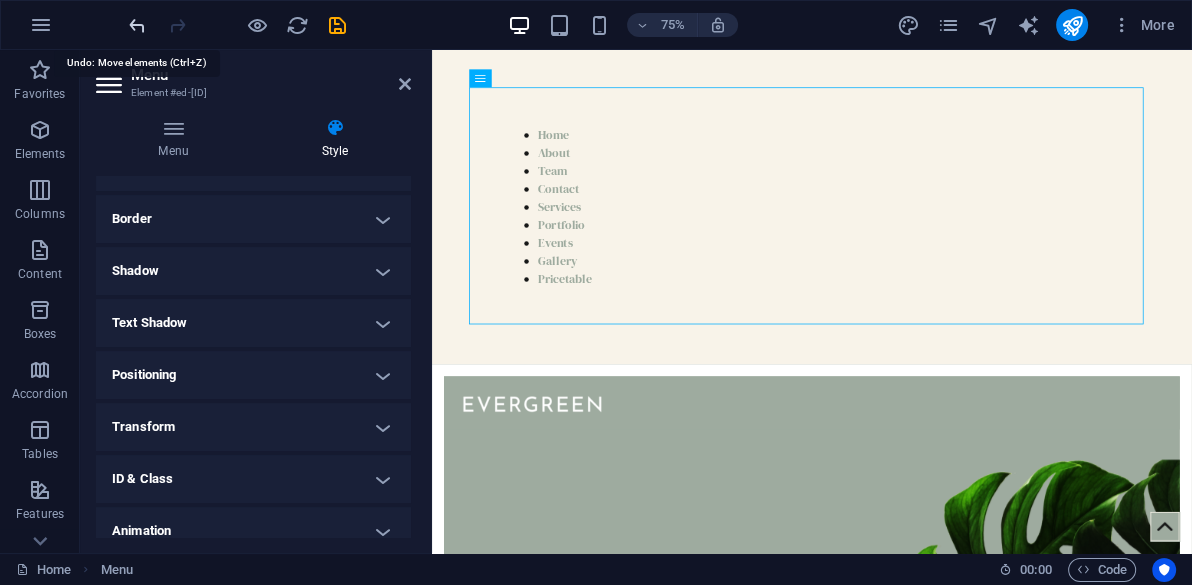 click at bounding box center [137, 25] 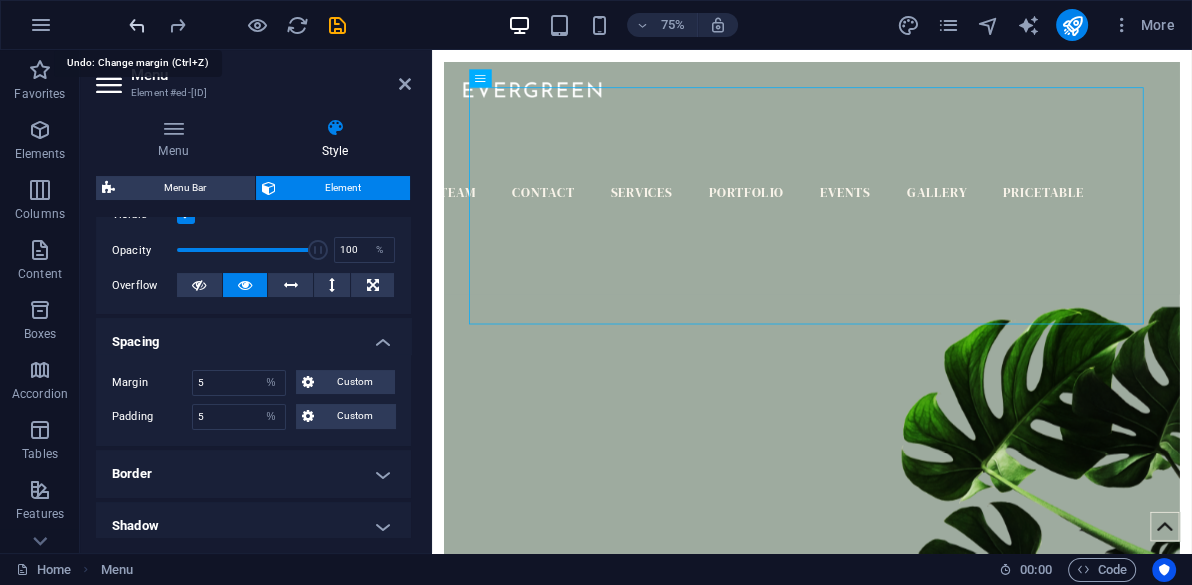 scroll, scrollTop: 495, scrollLeft: 0, axis: vertical 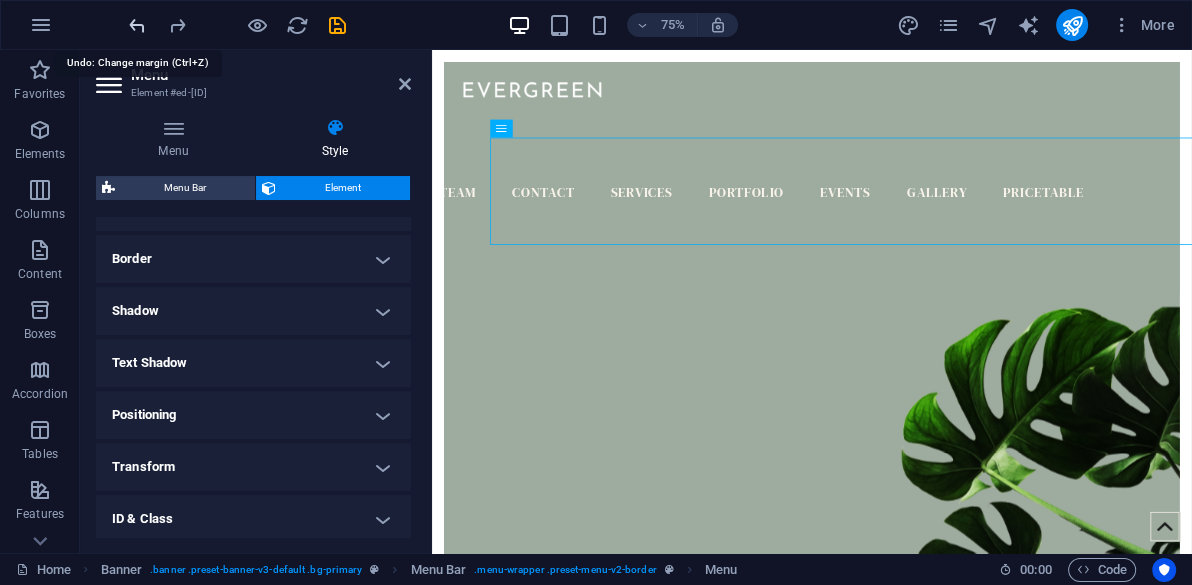 click at bounding box center (137, 25) 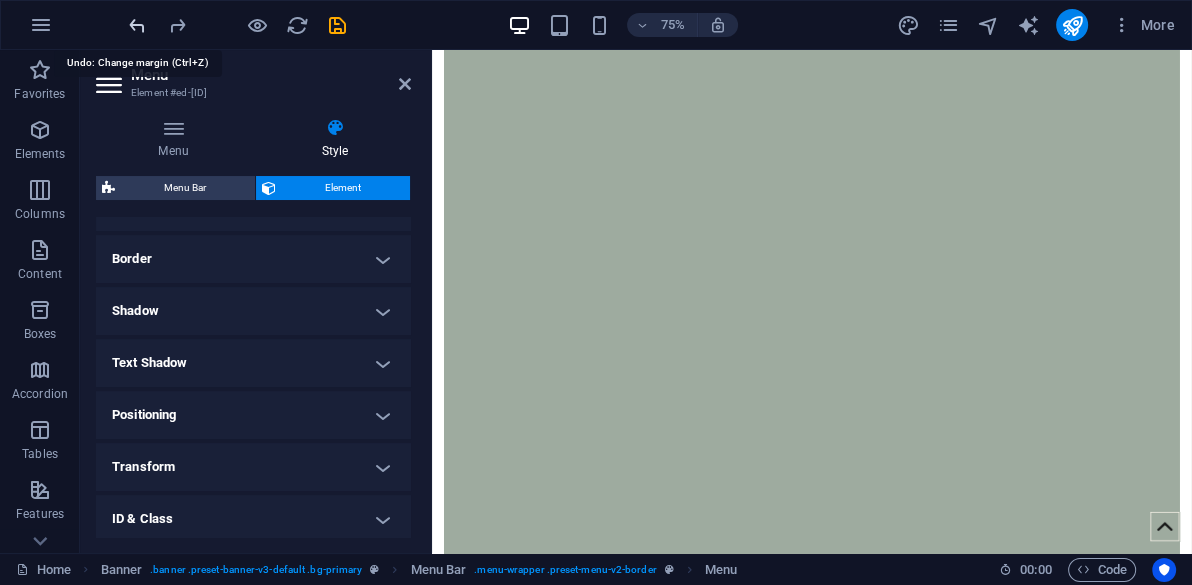 scroll, scrollTop: 742, scrollLeft: 0, axis: vertical 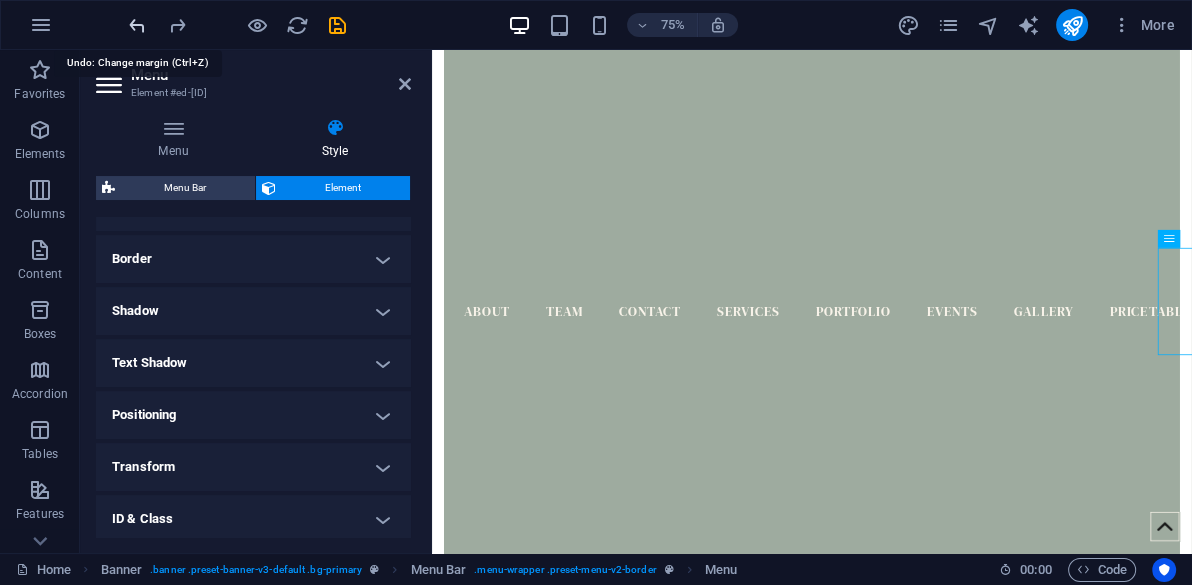 click at bounding box center [137, 25] 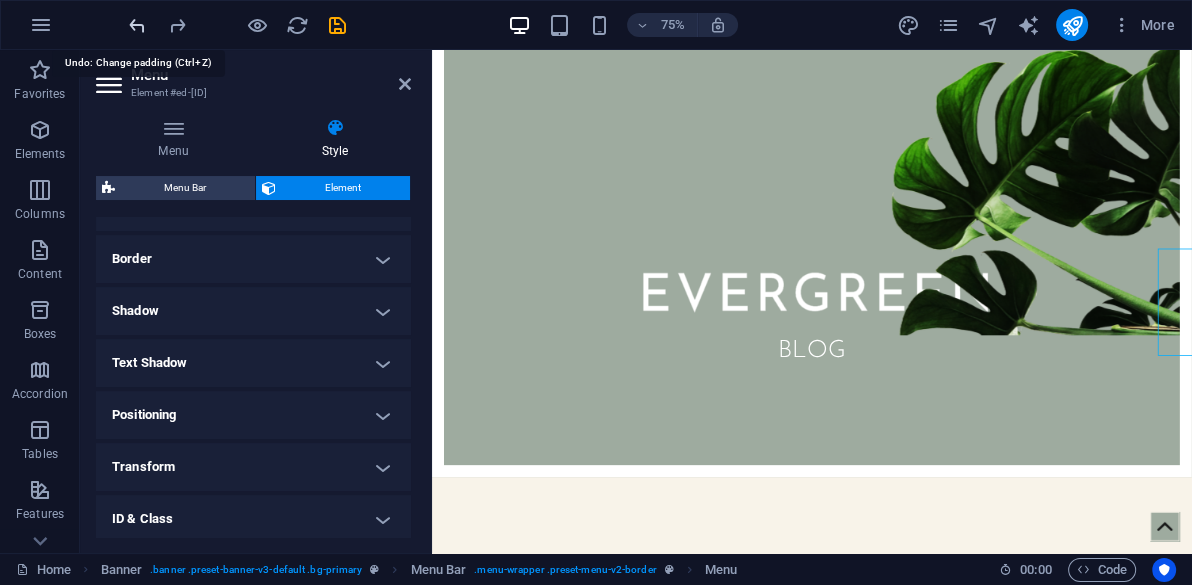 scroll, scrollTop: 0, scrollLeft: 0, axis: both 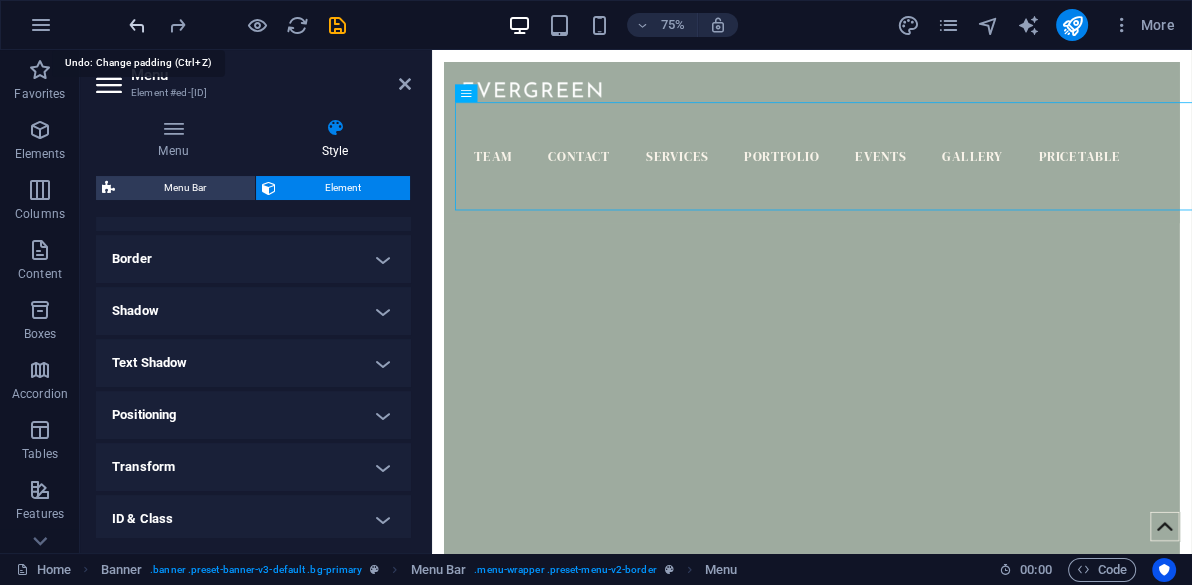 click at bounding box center [137, 25] 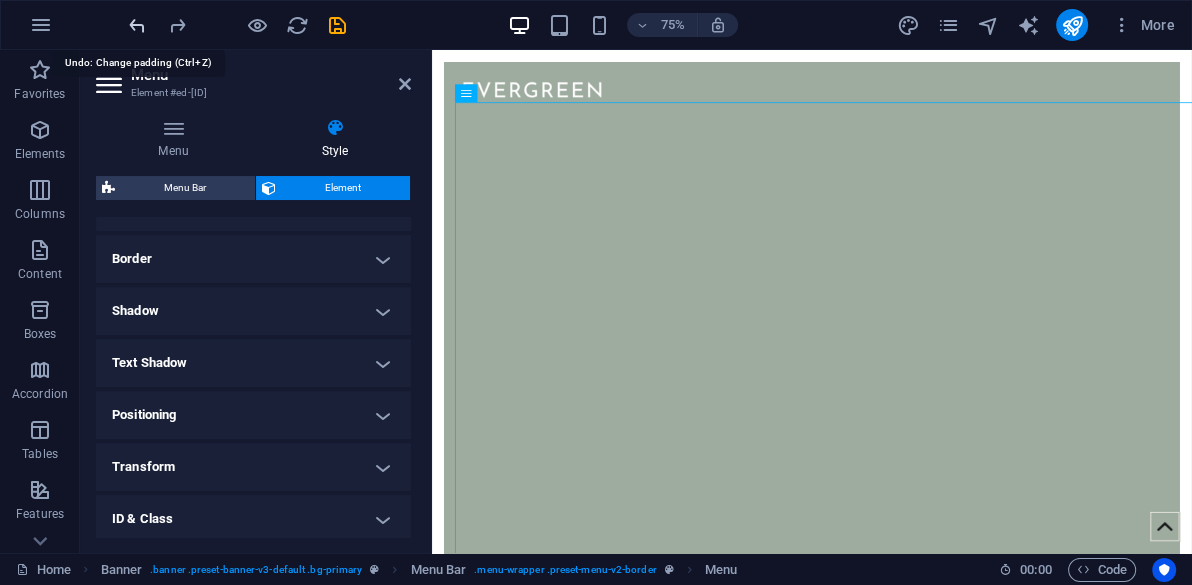 click at bounding box center (137, 25) 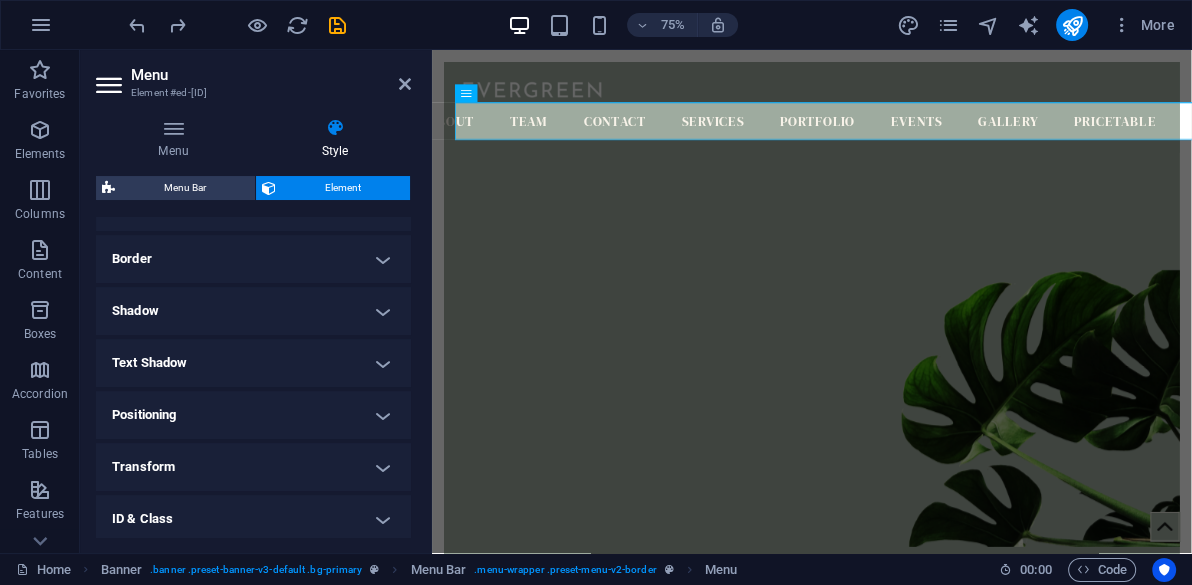 click on "Layout How this element expands within the layout (Flexbox). Size Default auto px % 1/1 1/2 1/3 1/4 1/5 1/6 1/7 1/8 1/9 1/10 Grow 1 Shrink 5 Order Container layout Visible Visible Opacity 100 % Overflow Spacing Margin 5 Default auto px % rem vw vh Custom Custom auto px % rem vw vh auto px % rem vw vh auto px % rem vw vh auto px % rem vw vh Padding 5 Default px rem % vh vw Custom Custom 5 px rem % vh vw 5 px rem % vh vw 5 px rem % vh vw 5 px rem % vh vw Border Style              - Width 1 auto px rem % vh vw Custom Custom 1 auto px rem % vh vw 1 auto px rem % vh vw 1 auto px rem % vh vw 1 auto px rem % vh vw  - Color Round corners Default px rem % vh vw Custom Custom px rem % vh vw px rem % vh vw px rem % vh vw px rem % vh vw Shadow Default None Outside Inside Color X offset 0 px rem vh vw Y offset 0 px rem vh vw Blur 0 px rem % vh vw Spread 0 px rem vh vw Text Shadow Default None Outside Color X offset 0 px rem vh vw Y offset 0 px rem vh vw Blur 0 px rem % vh vw Positioning Default Static Relative %" at bounding box center (253, 377) 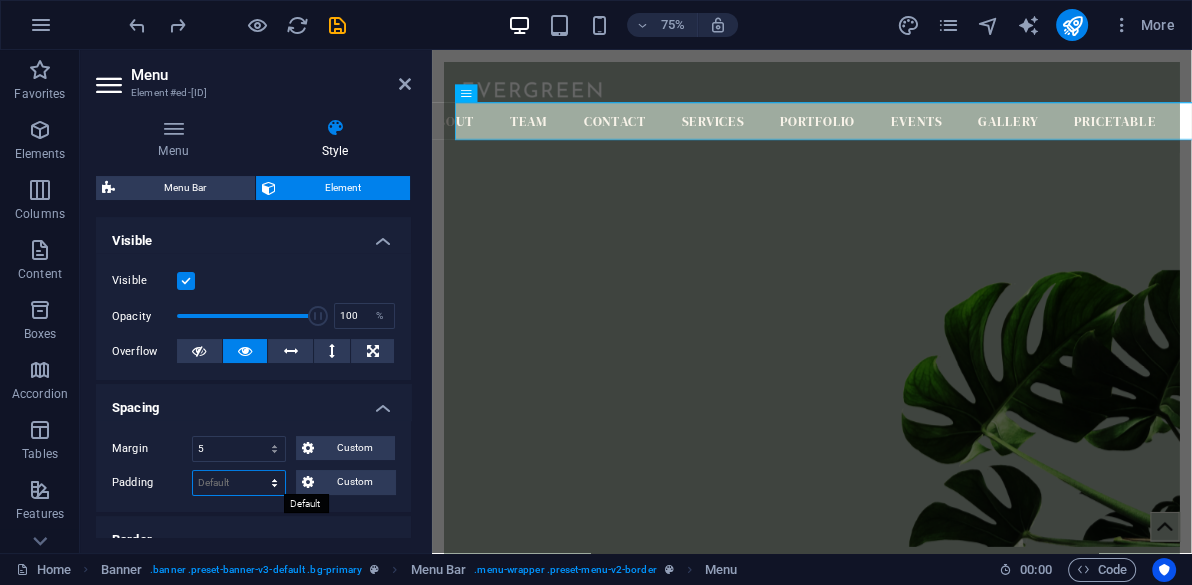 click on "Default px rem % vh vw Custom" at bounding box center (239, 483) 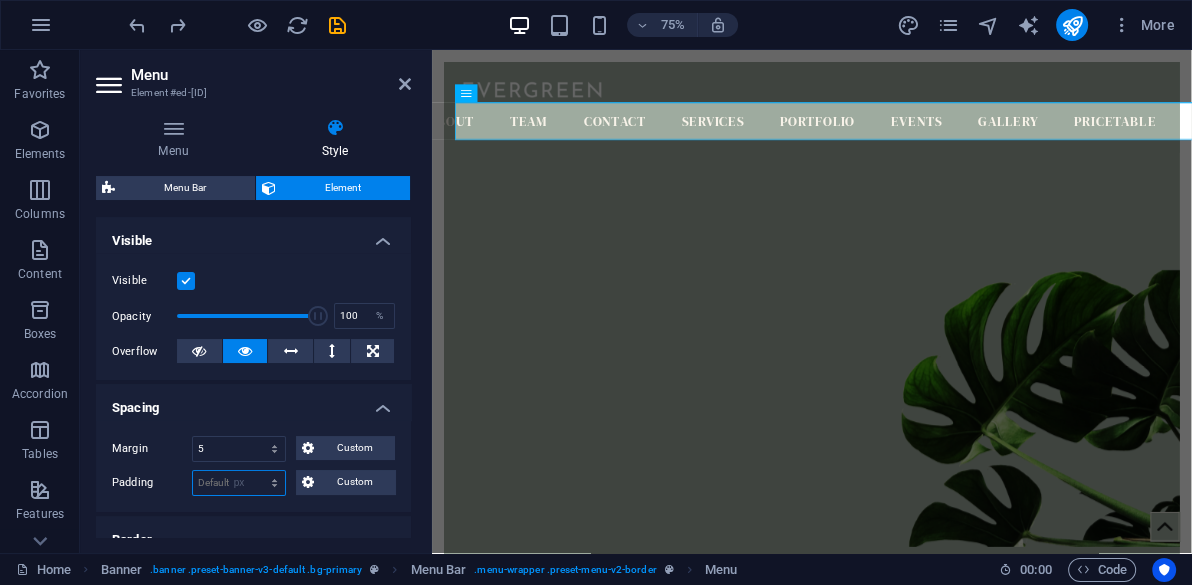 click on "Default px rem % vh vw Custom" at bounding box center (239, 483) 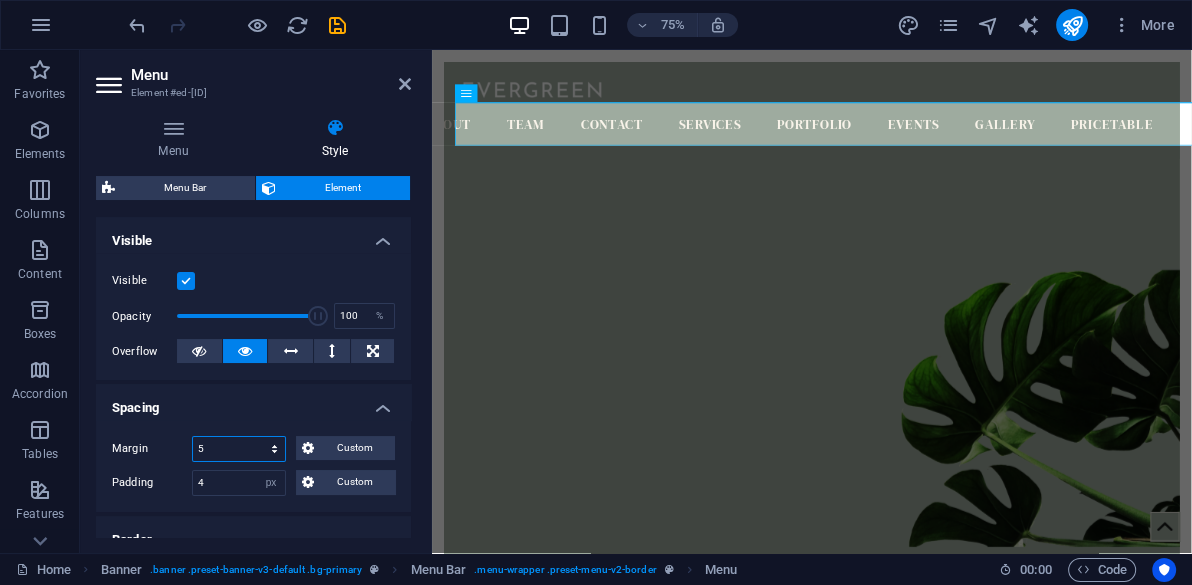 click on "Default auto px % rem vw vh Custom" at bounding box center [239, 449] 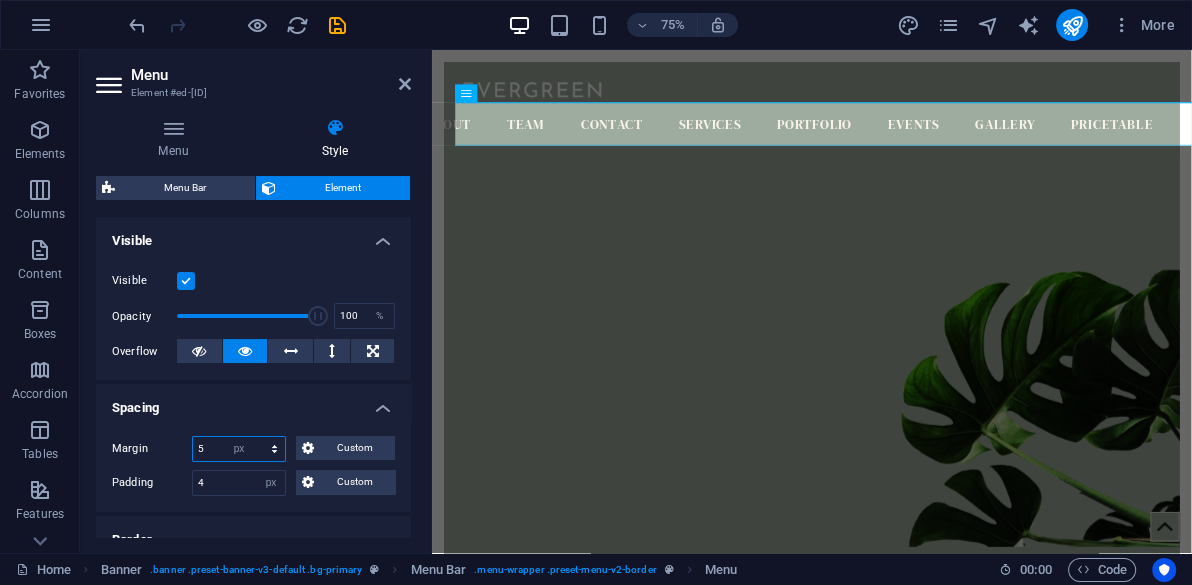 click on "Default auto px % rem vw vh Custom" at bounding box center (239, 449) 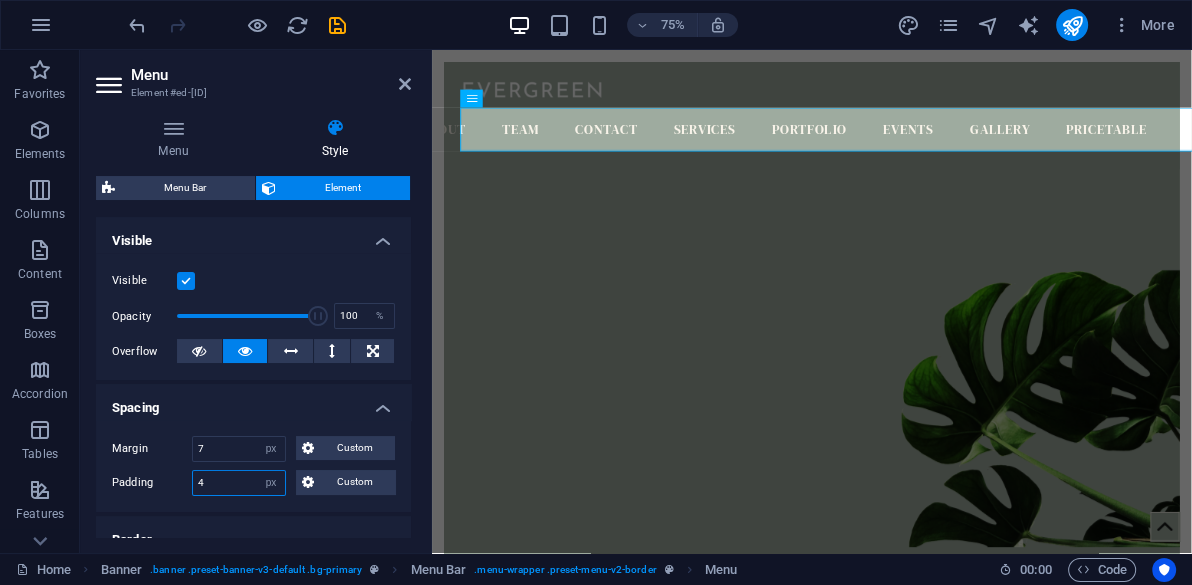 click on "4" at bounding box center [239, 483] 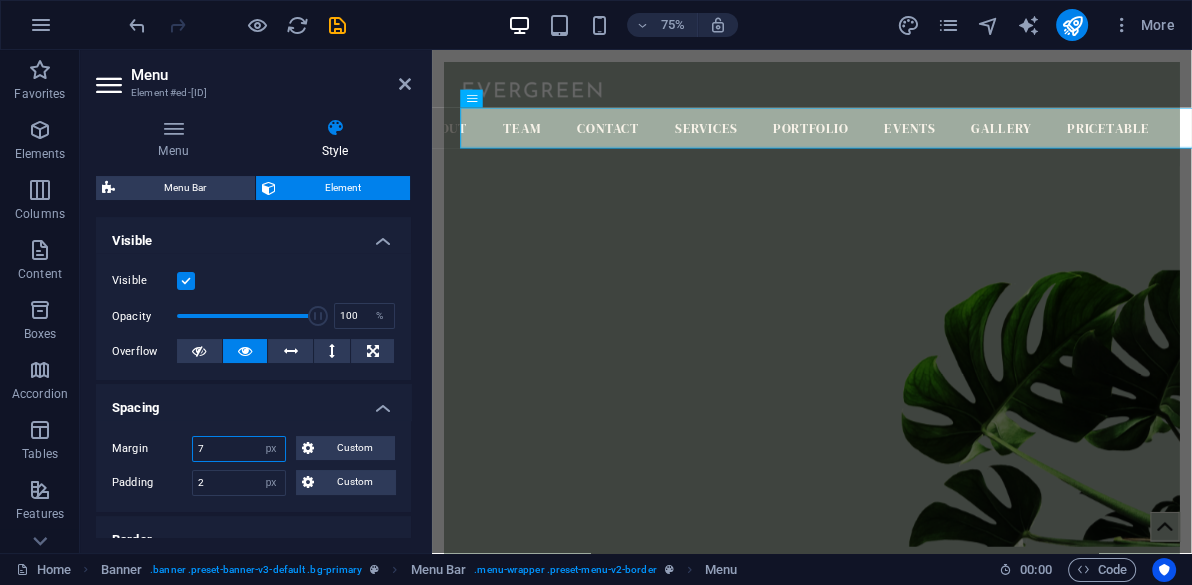 click on "7" at bounding box center (239, 449) 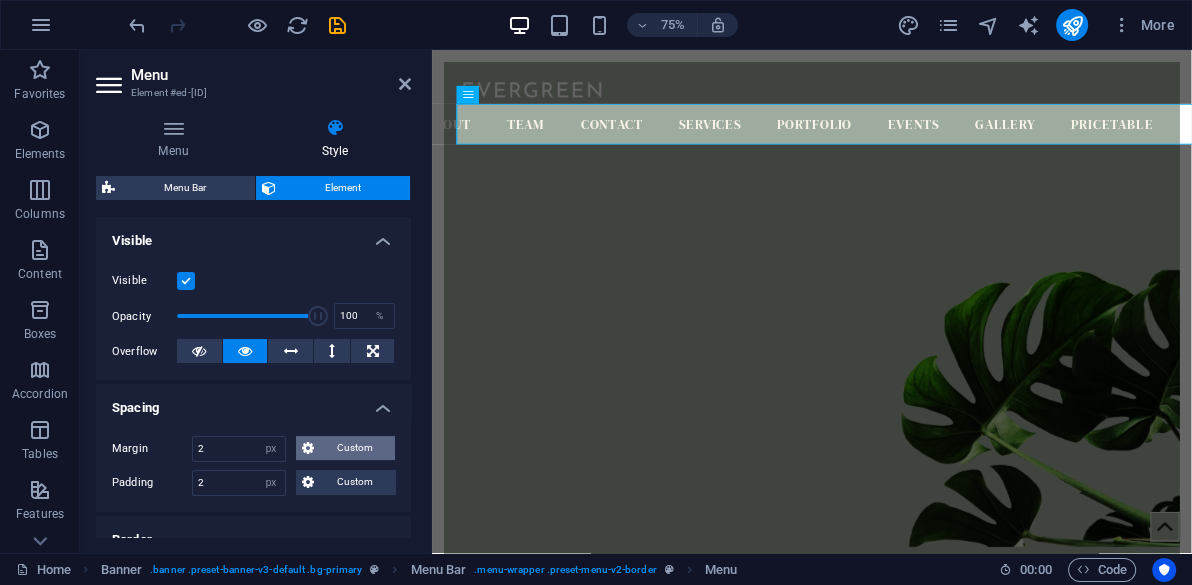 click on "Custom" at bounding box center (354, 448) 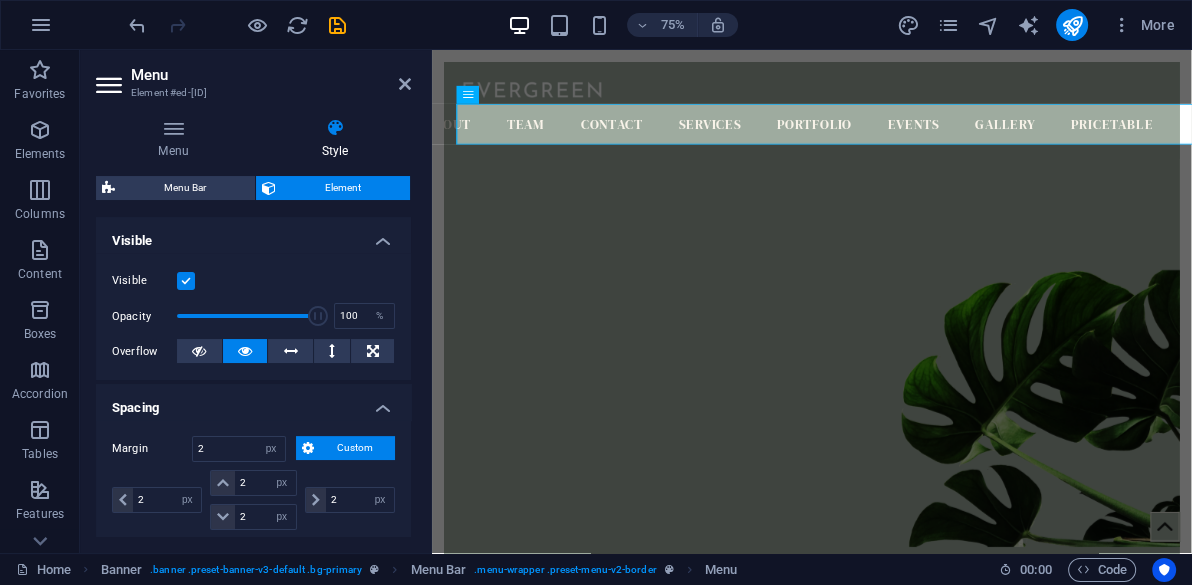 click on "Custom" at bounding box center [354, 448] 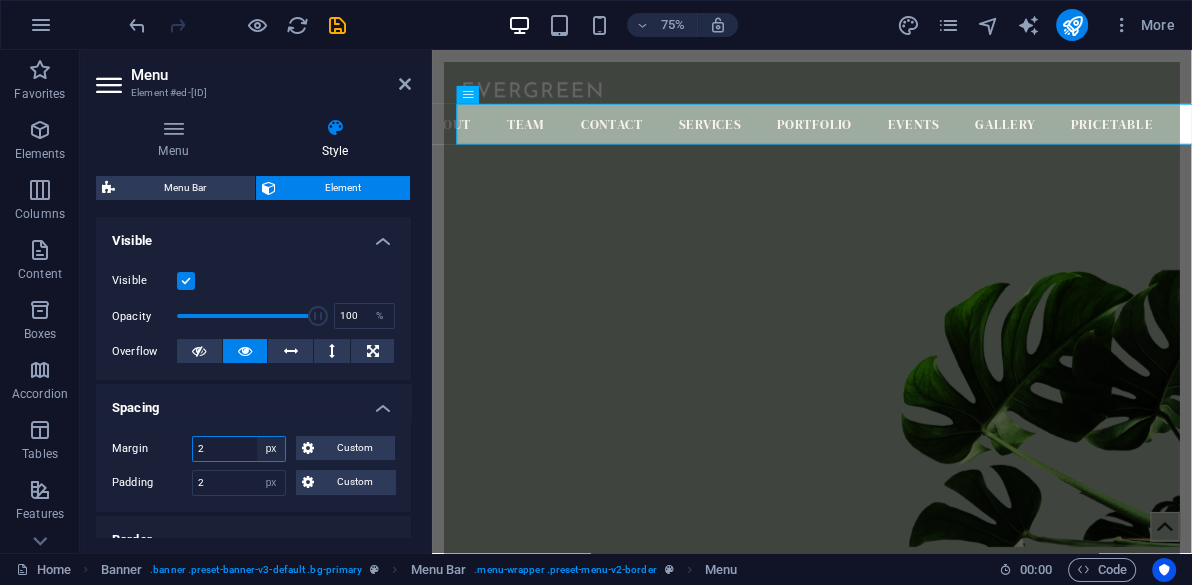 click on "Default auto px % rem vw vh Custom" at bounding box center (271, 449) 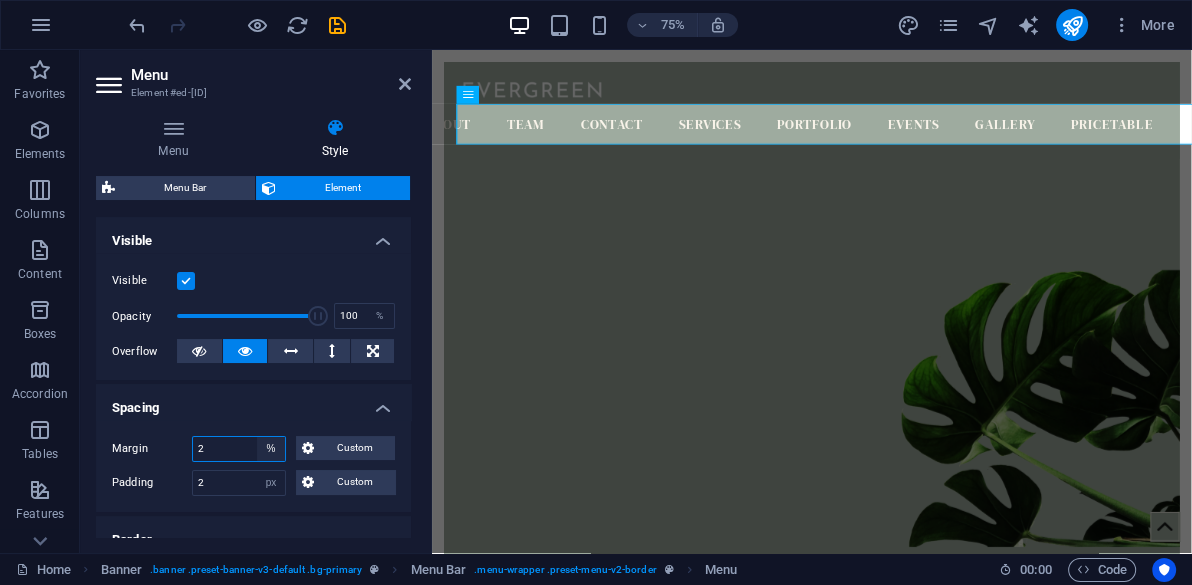 click on "Default auto px % rem vw vh Custom" at bounding box center [271, 449] 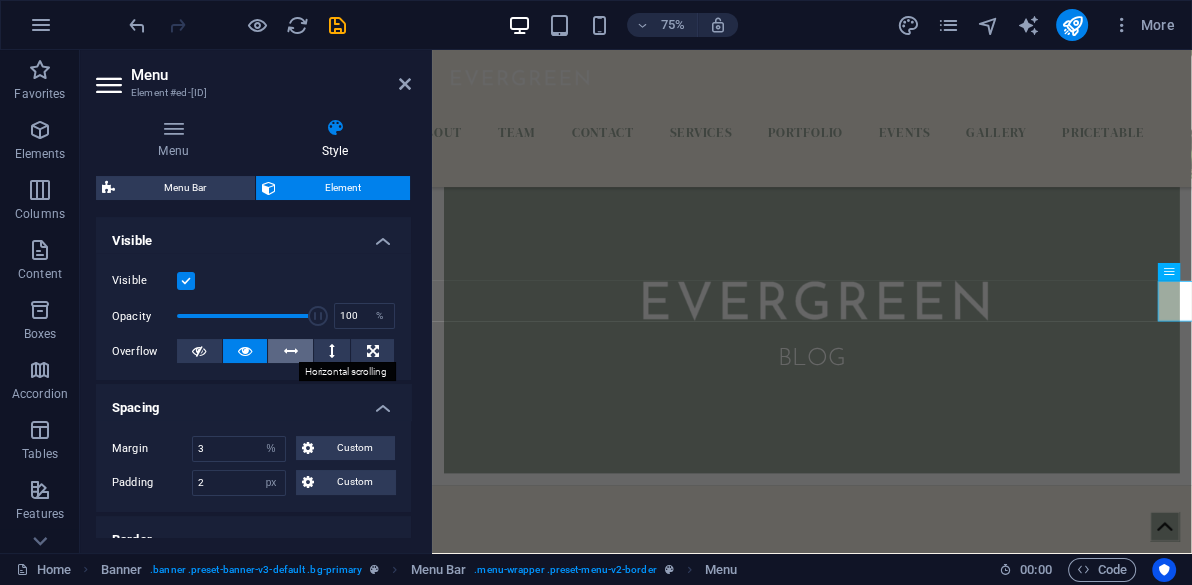 scroll, scrollTop: 0, scrollLeft: 0, axis: both 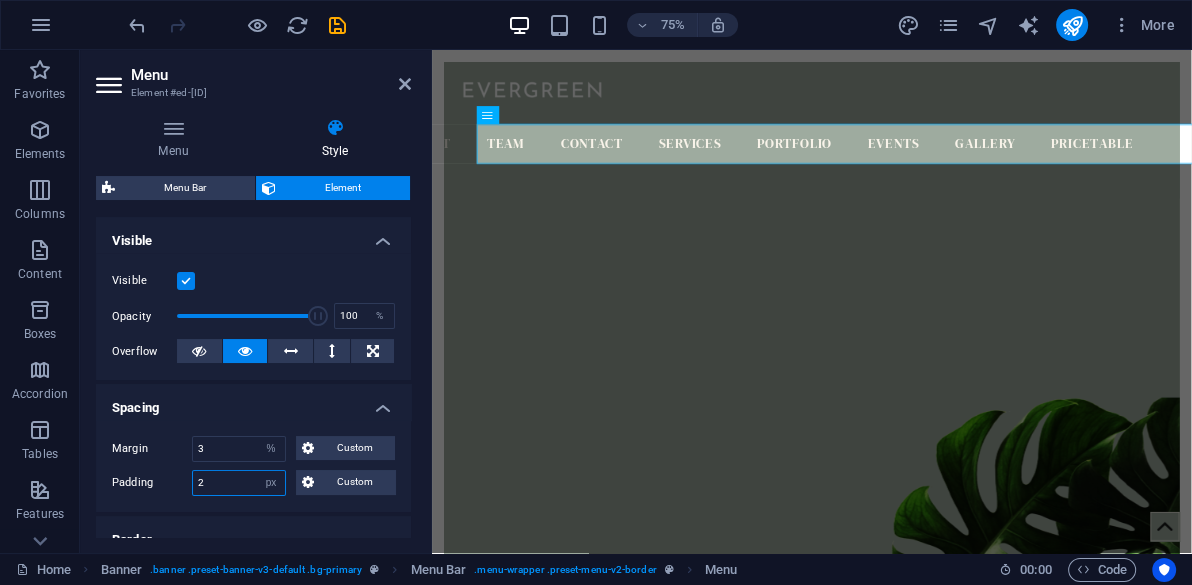 click on "2" at bounding box center [239, 483] 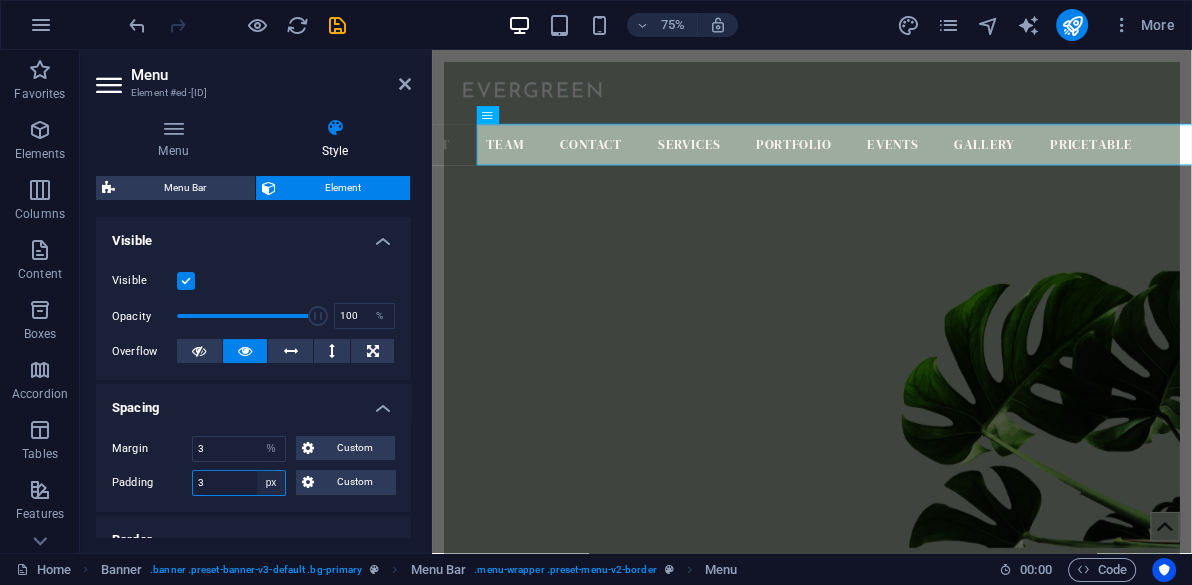 click on "Default px rem % vh vw Custom" at bounding box center (271, 483) 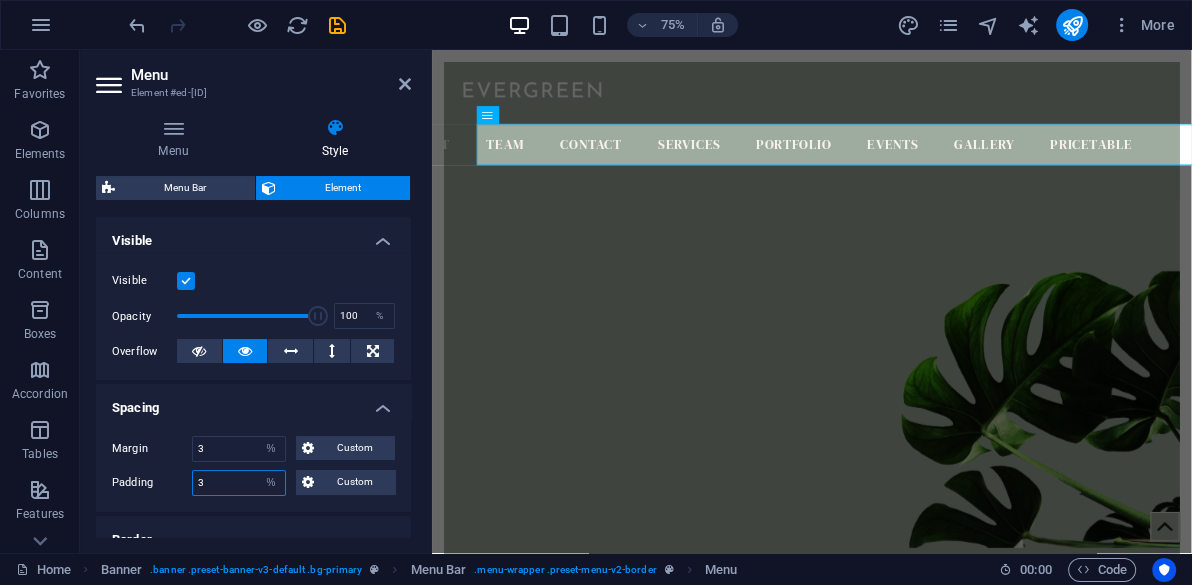 click on "Default px rem % vh vw Custom" at bounding box center [271, 483] 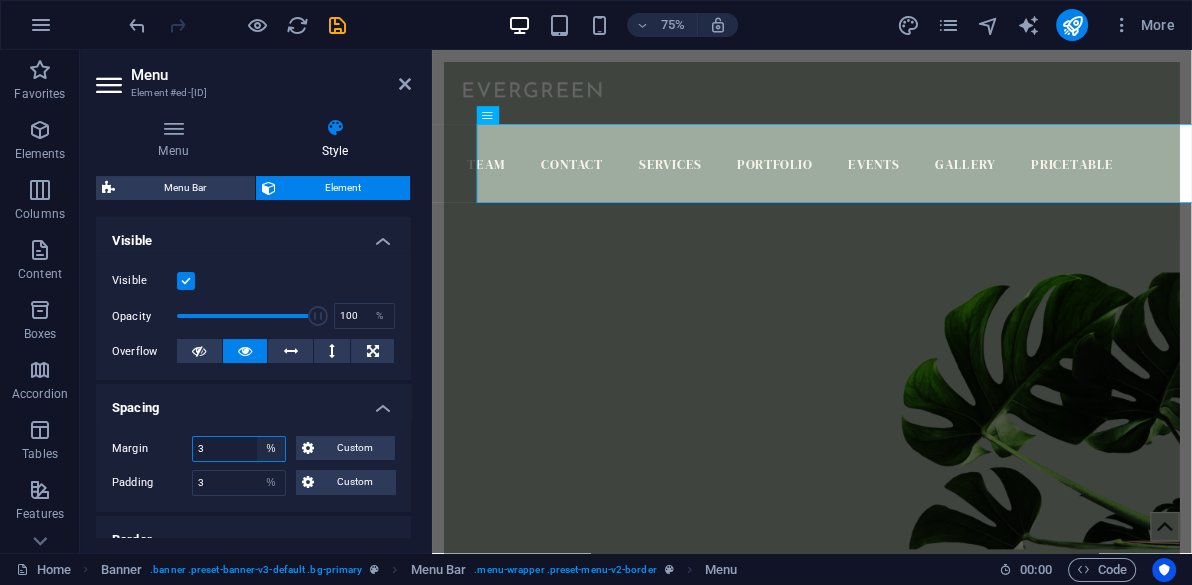 click on "Default auto px % rem vw vh Custom" at bounding box center [271, 449] 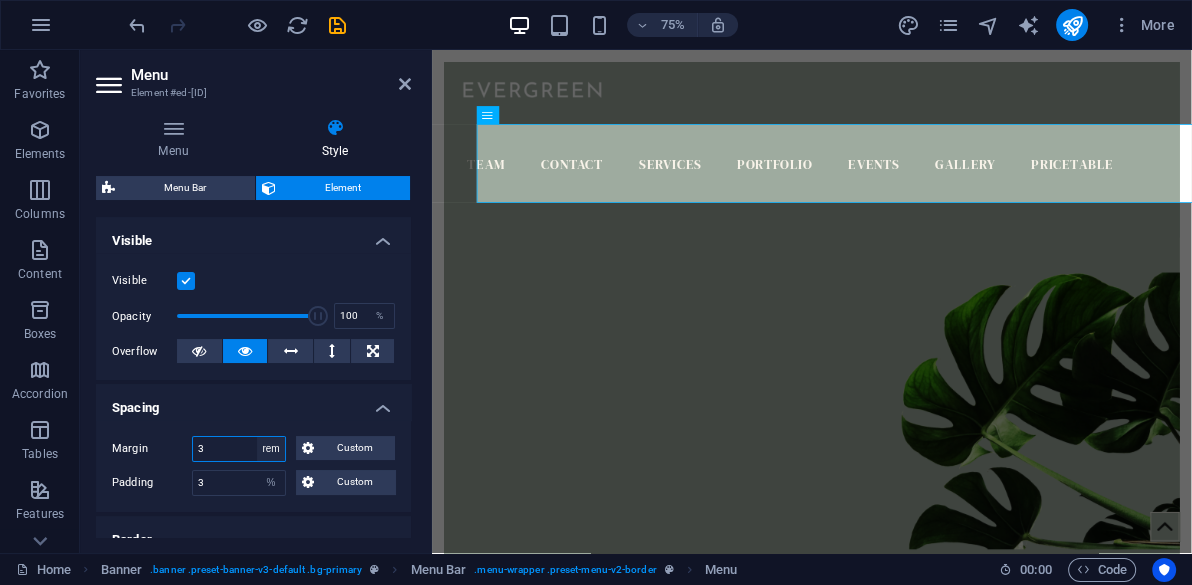 click on "Default auto px % rem vw vh Custom" at bounding box center (271, 449) 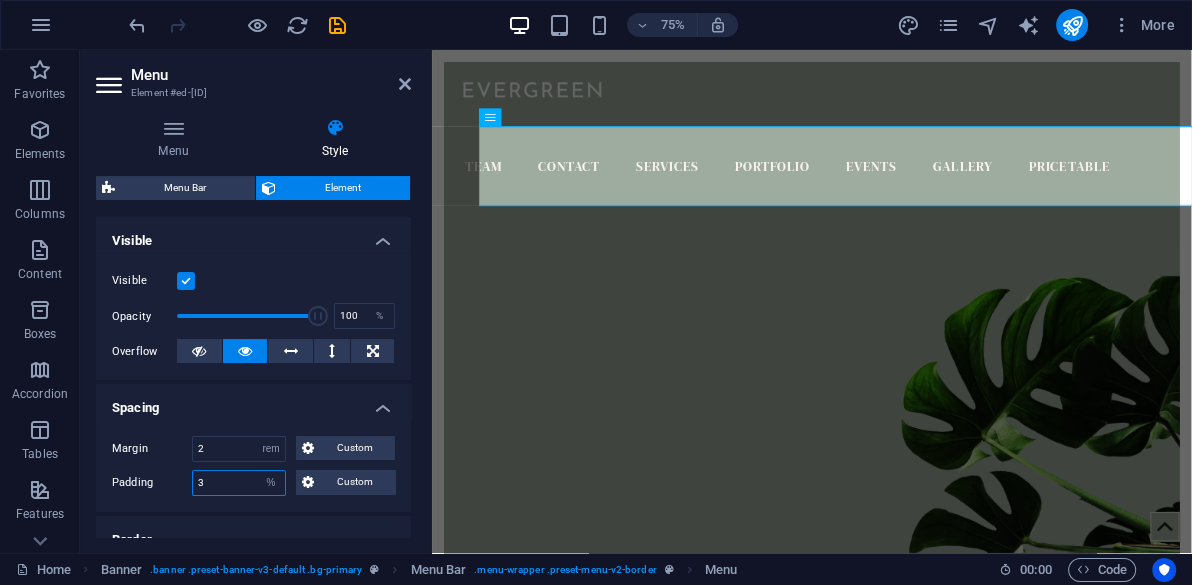 click on "3" at bounding box center (239, 483) 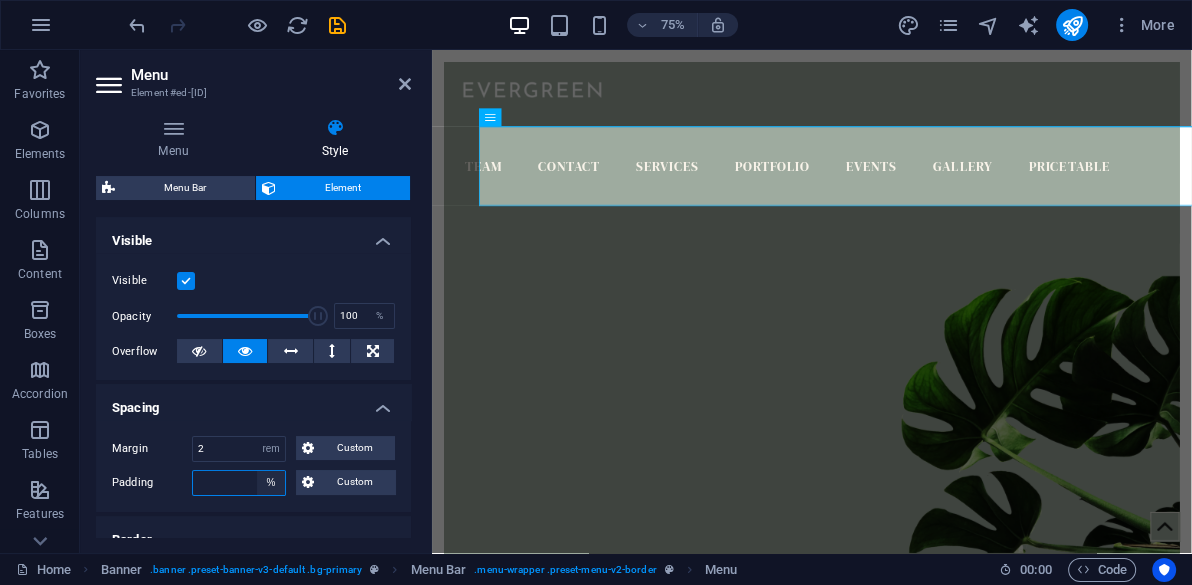 click on "Default px rem % vh vw Custom" at bounding box center [271, 483] 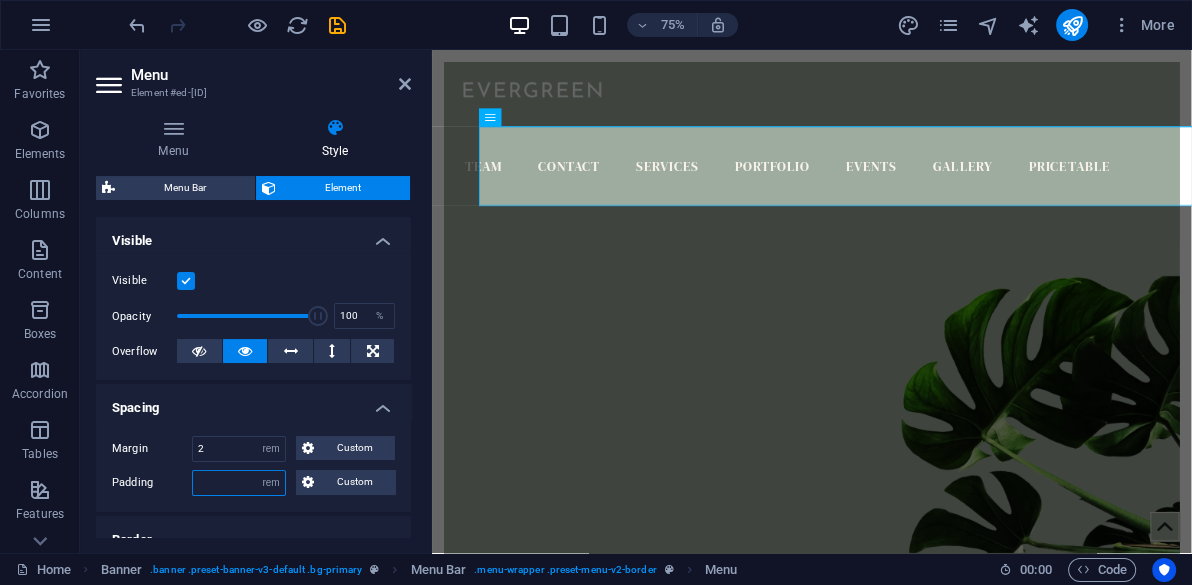 click on "Default px rem % vh vw Custom" at bounding box center (271, 483) 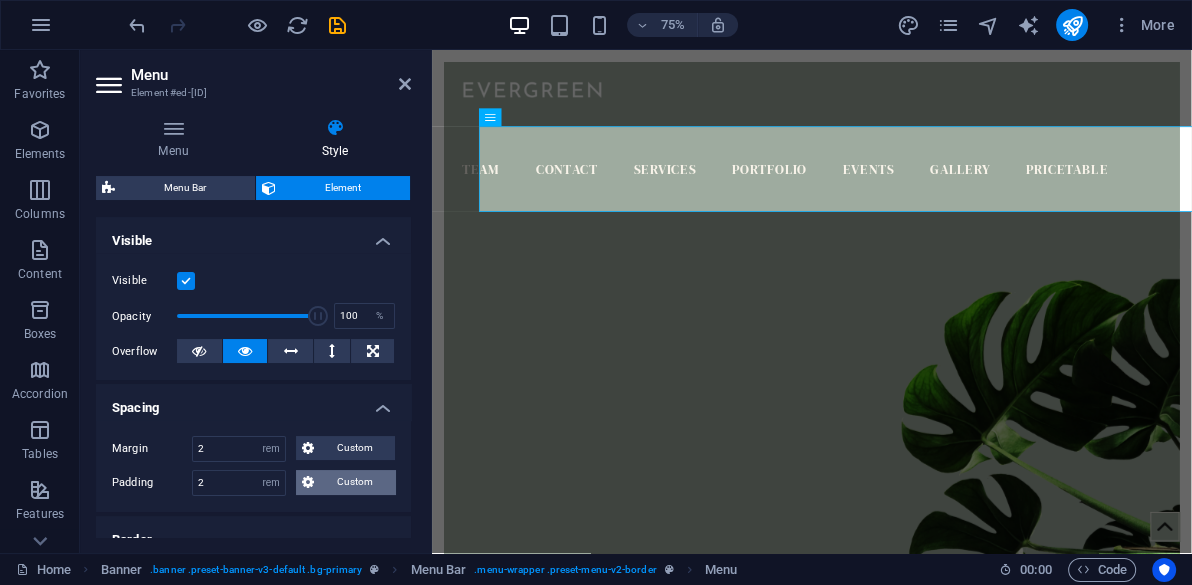 click on "Custom" at bounding box center [354, 482] 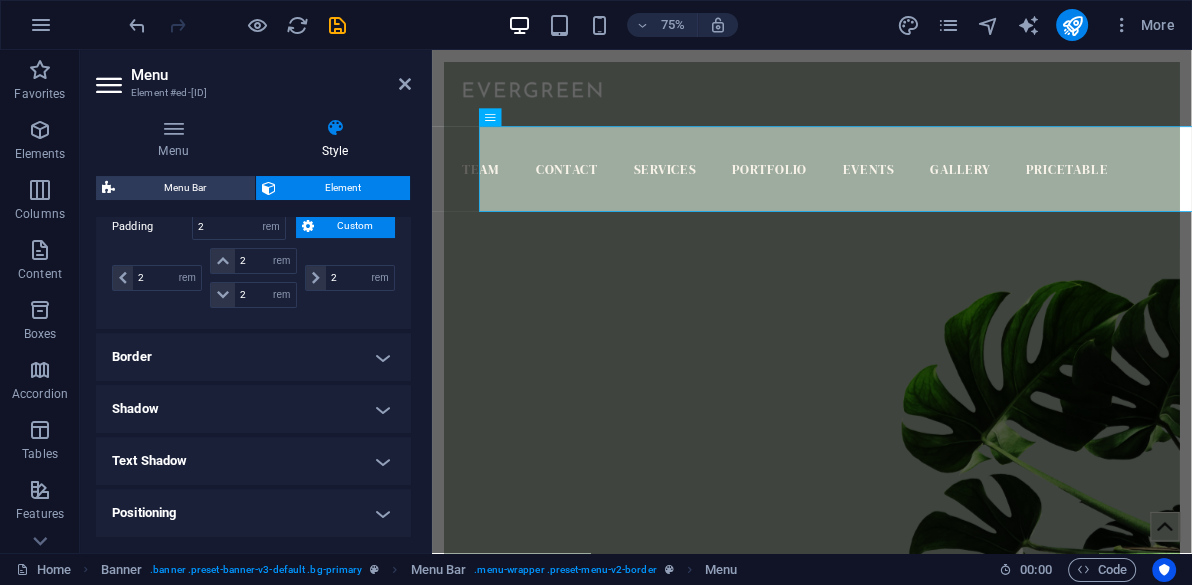 scroll, scrollTop: 495, scrollLeft: 0, axis: vertical 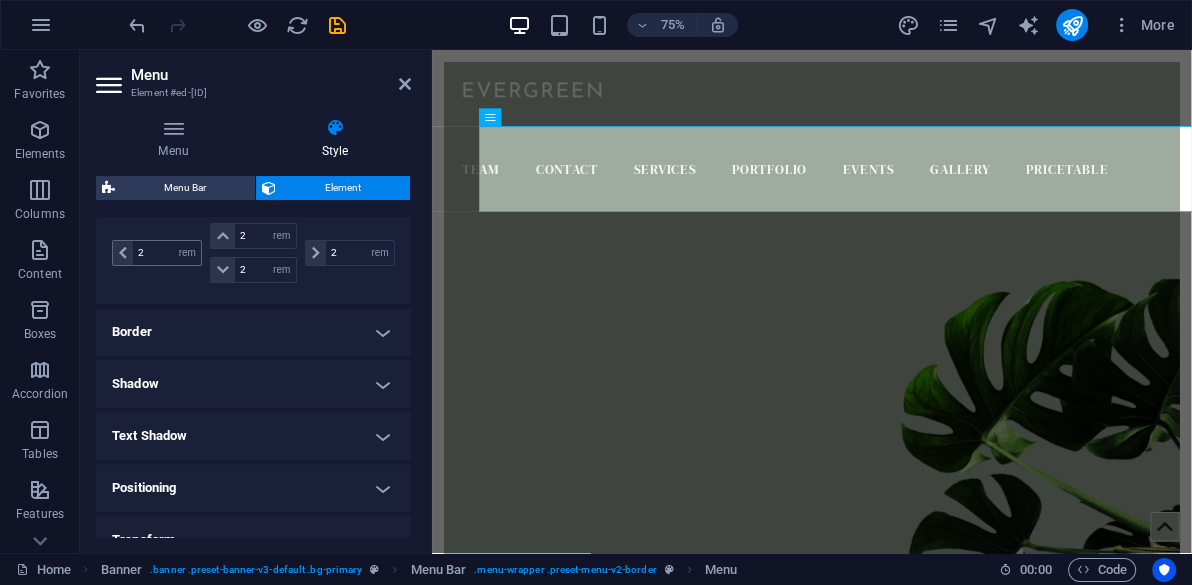 click at bounding box center [123, 253] 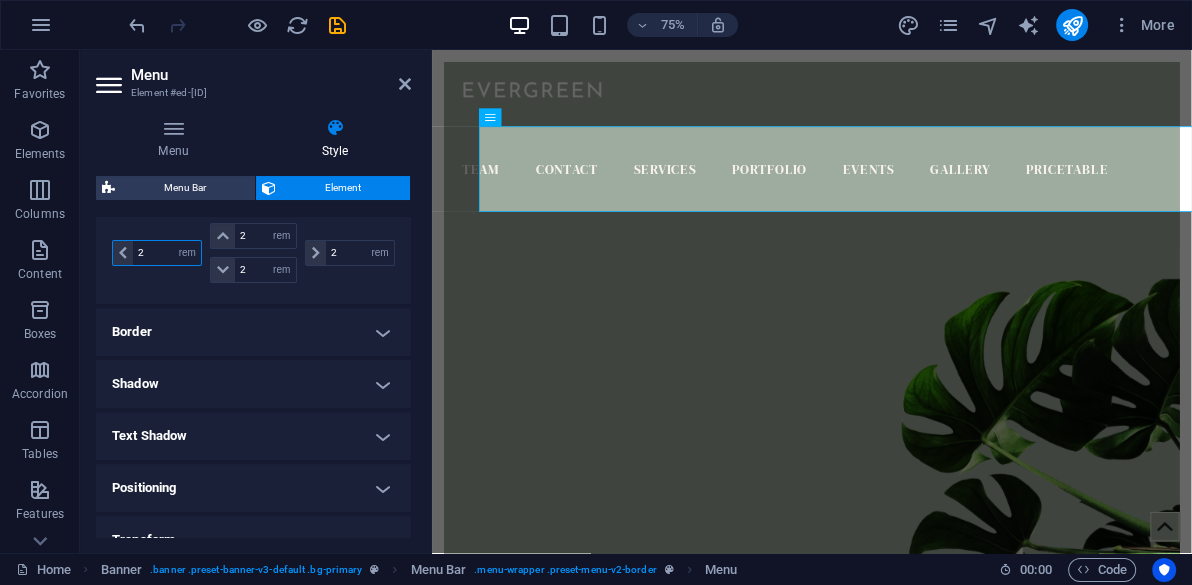 click on "5" at bounding box center (167, 253) 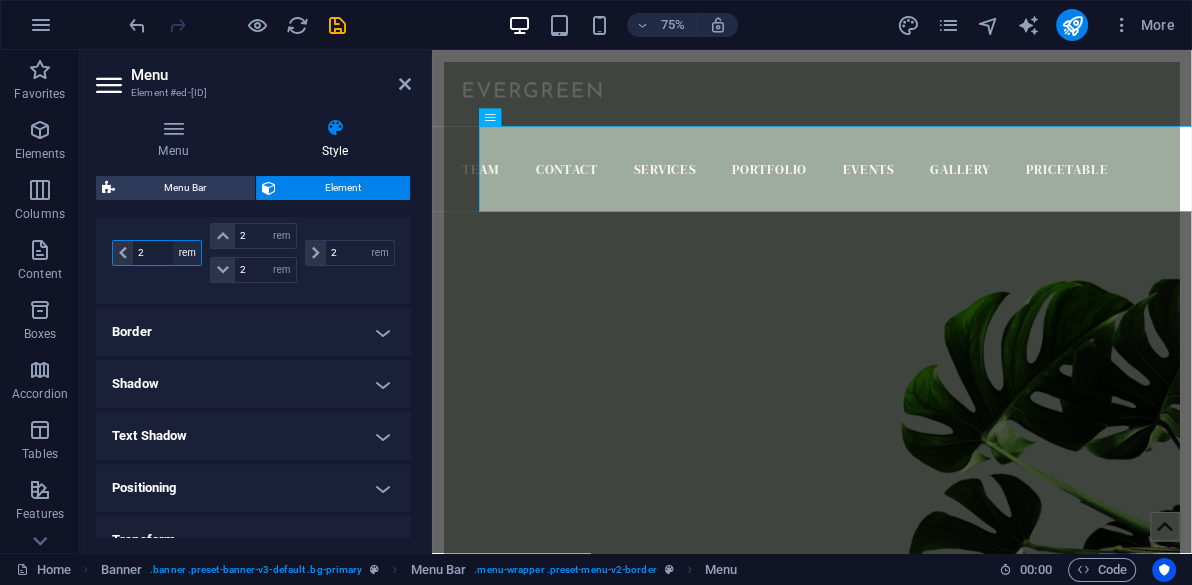 click on "px rem % vh vw" at bounding box center (187, 253) 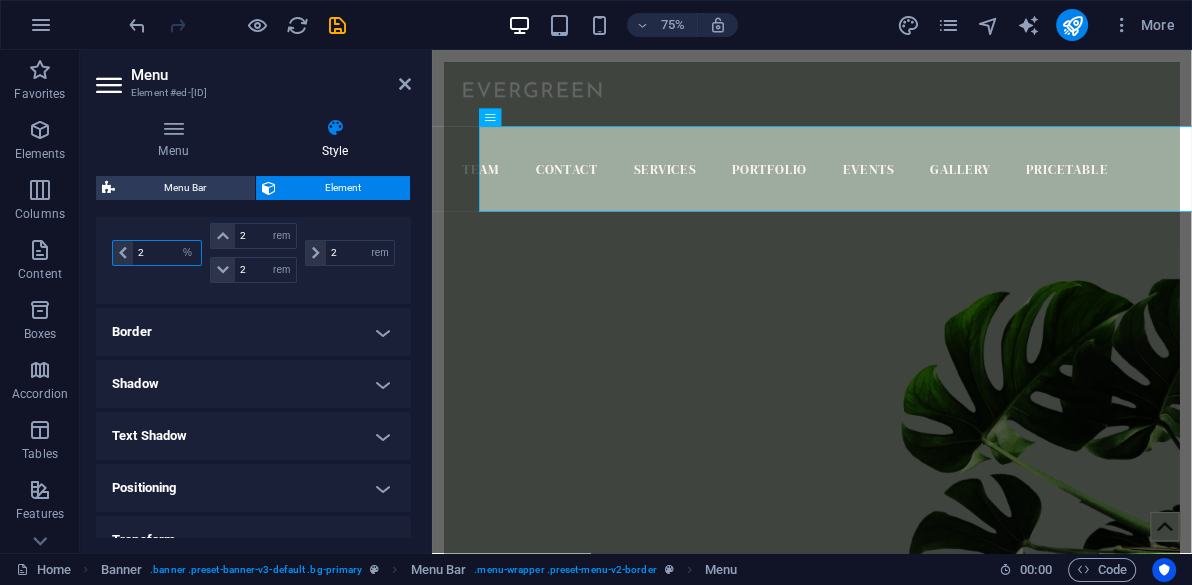 click on "px rem % vh vw" at bounding box center [187, 253] 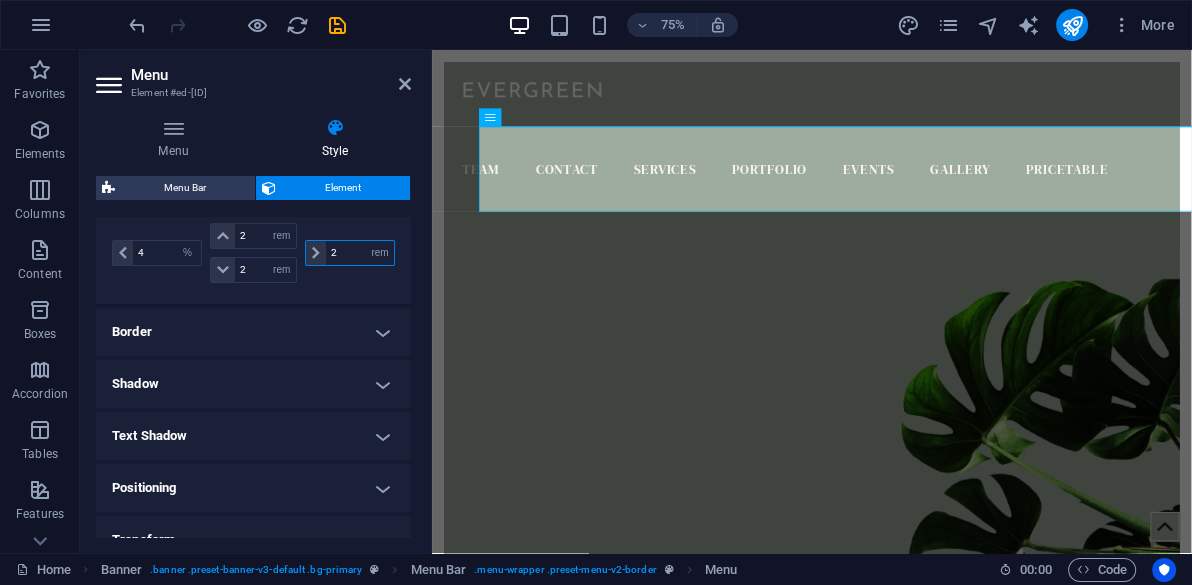 click on "5" at bounding box center (360, 253) 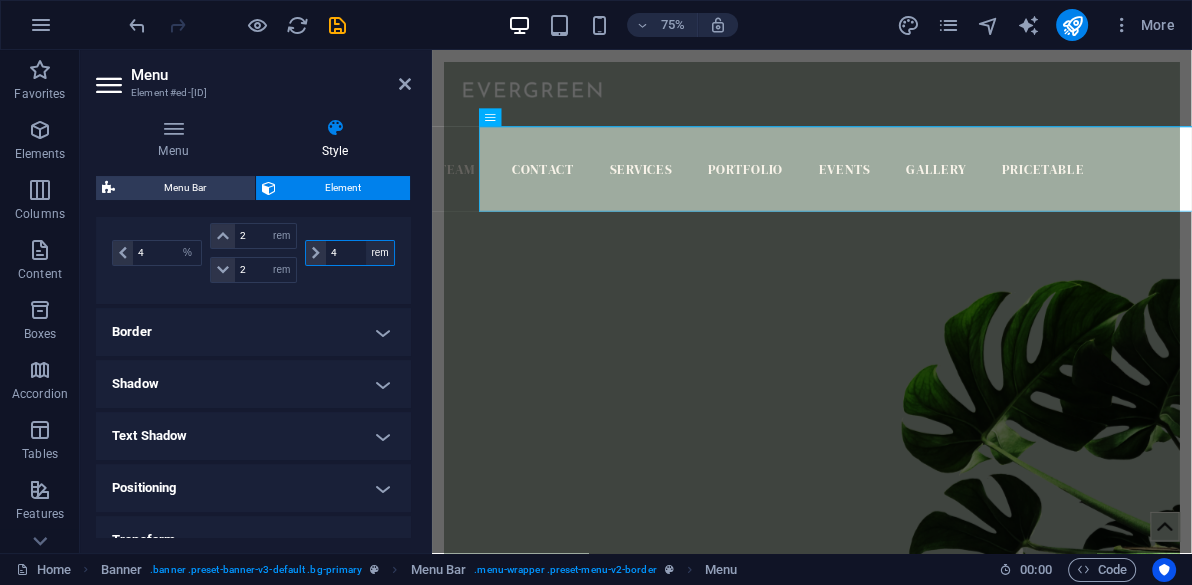 click on "px rem % vh vw" at bounding box center [380, 253] 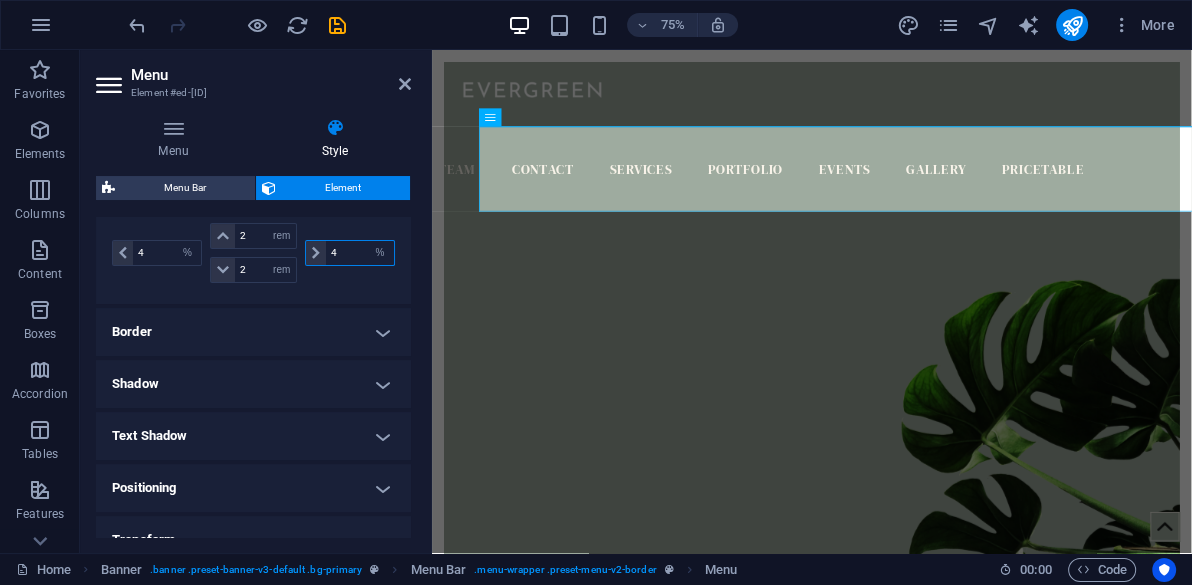 click on "px rem % vh vw" at bounding box center (380, 253) 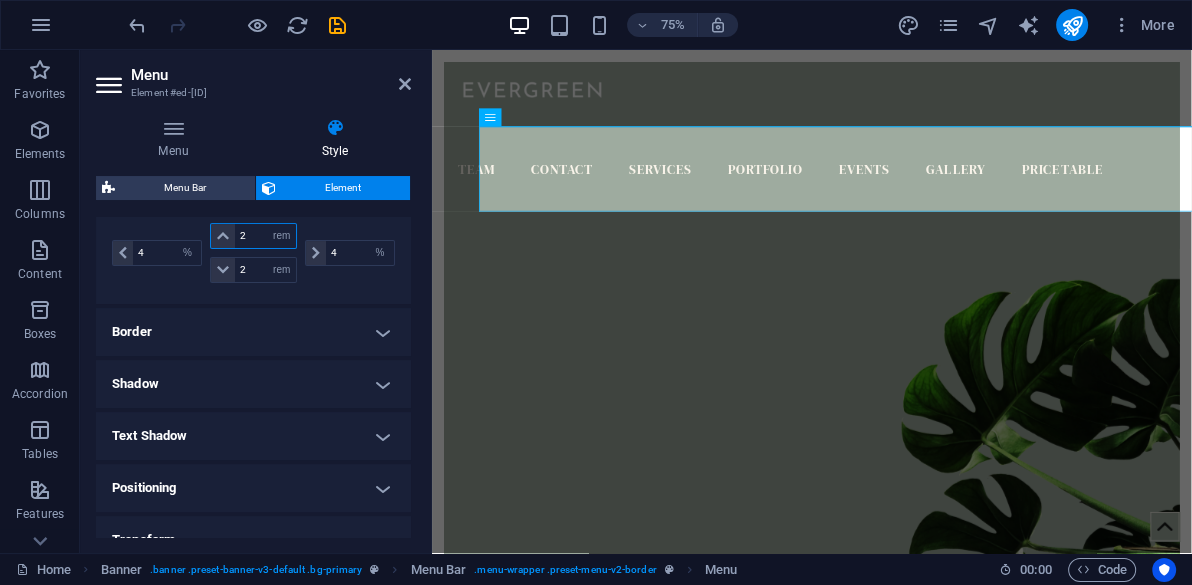 click on "5" at bounding box center (265, 236) 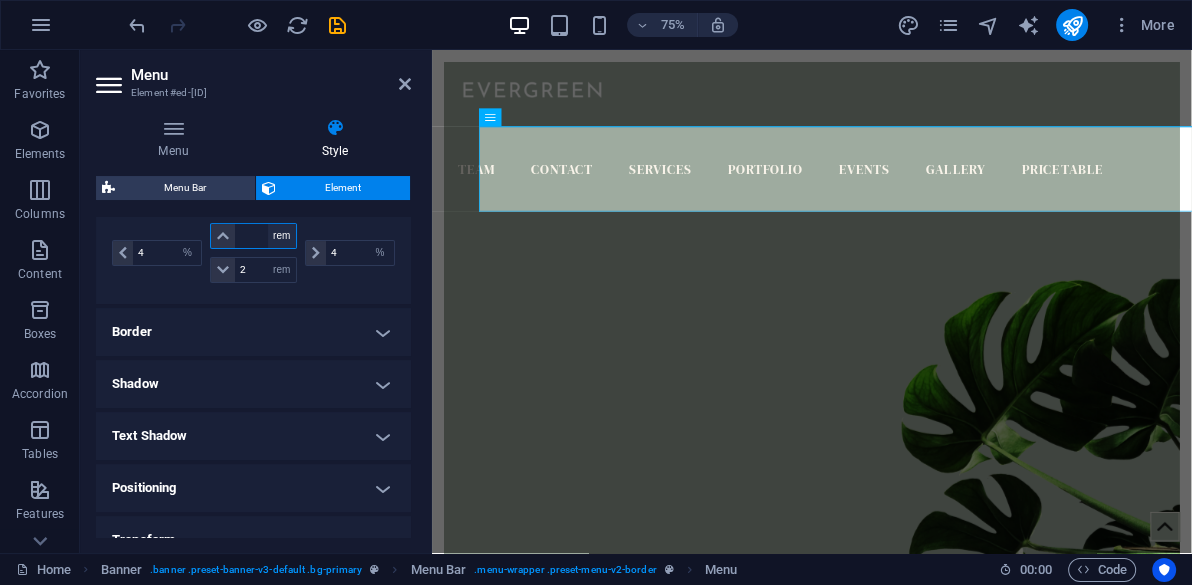 click on "px rem % vh vw" at bounding box center (282, 236) 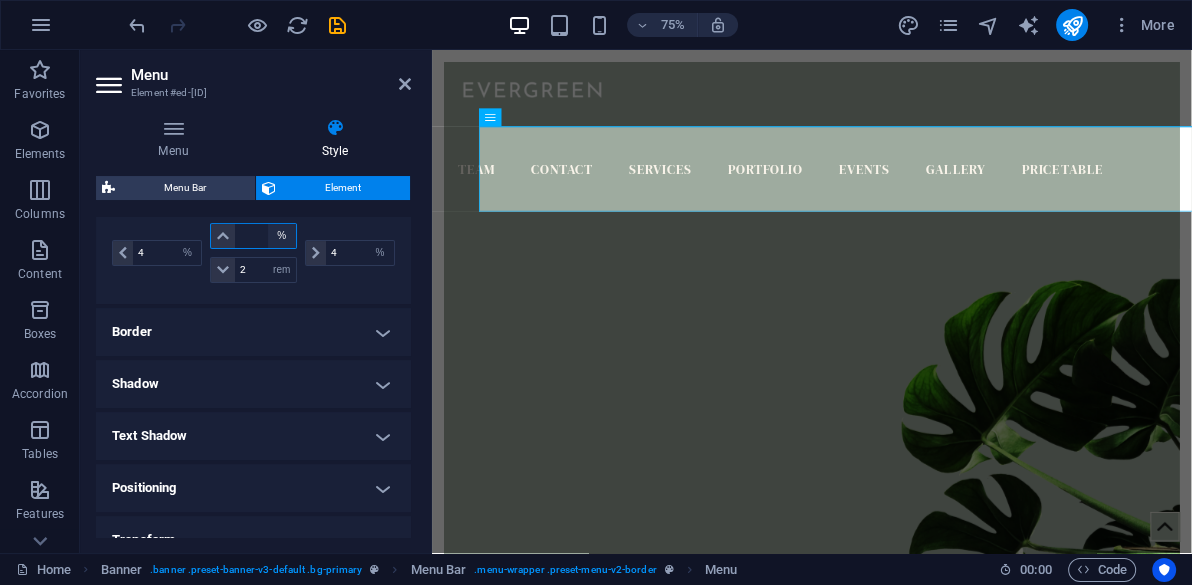 click on "px rem % vh vw" at bounding box center [282, 236] 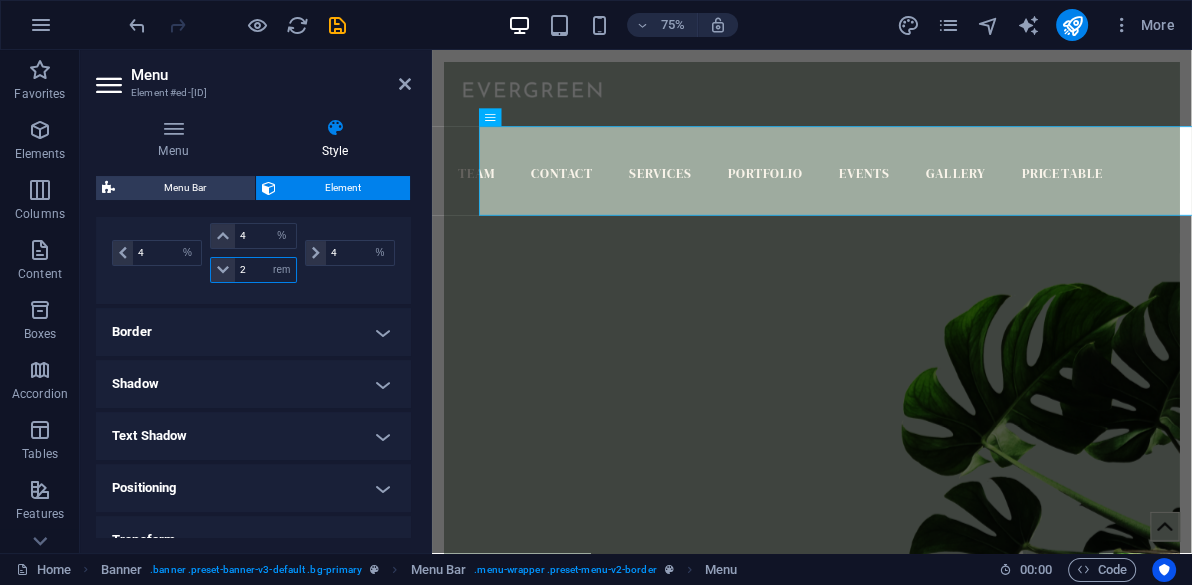 click on "5" at bounding box center (265, 270) 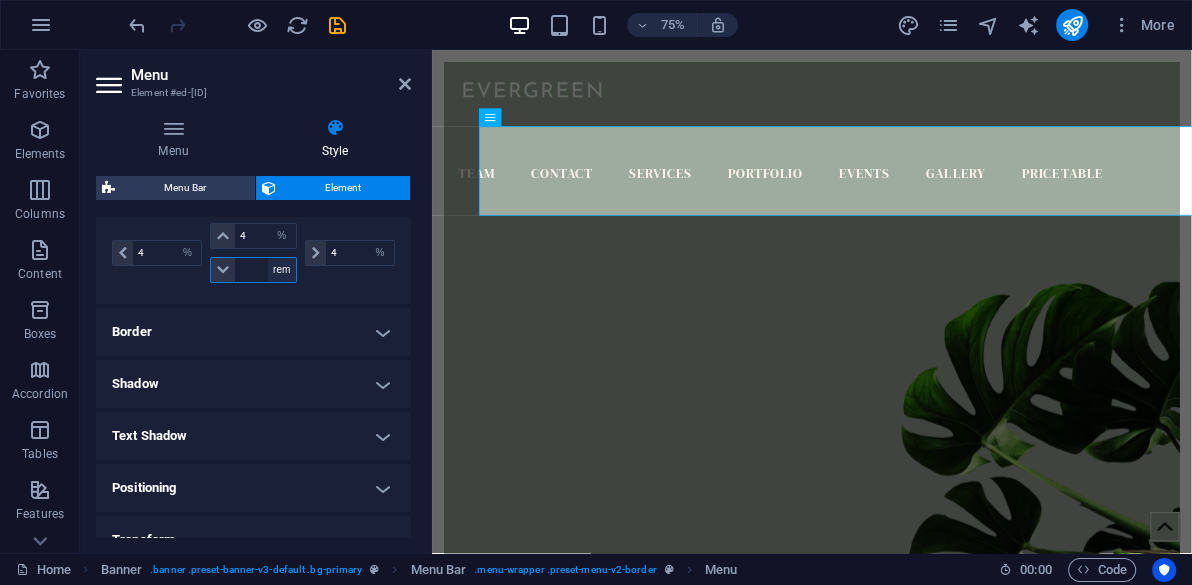 click on "px rem % vh vw" at bounding box center (282, 270) 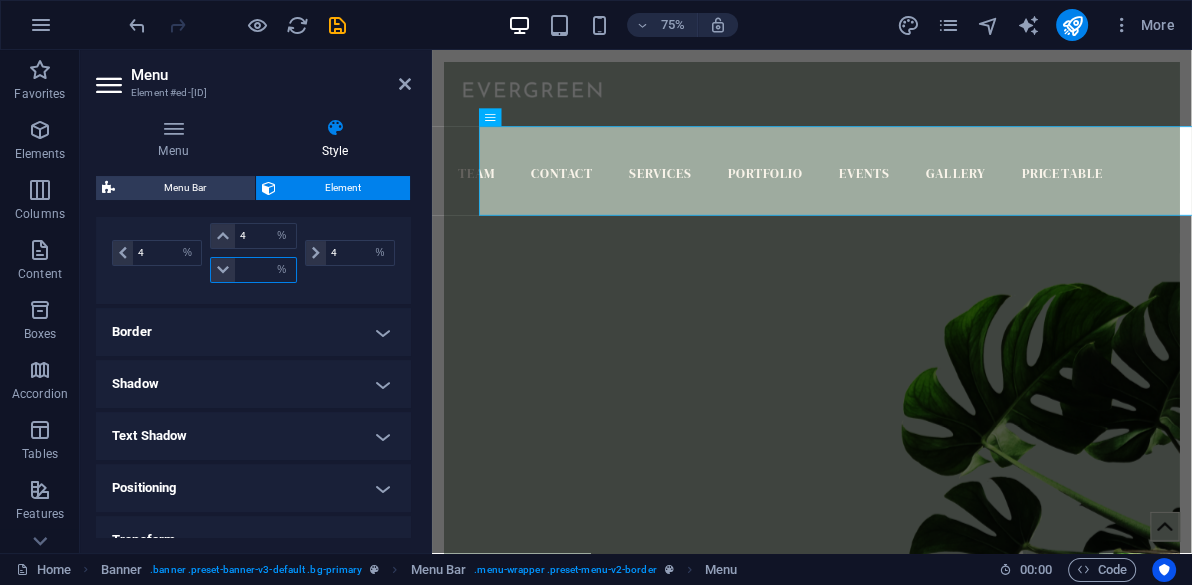 click on "px rem % vh vw" at bounding box center [282, 270] 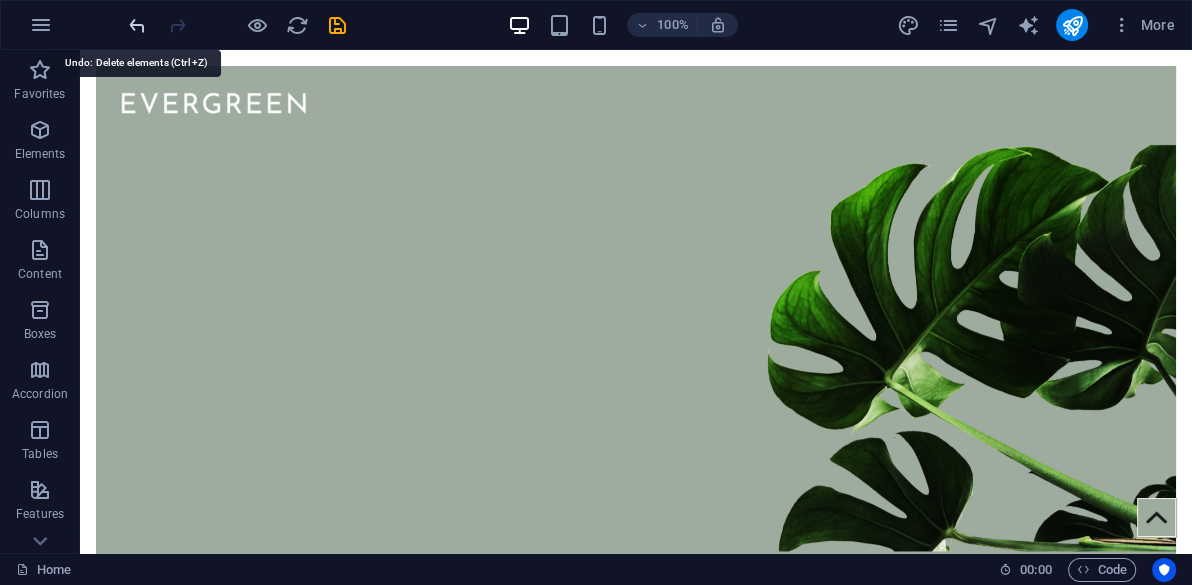 click at bounding box center (137, 25) 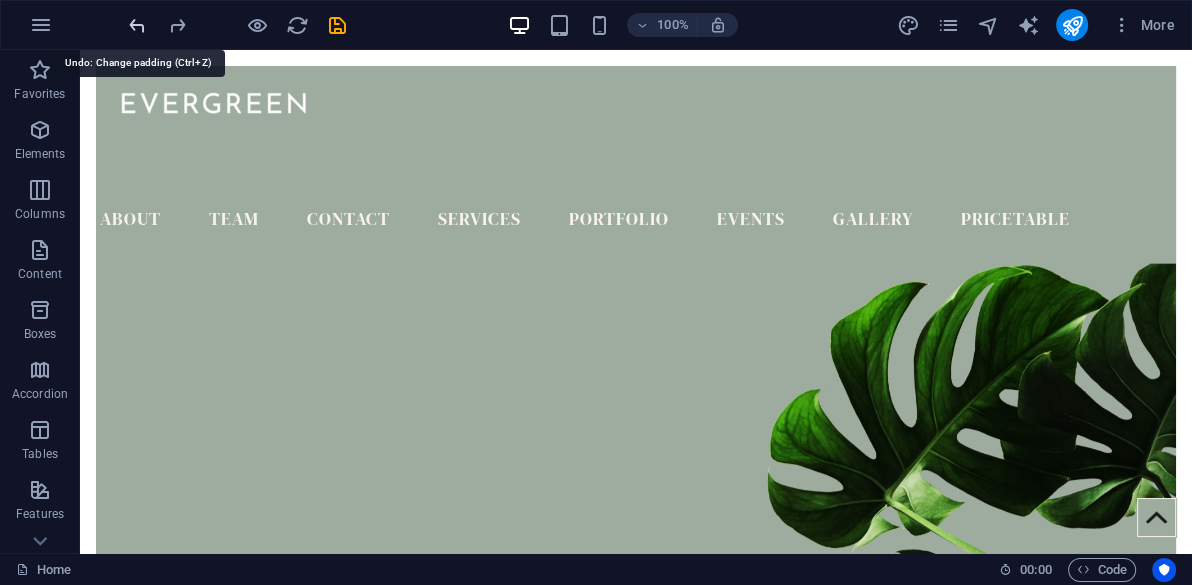 click at bounding box center (137, 25) 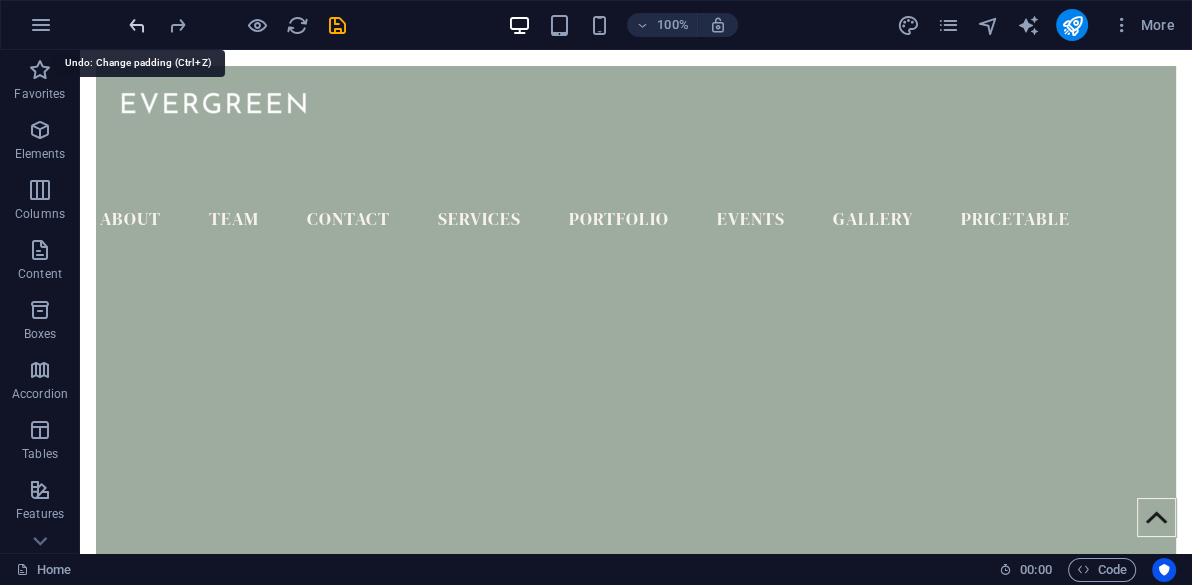 click at bounding box center [137, 25] 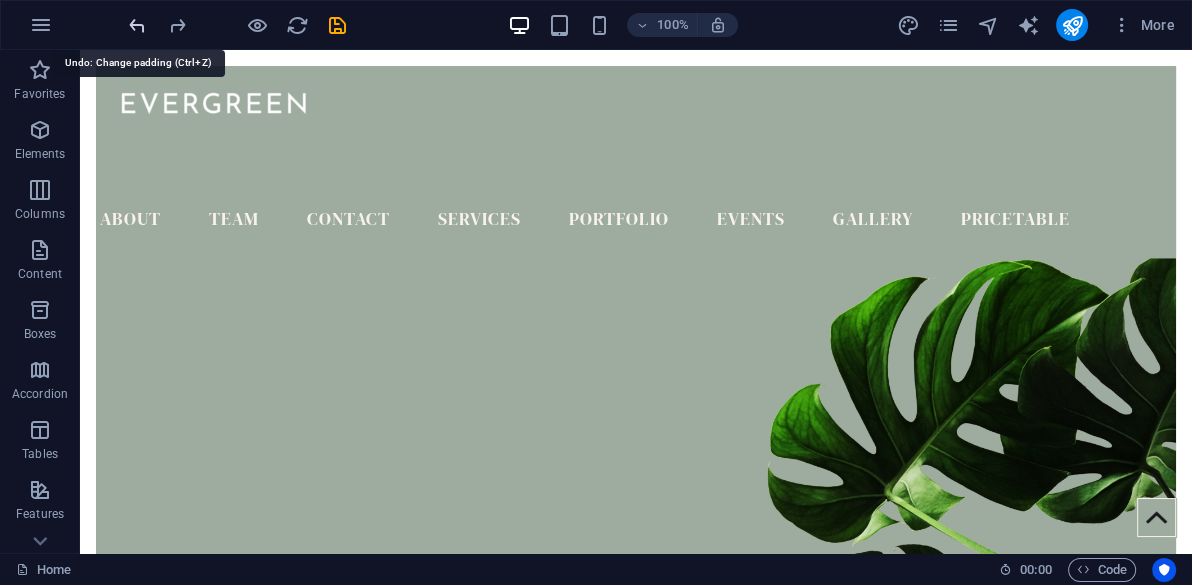 click at bounding box center (137, 25) 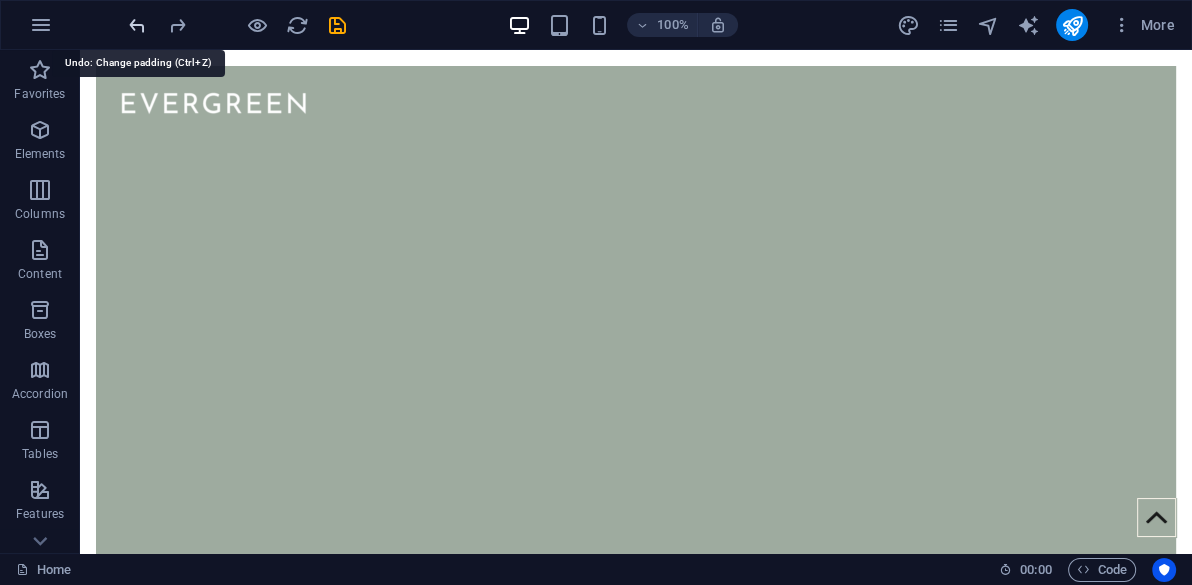 click at bounding box center (137, 25) 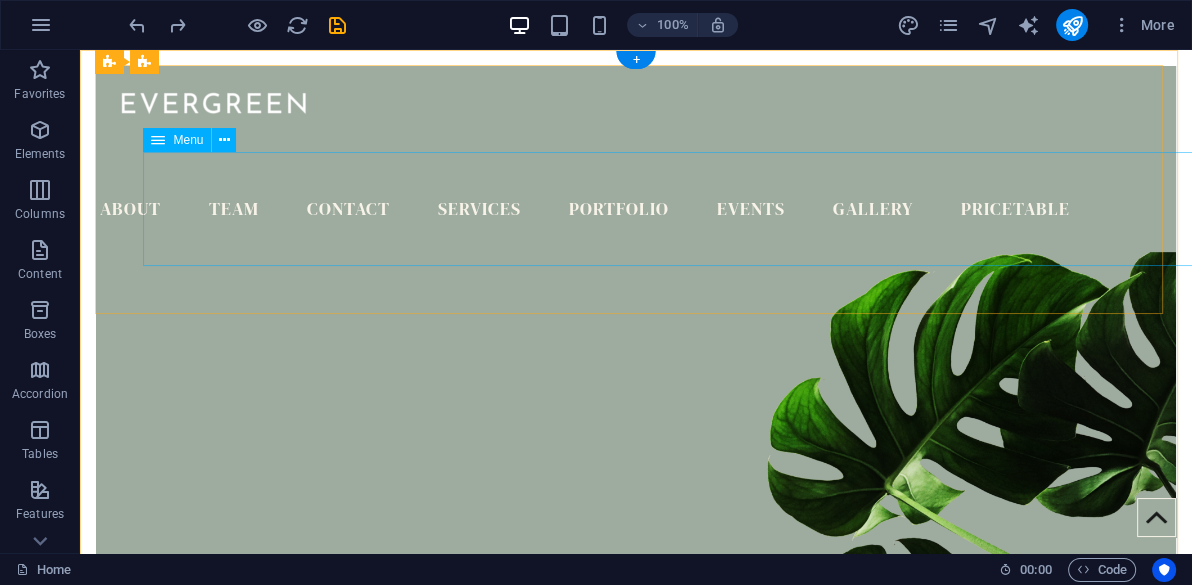 click on "Home About Team Contact Services Portfolio Events Gallery Pricetable" at bounding box center [636, 210] 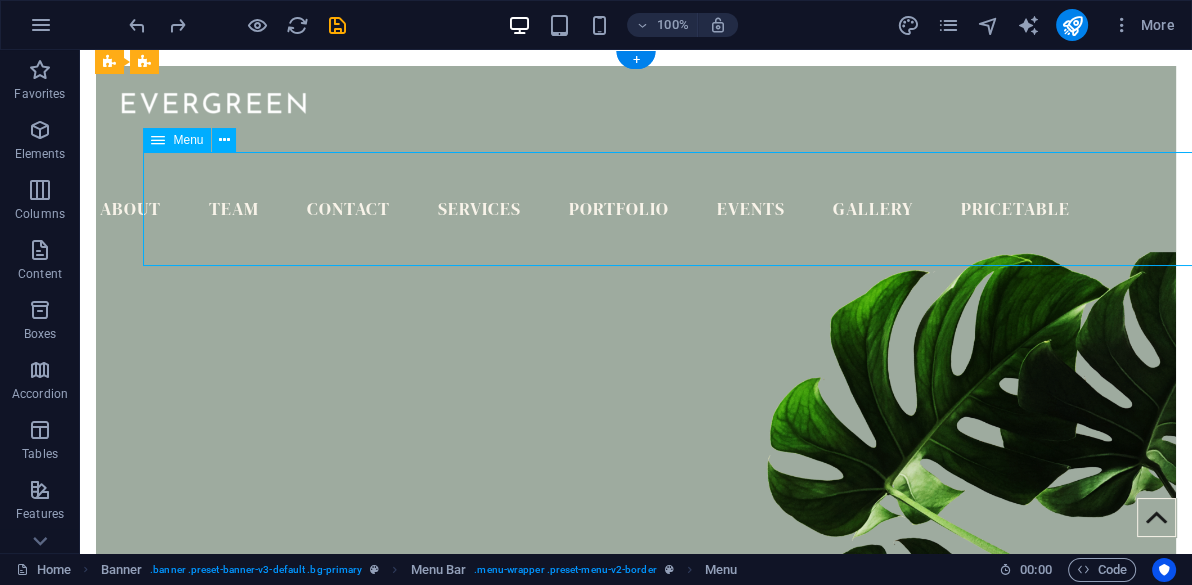 click on "Home About Team Contact Services Portfolio Events Gallery Pricetable" at bounding box center (636, 210) 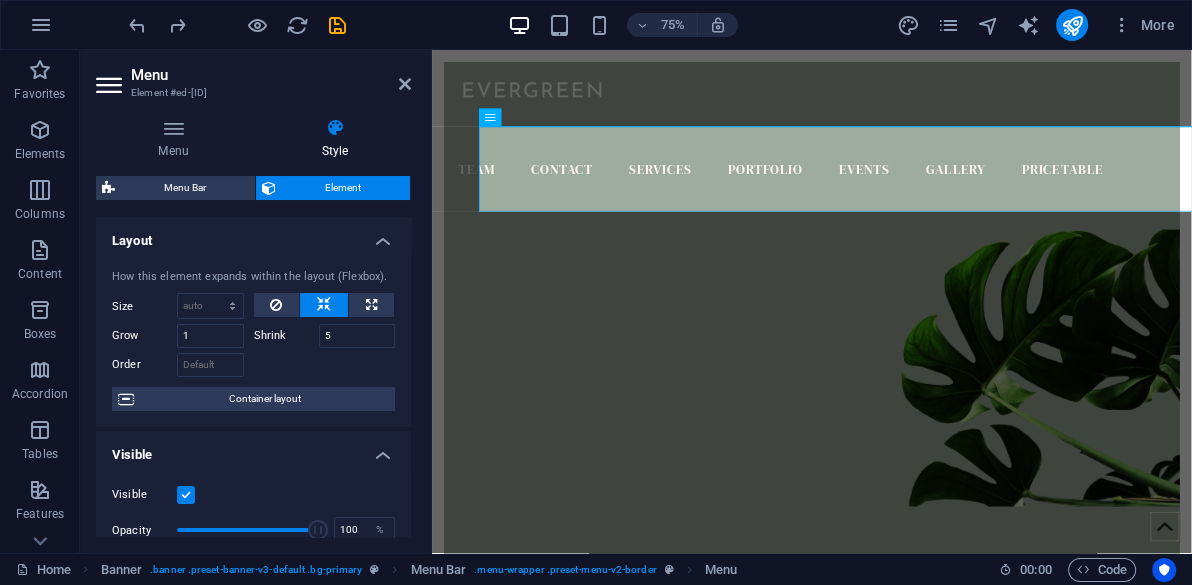 click on "Menu Style Menu Auto Custom Create custom menu items for this menu. Recommended for one-page websites. Manage pages Menu items 1 None Page External Element Phone Email Page Home Subpage Legal Notice Privacy Element
URL /[ROUTE] Phone Email Link text Home Link target New tab Same tab Overlay Title Additional link description, should not be the same as the link text. The title is most often shown as a tooltip text when the mouse moves over the element. Leave empty if uncertain. Relationship Sets the  relationship of this link to the link target . For example, the value "nofollow" instructs search engines not to follow the link. Can be left empty. alternate author bookmark external help license next nofollow noreferrer noopener prev search tag Button Design None Default Primary Secondary 2 None Page External Element Phone Email Page Home Subpage Legal Notice Privacy Element
URL /[ROUTE] Phone Email Link text About Link target New tab Same tab Overlay Title help" at bounding box center [253, 327] 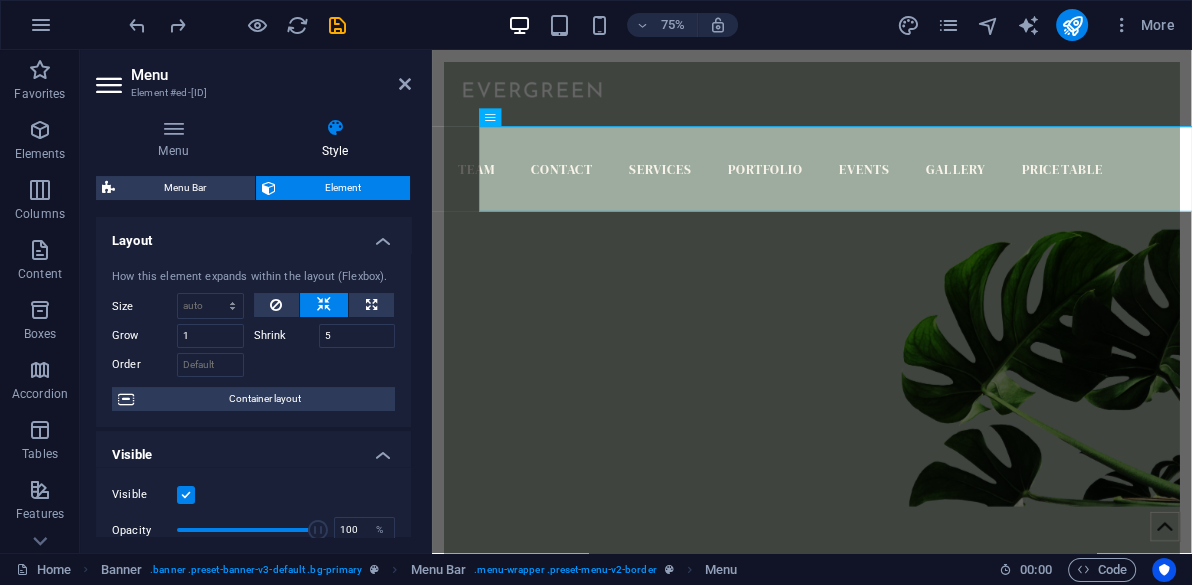 click on "Layout How this element expands within the layout (Flexbox). Size Default auto px % 1/1 1/2 1/3 1/4 1/5 1/6 1/7 1/8 1/9 1/10 Grow 1 Shrink 5 Order Container layout Visible Visible Opacity 100 % Overflow Spacing Margin 2 Default auto px % rem vw vh Custom Custom 2 auto px % rem vw vh 2 auto px % rem vw vh 2 auto px % rem vw vh 2 auto px % rem vw vh Padding Default px rem % vh vw Custom Custom 4 px rem % vh vw 2 px rem % vh vw 2 px rem % vh vw 4 px rem % vh vw Border Style              - Width 1 auto px rem % vh vw Custom Custom 1 auto px rem % vh vw 1 auto px rem % vh vw 1 auto px rem % vh vw 1 auto px rem % vh vw  - Color Round corners Default px rem % vh vw Custom Custom px rem % vh vw px rem % vh vw px rem % vh vw px rem % vh vw Shadow Default None Outside Inside Color X offset 0 px rem vh vw Y offset 0 px rem vh vw Blur 0 px rem % vh vw Spread 0 px rem vh vw Text Shadow Default None Outside Color X offset 0 px rem vh vw Y offset 0 px rem vh vw Blur 0 px rem % vh vw Positioning Default Static auto" at bounding box center [253, 377] 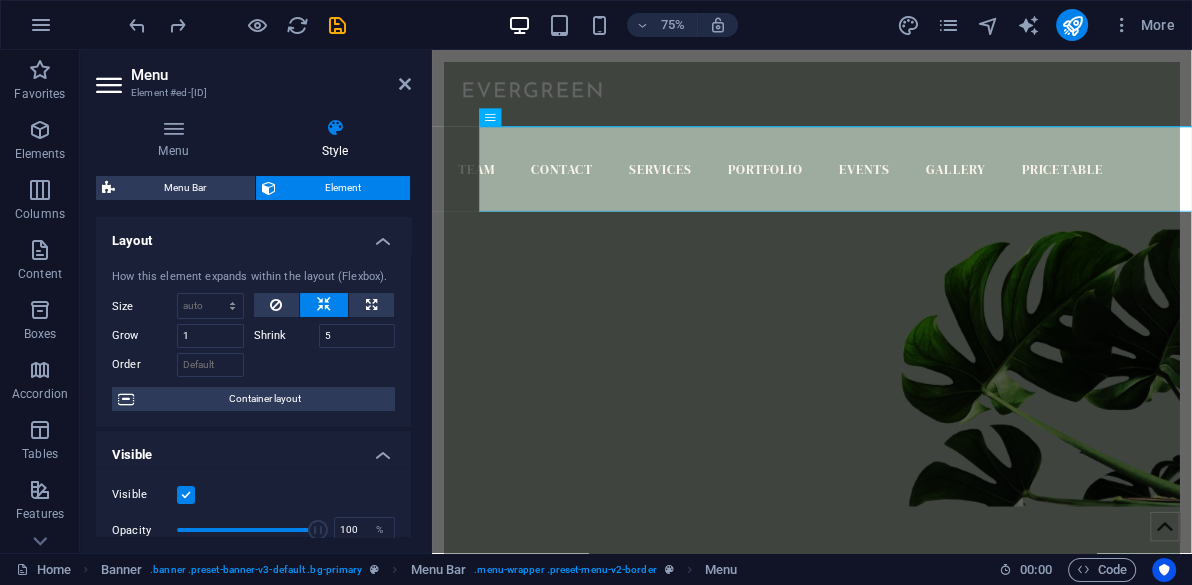 click on "Layout How this element expands within the layout (Flexbox). Size Default auto px % 1/1 1/2 1/3 1/4 1/5 1/6 1/7 1/8 1/9 1/10 Grow 1 Shrink 5 Order Container layout" at bounding box center [253, 340] 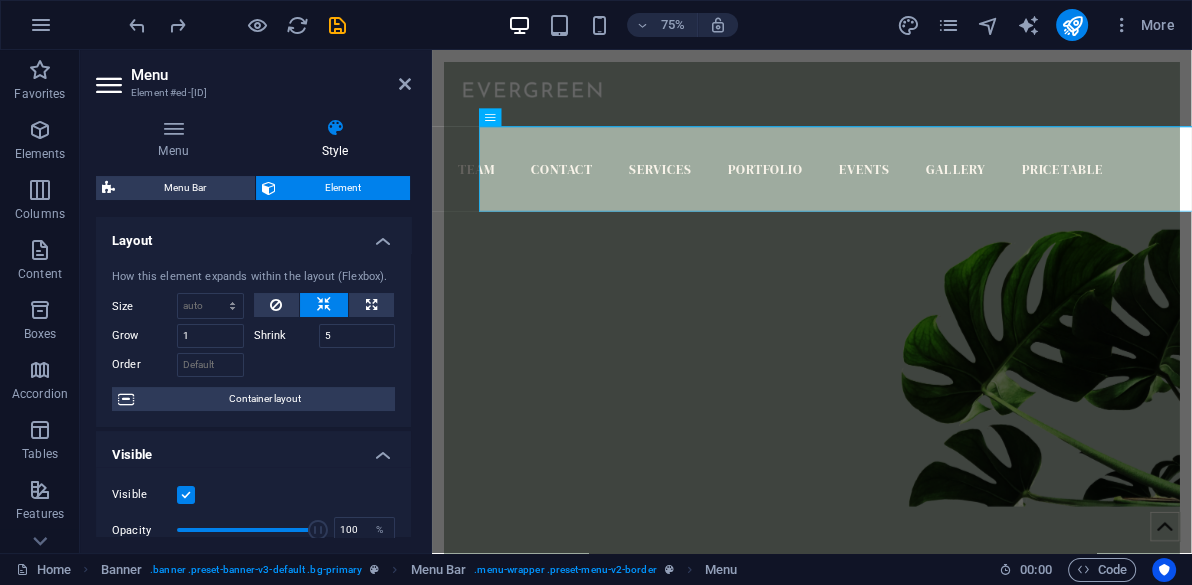 click on "Layout How this element expands within the layout (Flexbox). Size Default auto px % 1/1 1/2 1/3 1/4 1/5 1/6 1/7 1/8 1/9 1/10 Grow 1 Shrink 5 Order Container layout" at bounding box center (253, 340) 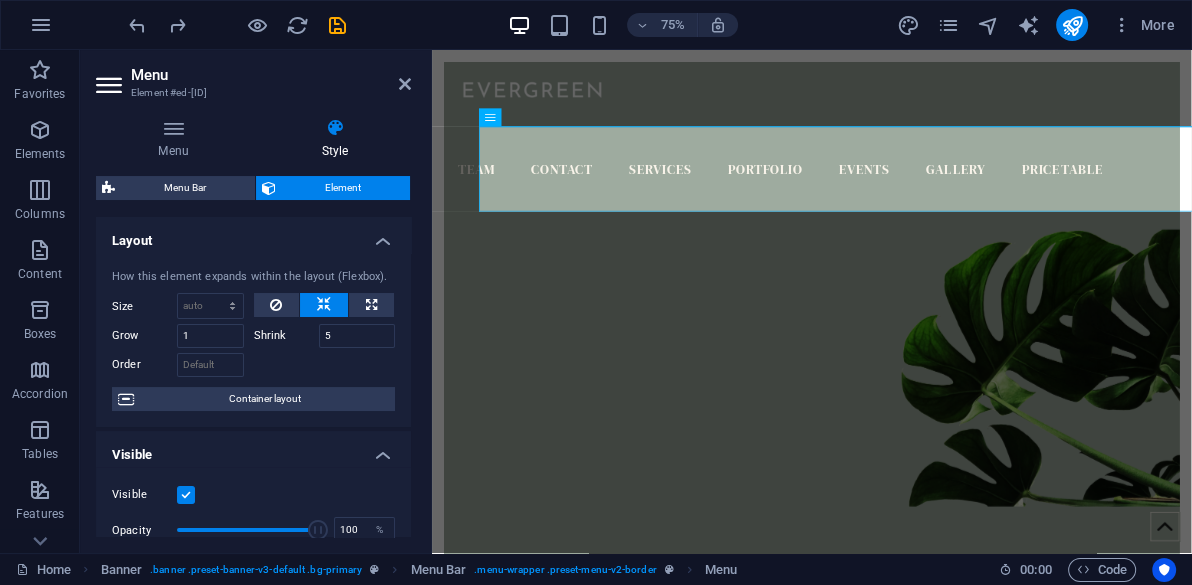 click on "Layout How this element expands within the layout (Flexbox). Size Default auto px % 1/1 1/2 1/3 1/4 1/5 1/6 1/7 1/8 1/9 1/10 Grow 1 Shrink 5 Order Container layout" at bounding box center [253, 340] 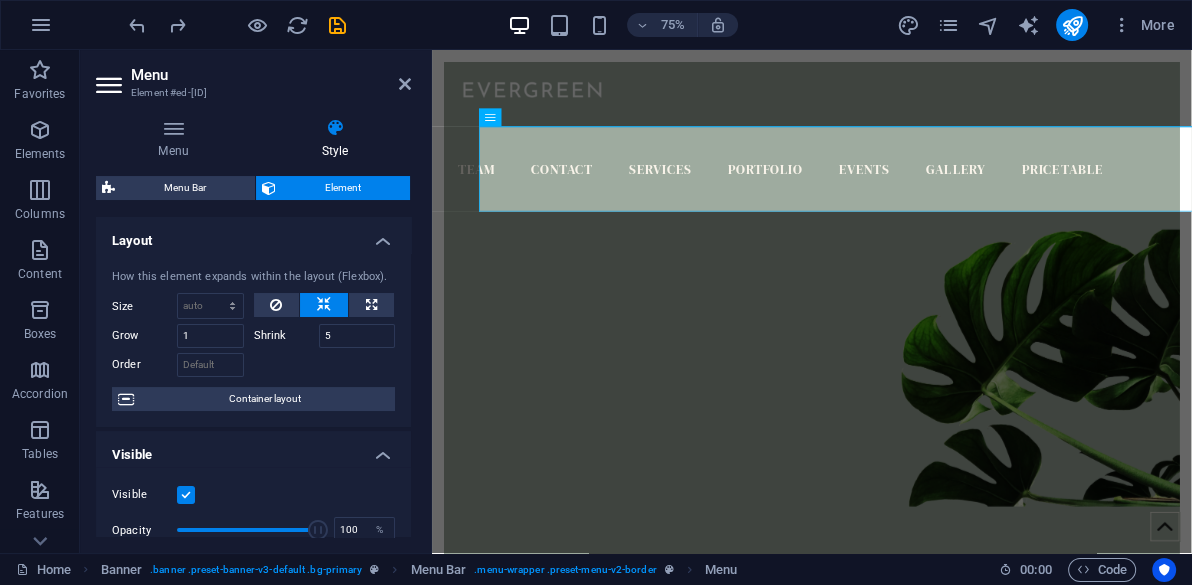 click on "Layout How this element expands within the layout (Flexbox). Size Default auto px % 1/1 1/2 1/3 1/4 1/5 1/6 1/7 1/8 1/9 1/10 Grow 1 Shrink 5 Order Container layout" at bounding box center (253, 340) 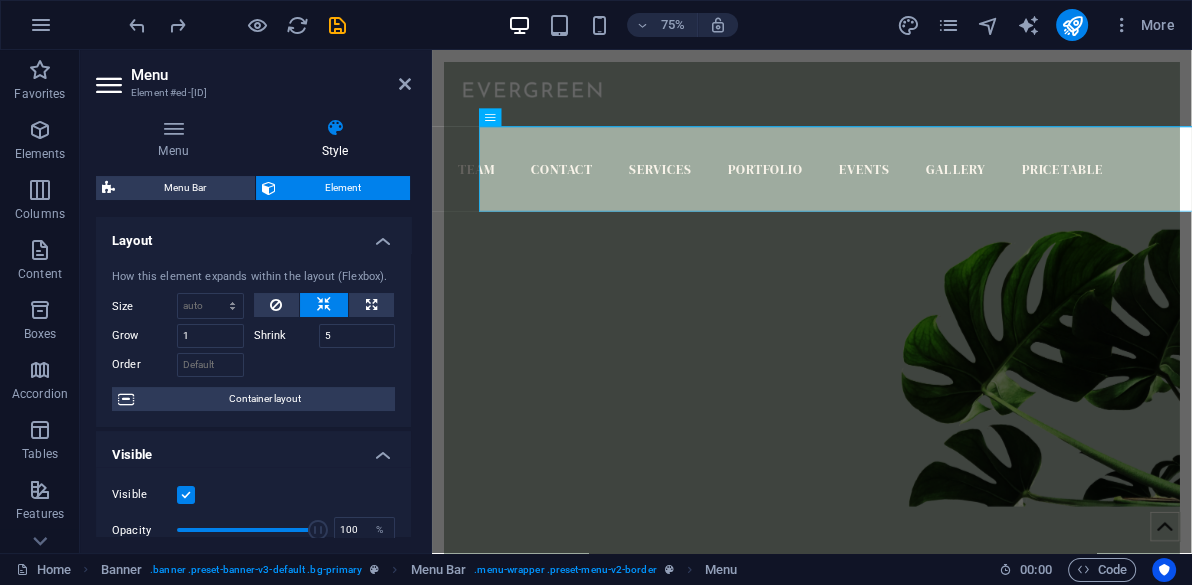 scroll, scrollTop: 280, scrollLeft: 0, axis: vertical 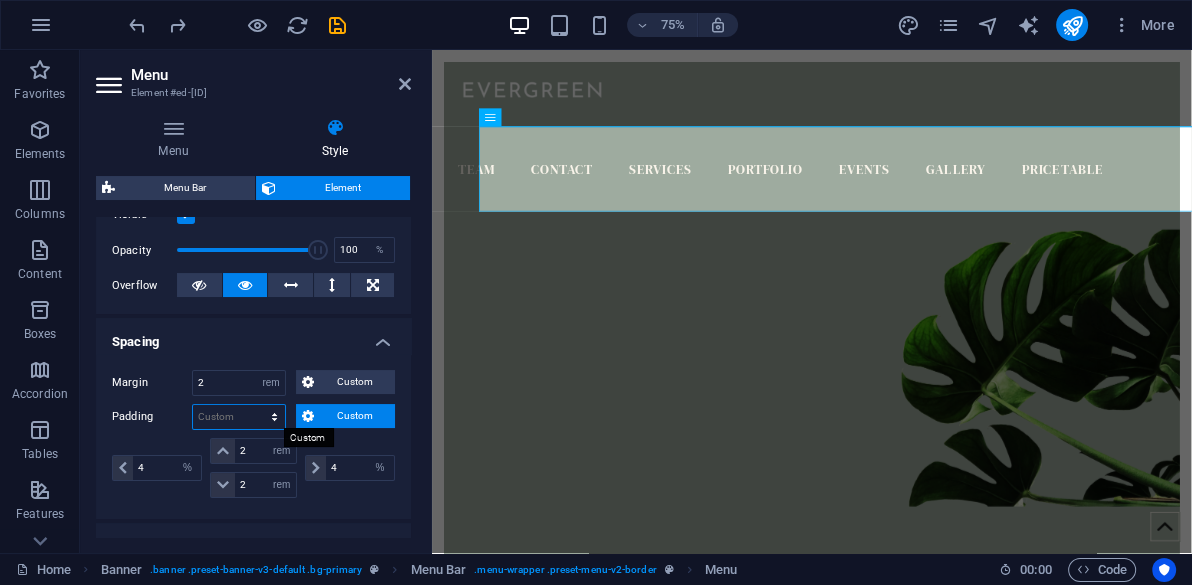 click on "Default px rem % vh vw Custom" at bounding box center [239, 417] 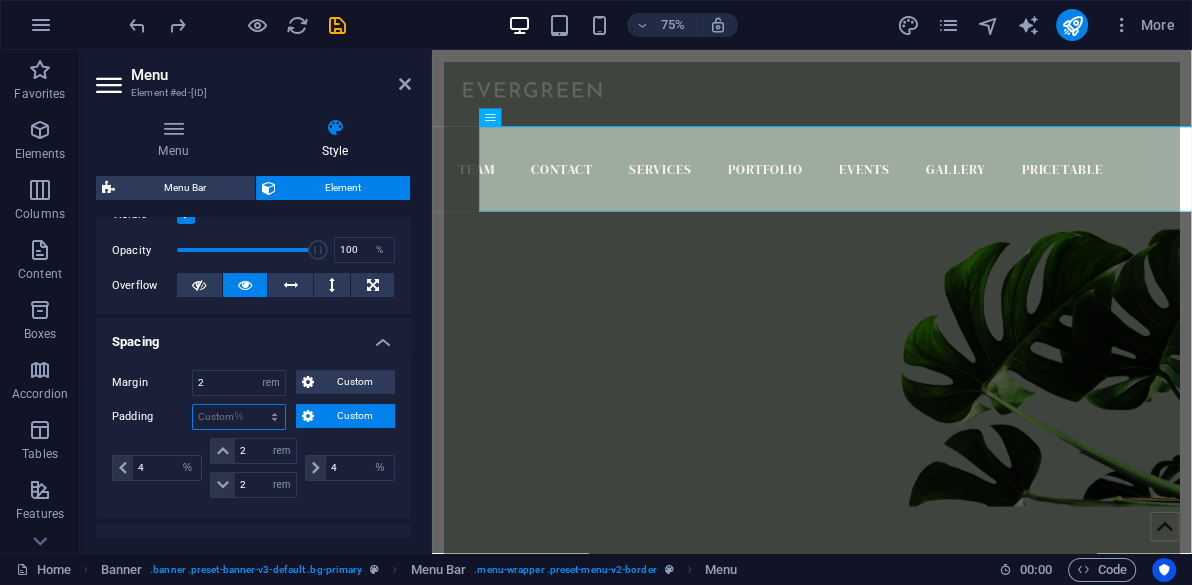 click on "Default px rem % vh vw Custom" at bounding box center (239, 417) 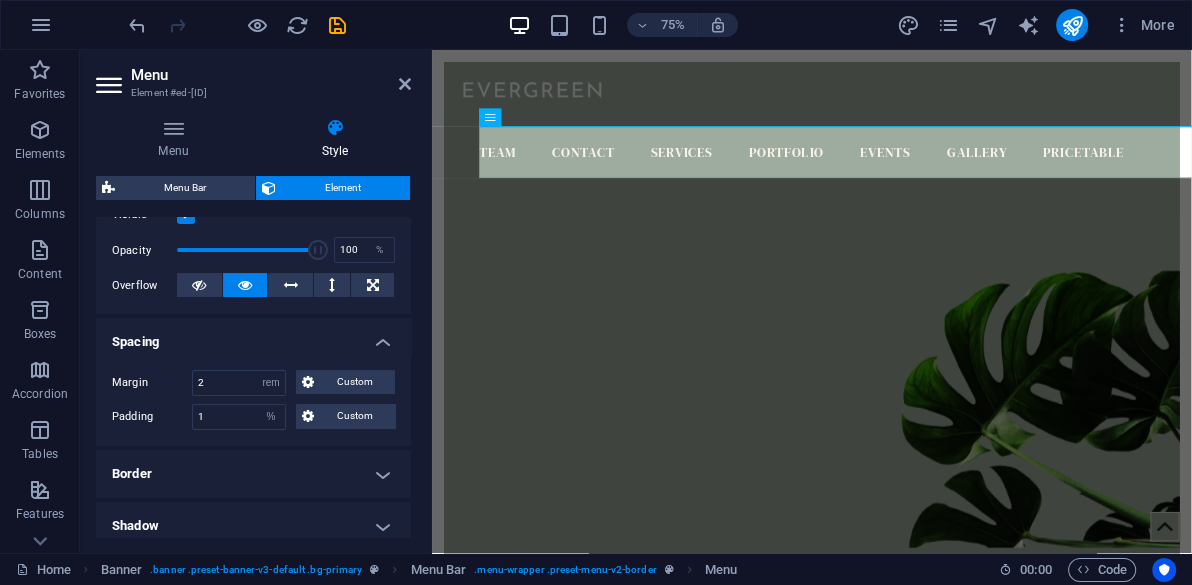 click on "Border" at bounding box center [253, 474] 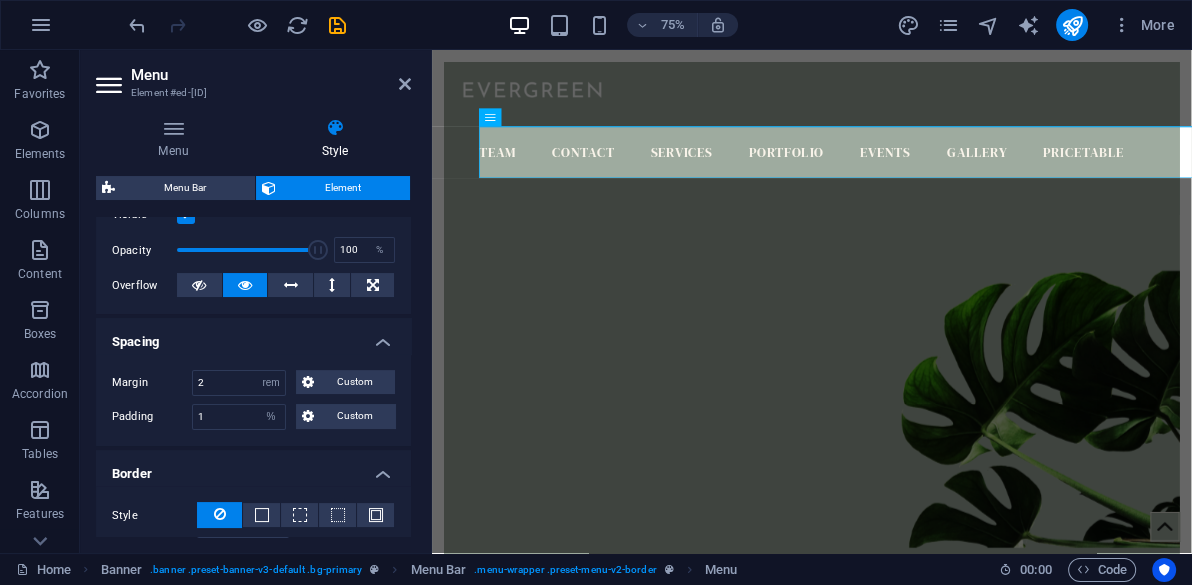 click on "Border" at bounding box center [253, 468] 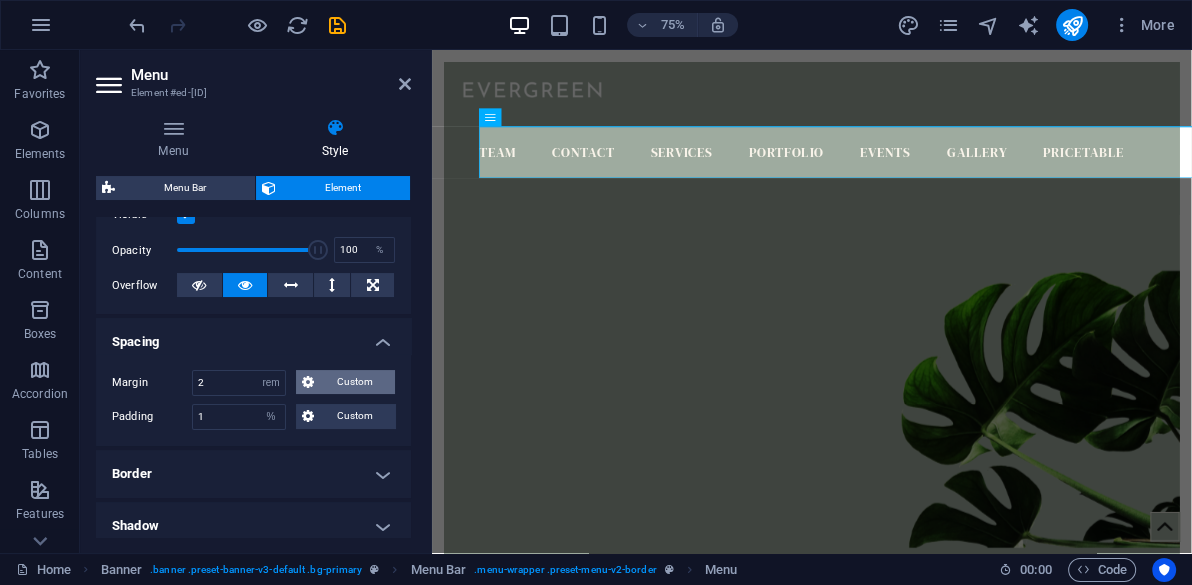 click on "Custom" at bounding box center (354, 382) 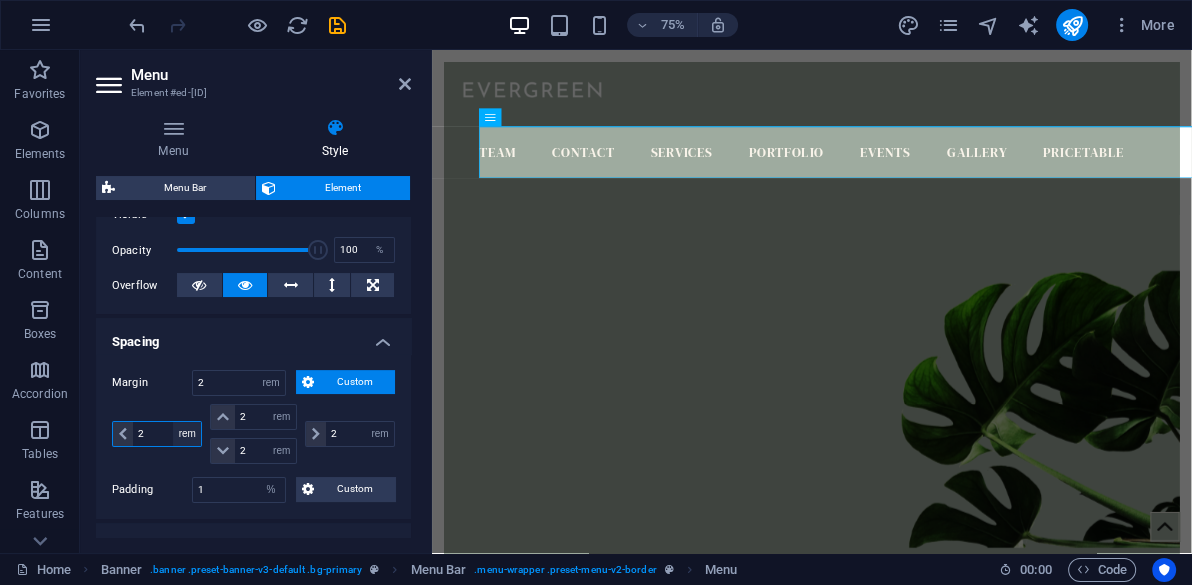 click on "auto px % rem vw vh" at bounding box center [187, 434] 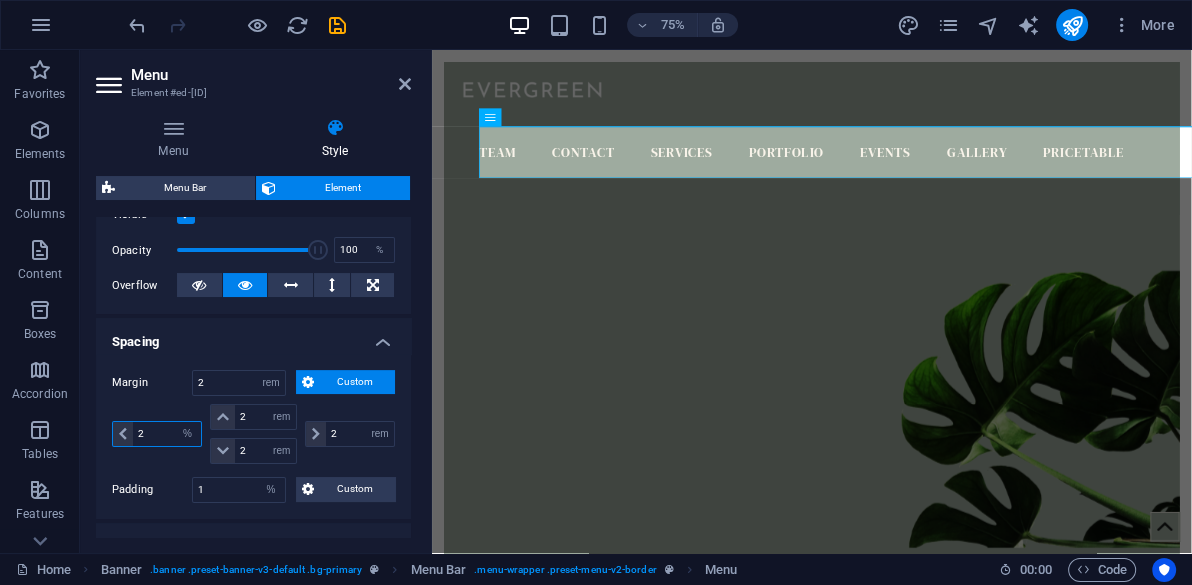 click on "auto px % rem vw vh" at bounding box center (187, 434) 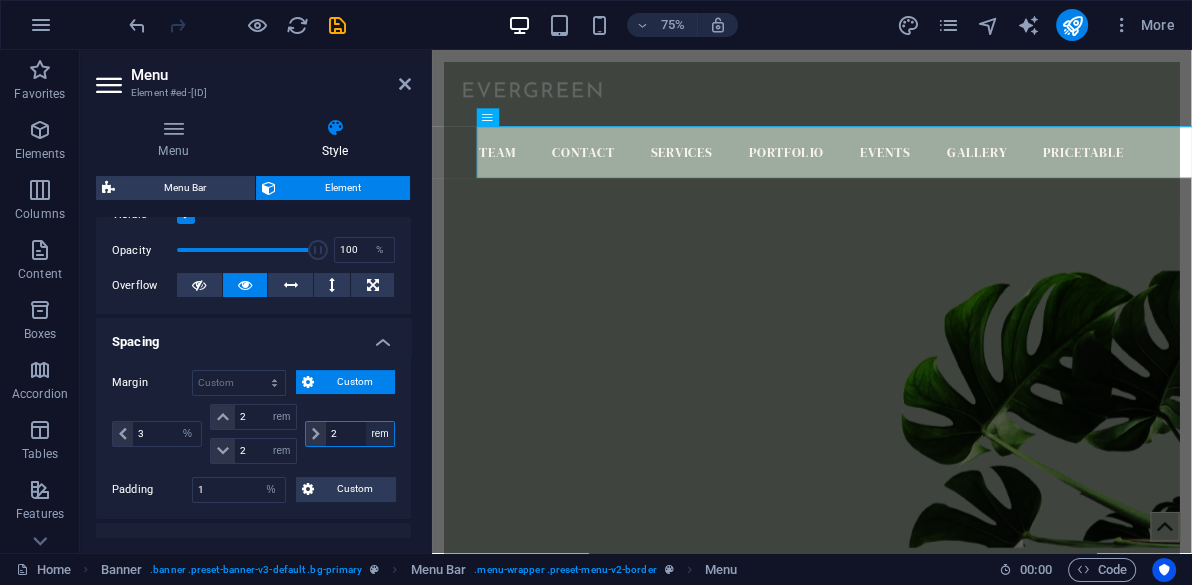 click on "auto px % rem vw vh" at bounding box center [380, 434] 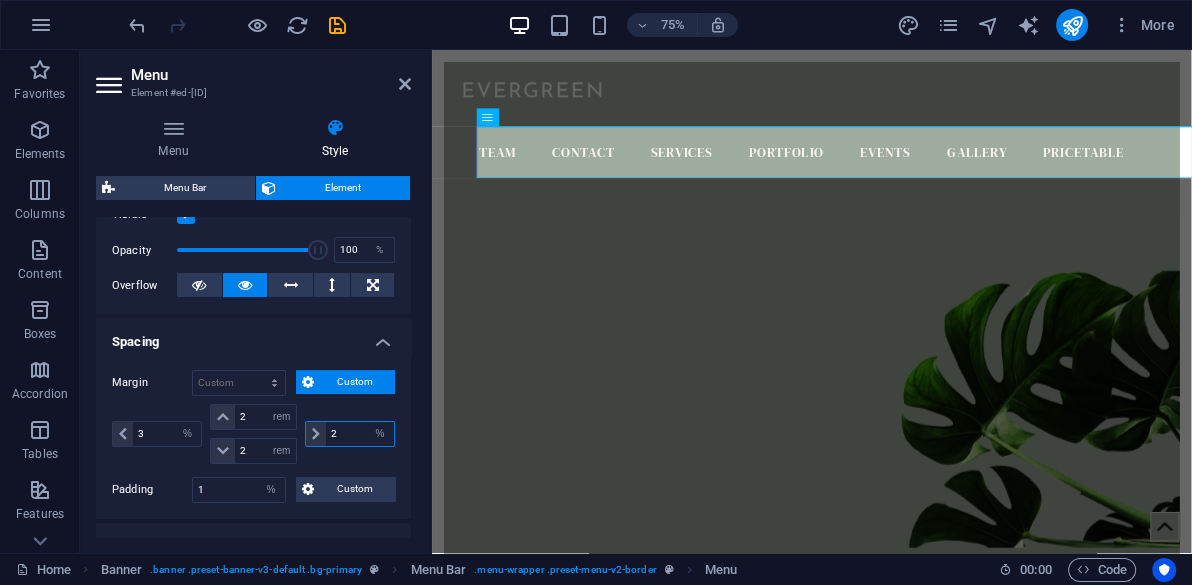 click on "auto px % rem vw vh" at bounding box center (380, 434) 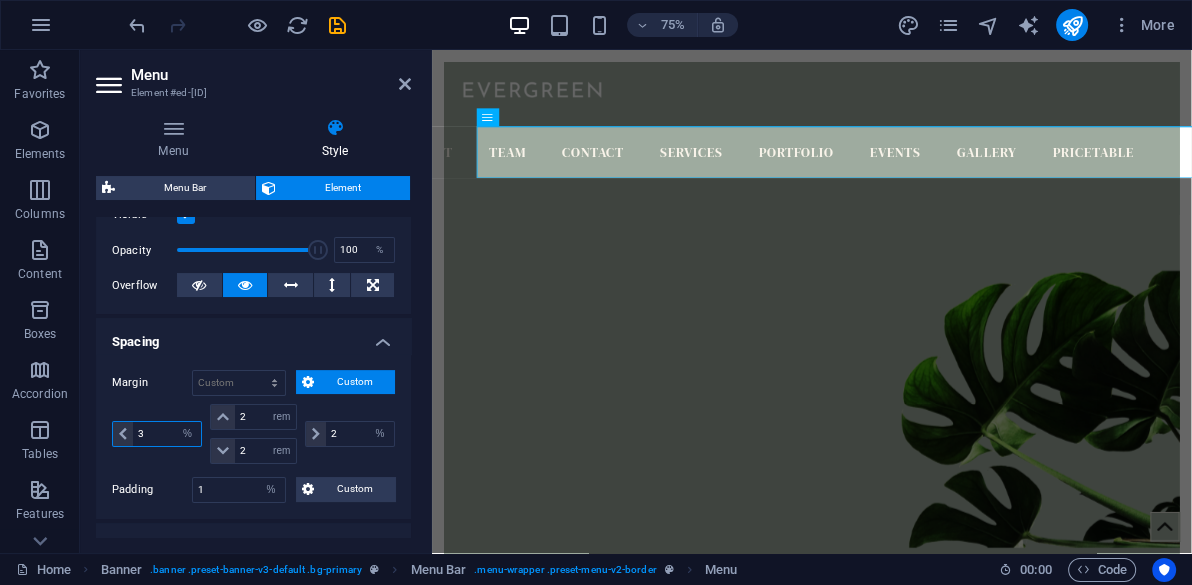 click on "3" at bounding box center (167, 434) 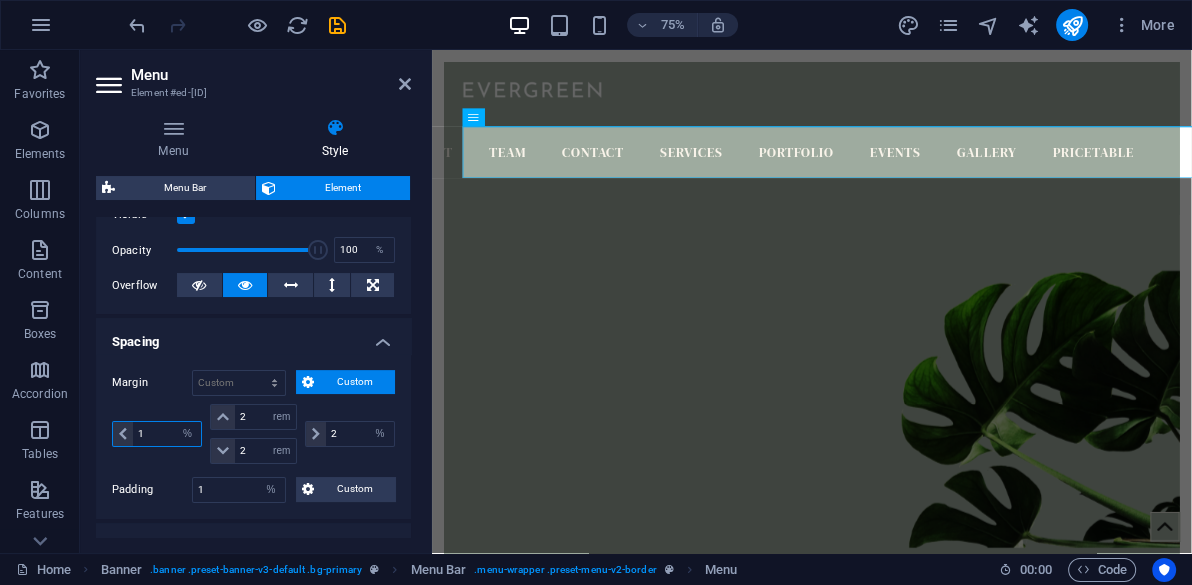 click on "1" at bounding box center (167, 434) 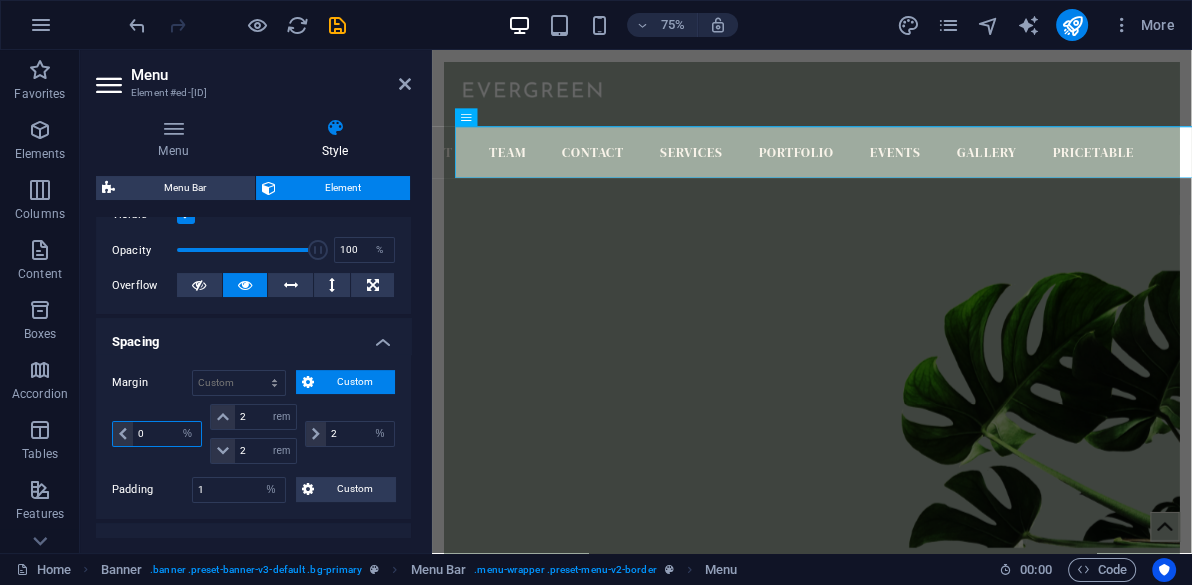 click on "0" at bounding box center [167, 434] 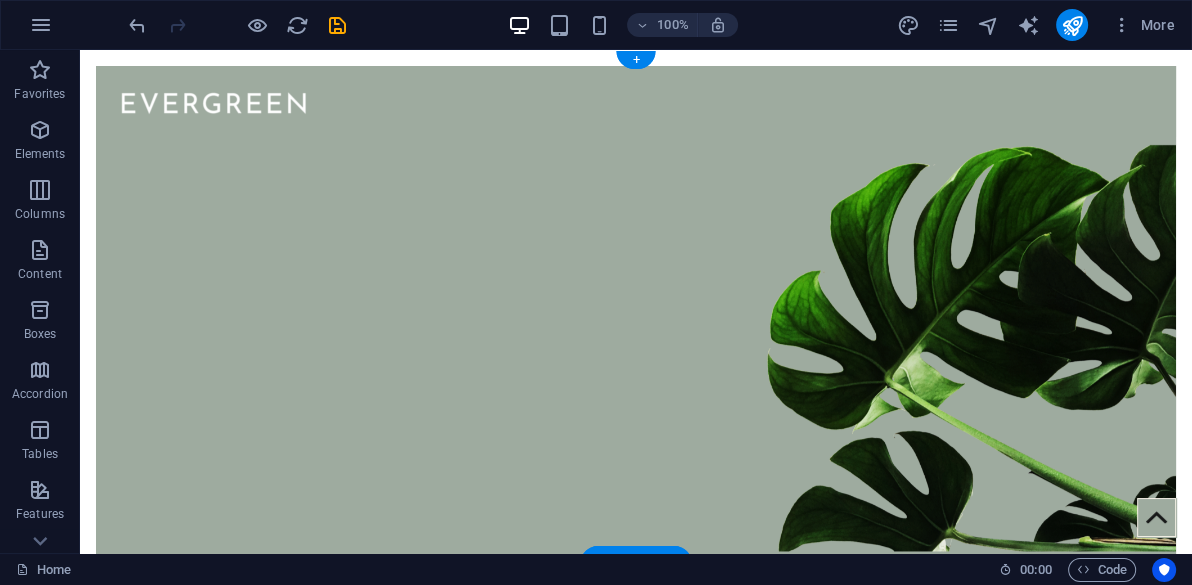 click at bounding box center [636, 326] 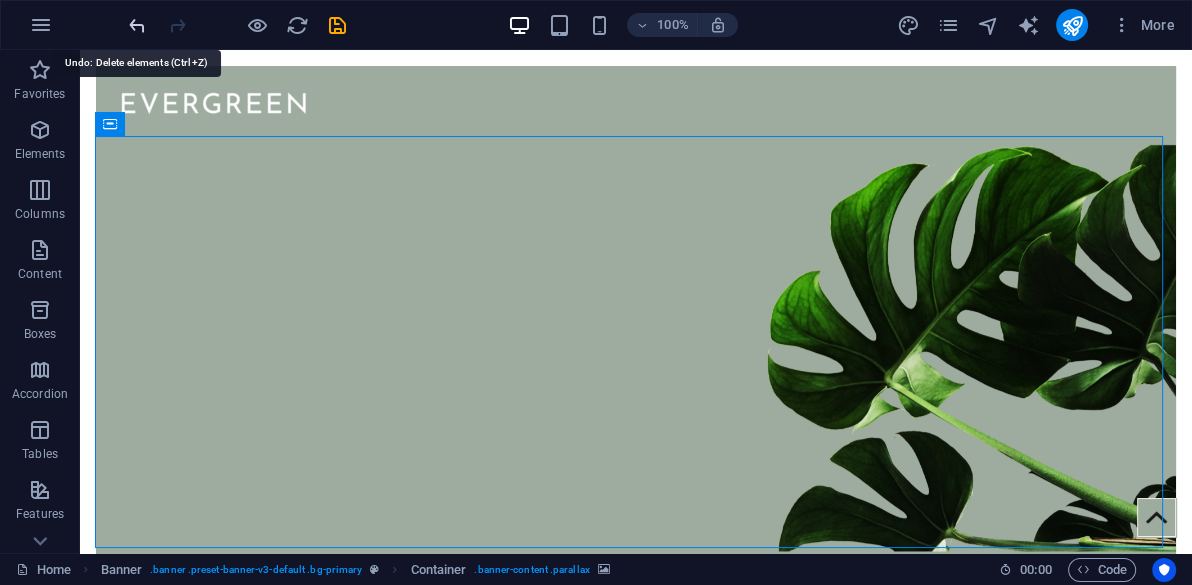 click at bounding box center (137, 25) 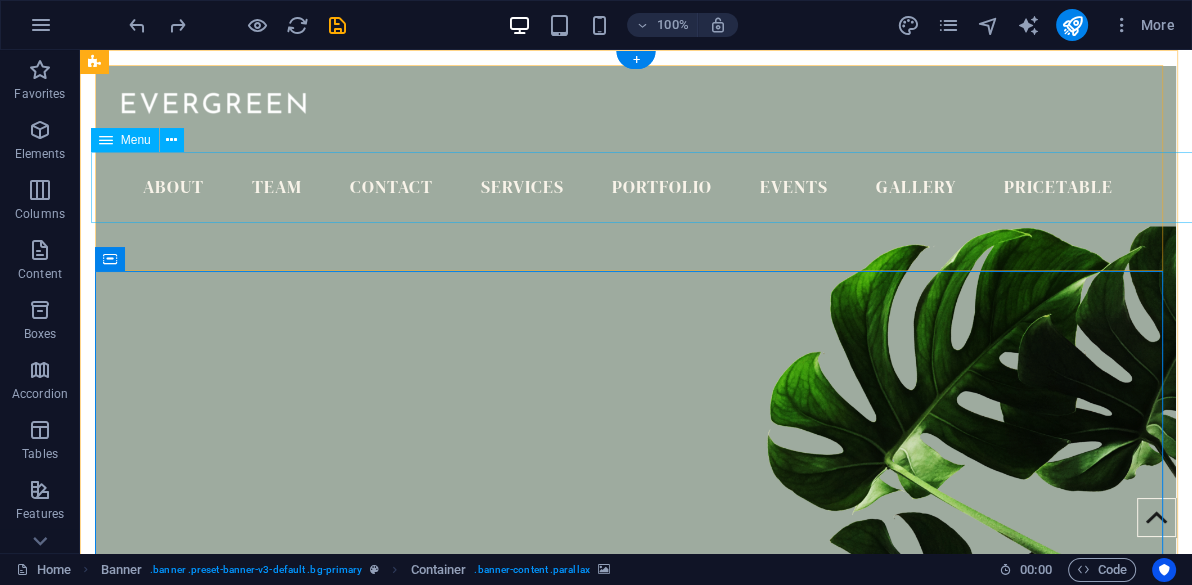 click on "Home About Team Contact Services Portfolio Events Gallery Pricetable" at bounding box center [615, 188] 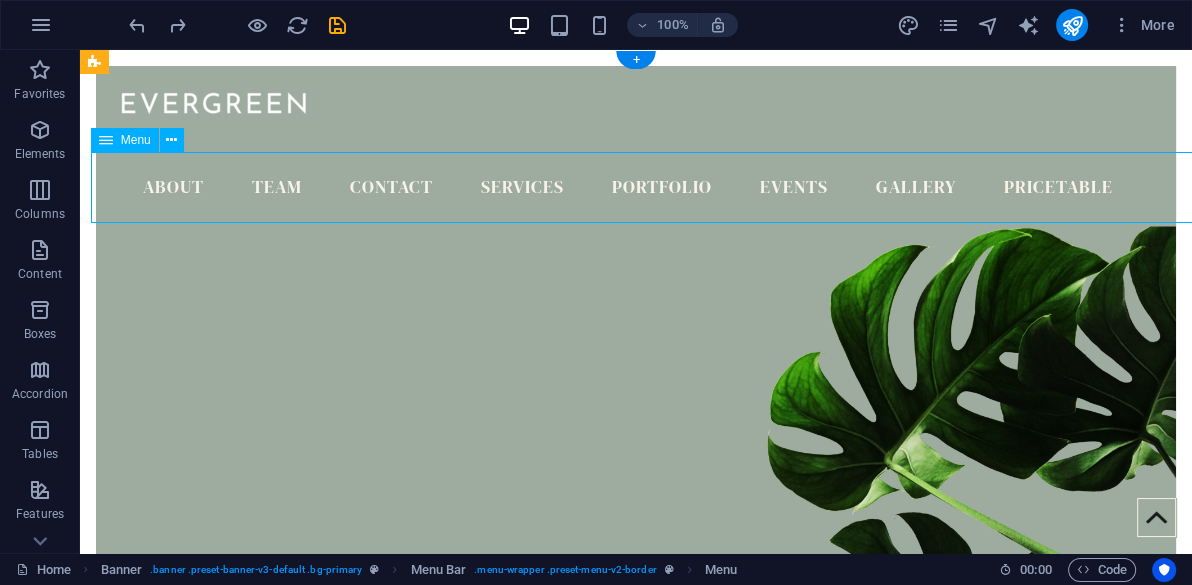 click on "Home About Team Contact Services Portfolio Events Gallery Pricetable" at bounding box center (615, 188) 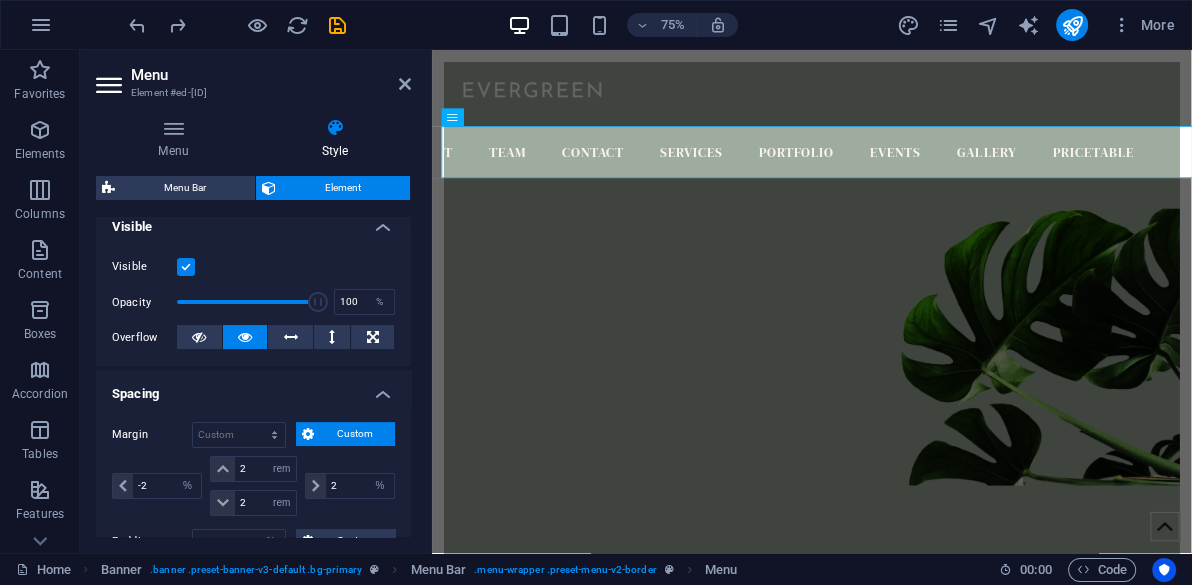 scroll, scrollTop: 280, scrollLeft: 0, axis: vertical 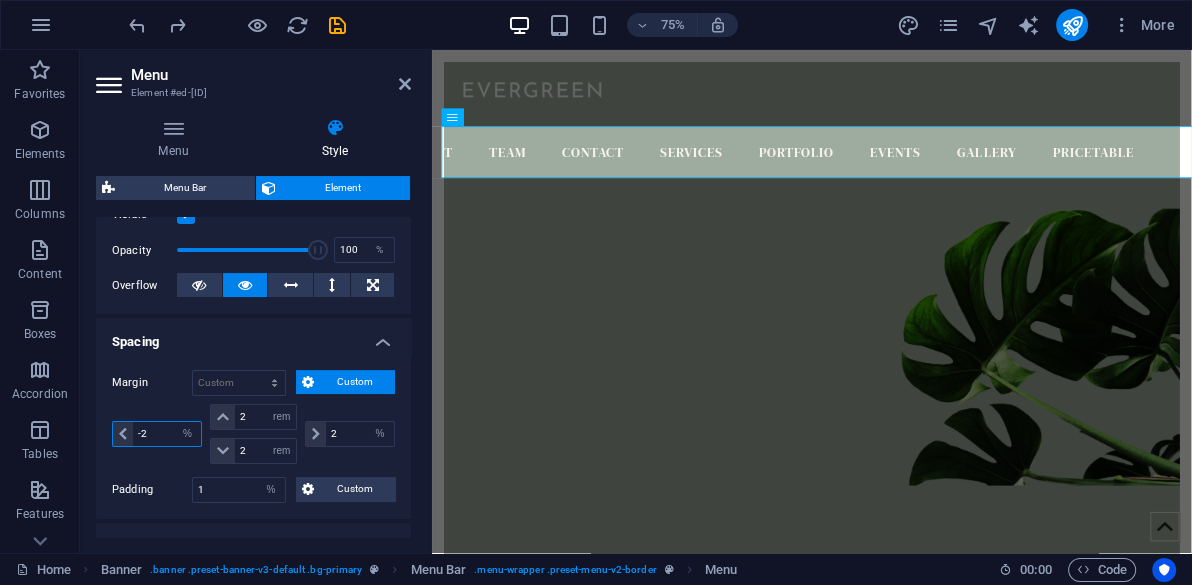 click on "-2" at bounding box center [167, 434] 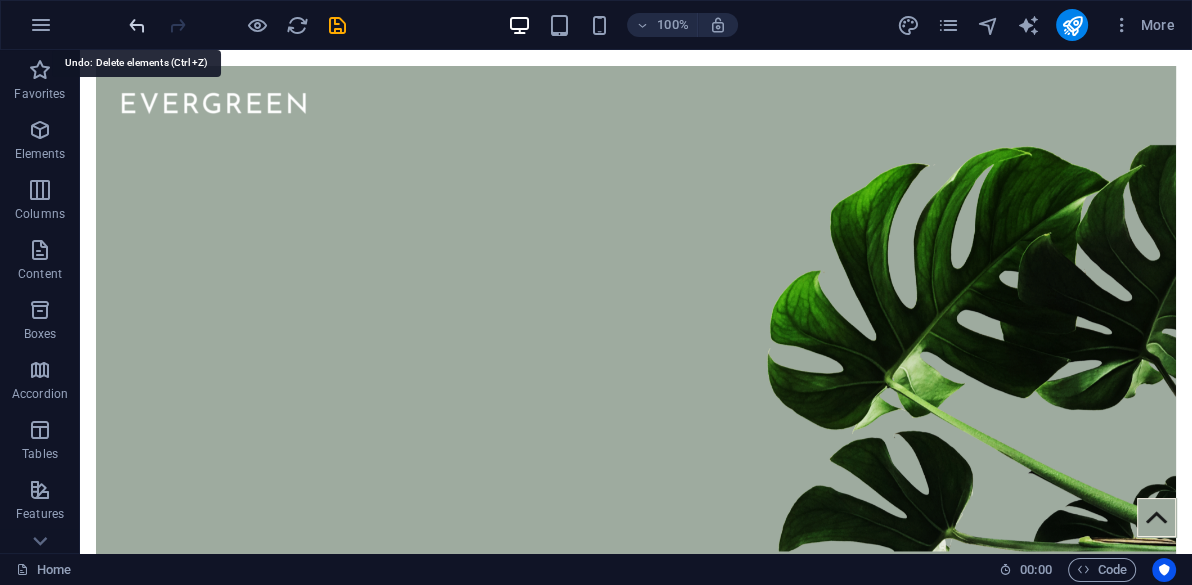 click at bounding box center (137, 25) 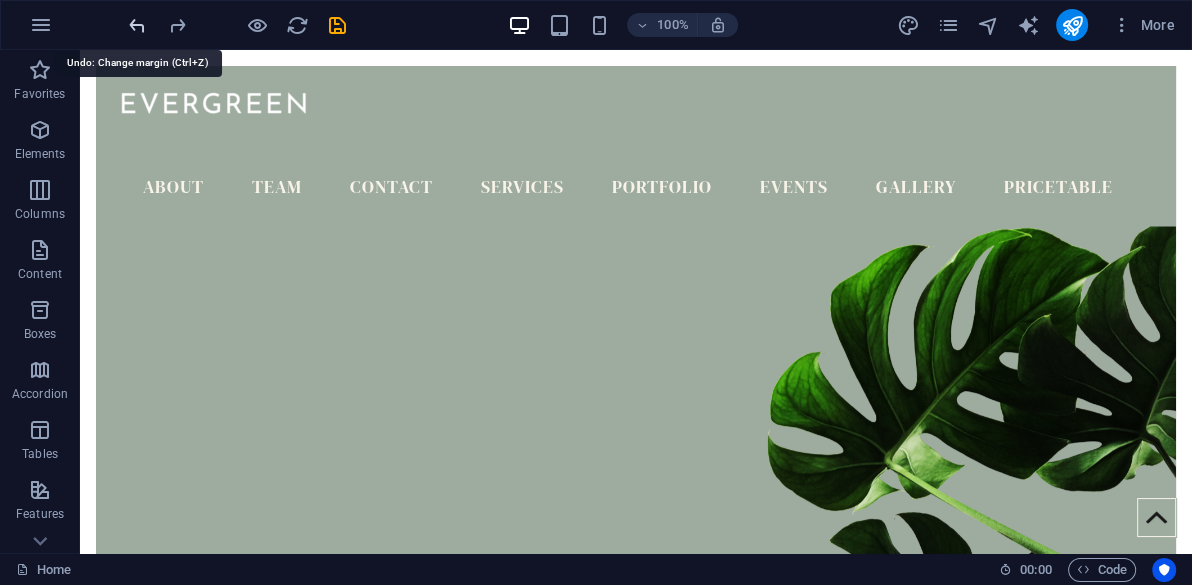 click at bounding box center [137, 25] 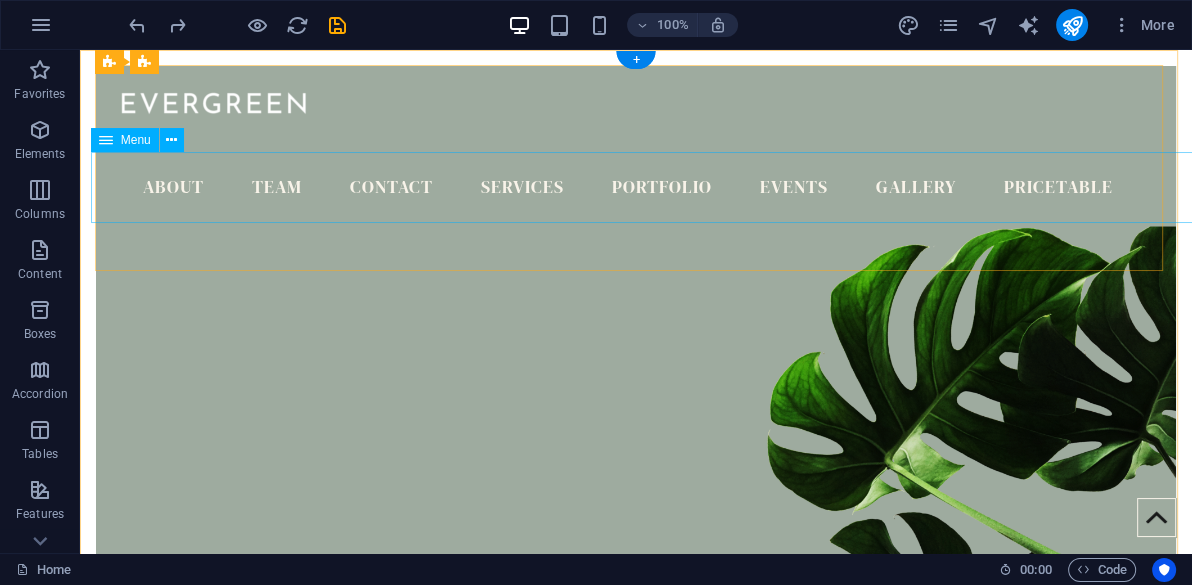 click on "Home About Team Contact Services Portfolio Events Gallery Pricetable" at bounding box center [615, 188] 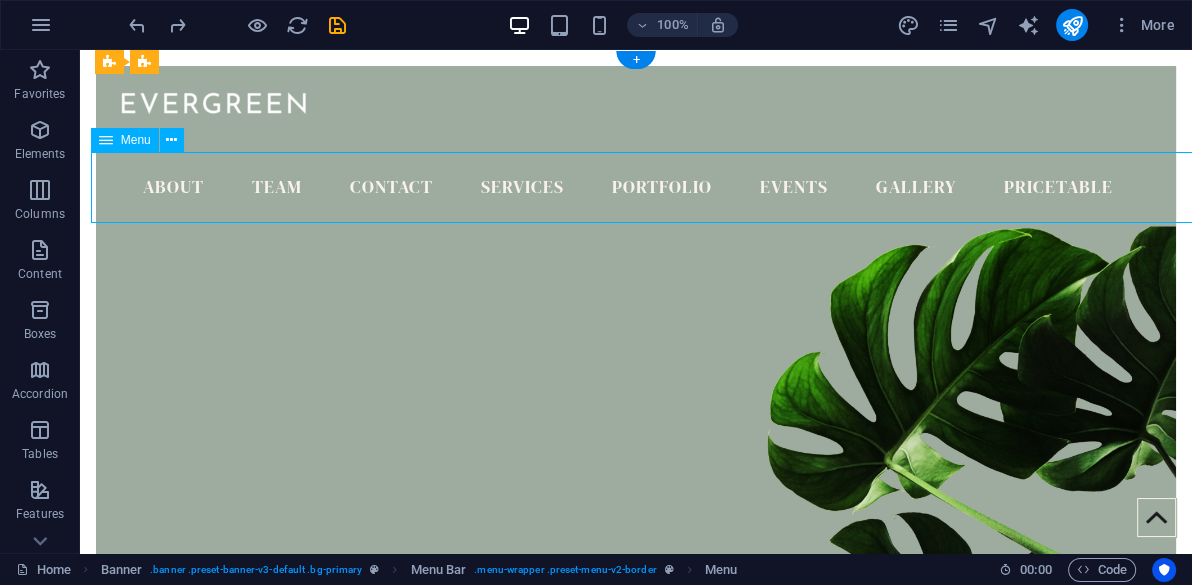 click on "Home About Team Contact Services Portfolio Events Gallery Pricetable" at bounding box center (615, 188) 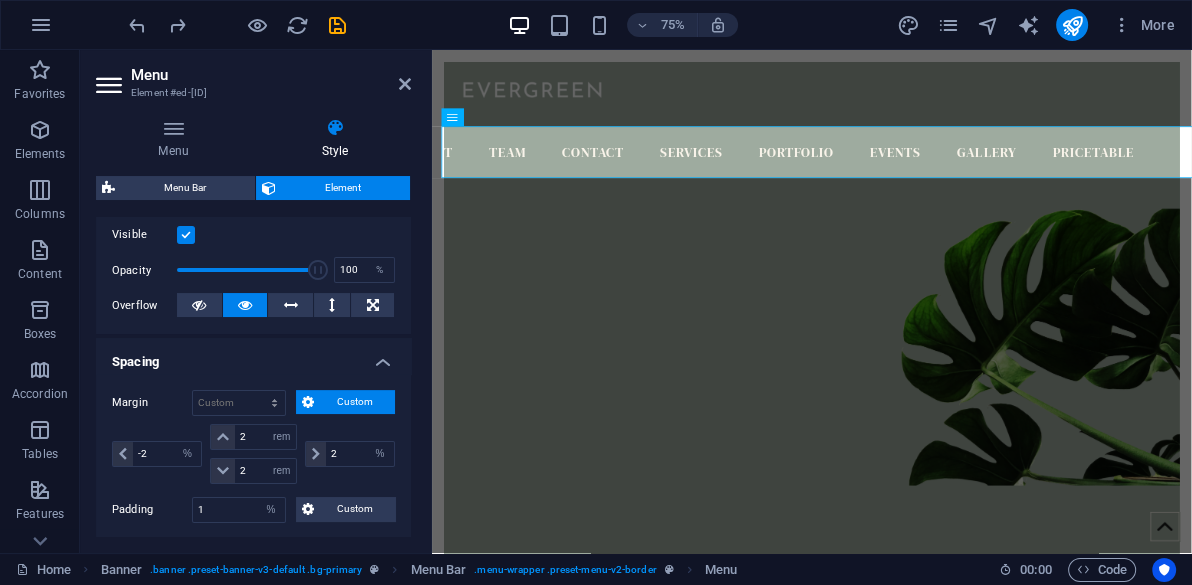 scroll, scrollTop: 280, scrollLeft: 0, axis: vertical 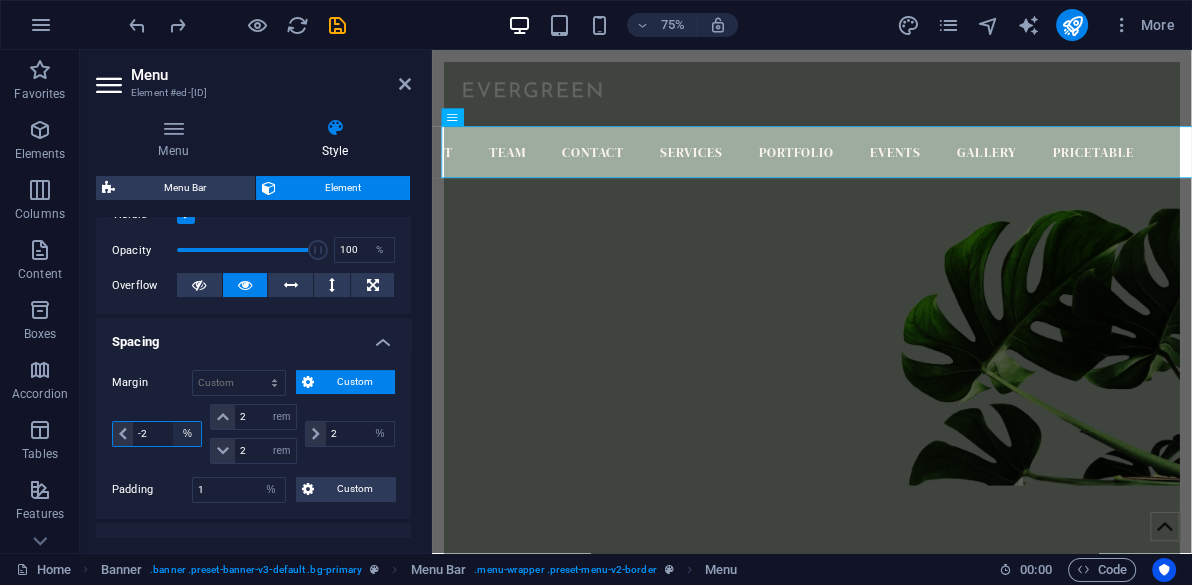 click on "auto px % rem vw vh" at bounding box center [187, 434] 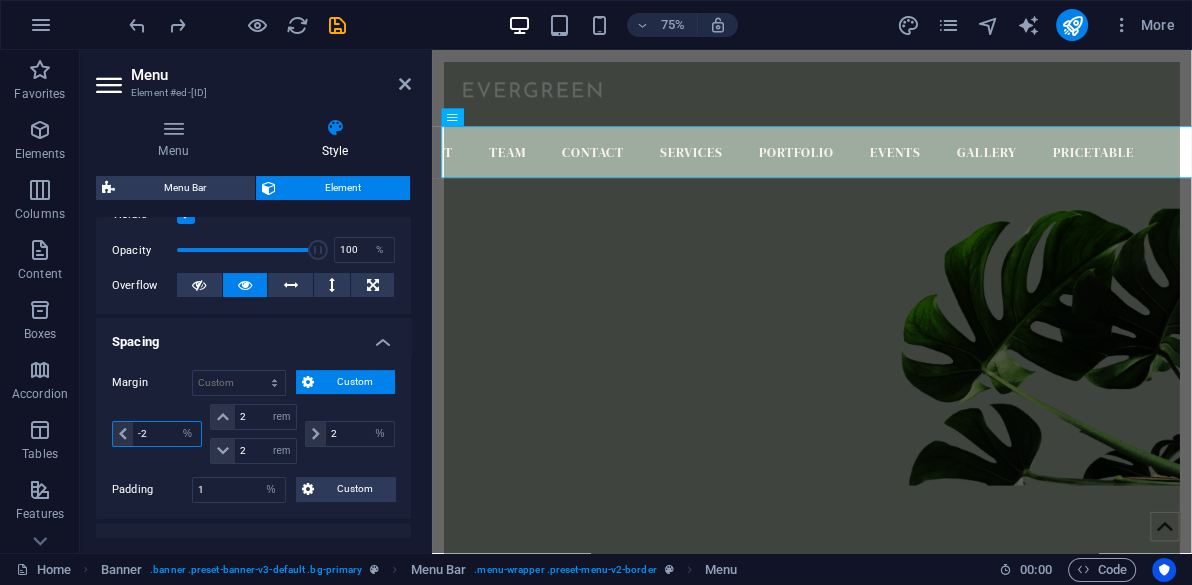 click on "-2" at bounding box center (167, 434) 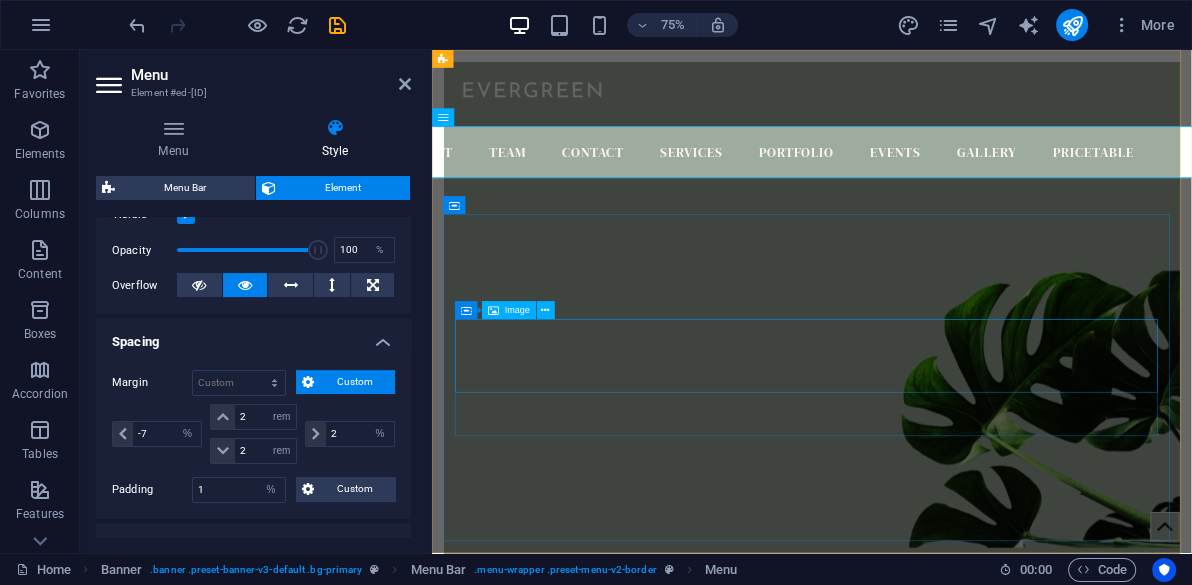 click on "Image" at bounding box center (510, 311) 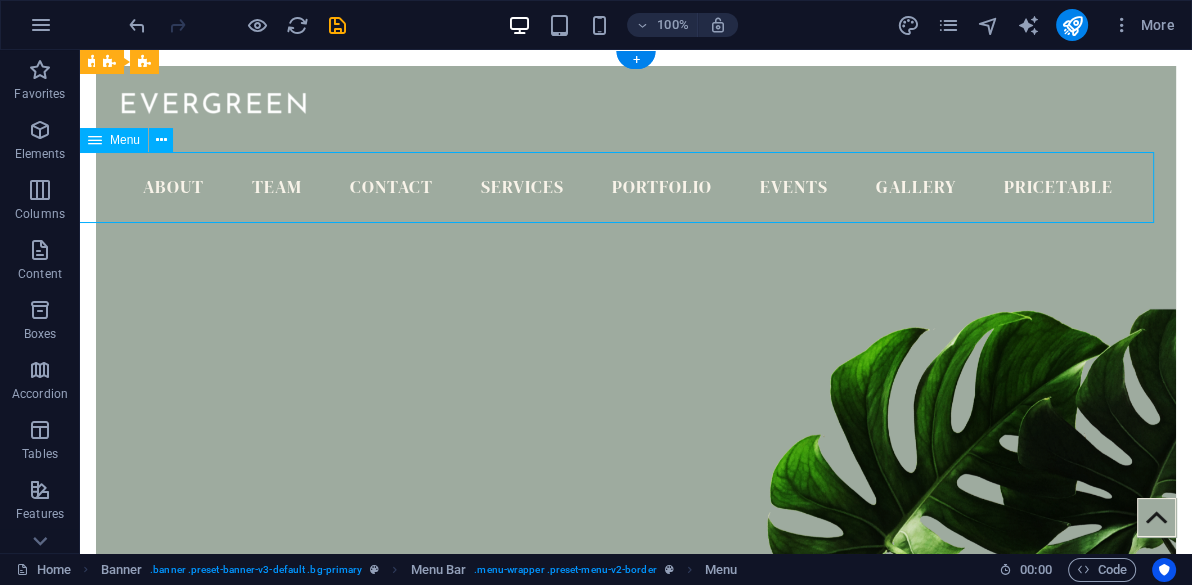 drag, startPoint x: 559, startPoint y: 178, endPoint x: 655, endPoint y: 189, distance: 96.62815 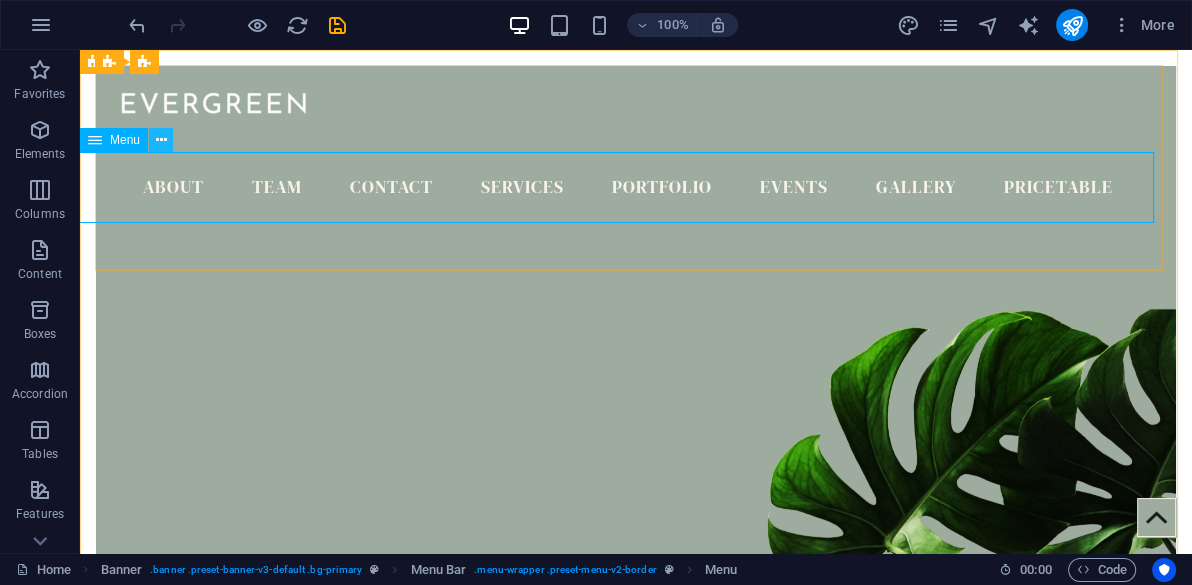 click at bounding box center [161, 140] 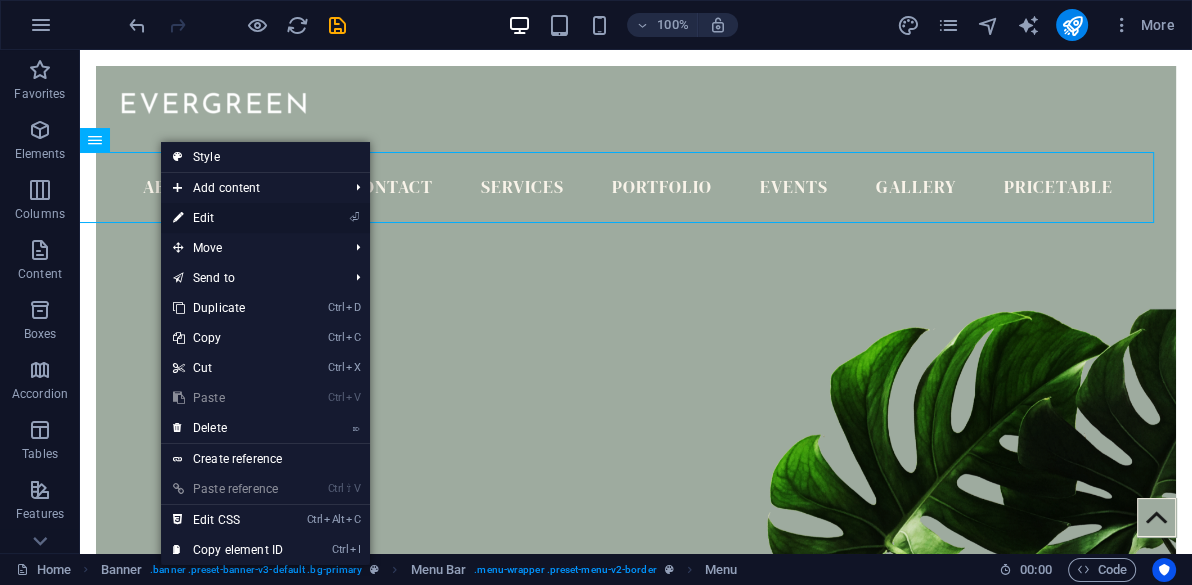 click on "⏎  Edit" at bounding box center [228, 218] 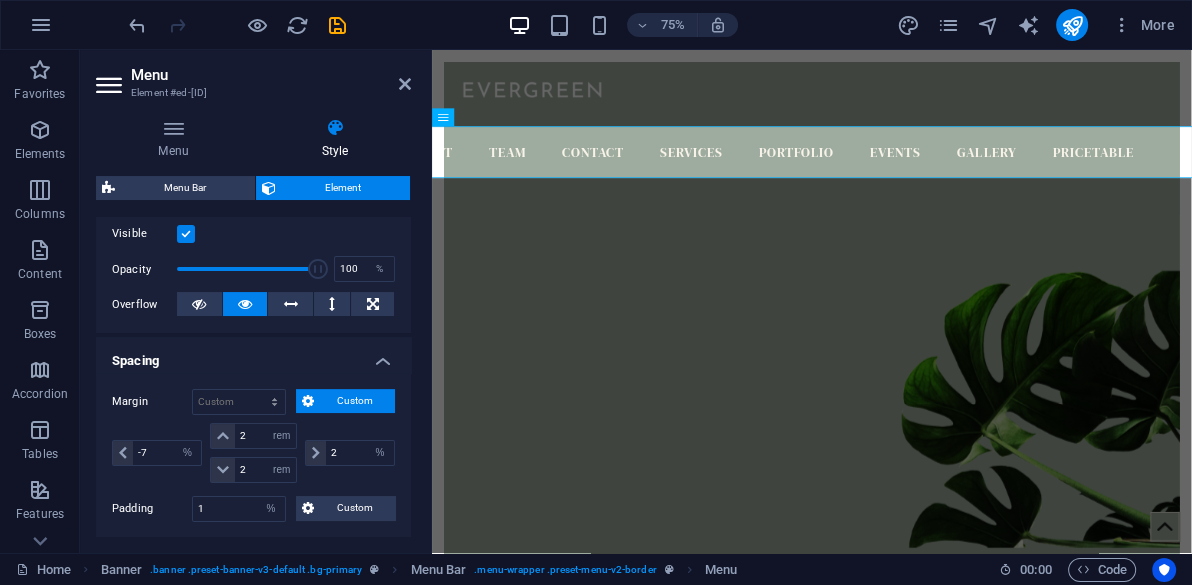 scroll, scrollTop: 280, scrollLeft: 0, axis: vertical 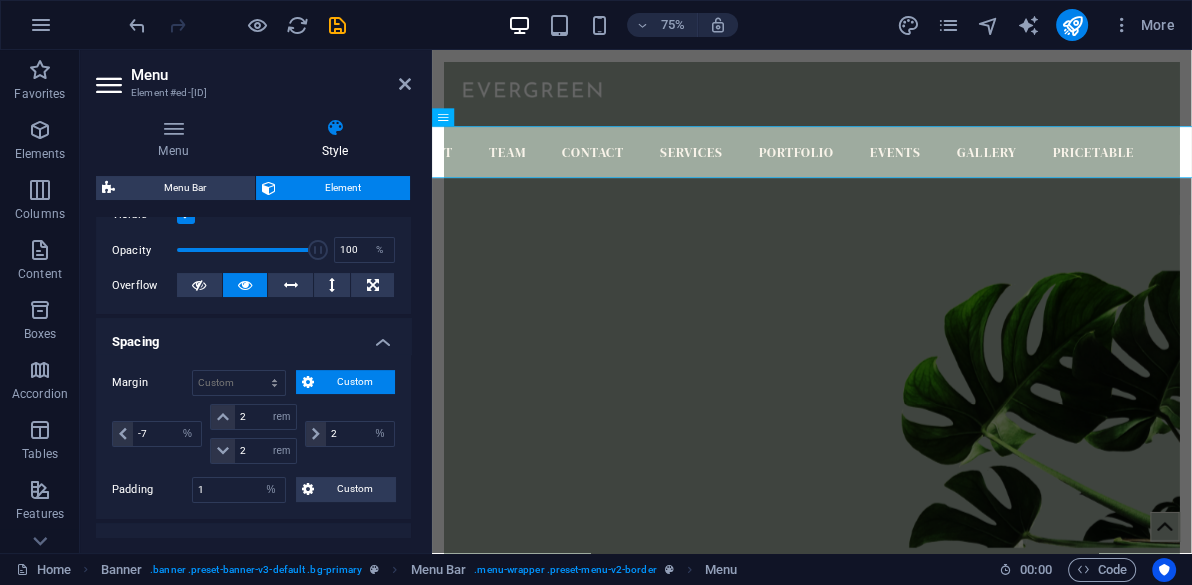 click on "Custom" at bounding box center (354, 382) 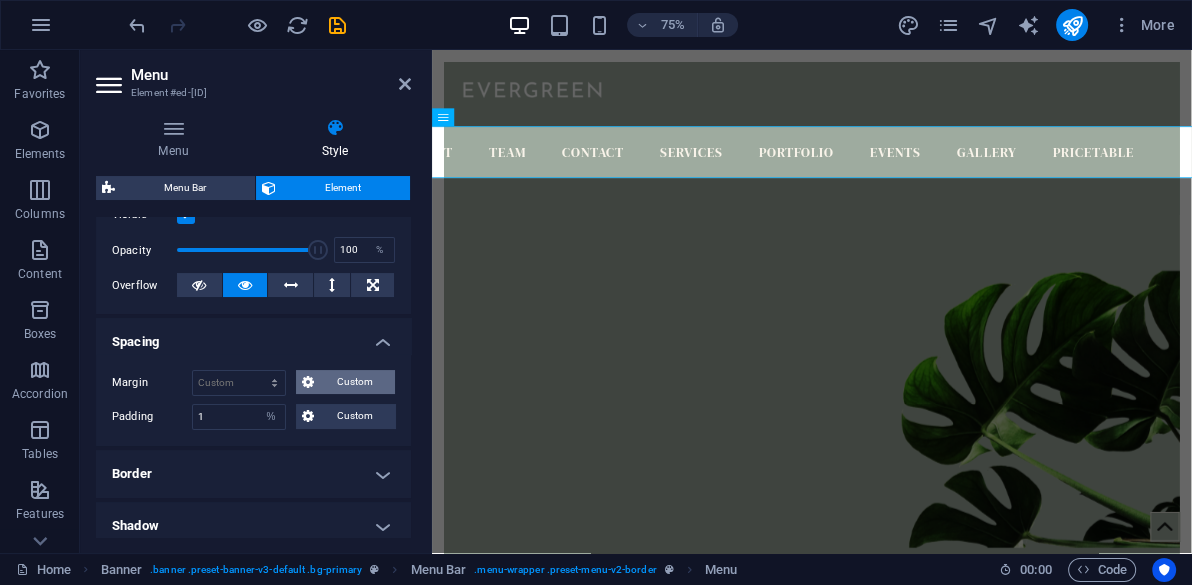 click on "Custom" at bounding box center (354, 382) 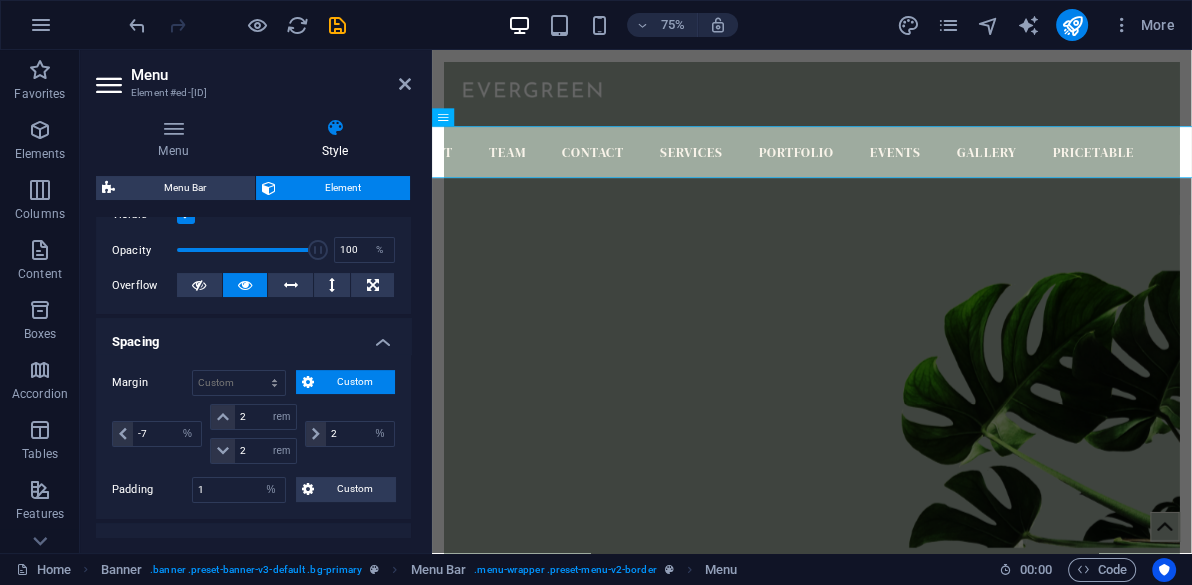 click on "Custom" at bounding box center [354, 382] 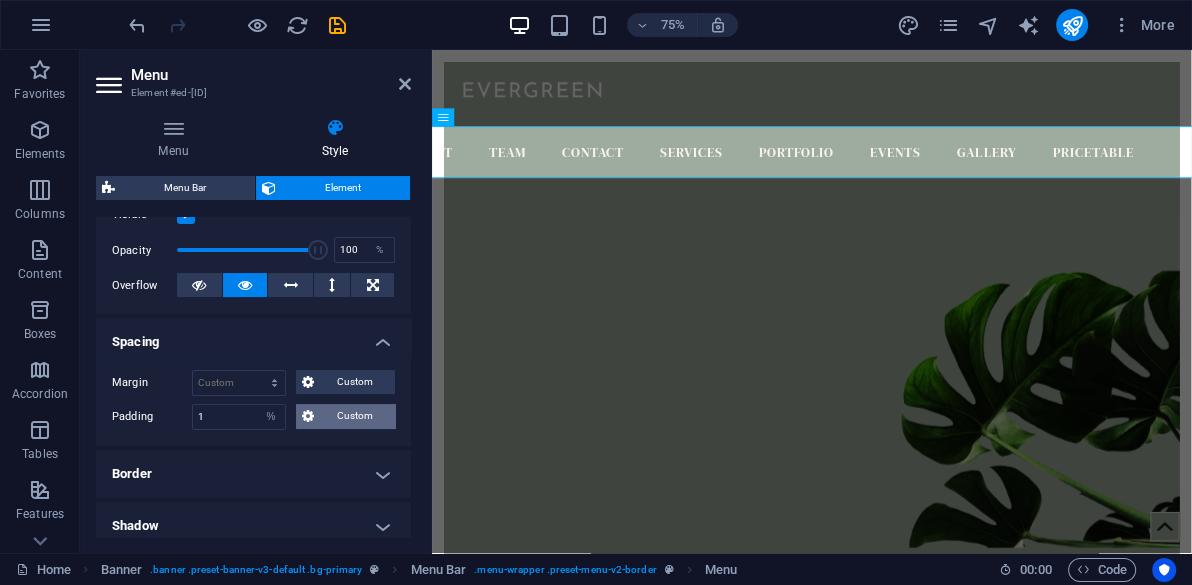 click on "Custom" at bounding box center [354, 416] 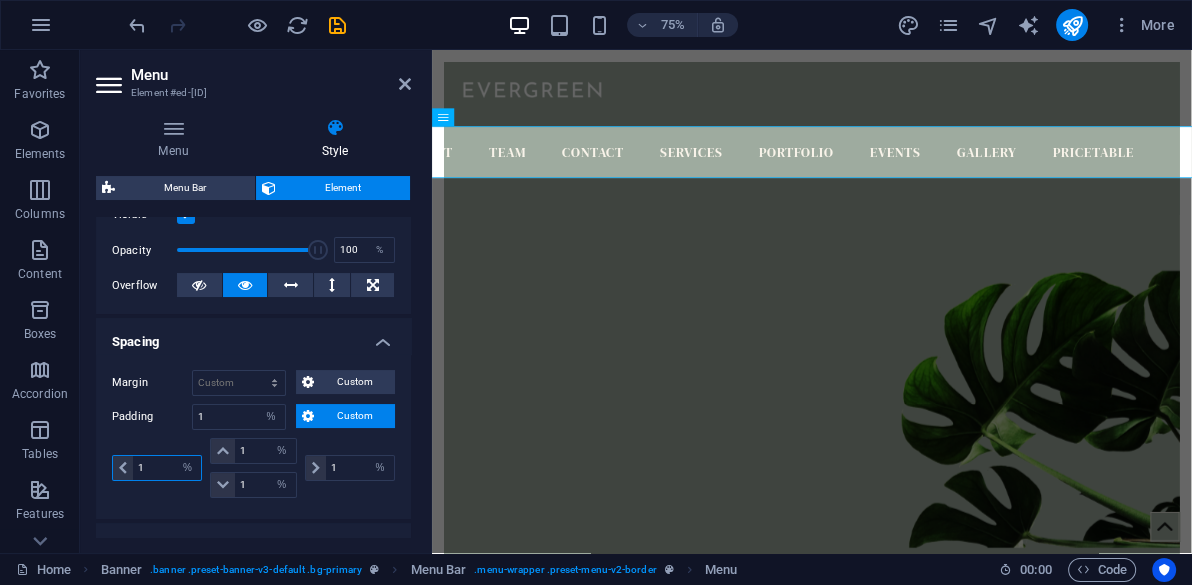 click on "1" at bounding box center [167, 468] 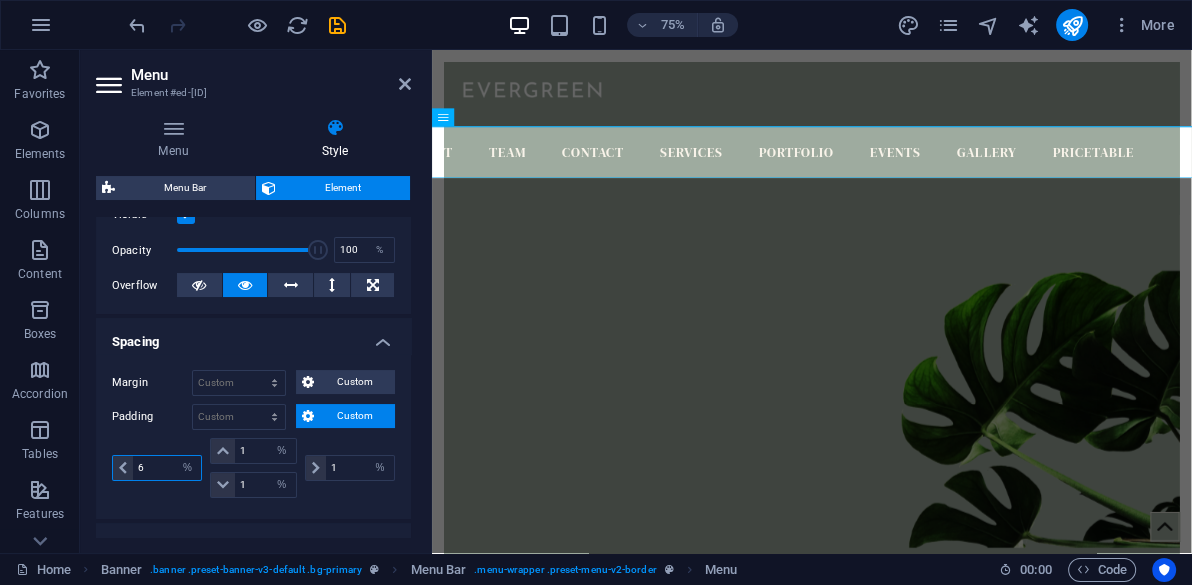 click on "6" at bounding box center [167, 468] 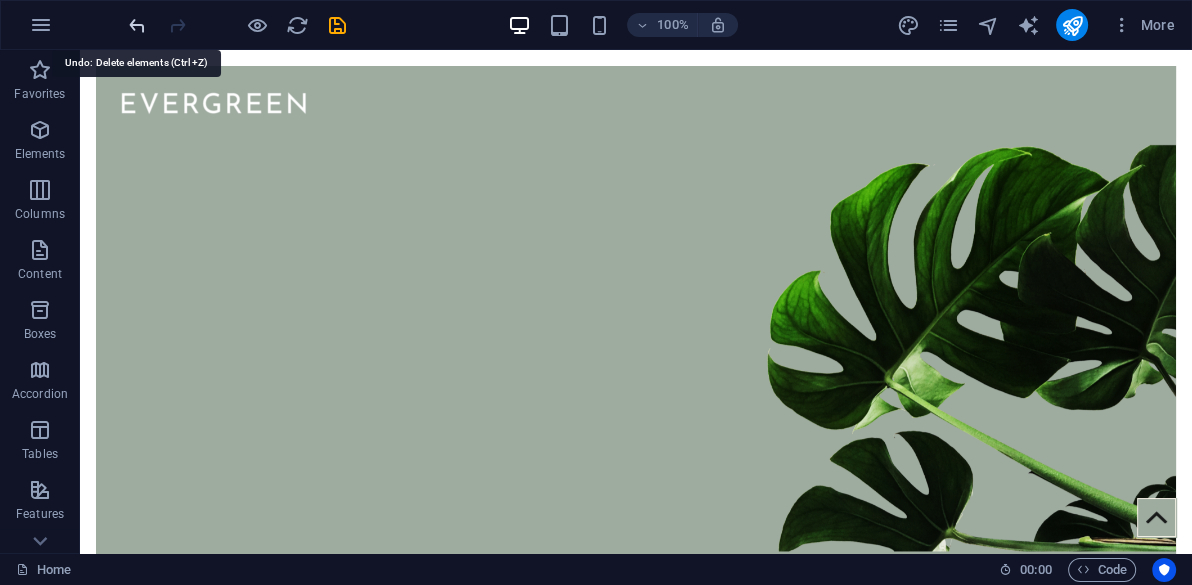 click at bounding box center (137, 25) 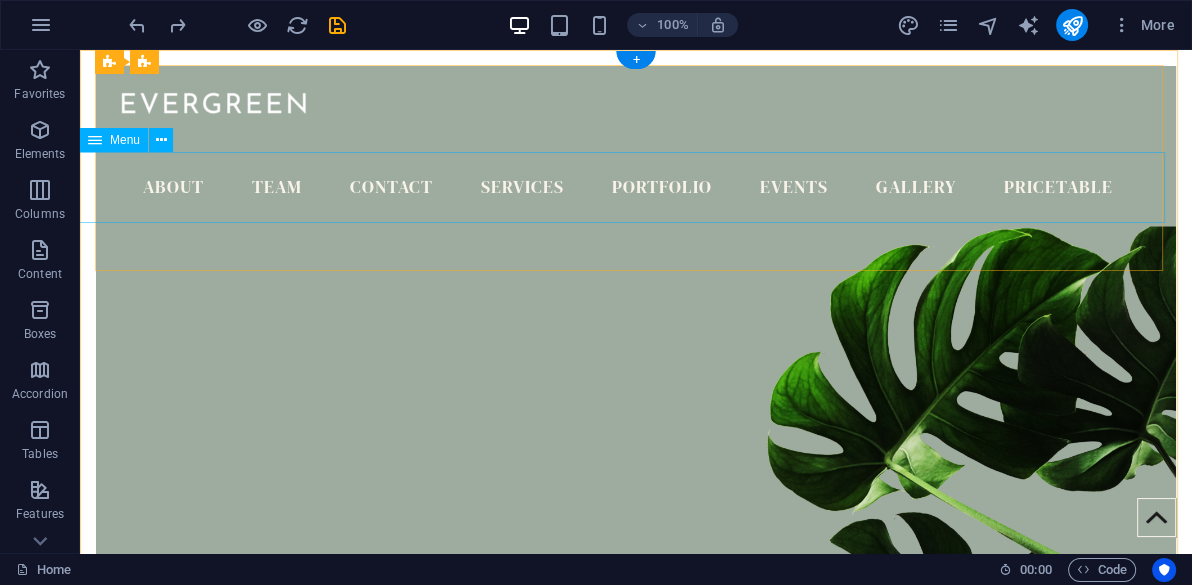click on "Home About Team Contact Services Portfolio Events Gallery Pricetable" at bounding box center [589, 188] 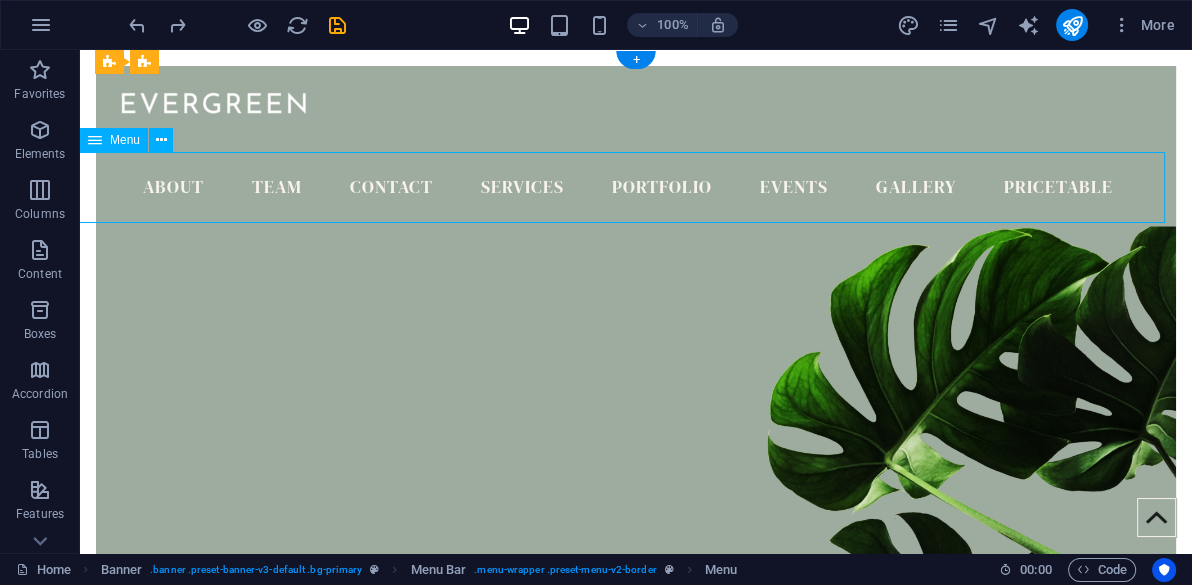 click on "Home About Team Contact Services Portfolio Events Gallery Pricetable" at bounding box center (589, 188) 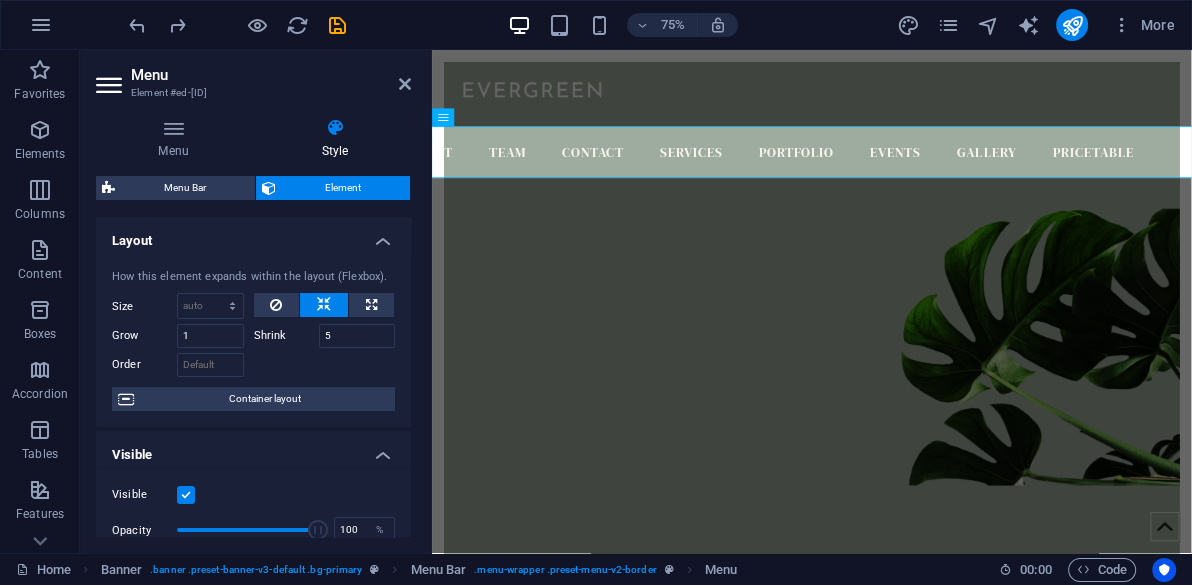click on "Element" at bounding box center [343, 188] 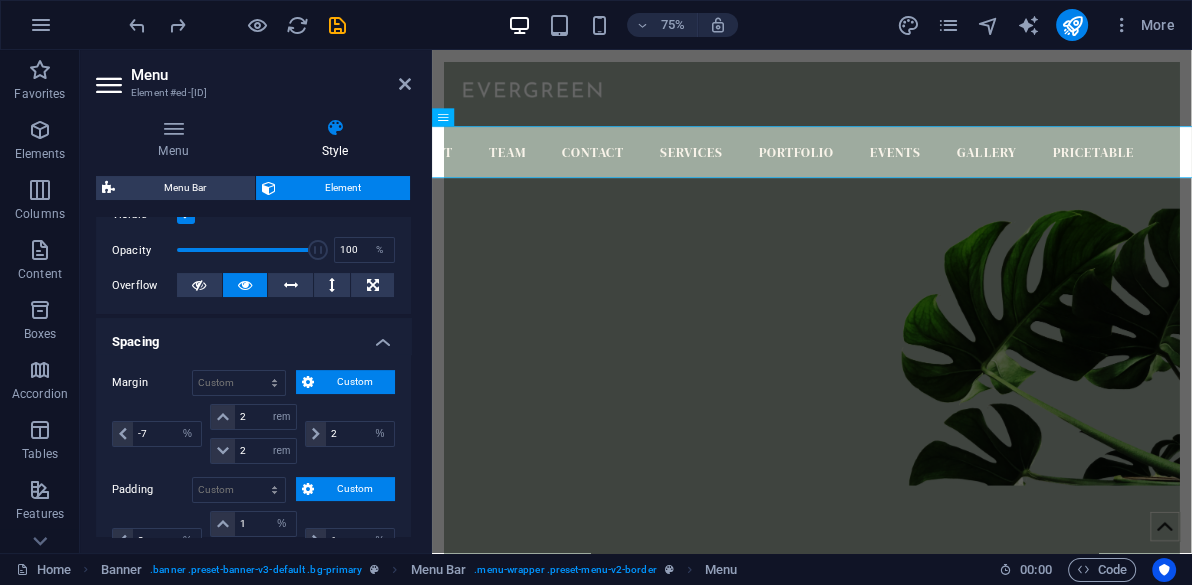 scroll, scrollTop: 561, scrollLeft: 0, axis: vertical 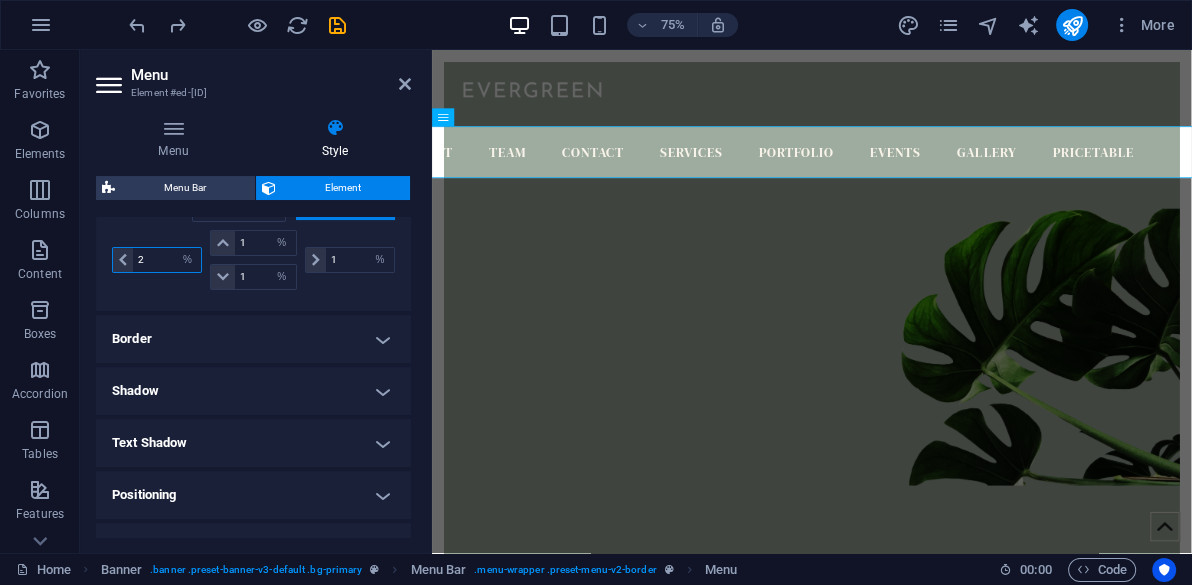 click on "2" at bounding box center (167, 260) 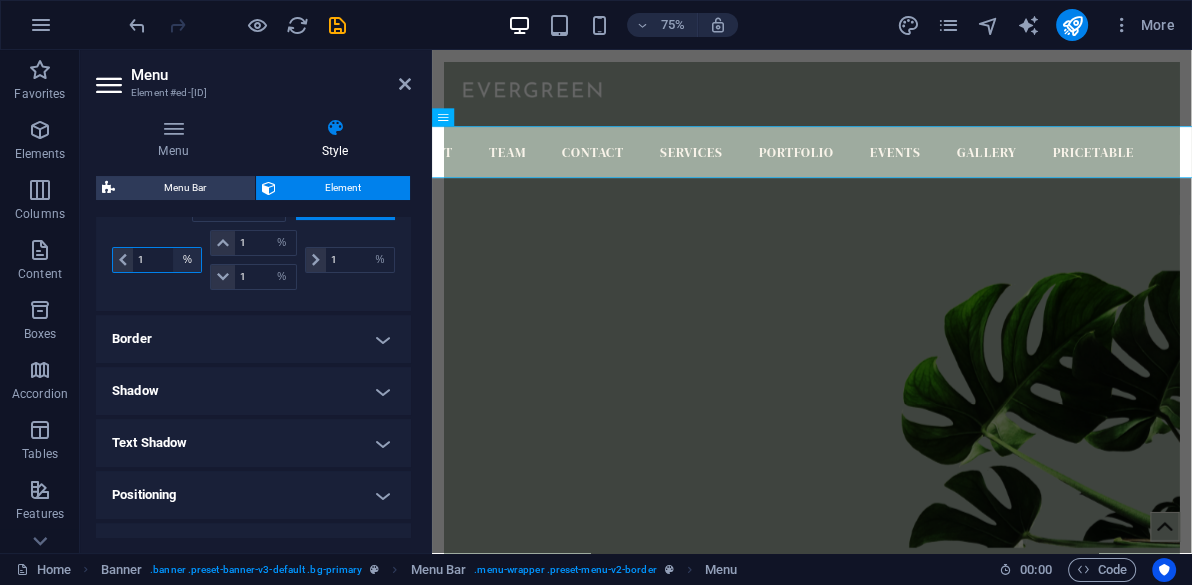 click on "px rem % vh vw" at bounding box center (187, 260) 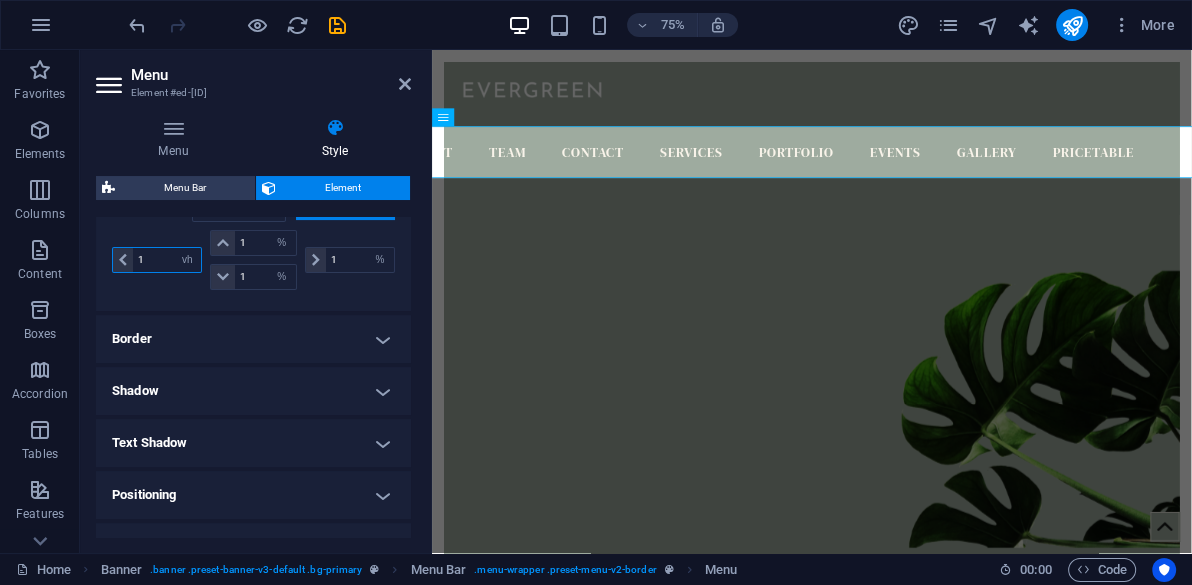 click on "px rem % vh vw" at bounding box center [187, 260] 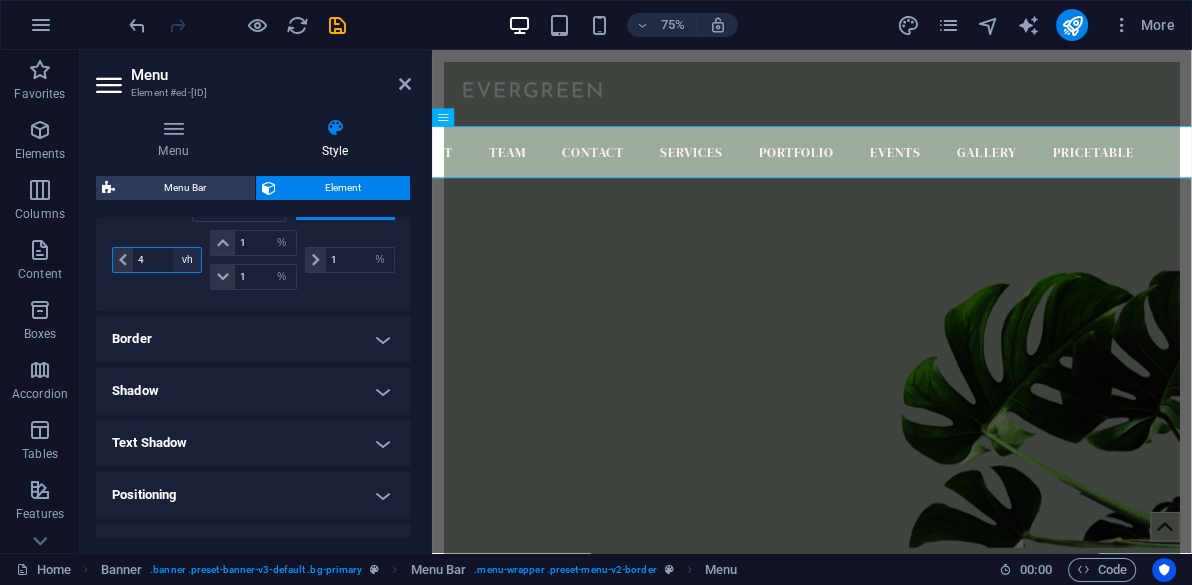 click on "px rem % vh vw" at bounding box center (187, 260) 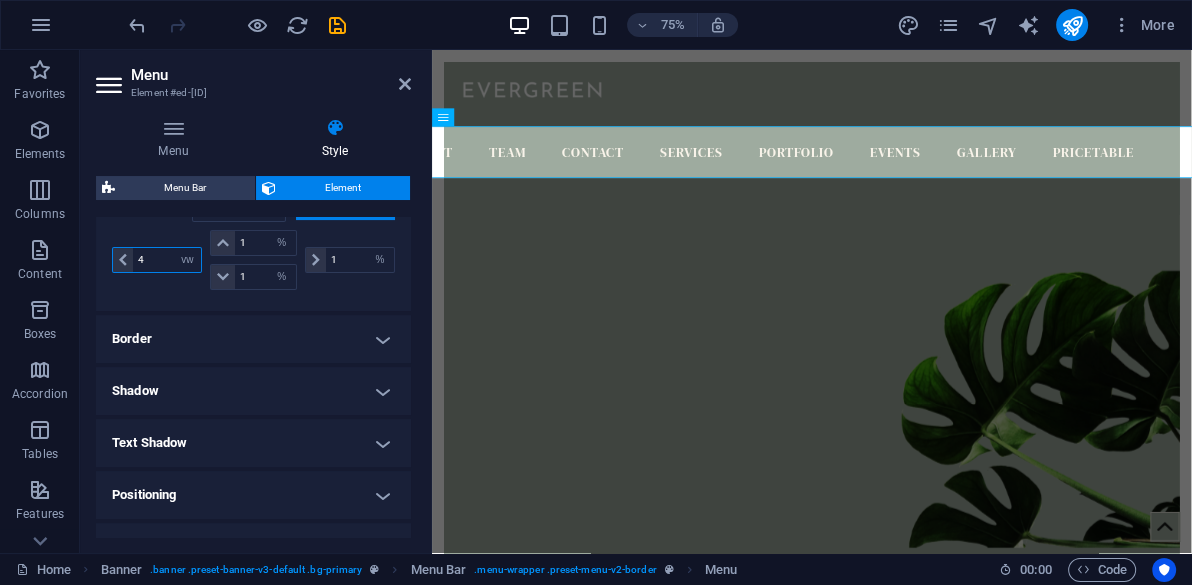 click on "px rem % vh vw" at bounding box center (187, 260) 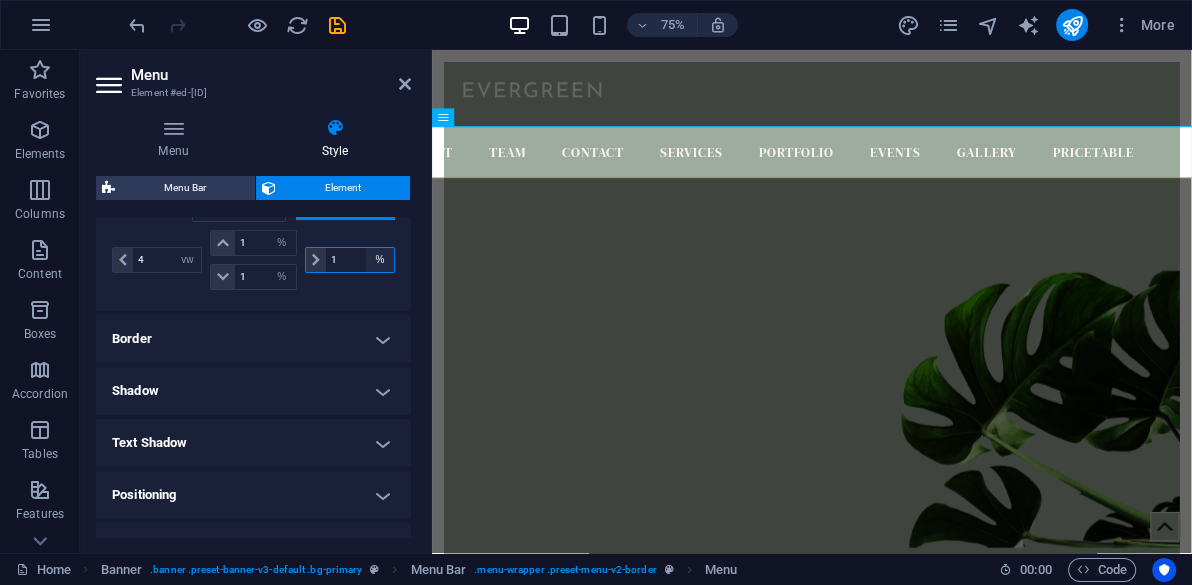 click on "px rem % vh vw" at bounding box center [380, 260] 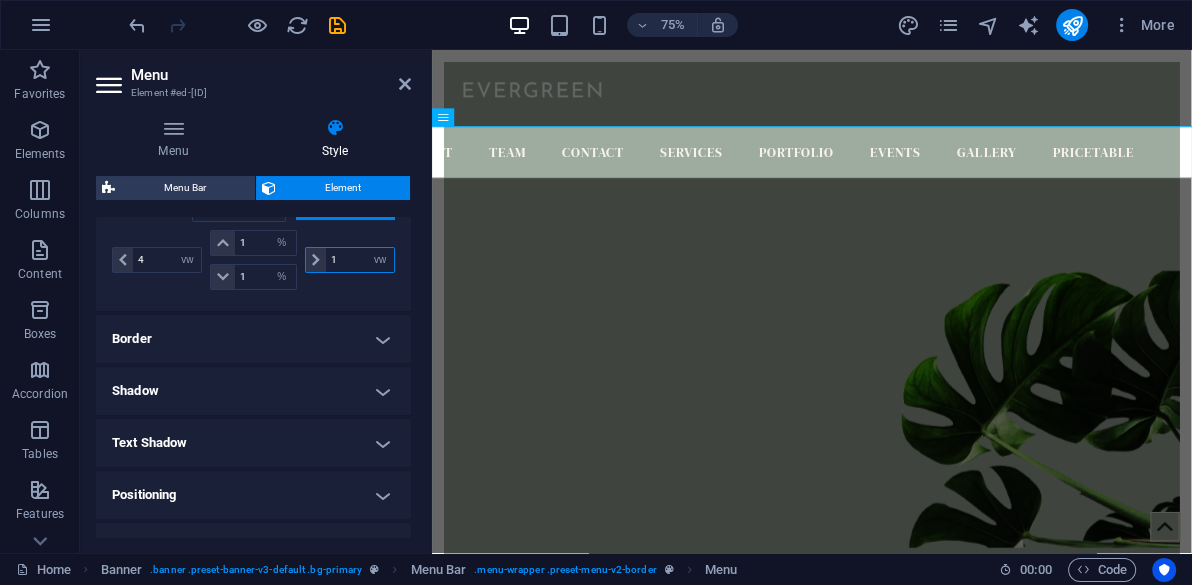 click on "px rem % vh vw" at bounding box center (380, 260) 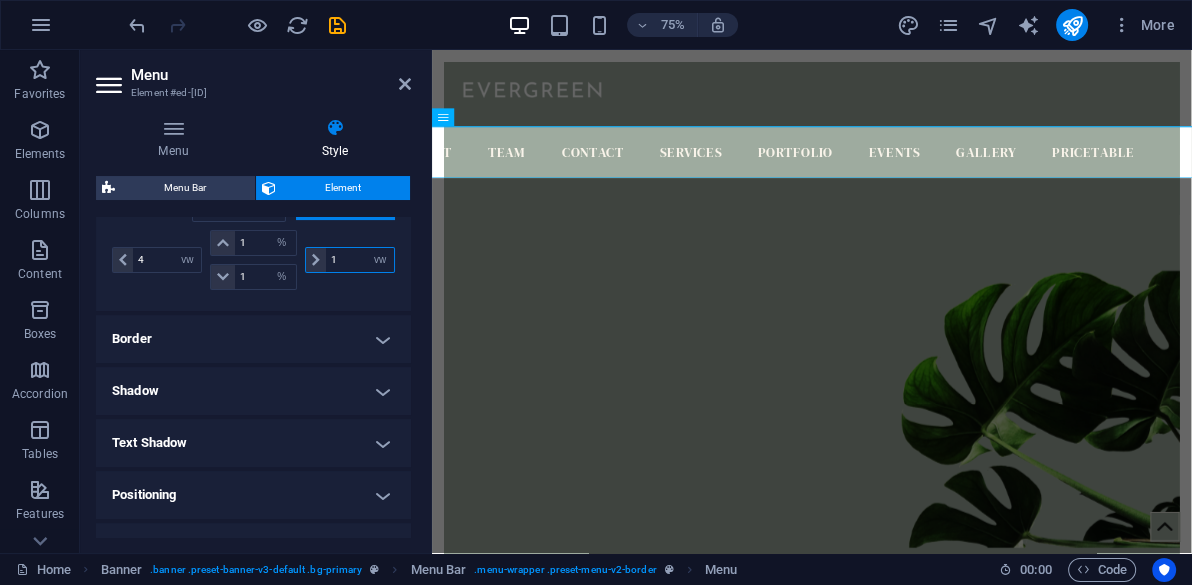 click on "1" at bounding box center (360, 260) 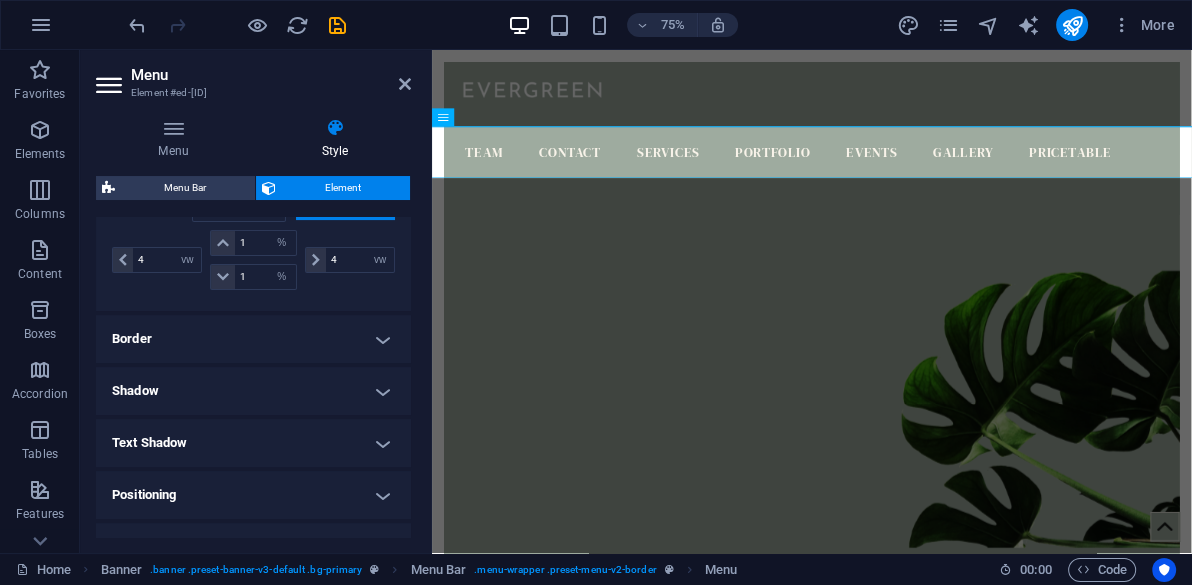 click on "Layout How this element expands within the layout (Flexbox). Size Default auto px % 1/1 1/2 1/3 1/4 1/5 1/6 1/7 1/8 1/9 1/10 Grow 1 Shrink 5 Order Container layout Visible Visible Opacity 100 % Overflow Spacing Margin Default auto px % rem vw vh Custom Custom -7 auto px % rem vw vh 2 auto px % rem vw vh 2 auto px % rem vw vh 2 auto px % rem vw vh Padding Default px rem % vh vw Custom Custom 4 px rem % vh vw 1 px rem % vh vw 1 px rem % vh vw 4 px rem % vh vw Border Style              - Width 1 auto px rem % vh vw Custom Custom 1 auto px rem % vh vw 1 auto px rem % vh vw 1 auto px rem % vh vw 1 auto px rem % vh vw  - Color Round corners Default px rem % vh vw Custom Custom px rem % vh vw px rem % vh vw px rem % vh vw px rem % vh vw Shadow Default None Outside Inside Color X offset 0 px rem vh vw Y offset 0 px rem vh vw Blur 0 px rem % vh vw Spread 0 px rem vh vw Text Shadow Default None Outside Color X offset 0 px rem vh vw Y offset 0 px rem vh vw Blur 0 px rem % vh vw Positioning Default Static Fixed" at bounding box center [253, 377] 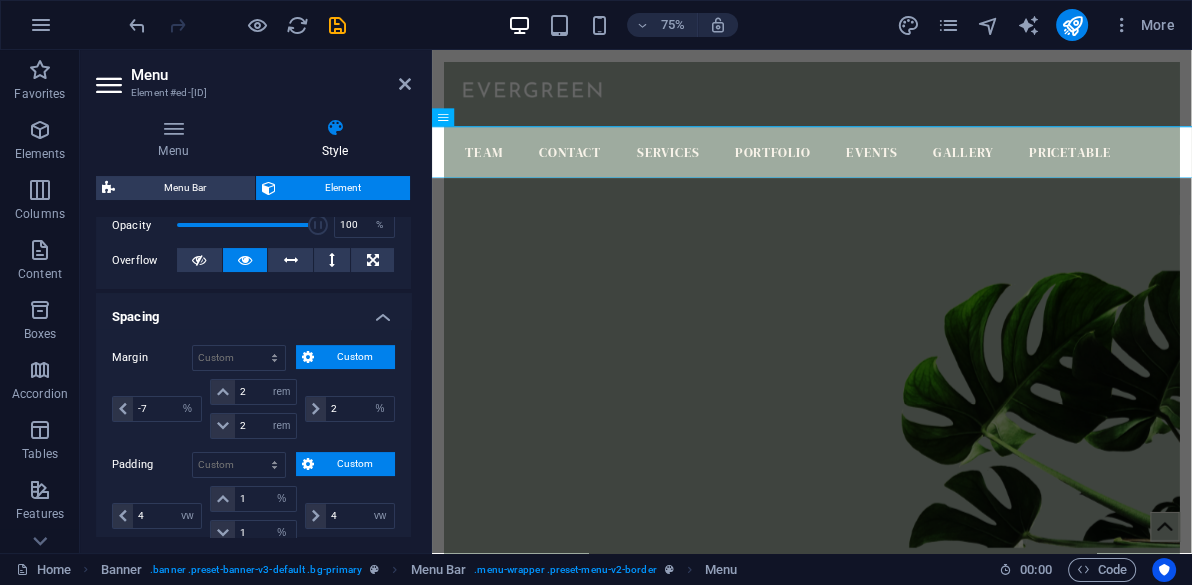 scroll, scrollTop: 280, scrollLeft: 0, axis: vertical 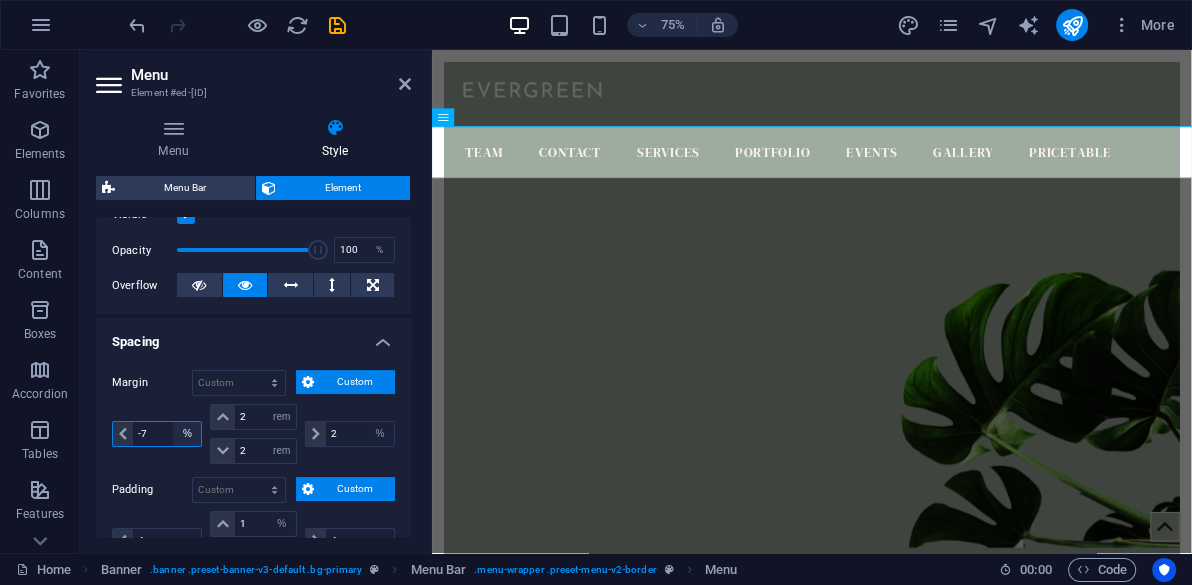 click on "auto px % rem vw vh" at bounding box center [187, 434] 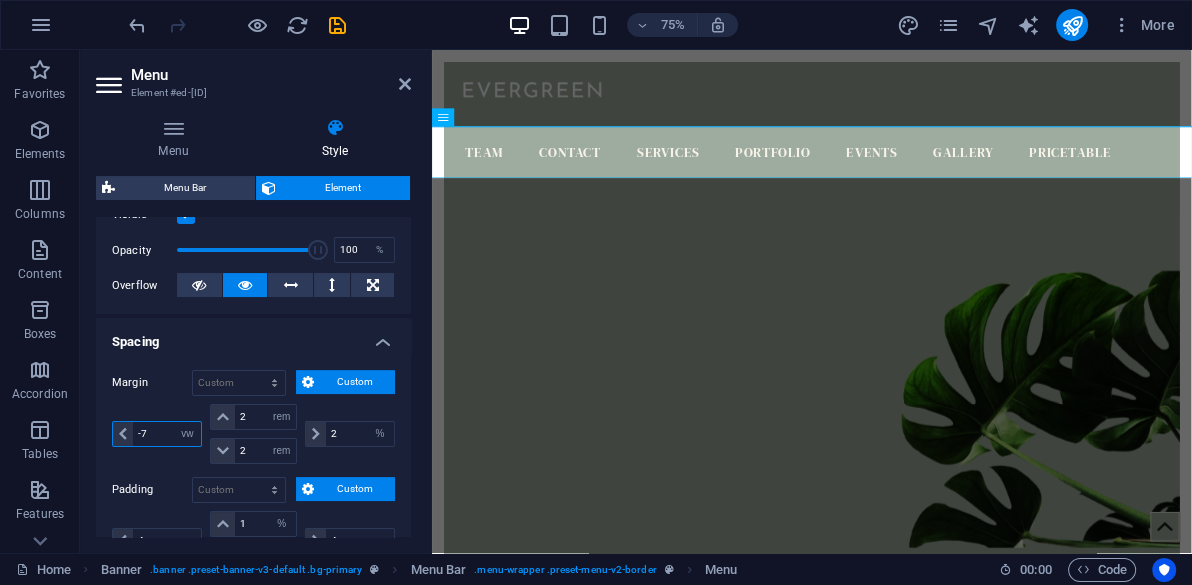 click on "auto px % rem vw vh" at bounding box center [187, 434] 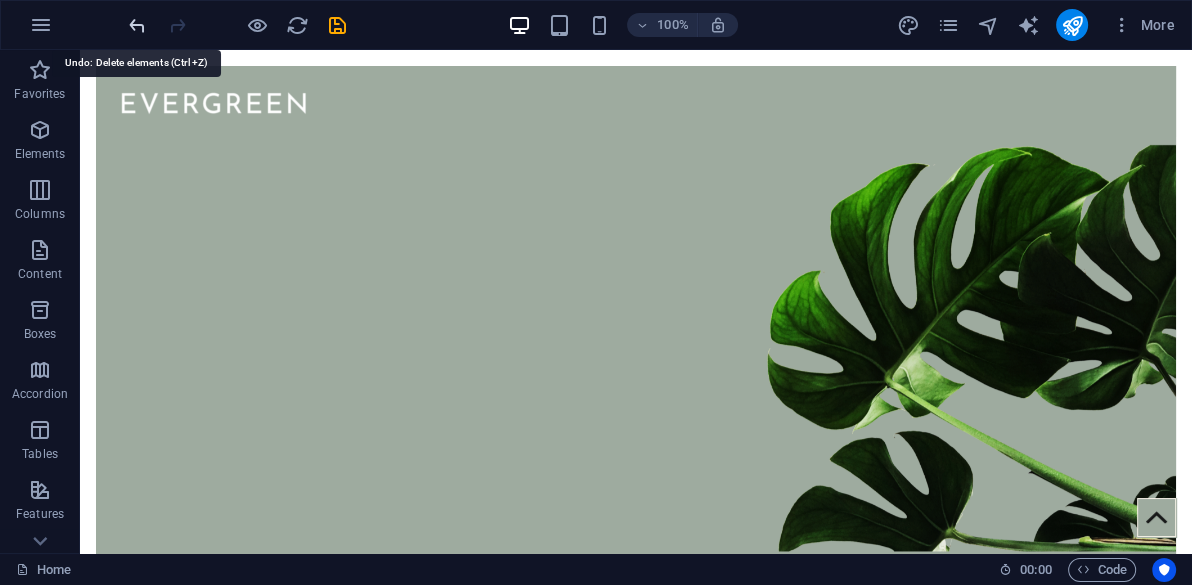 click at bounding box center (137, 25) 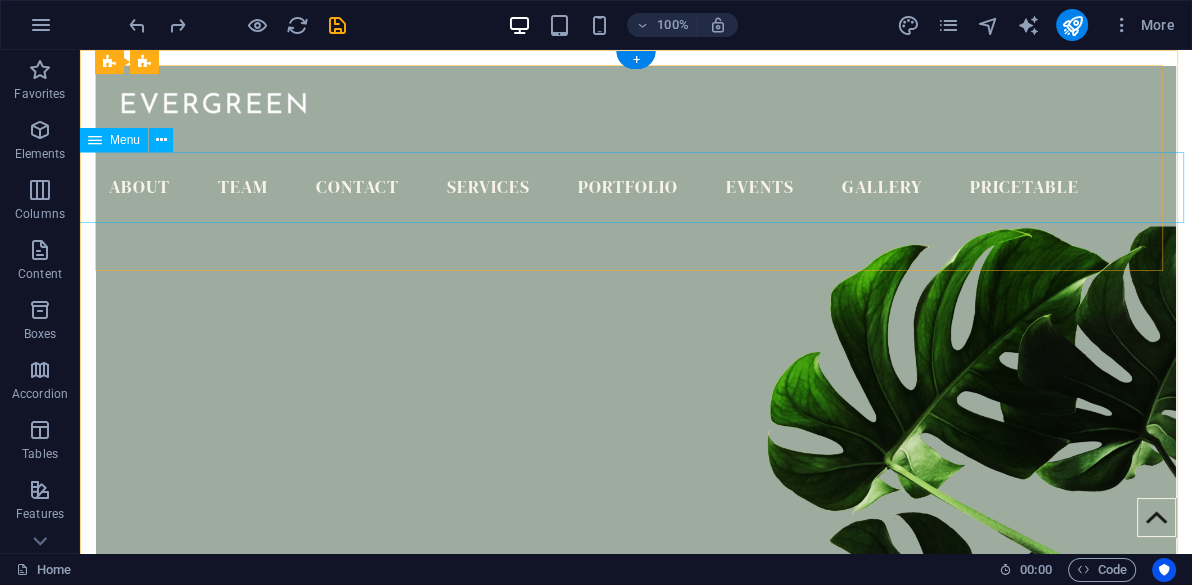 click on "Home About Team Contact Services Portfolio Events Gallery Pricetable" at bounding box center (570, 188) 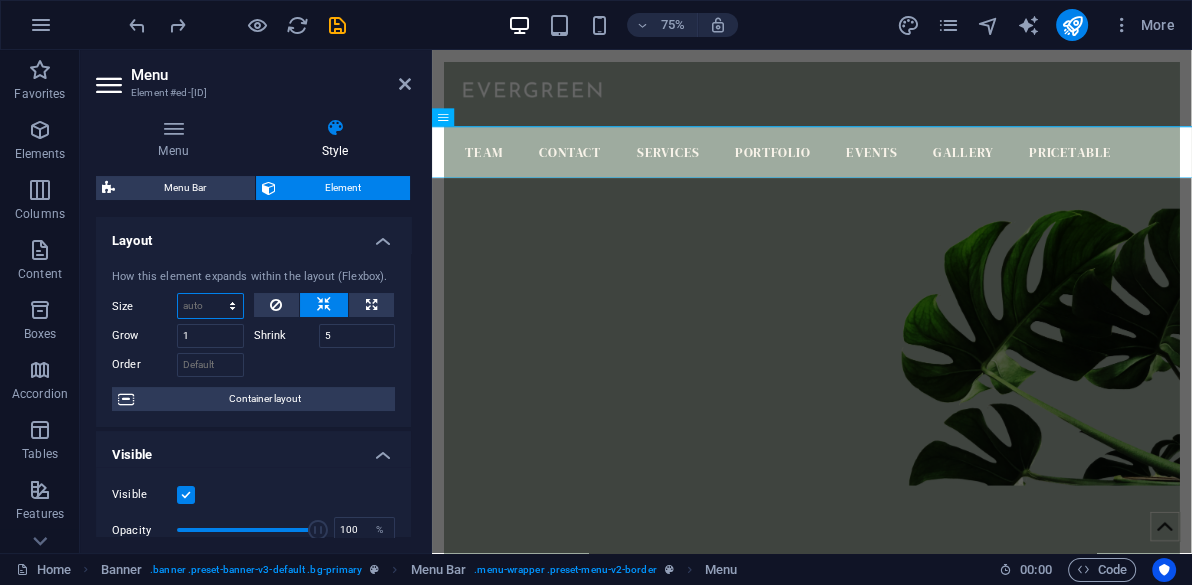 click on "Default auto px % 1/1 1/2 1/3 1/4 1/5 1/6 1/7 1/8 1/9 1/10" at bounding box center (210, 306) 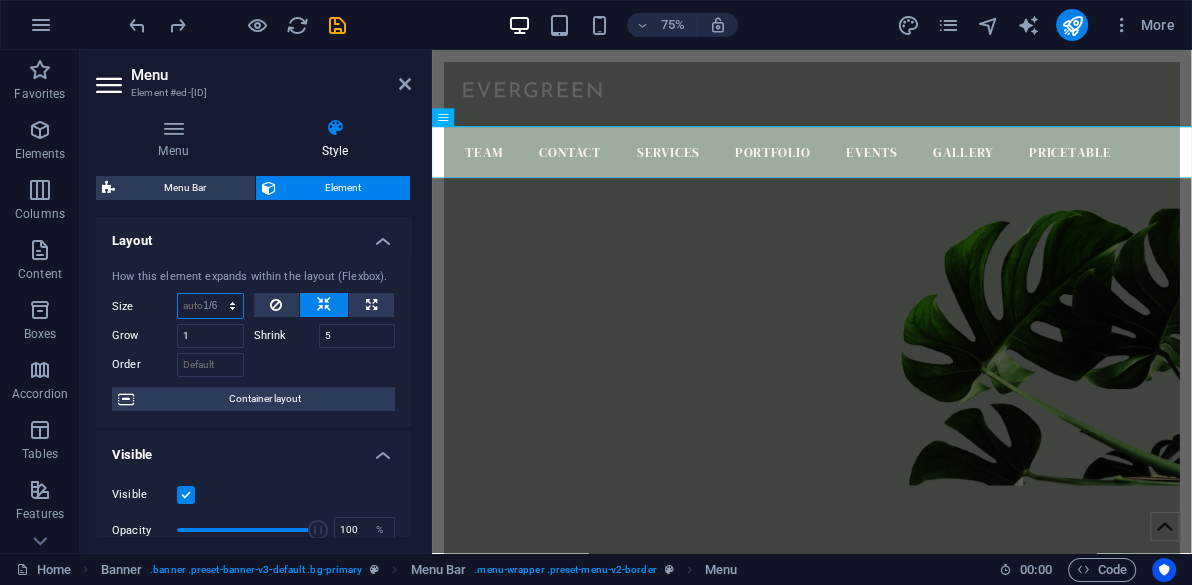 click on "Default auto px % 1/1 1/2 1/3 1/4 1/5 1/6 1/7 1/8 1/9 1/10" at bounding box center [210, 306] 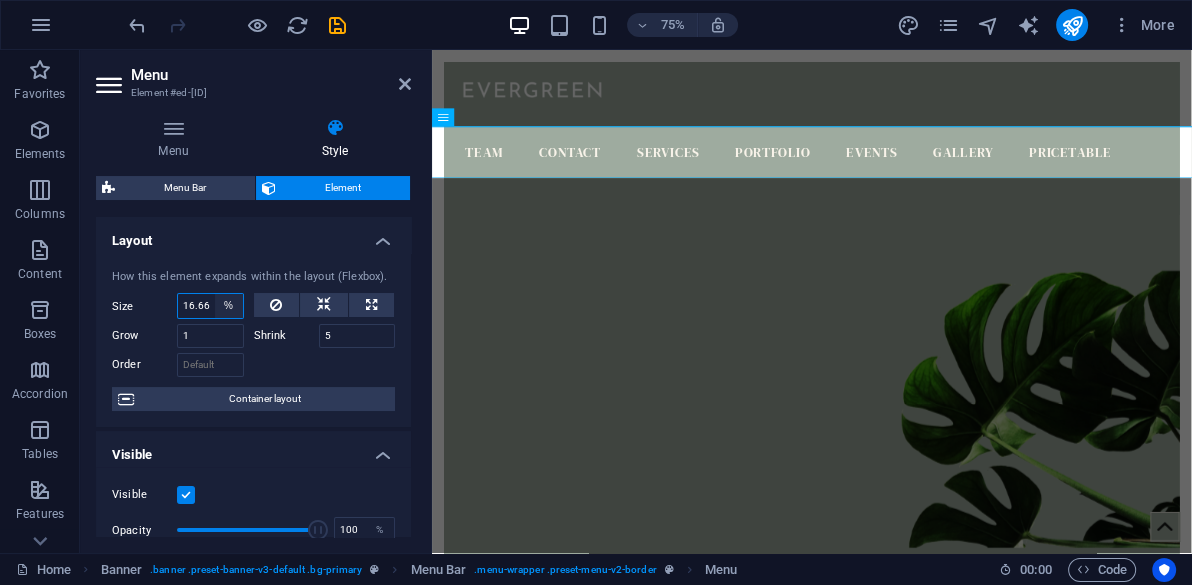 click on "Default auto px % 1/1 1/2 1/3 1/4 1/5 1/6 1/7 1/8 1/9 1/10" at bounding box center (229, 306) 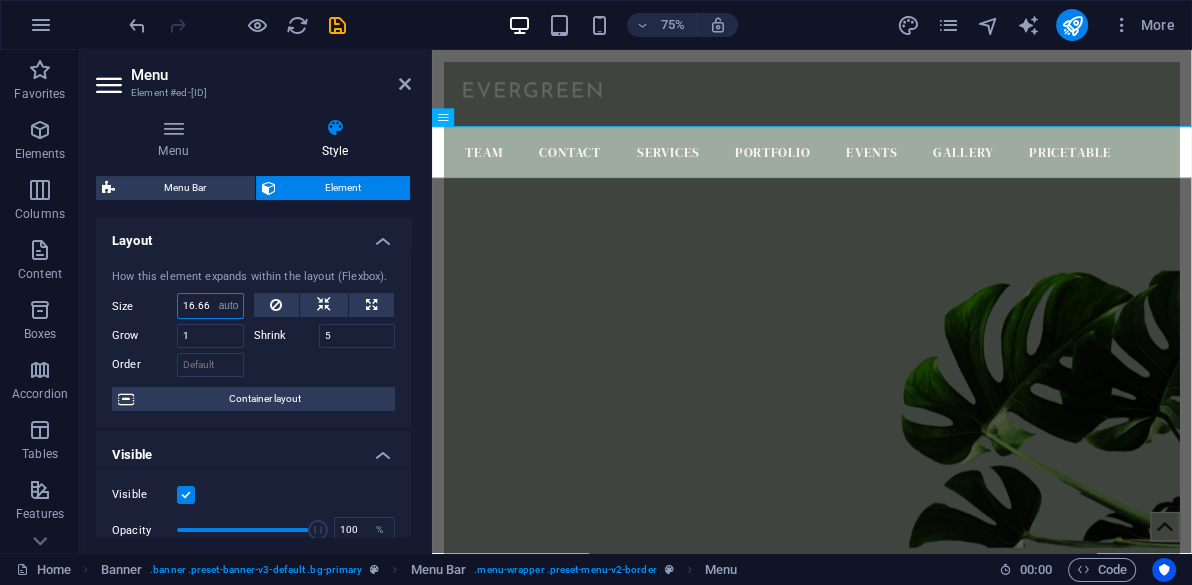 click on "Default auto px % 1/1 1/2 1/3 1/4 1/5 1/6 1/7 1/8 1/9 1/10" at bounding box center [229, 306] 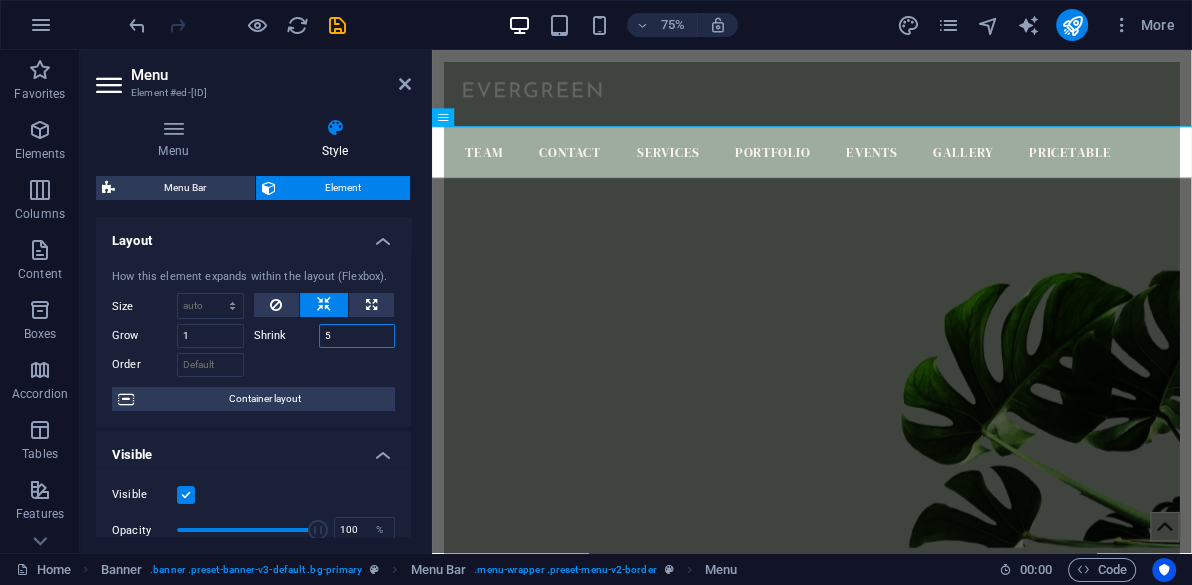 click on "5" at bounding box center (357, 336) 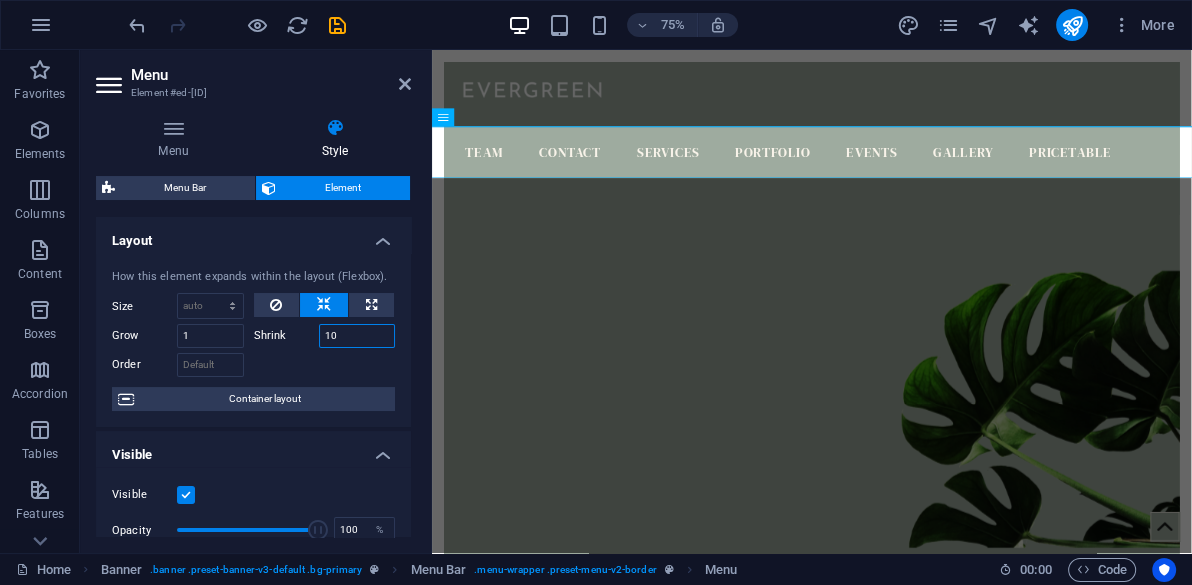 click on "10" at bounding box center (357, 336) 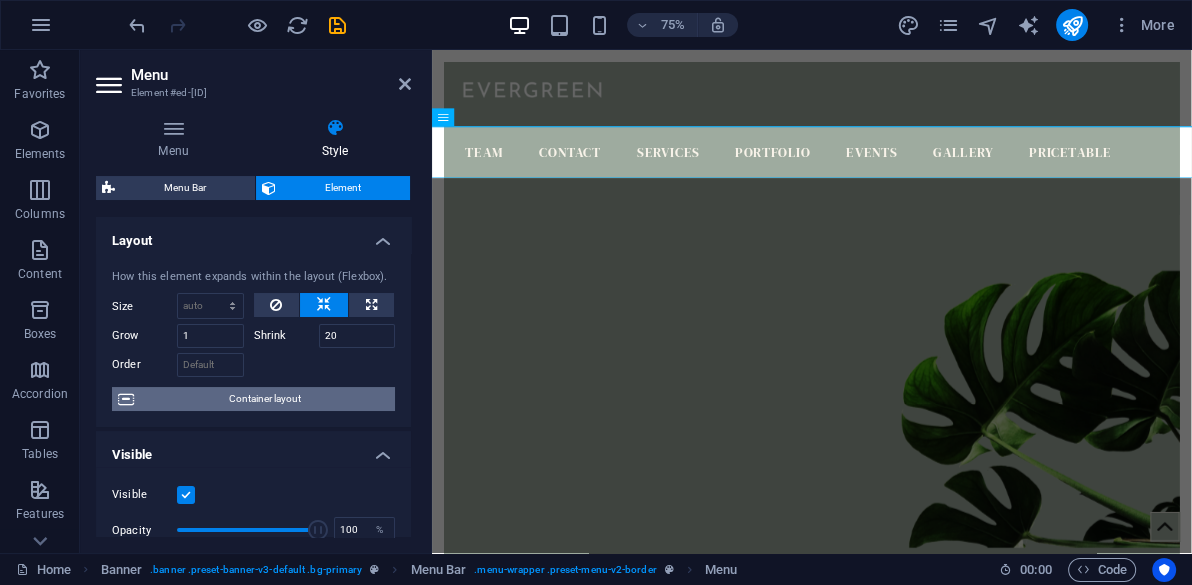 click on "Container layout" at bounding box center [264, 399] 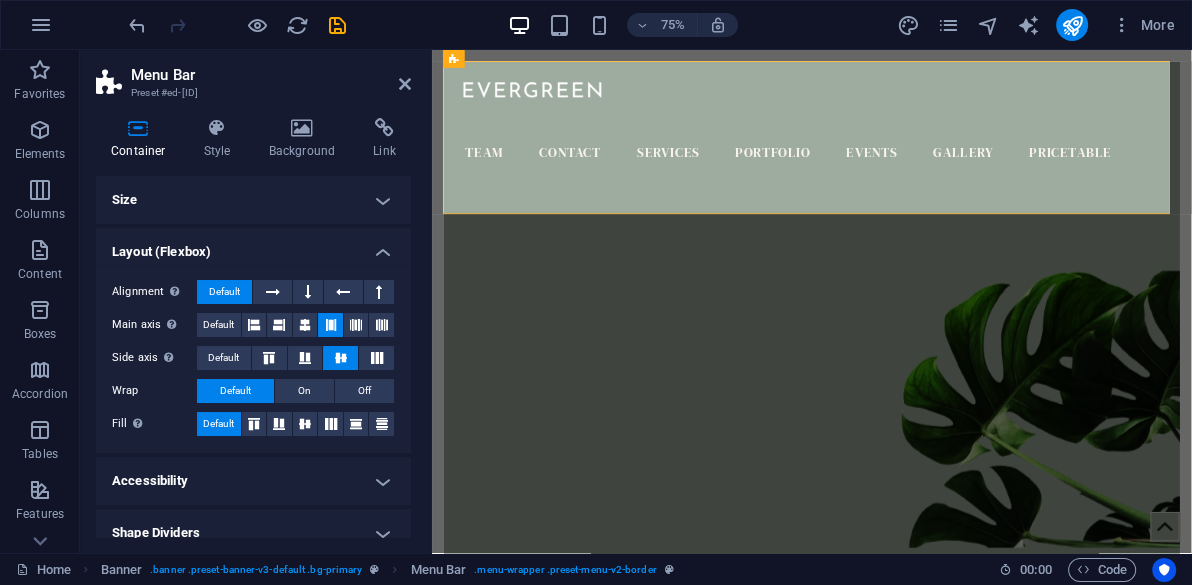 click on "Layout (Flexbox)" at bounding box center (253, 246) 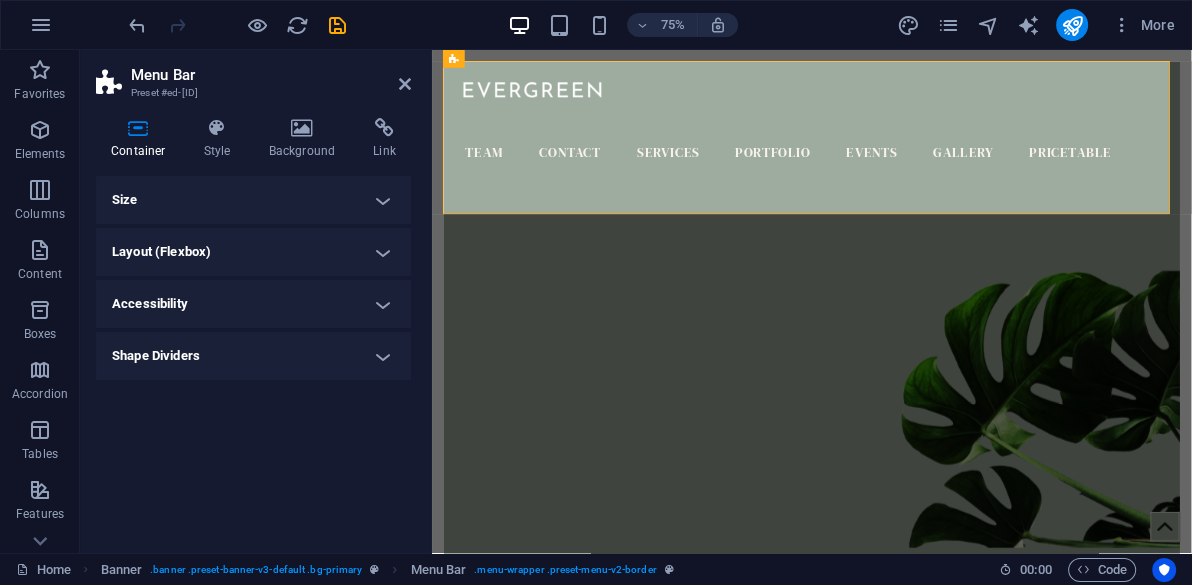 click on "Size" at bounding box center [253, 200] 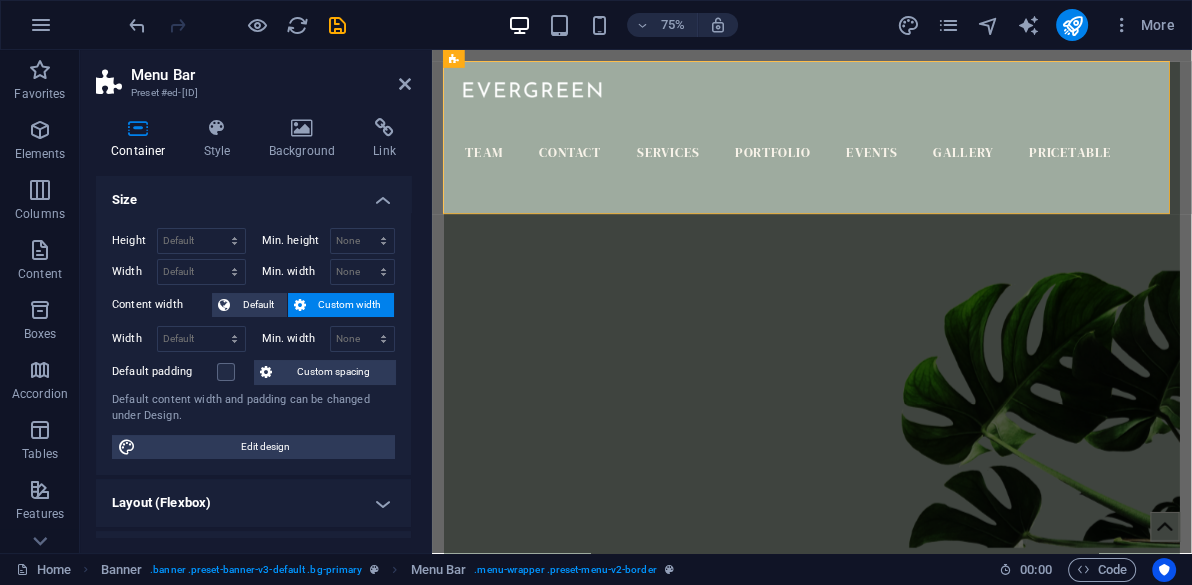 click on "Size" at bounding box center [253, 194] 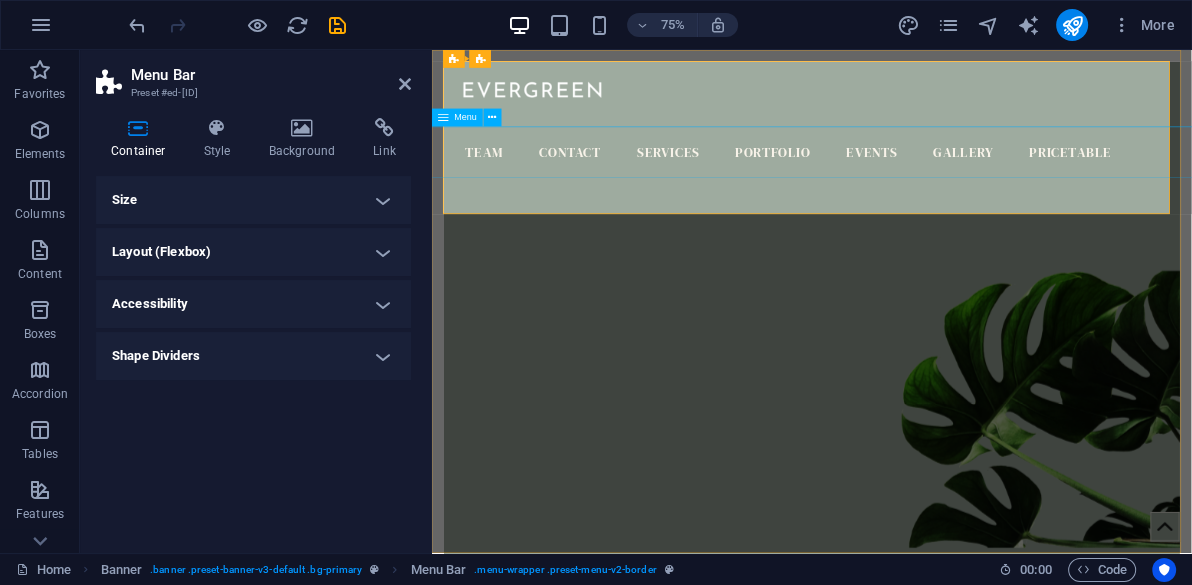 click on "Home About Team Contact Services Portfolio Events Gallery Pricetable" at bounding box center [878, 187] 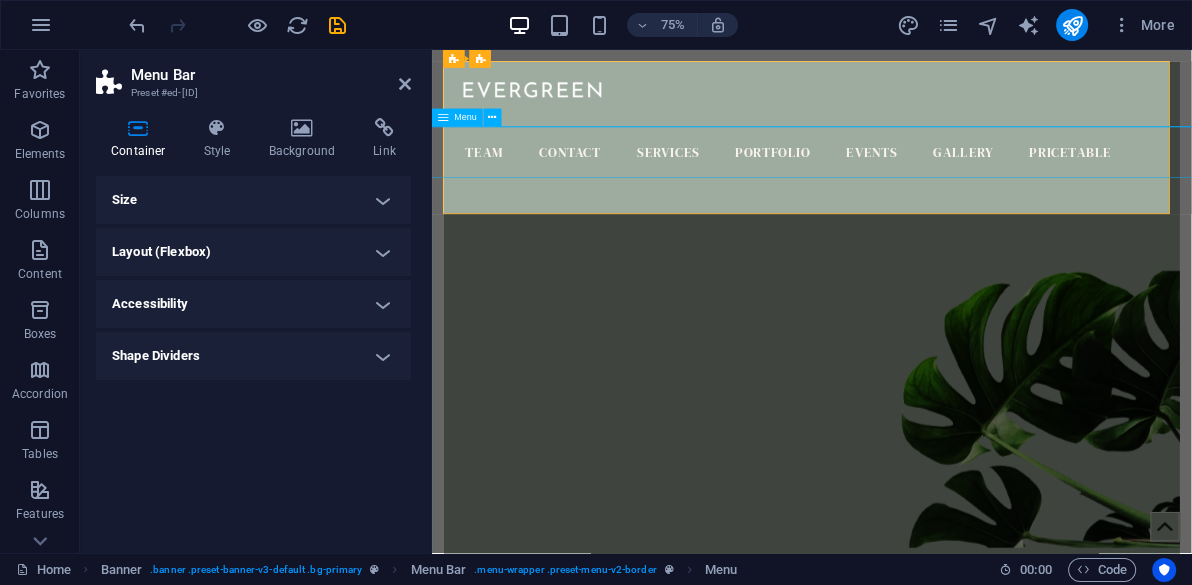 click on "Home About Team Contact Services Portfolio Events Gallery Pricetable" at bounding box center [878, 187] 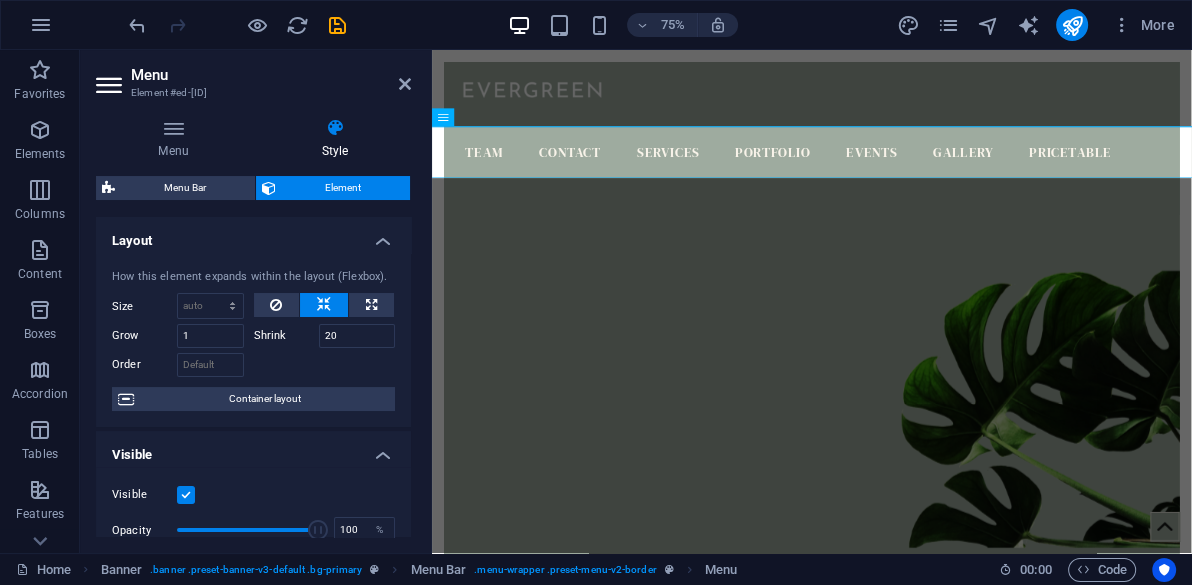 click on "Layout How this element expands within the layout (Flexbox). Size Default auto px % 1/1 1/2 1/3 1/4 1/5 1/6 1/7 1/8 1/9 1/10 Grow 1 Shrink 20 Order Container layout Visible Visible Opacity 100 % Overflow Spacing Margin Default auto px % rem vw vh Custom Custom -10 auto px % rem vw vh 2 auto px % rem vw vh 2 auto px % rem vw vh 2 auto px % rem vw vh Padding Default px rem % vh vw Custom Custom 4 px rem % vh vw 1 px rem % vh vw 1 px rem % vh vw 4 px rem % vh vw Border Style              - Width 1 auto px rem % vh vw Custom Custom 1 auto px rem % vh vw 1 auto px rem % vh vw 1 auto px rem % vh vw 1 auto px rem % vh vw  - Color Round corners Default px rem % vh vw Custom Custom px rem % vh vw px rem % vh vw px rem % vh vw px rem % vh vw Shadow Default None Outside Inside Color X offset 0 px rem vh vw Y offset 0 px rem vh vw Blur 0 px rem % vh vw Spread 0 px rem vh vw Text Shadow Default None Outside Color X offset 0 px rem vh vw Y offset 0 px rem vh vw Blur 0 px rem % vh vw Positioning Default Static px" at bounding box center [253, 377] 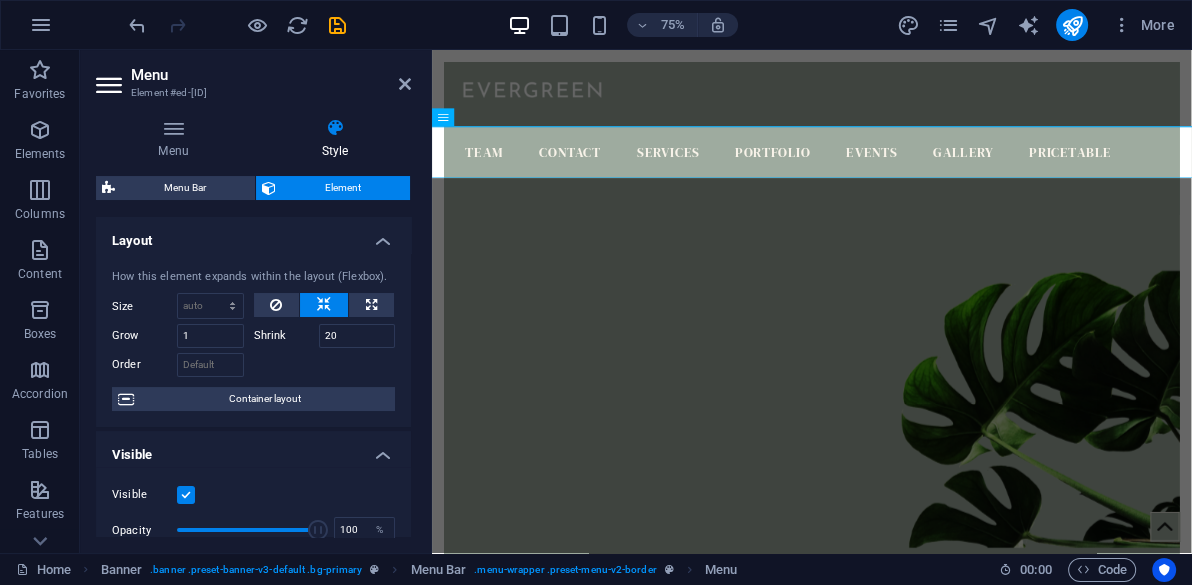click on "Layout How this element expands within the layout (Flexbox). Size Default auto px % 1/1 1/2 1/3 1/4 1/5 1/6 1/7 1/8 1/9 1/10 Grow 1 Shrink 20 Order Container layout" at bounding box center (253, 340) 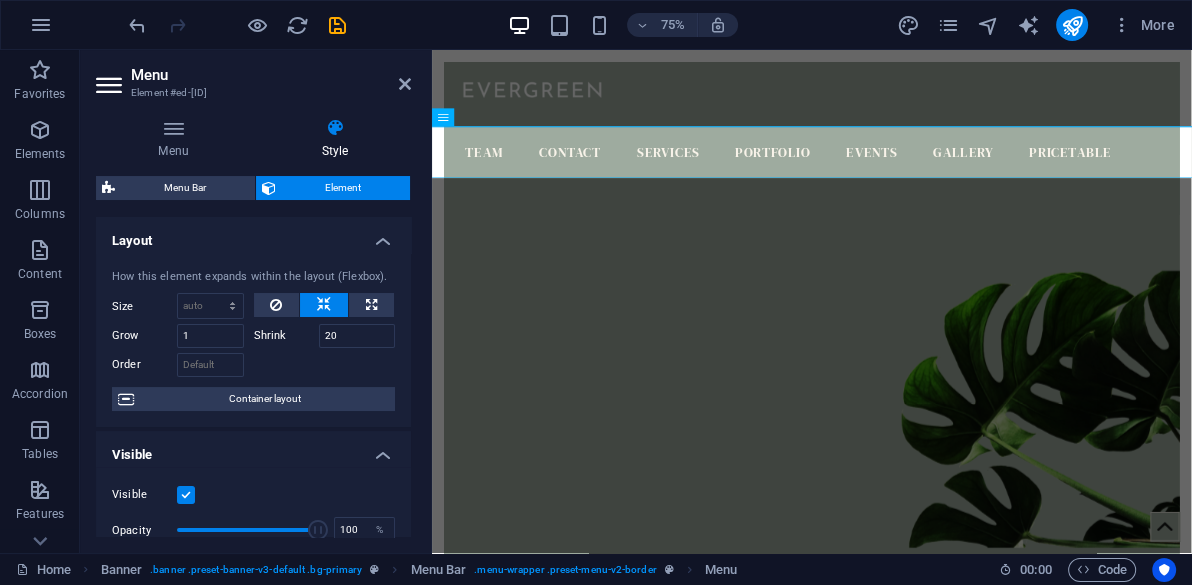 click on "Layout How this element expands within the layout (Flexbox). Size Default auto px % 1/1 1/2 1/3 1/4 1/5 1/6 1/7 1/8 1/9 1/10 Grow 1 Shrink 20 Order Container layout" at bounding box center [253, 340] 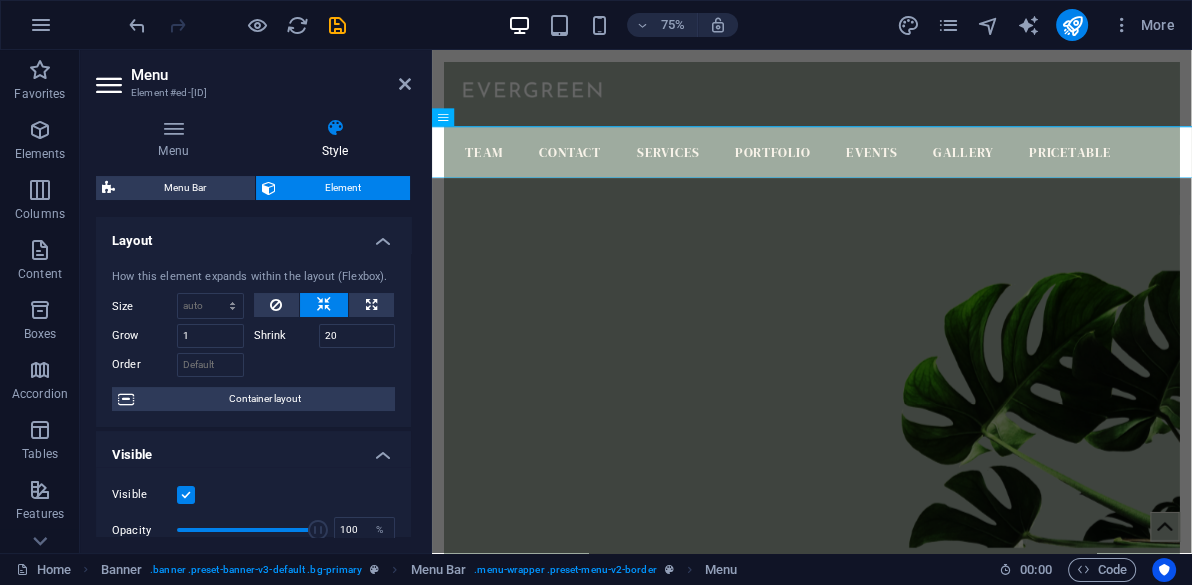 click on "Layout How this element expands within the layout (Flexbox). Size Default auto px % 1/1 1/2 1/3 1/4 1/5 1/6 1/7 1/8 1/9 1/10 Grow 1 Shrink 20 Order Container layout" at bounding box center [253, 340] 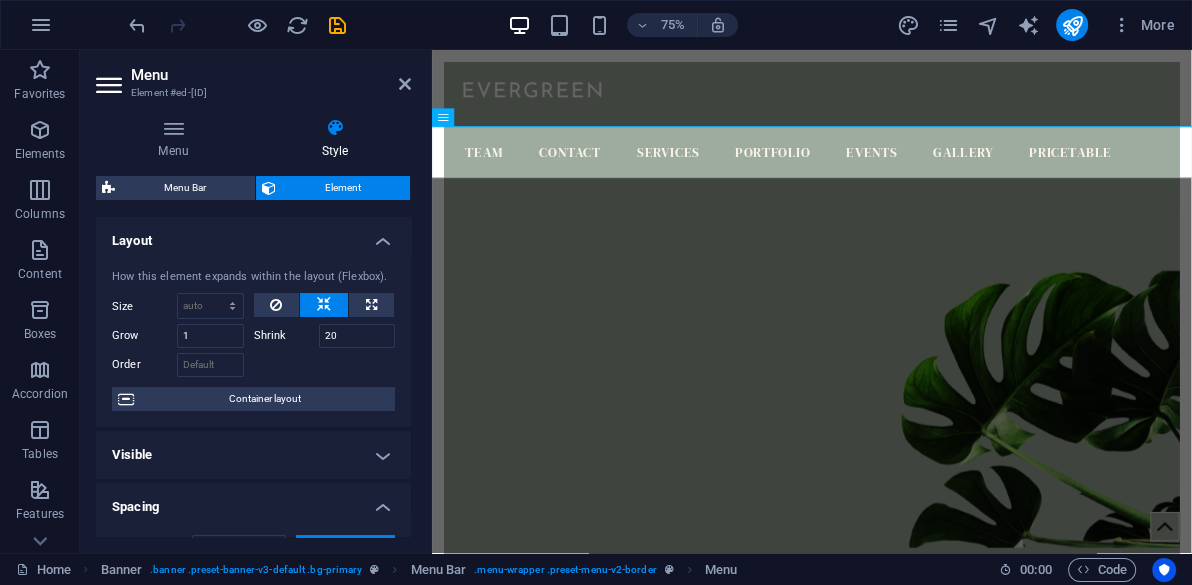 click on "Spacing" at bounding box center [253, 501] 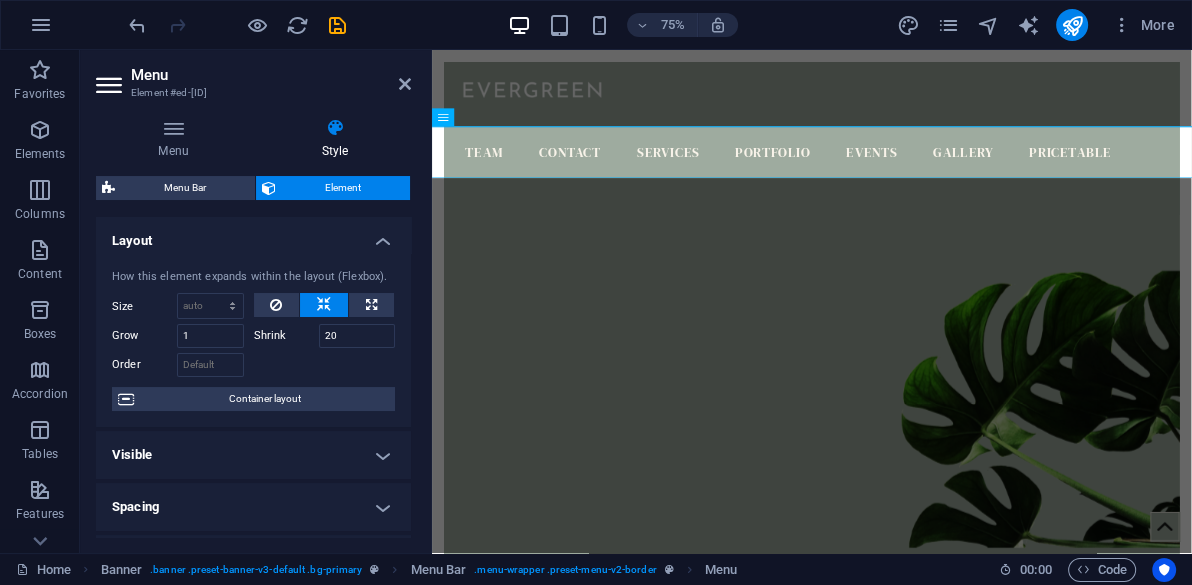 scroll, scrollTop: 280, scrollLeft: 0, axis: vertical 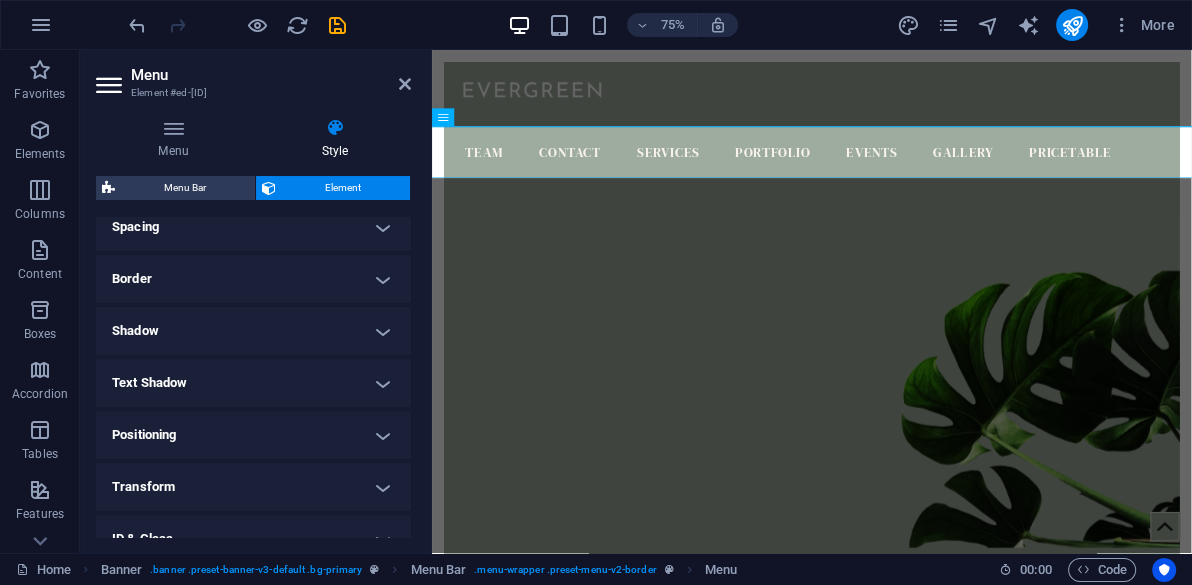 click on "Spacing" at bounding box center (253, 227) 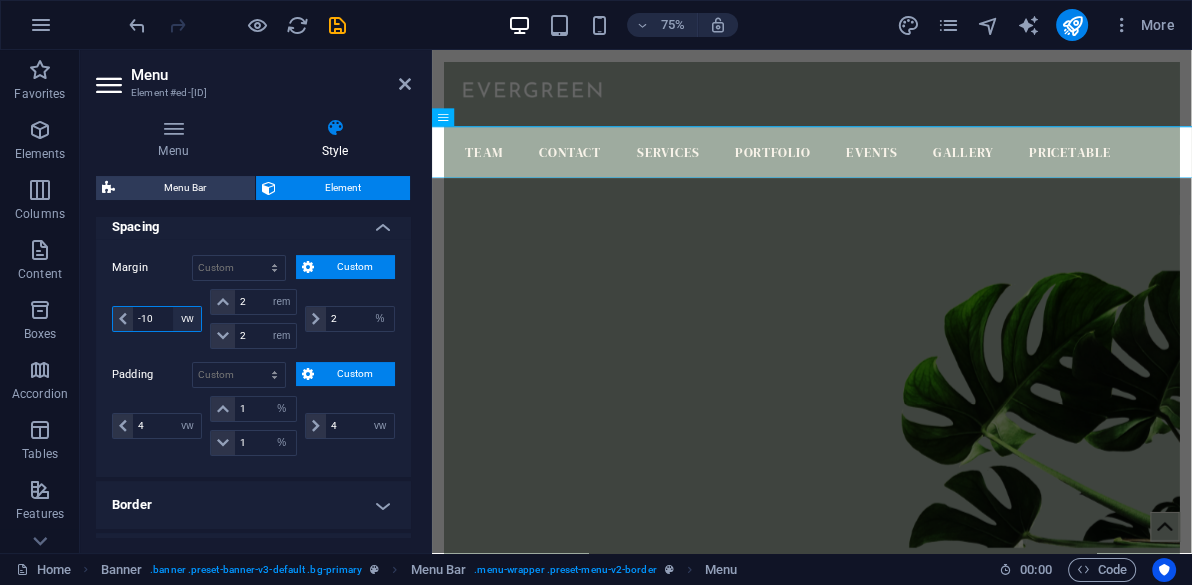 click on "auto px % rem vw vh" at bounding box center (187, 319) 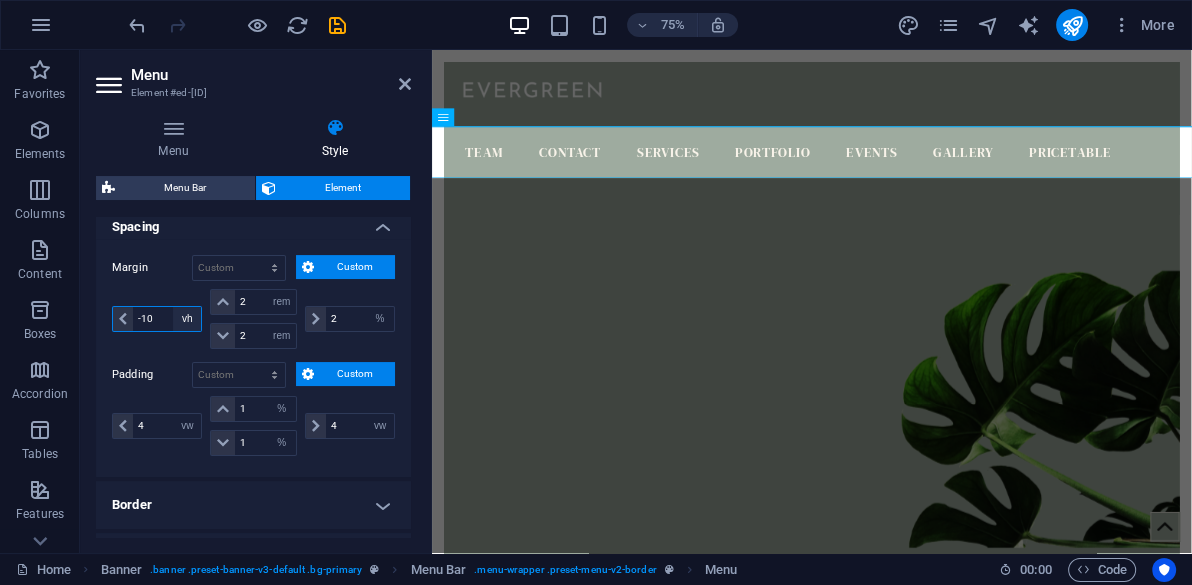 click on "auto px % rem vw vh" at bounding box center [187, 319] 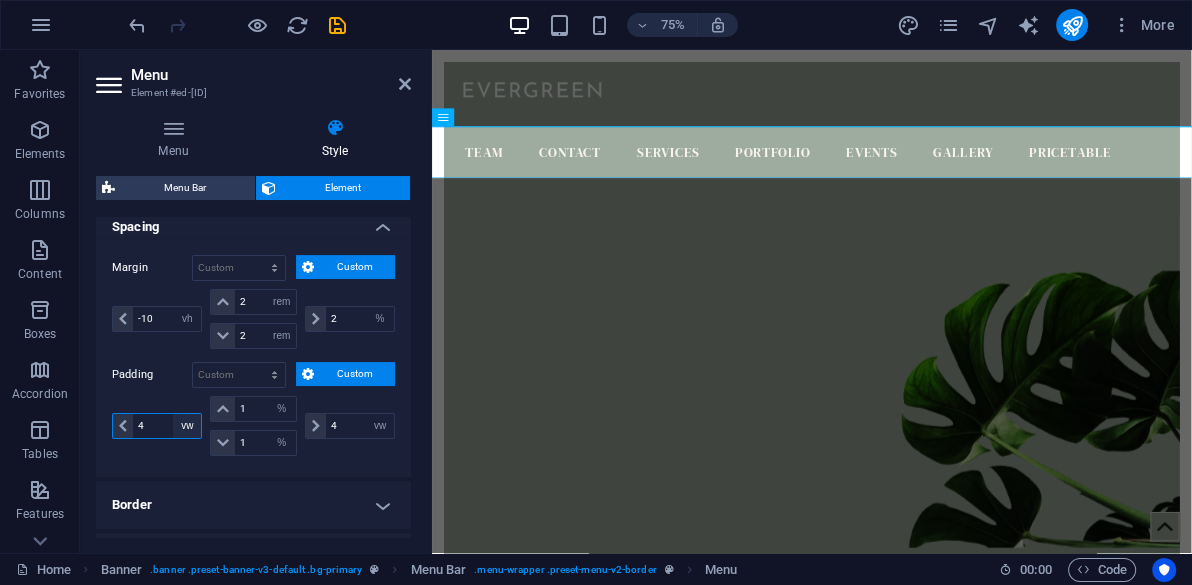 click on "px rem % vh vw" at bounding box center [187, 426] 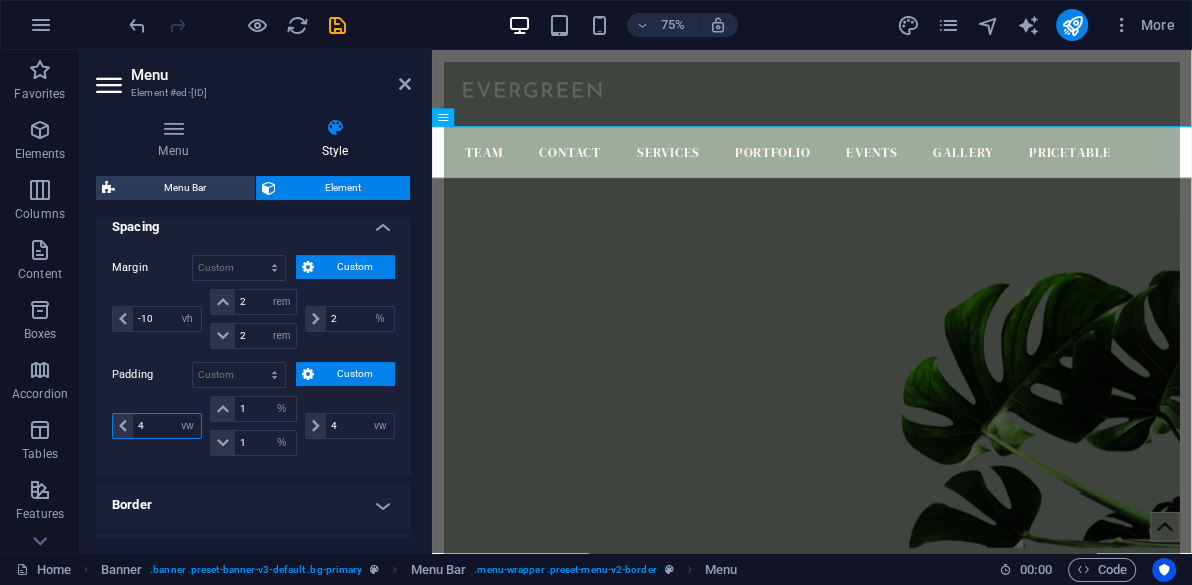 click on "4" at bounding box center [167, 426] 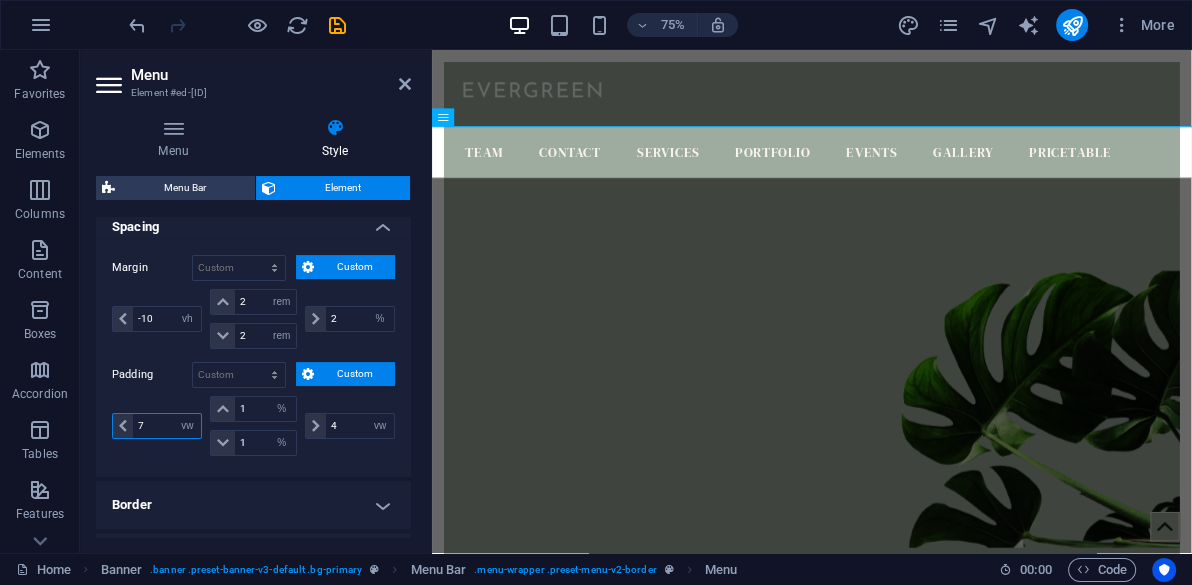 click on "7" at bounding box center [167, 426] 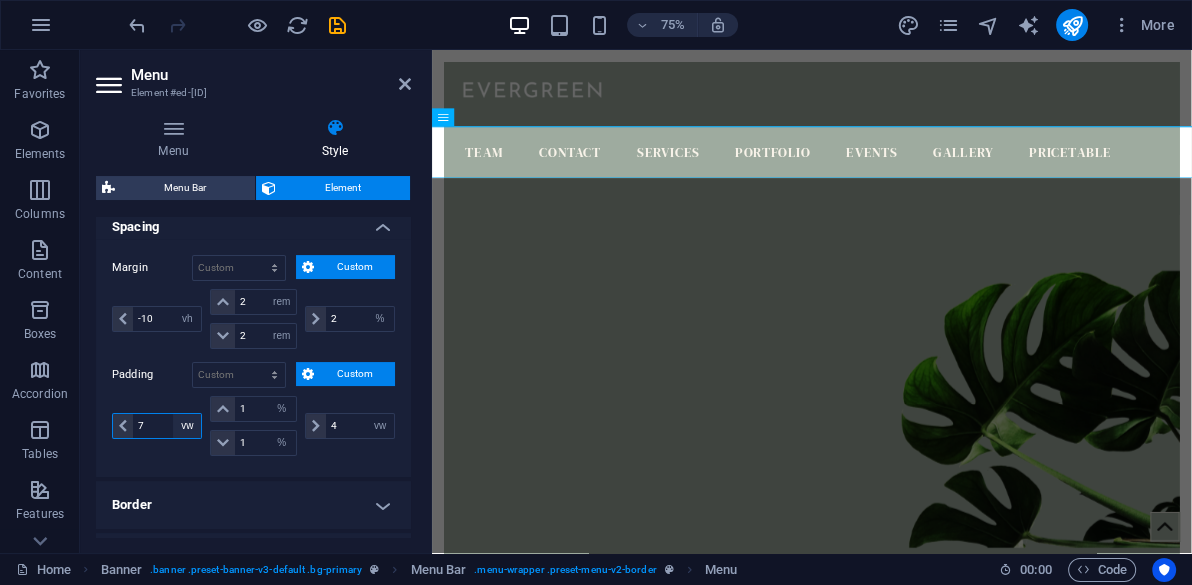 click on "px rem % vh vw" at bounding box center (187, 426) 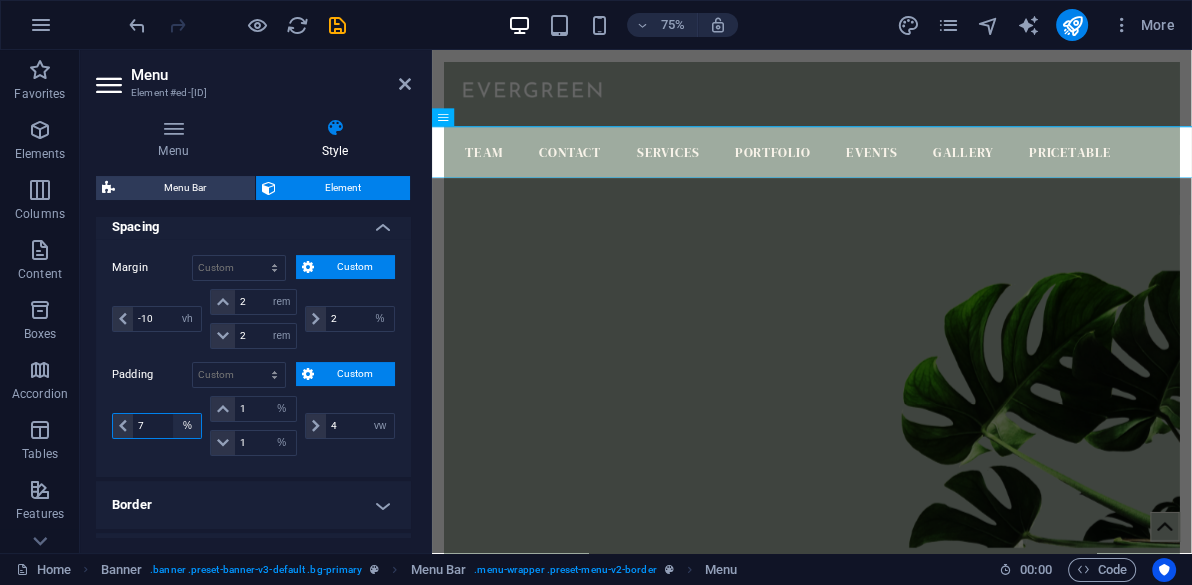 click on "px rem % vh vw" at bounding box center [187, 426] 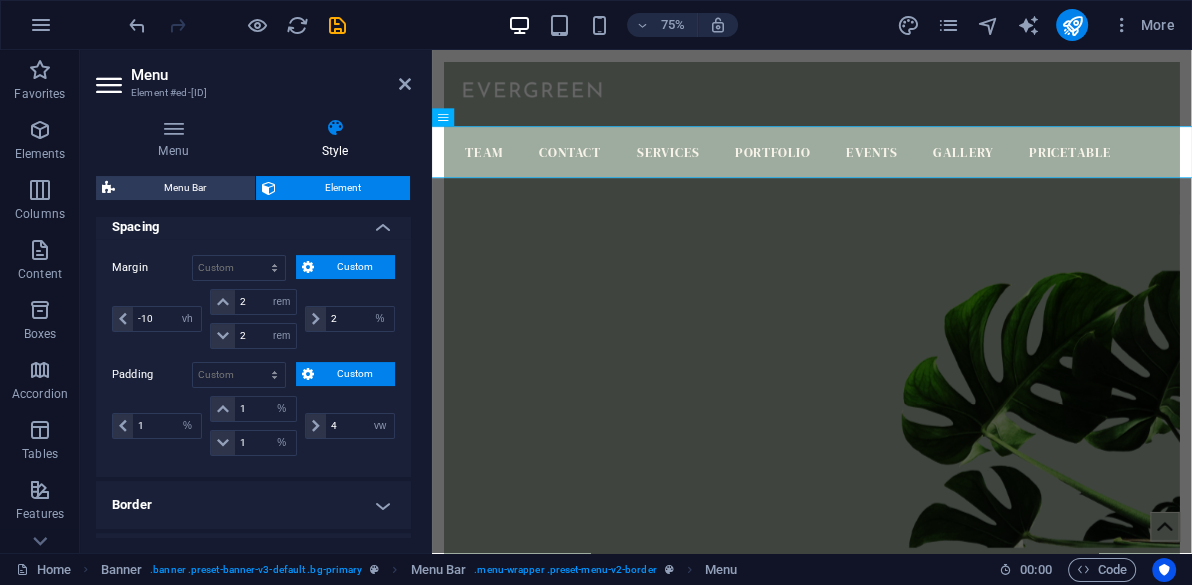 click on "Spacing" at bounding box center (253, 221) 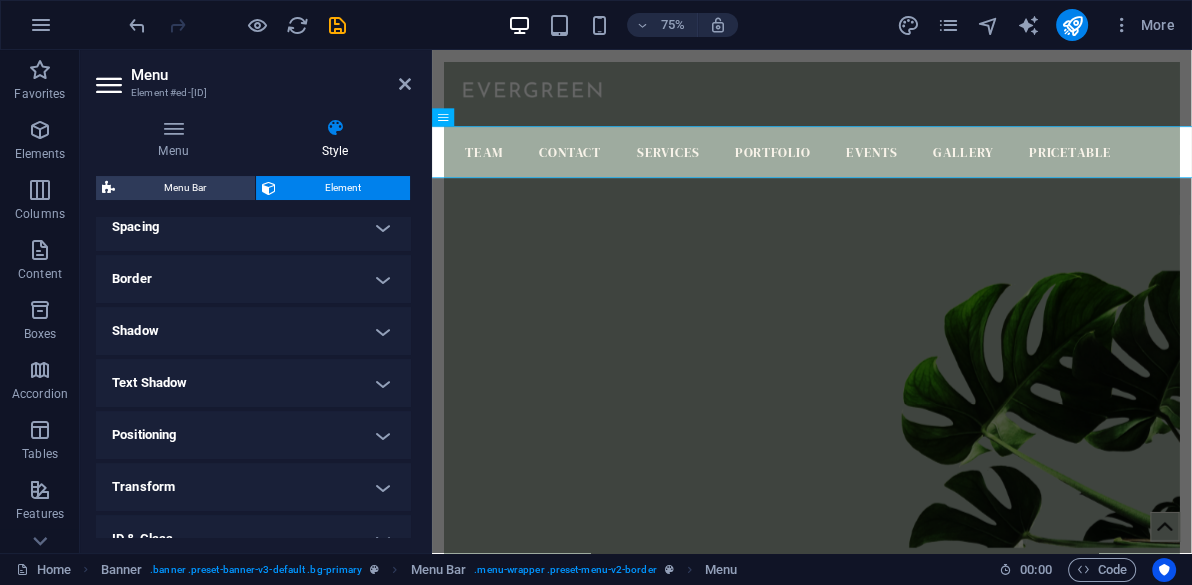 click on "Border" at bounding box center (253, 279) 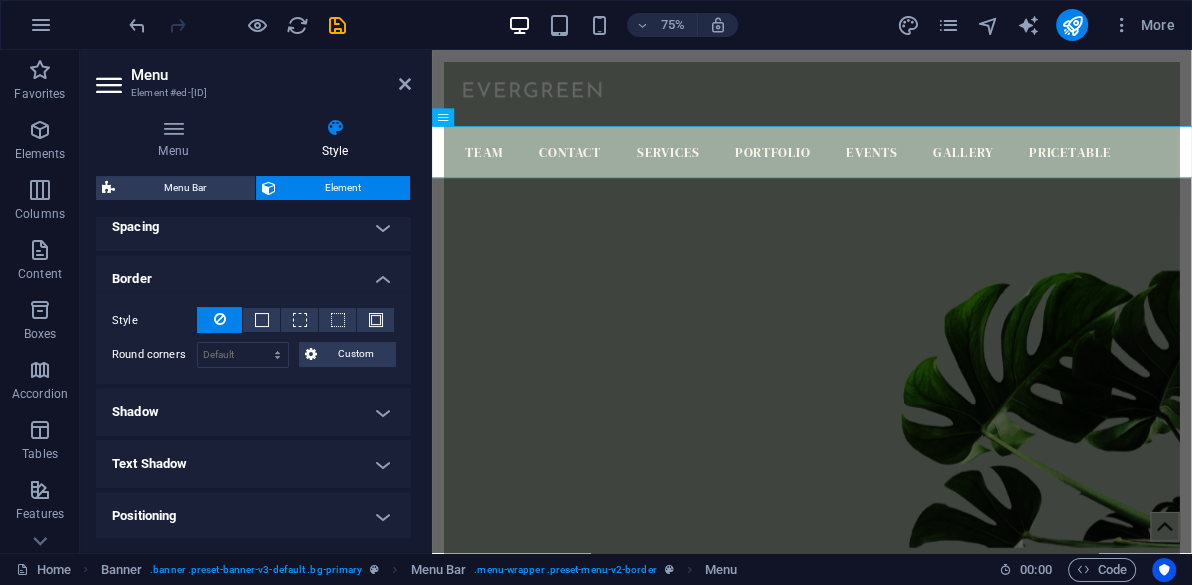 click on "Border" at bounding box center (253, 273) 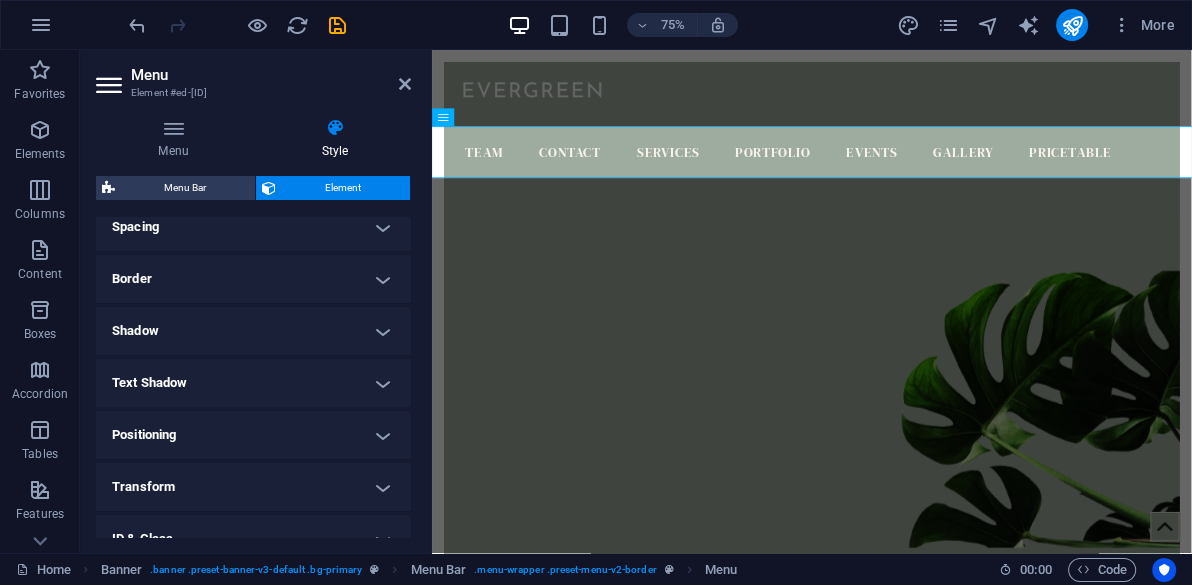 click on "Shadow" at bounding box center [253, 331] 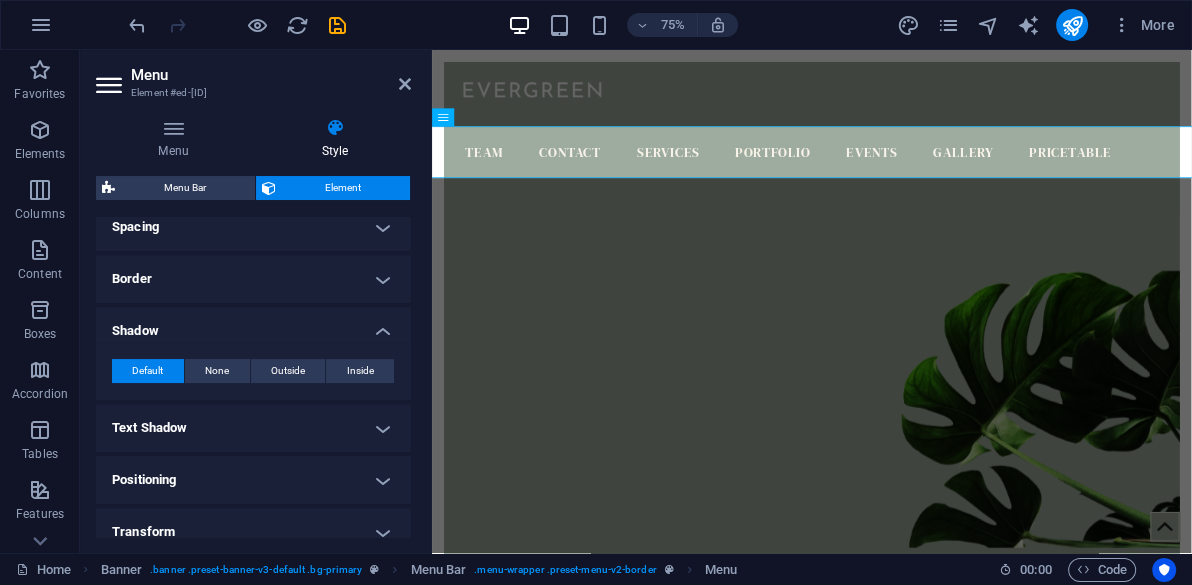 click on "Shadow" at bounding box center [253, 325] 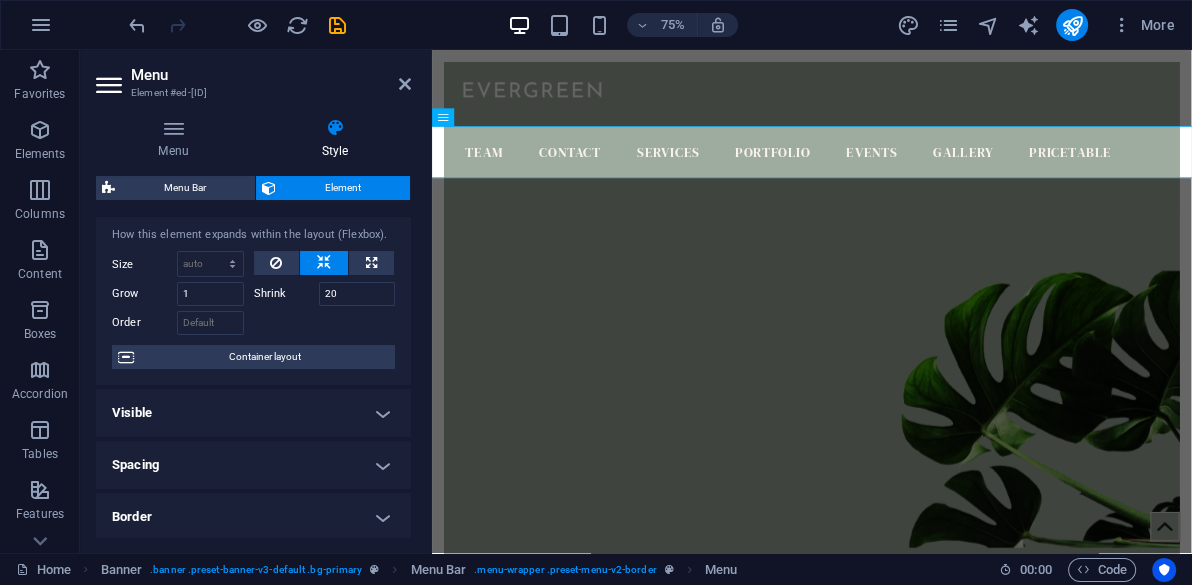 scroll, scrollTop: 0, scrollLeft: 0, axis: both 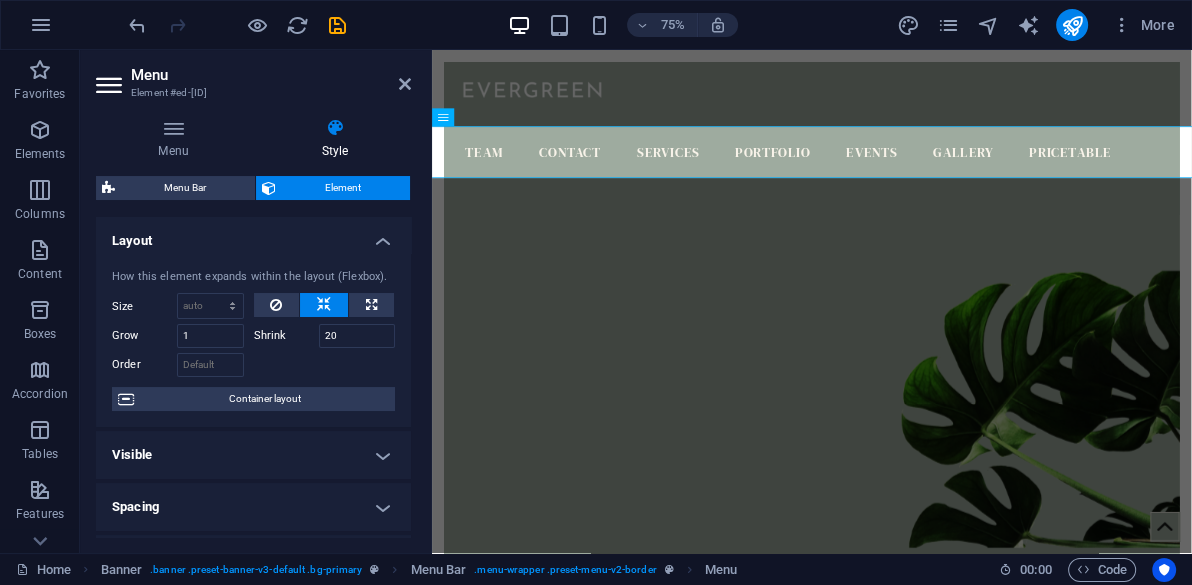 click on "Layout" at bounding box center [253, 235] 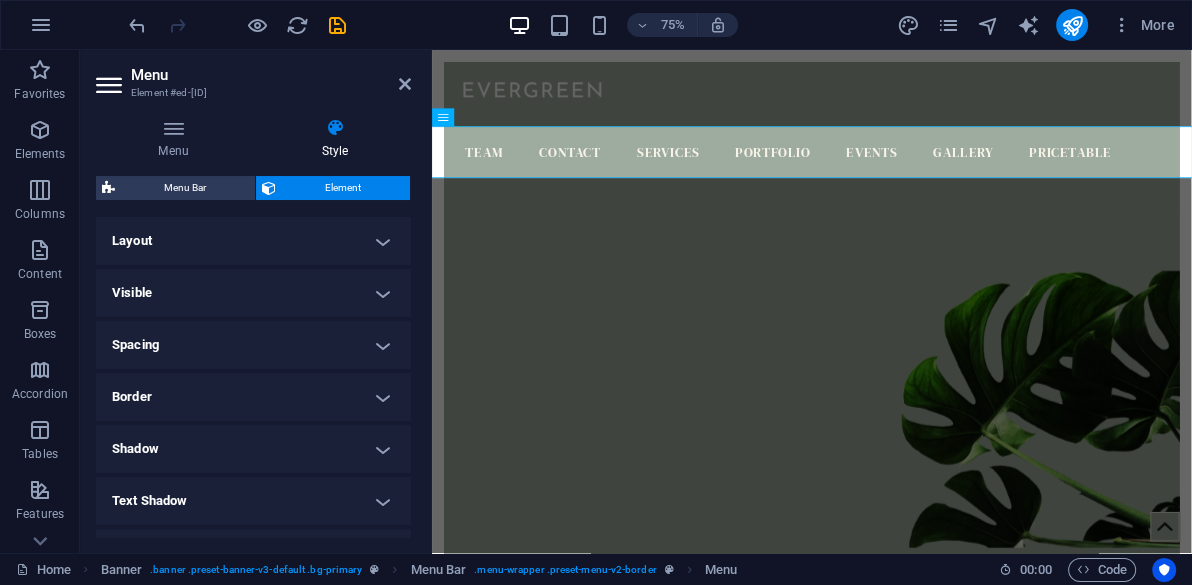 click at bounding box center (938, 447) 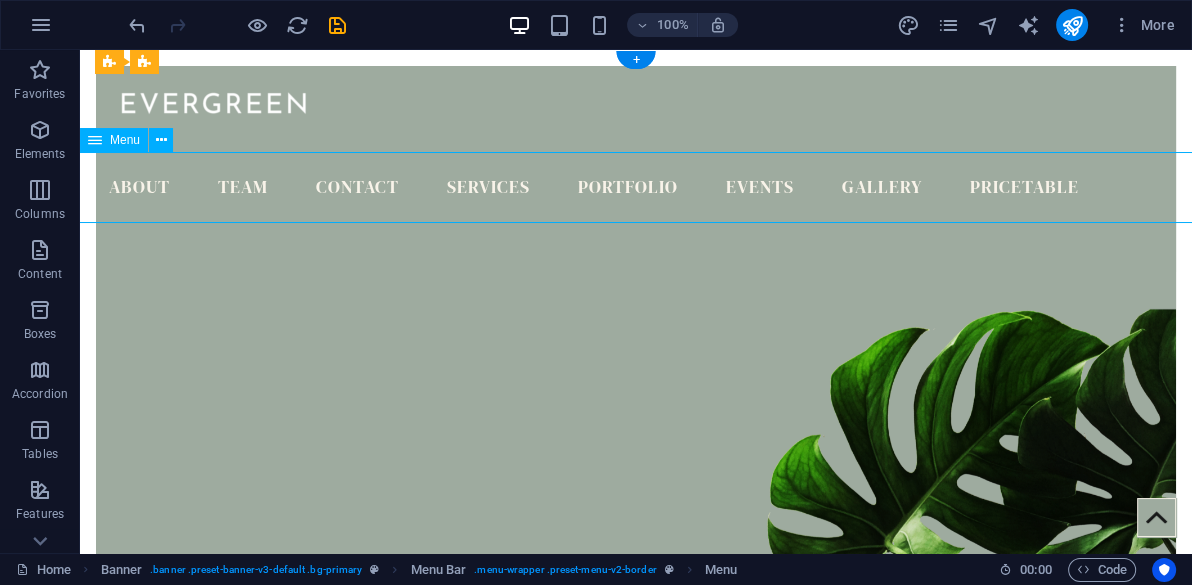drag, startPoint x: 581, startPoint y: 195, endPoint x: 505, endPoint y: 188, distance: 76.321686 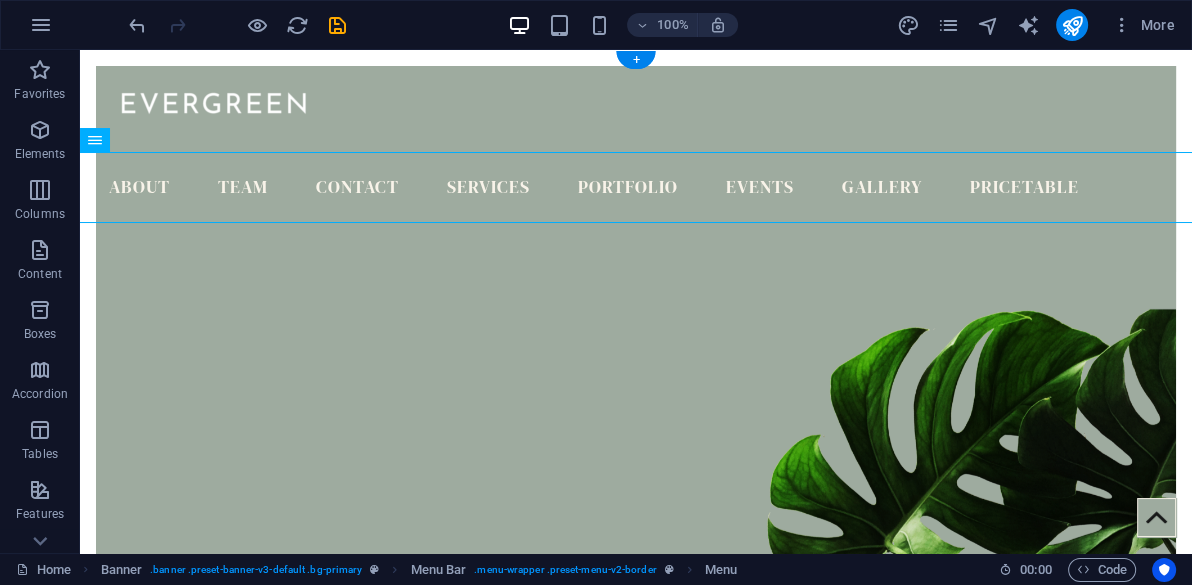 drag, startPoint x: 577, startPoint y: 193, endPoint x: 573, endPoint y: 175, distance: 18.439089 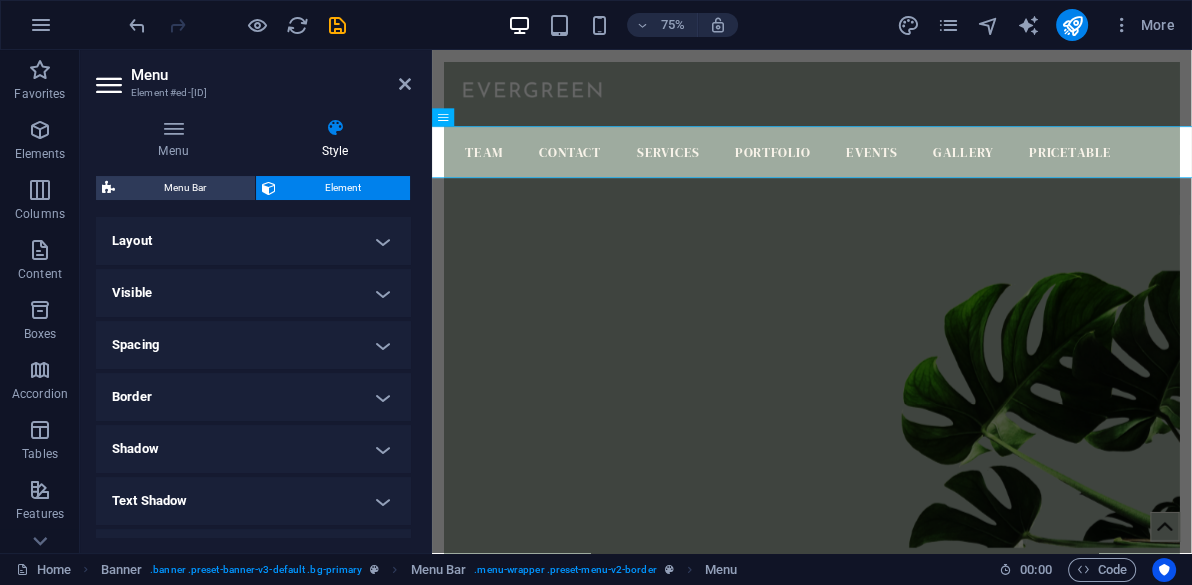 click on "Spacing" at bounding box center (253, 345) 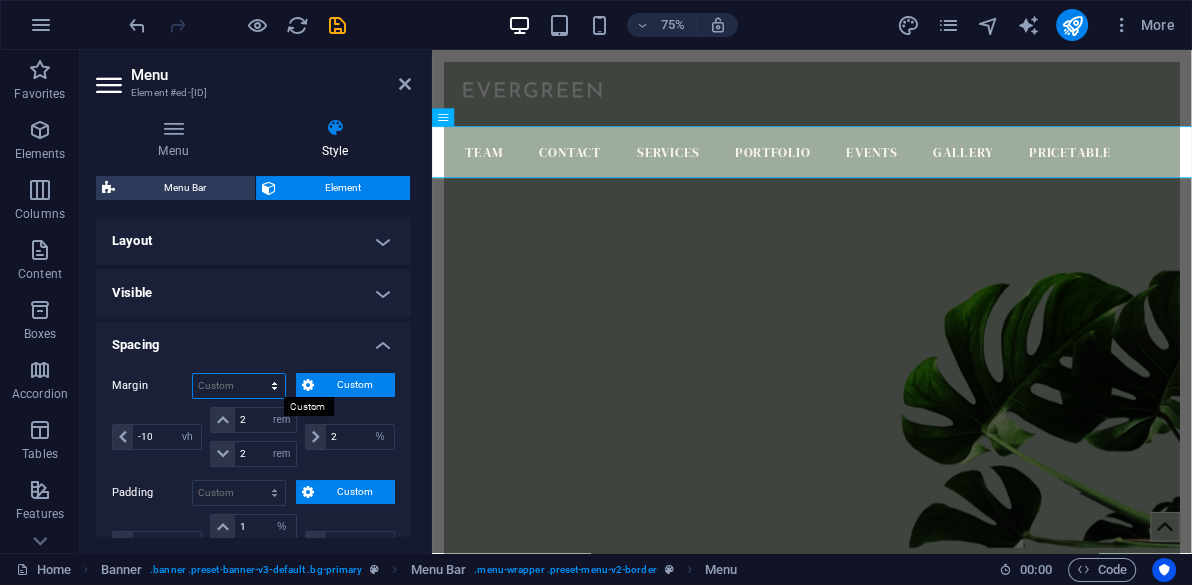 click on "Default auto px % rem vw vh Custom" at bounding box center [239, 386] 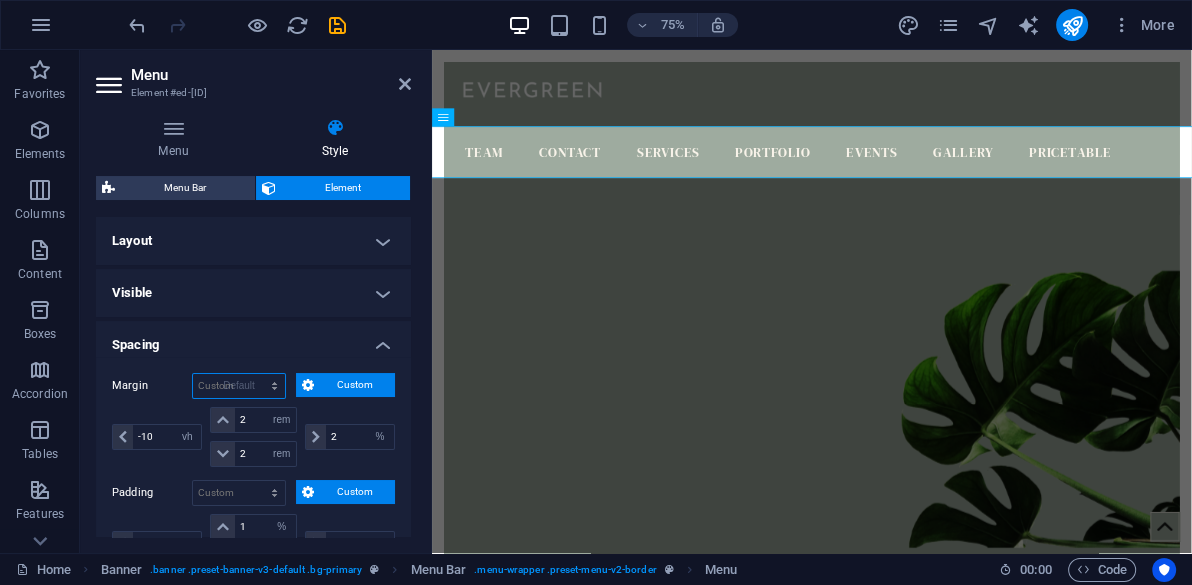 click on "Default auto px % rem vw vh Custom" at bounding box center (239, 386) 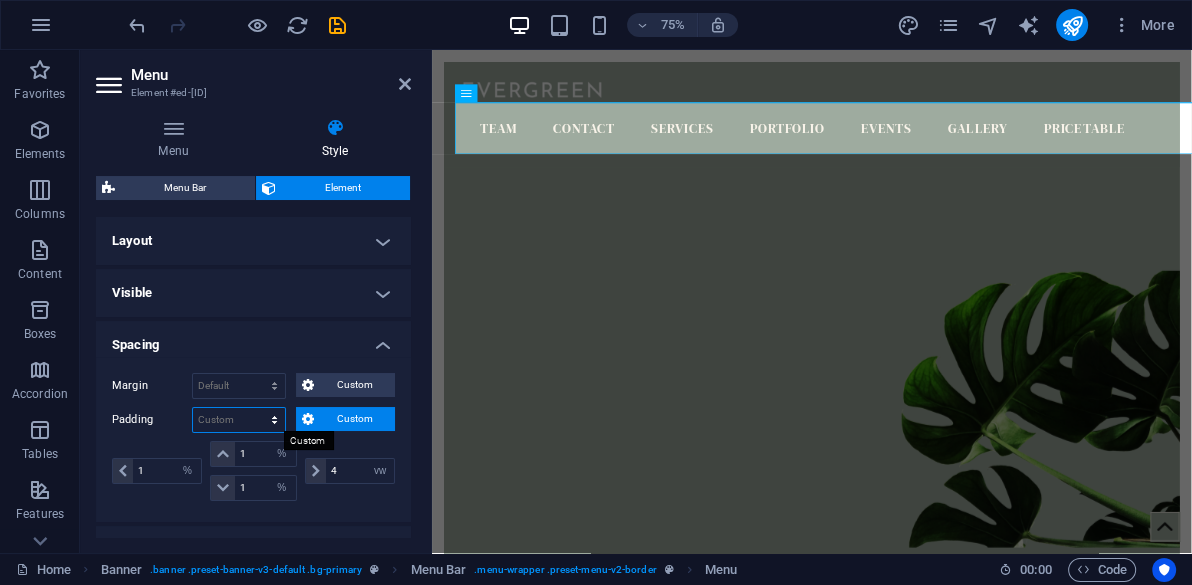 click on "Default px rem % vh vw Custom" at bounding box center [239, 420] 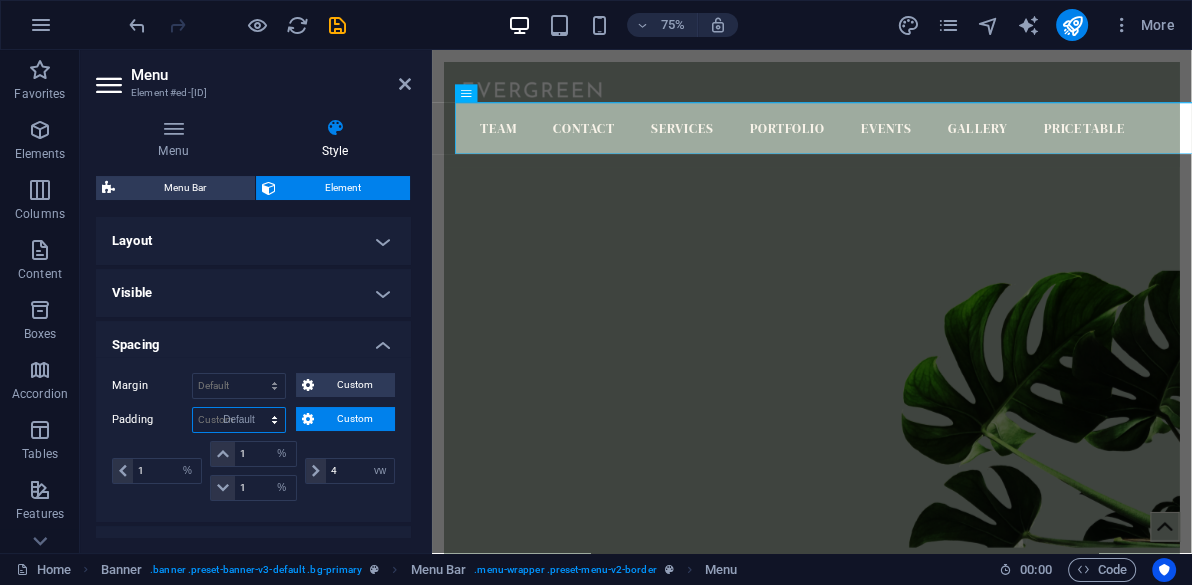click on "Default px rem % vh vw Custom" at bounding box center (239, 420) 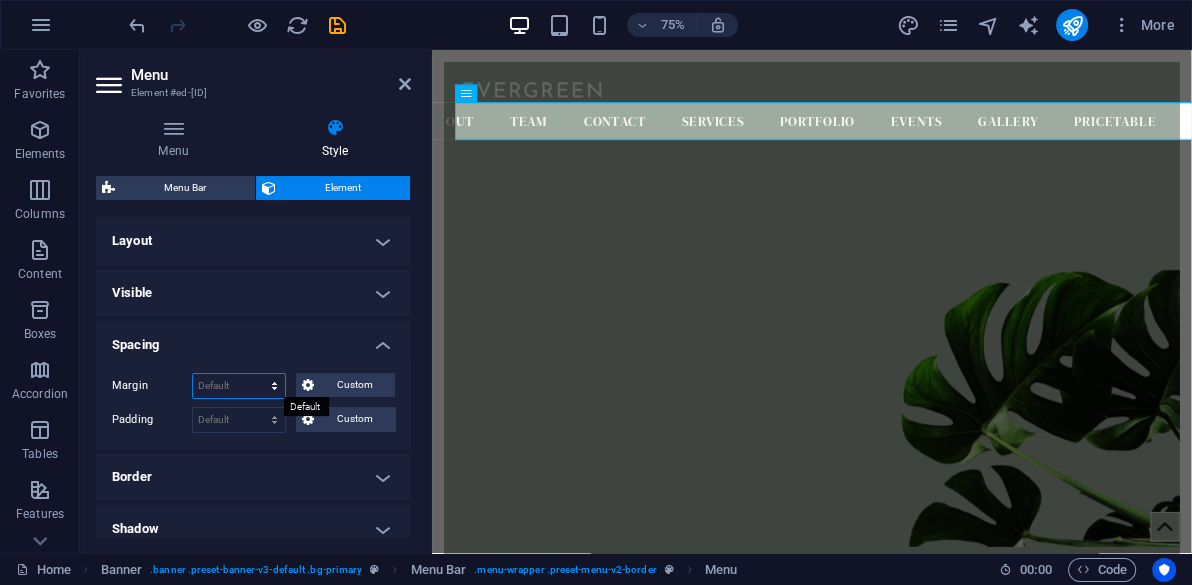 click on "Default auto px % rem vw vh Custom" at bounding box center [239, 386] 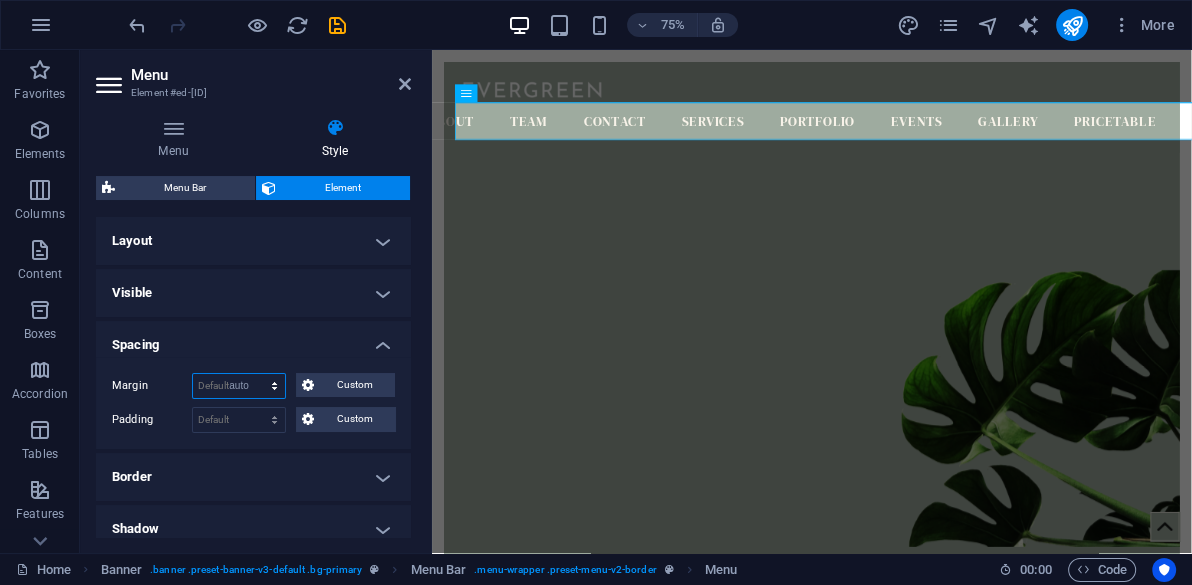 click on "Default auto px % rem vw vh Custom" at bounding box center [239, 386] 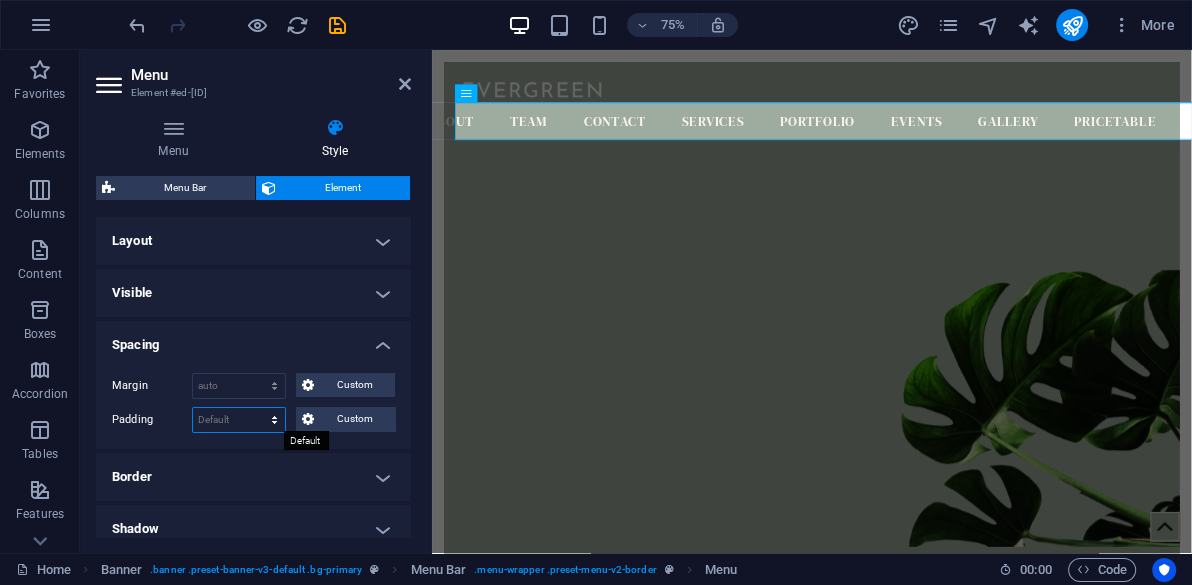 click on "Default px rem % vh vw Custom" at bounding box center [239, 420] 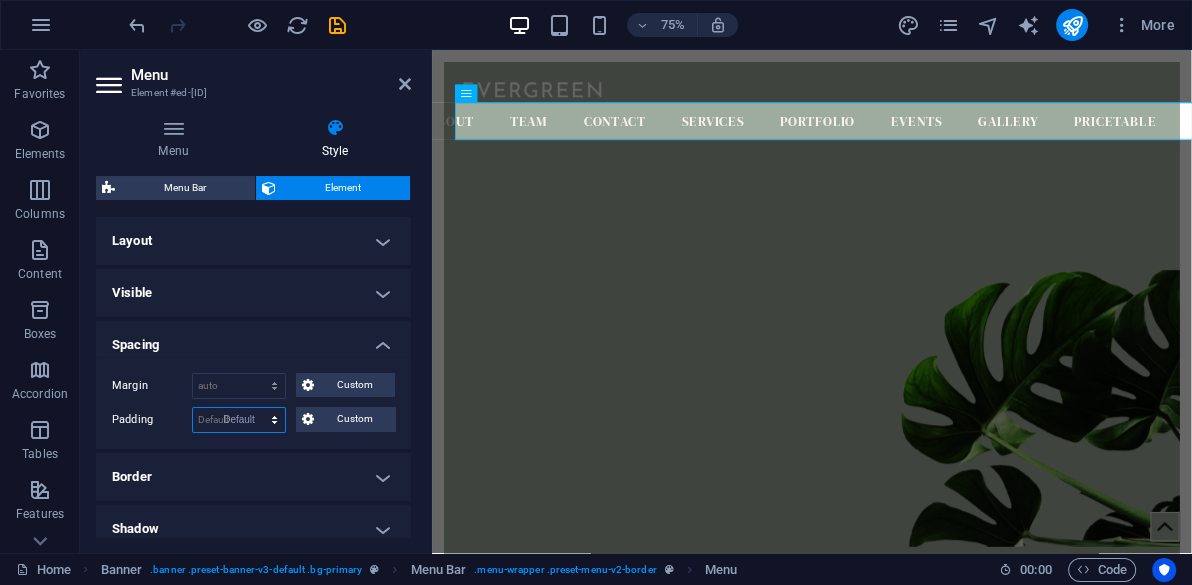 click on "Default px rem % vh vw Custom" at bounding box center (239, 420) 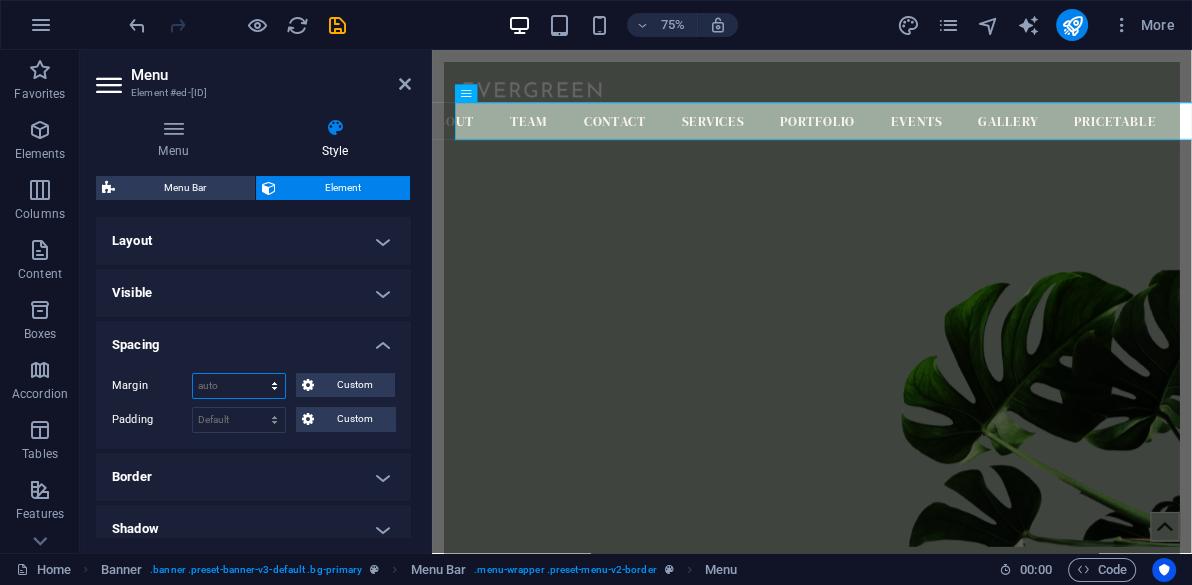 click on "Default auto px % rem vw vh Custom" at bounding box center (239, 386) 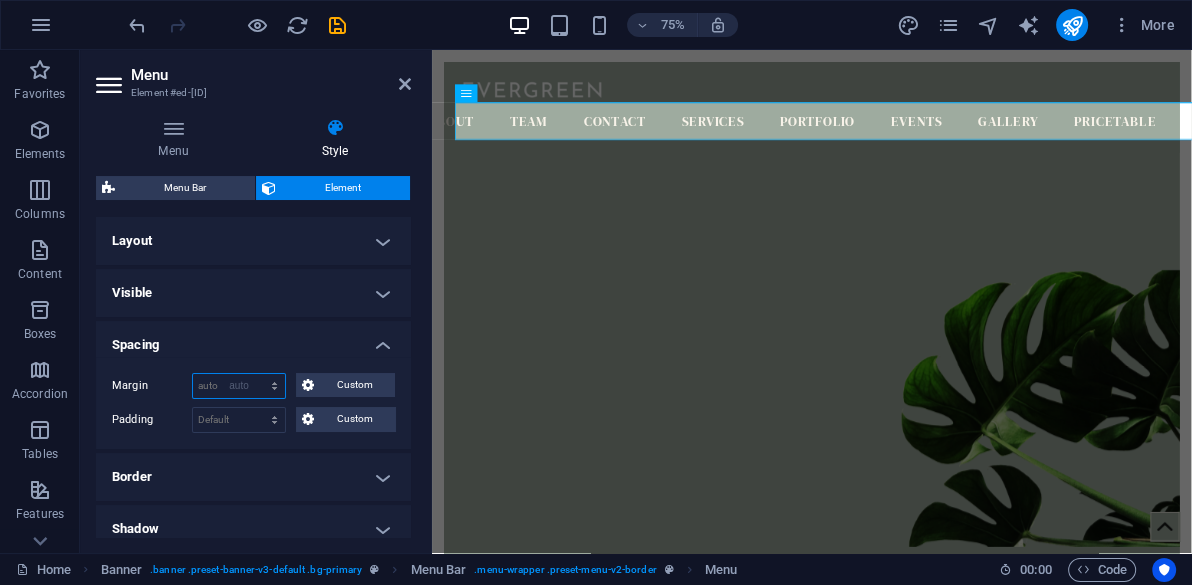 click on "Default auto px % rem vw vh Custom" at bounding box center (239, 386) 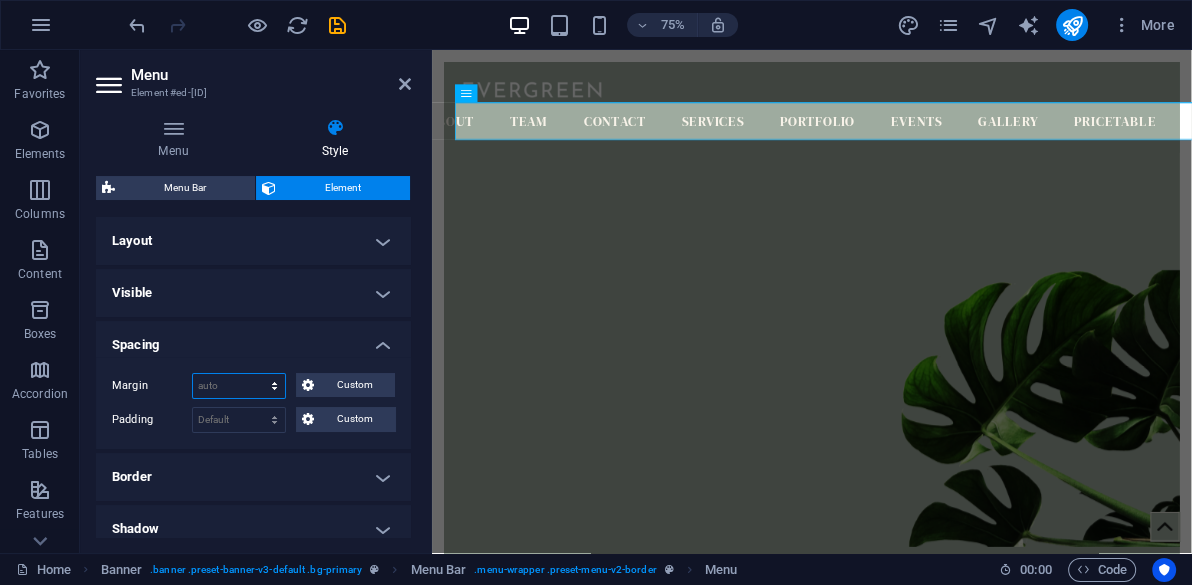 click on "Default auto px % rem vw vh Custom" at bounding box center [239, 386] 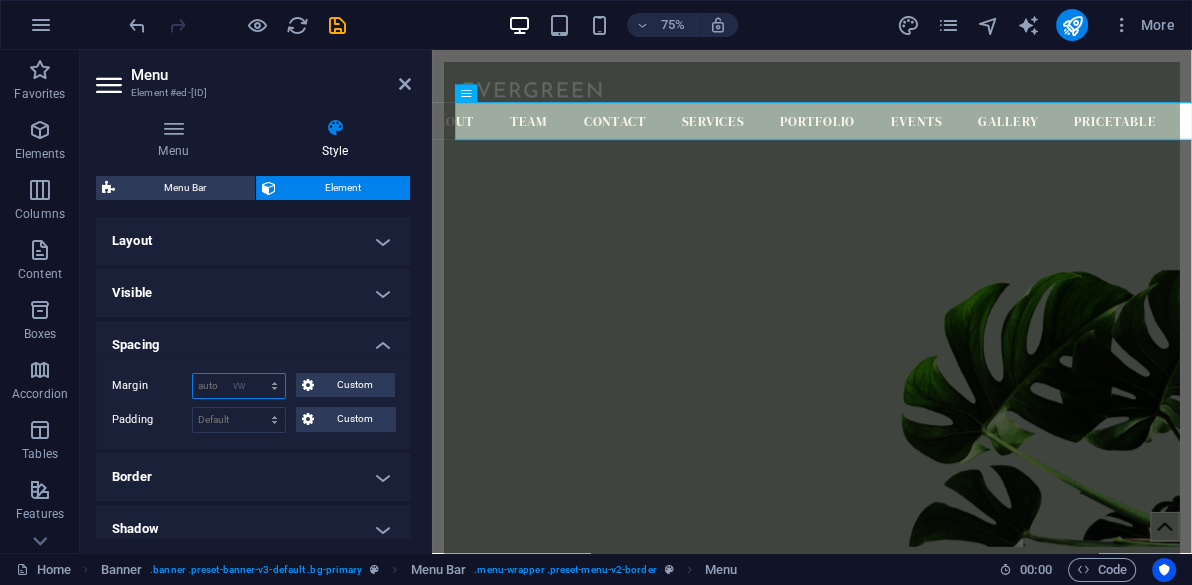 click on "Default auto px % rem vw vh Custom" at bounding box center [239, 386] 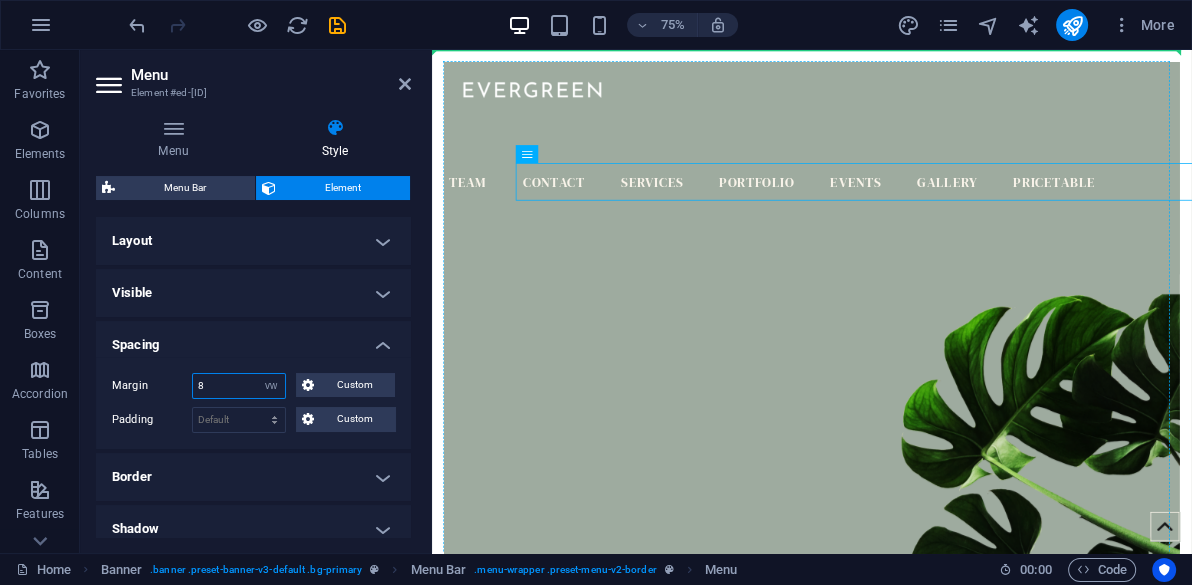 drag, startPoint x: 965, startPoint y: 208, endPoint x: 456, endPoint y: 162, distance: 511.07437 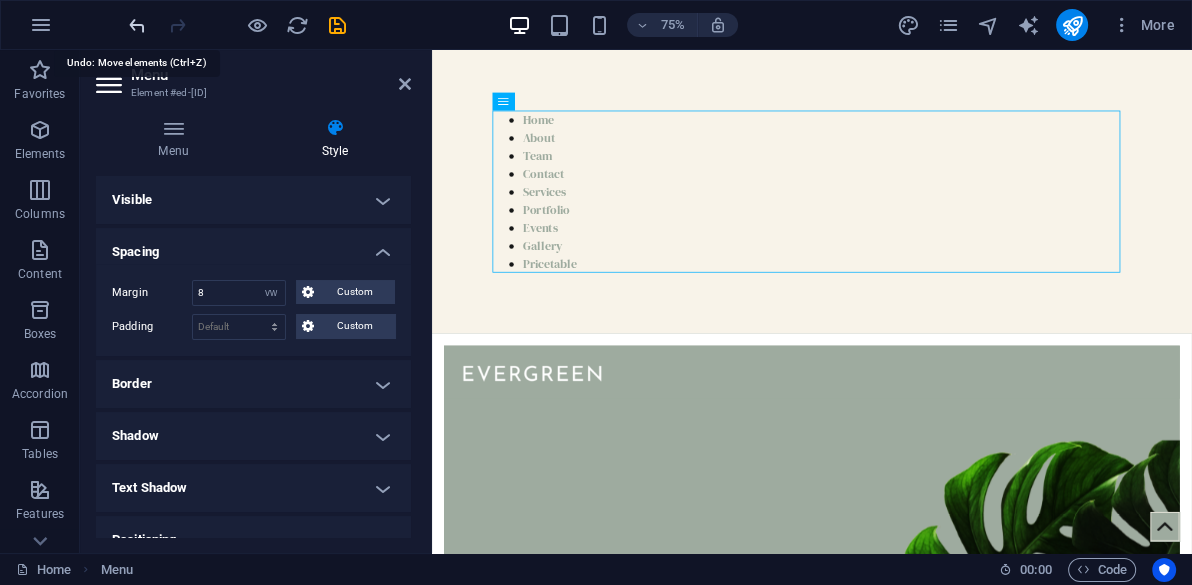 click at bounding box center (137, 25) 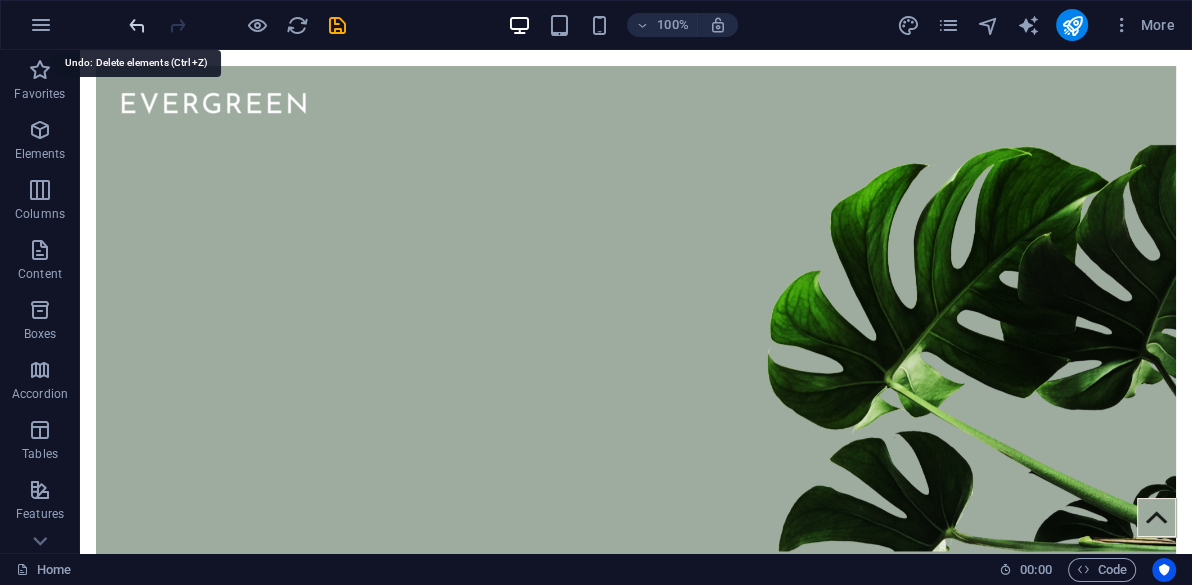 click at bounding box center (137, 25) 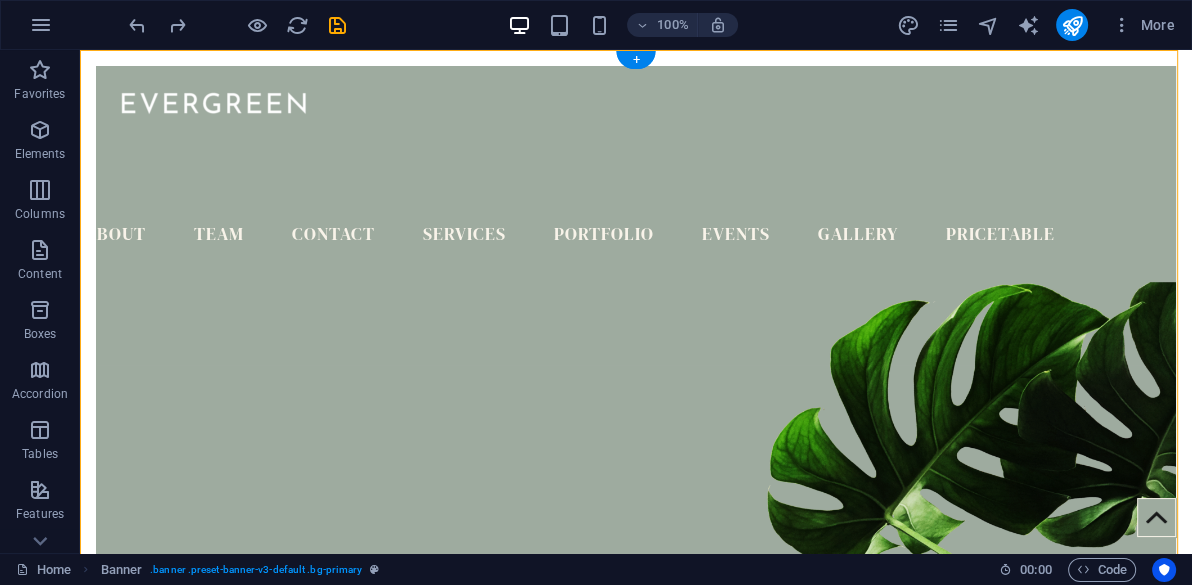 drag, startPoint x: 326, startPoint y: 250, endPoint x: 130, endPoint y: 175, distance: 209.85948 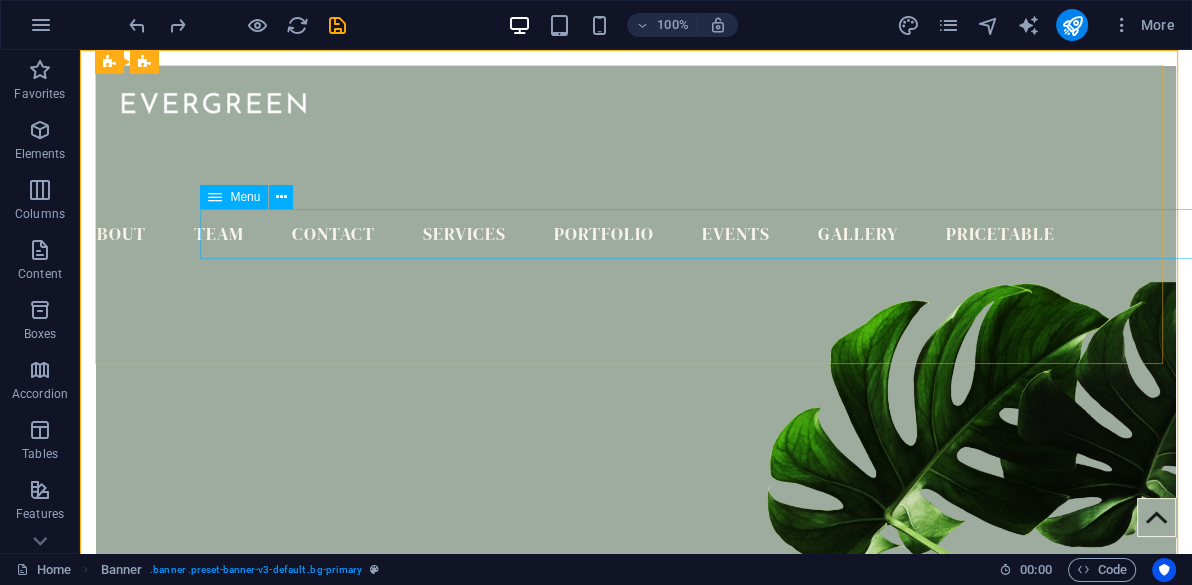 click on "Menu" at bounding box center (245, 197) 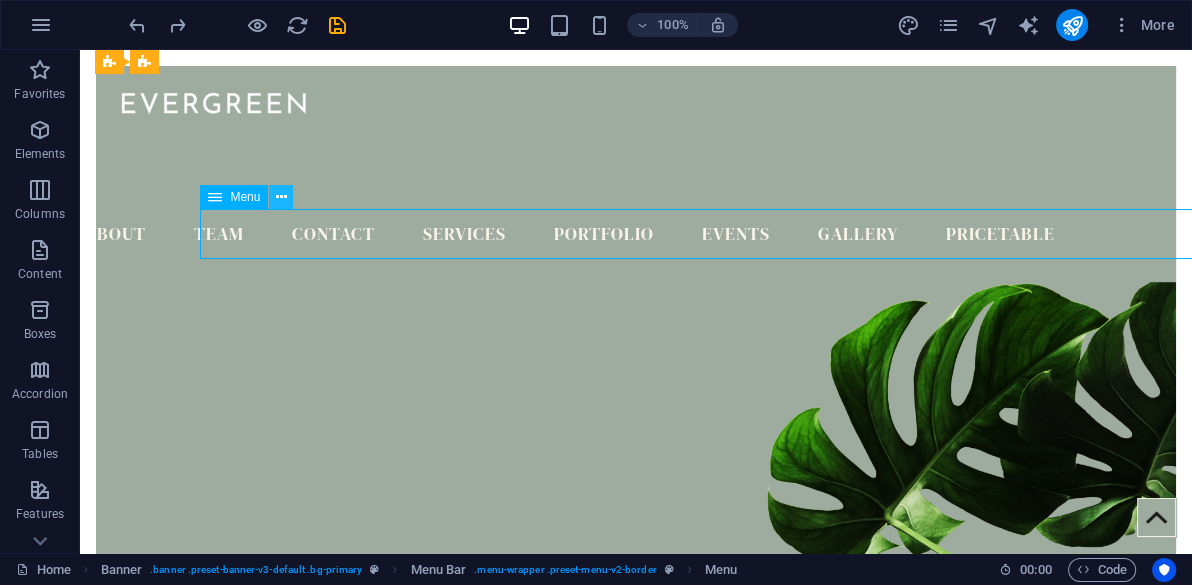 click at bounding box center [281, 197] 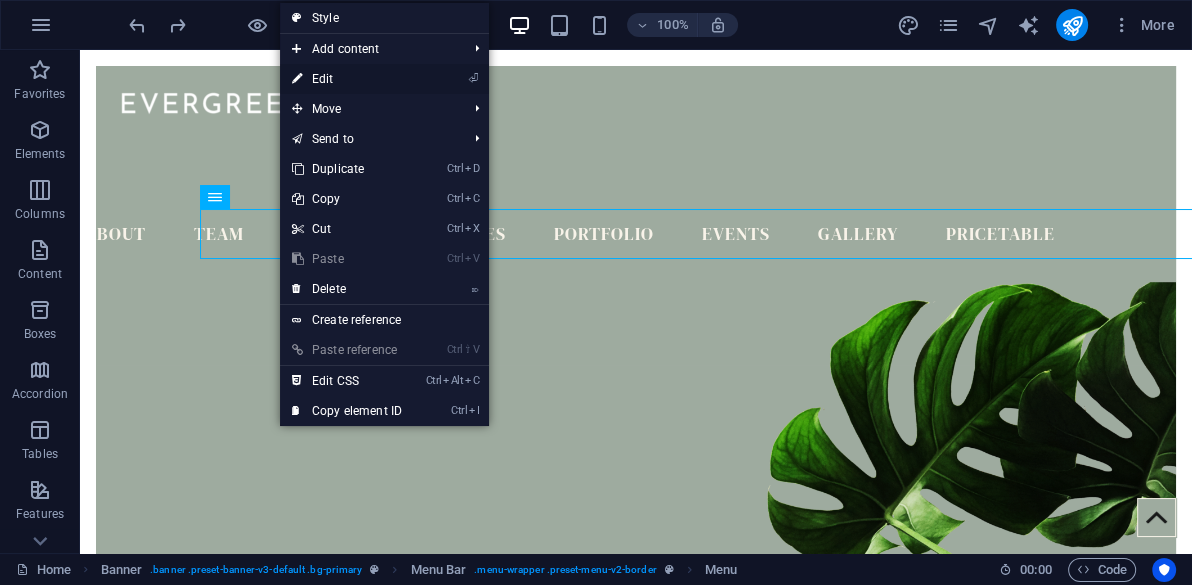 click on "⏎  Edit" at bounding box center (347, 79) 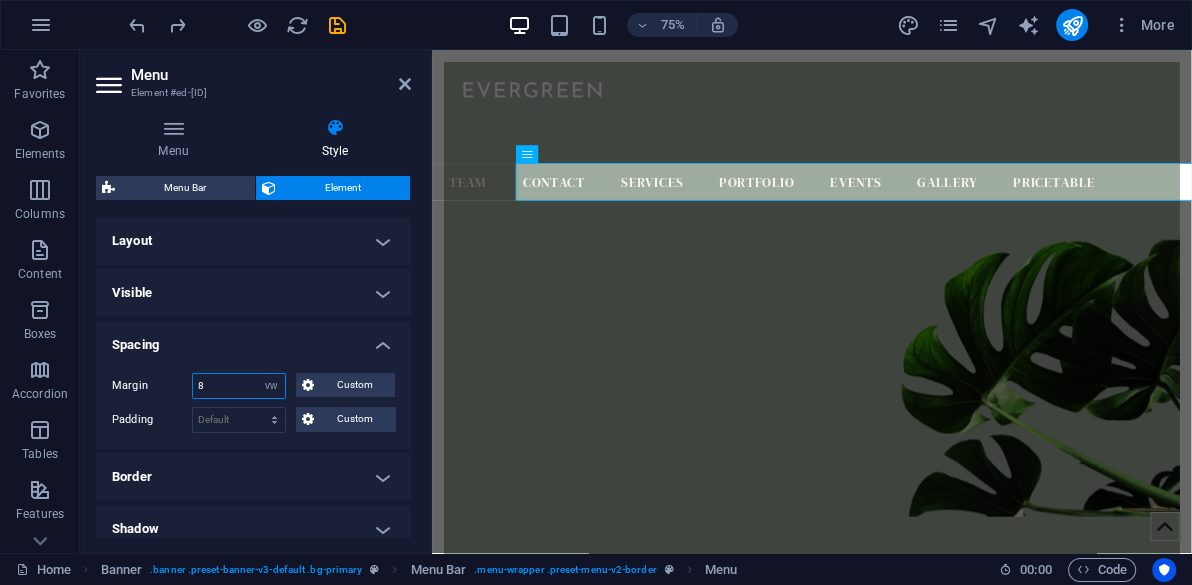 click on "8" at bounding box center [239, 386] 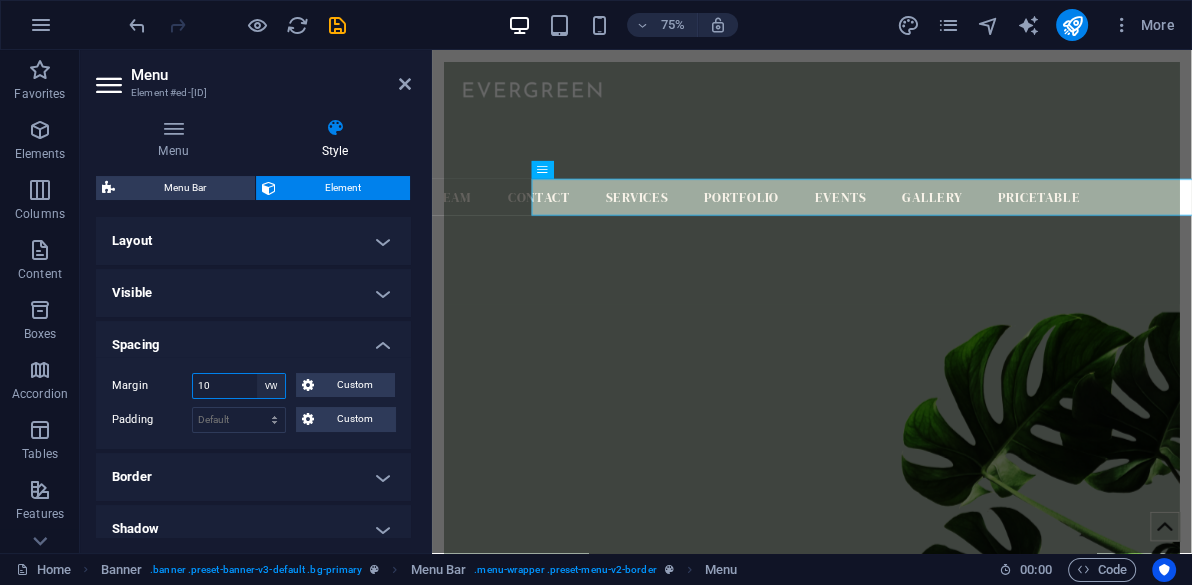 click on "Default auto px % rem vw vh Custom" at bounding box center (271, 386) 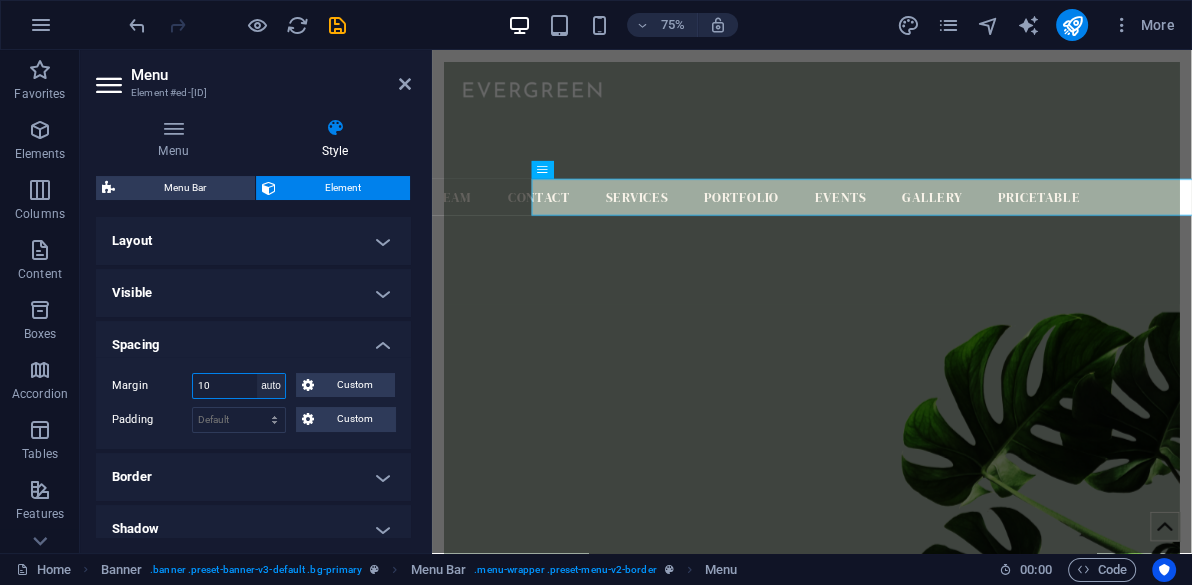 click on "Default auto px % rem vw vh Custom" at bounding box center [271, 386] 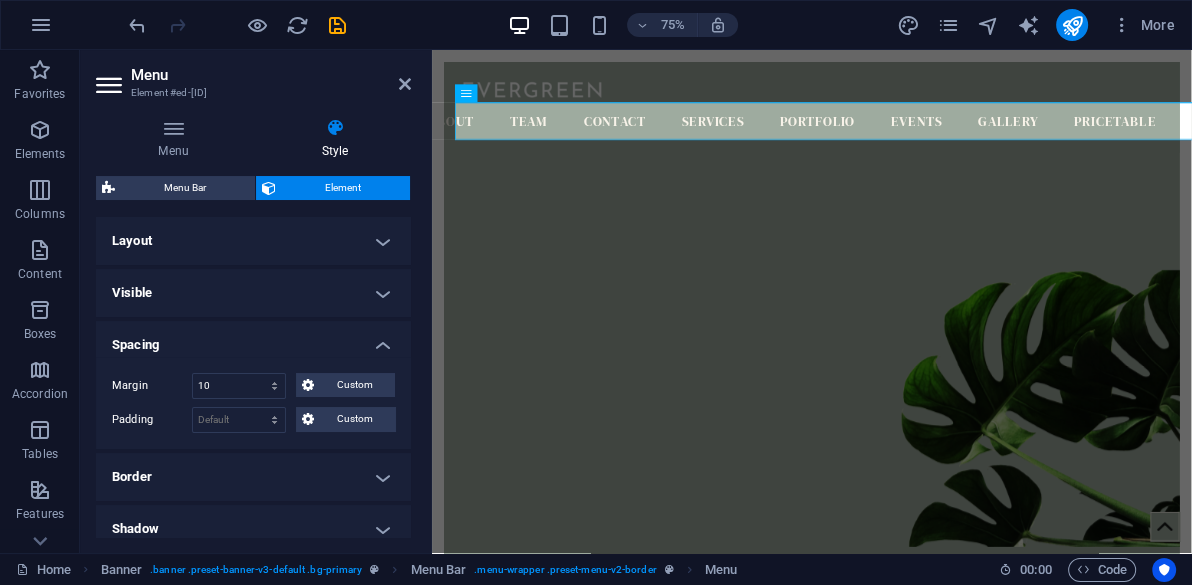 click on "Menu Style Menu Auto Custom Create custom menu items for this menu. Recommended for one-page websites. Manage pages Menu items 1 None Page External Element Phone Email Page Home Subpage Legal Notice Privacy Element
URL /[ROUTE] Phone Email Link text Home Link target New tab Same tab Overlay Title Additional link description, should not be the same as the link text. The title is most often shown as a tooltip text when the mouse moves over the element. Leave empty if uncertain. Relationship Sets the  relationship of this link to the link target . For example, the value "nofollow" instructs search engines not to follow the link. Can be left empty. alternate author bookmark external help license next nofollow noreferrer noopener prev search tag Button Design None Default Primary Secondary 2 None Page External Element Phone Email Page Home Subpage Legal Notice Privacy Element
URL /[ROUTE] Phone Email Link text About Link target New tab Same tab Overlay Title help" at bounding box center (253, 327) 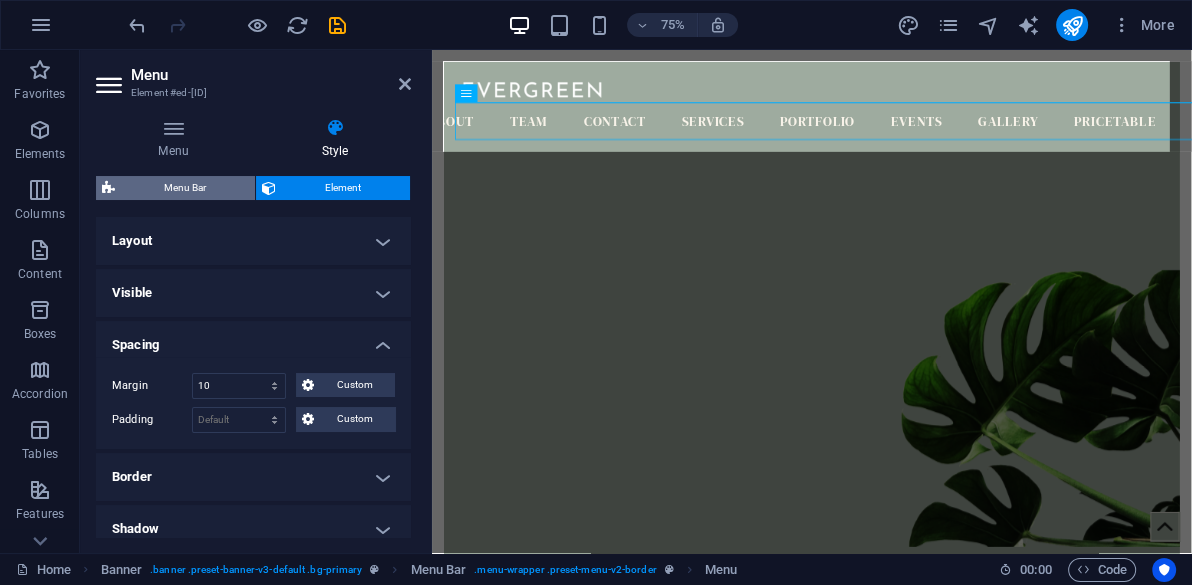 click on "Menu Bar" at bounding box center [185, 188] 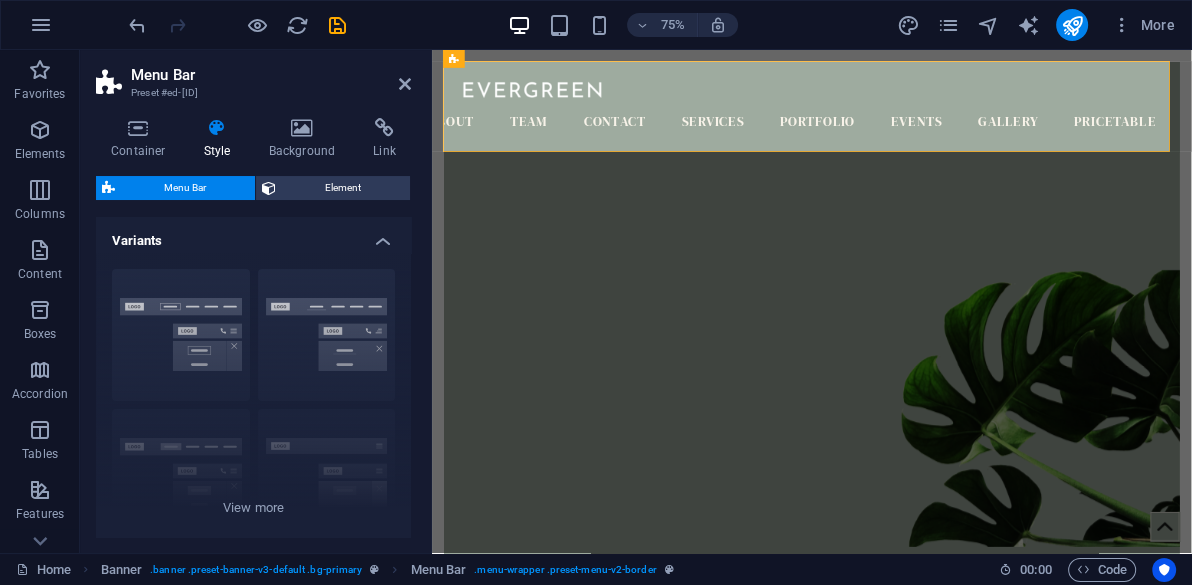 click on "Container Style Background Link Size Height Default px rem % vh vw Min. height None px rem % vh vw Width Default px rem % em vh vw Min. width None px rem % vh vw Content width Default Custom width Width Default px rem % em vh vw Min. width None px rem % vh vw Default padding Custom spacing Default content width and padding can be changed under Design. Edit design Layout (Flexbox) Alignment Determines the flex direction. Default Main axis Determine how elements should behave along the main axis inside this container (justify content). Default Side axis Control the vertical direction of the element inside of the container (align items). Default Wrap Default On Off Fill Controls the distances and direction of elements on the y-axis across several lines (align content). Default Accessibility ARIA helps assistive technologies (like screen readers) to understand the role, state, and behavior of web elements Role The ARIA role defines the purpose of an element.  None Alert Article Banner Comment Fan" at bounding box center [253, 327] 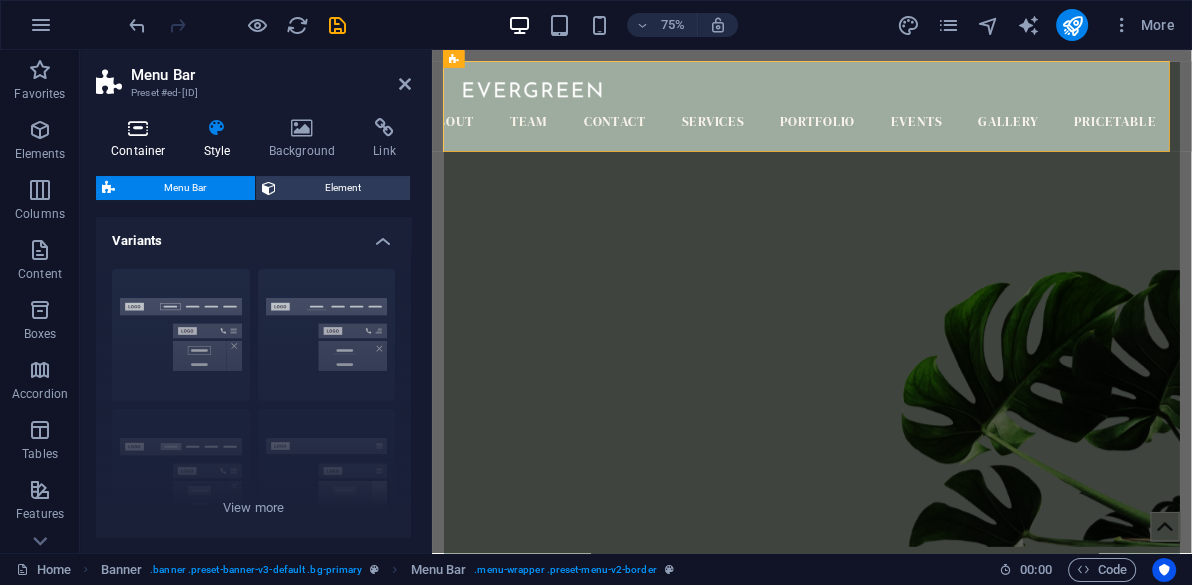 click on "Container" at bounding box center (142, 139) 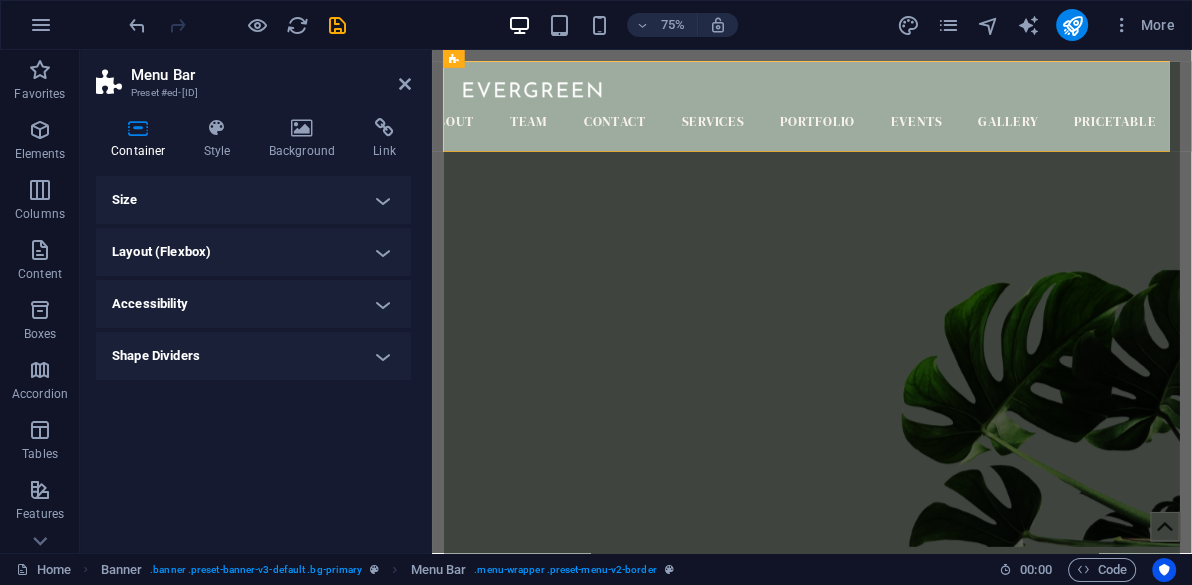 click on "Size" at bounding box center [253, 200] 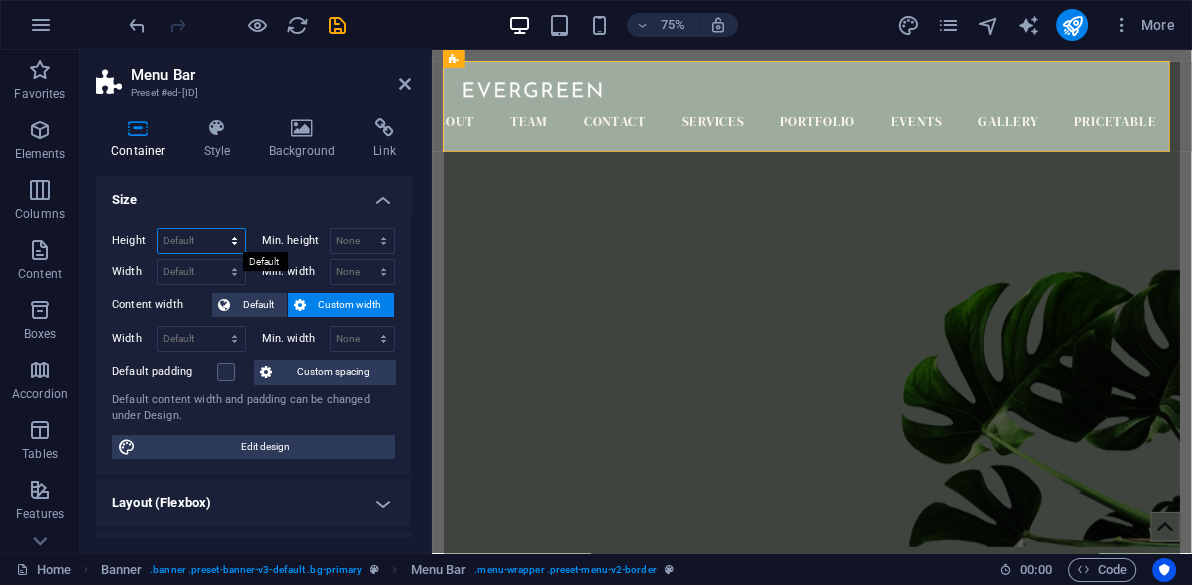 click on "Default px rem % vh vw" at bounding box center (201, 241) 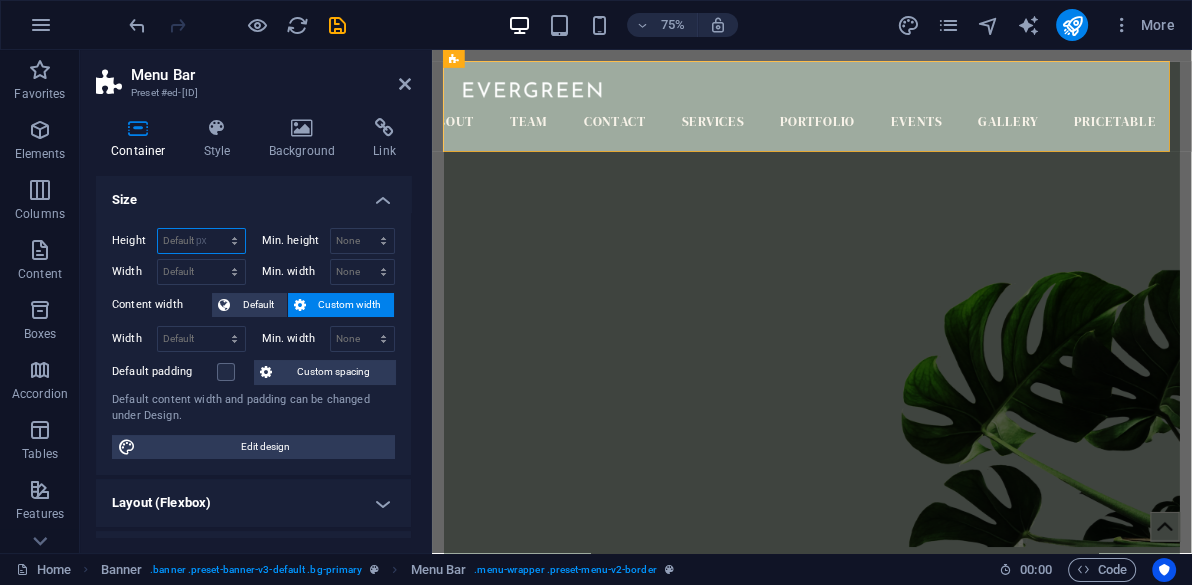 click on "Default px rem % vh vw" at bounding box center [201, 241] 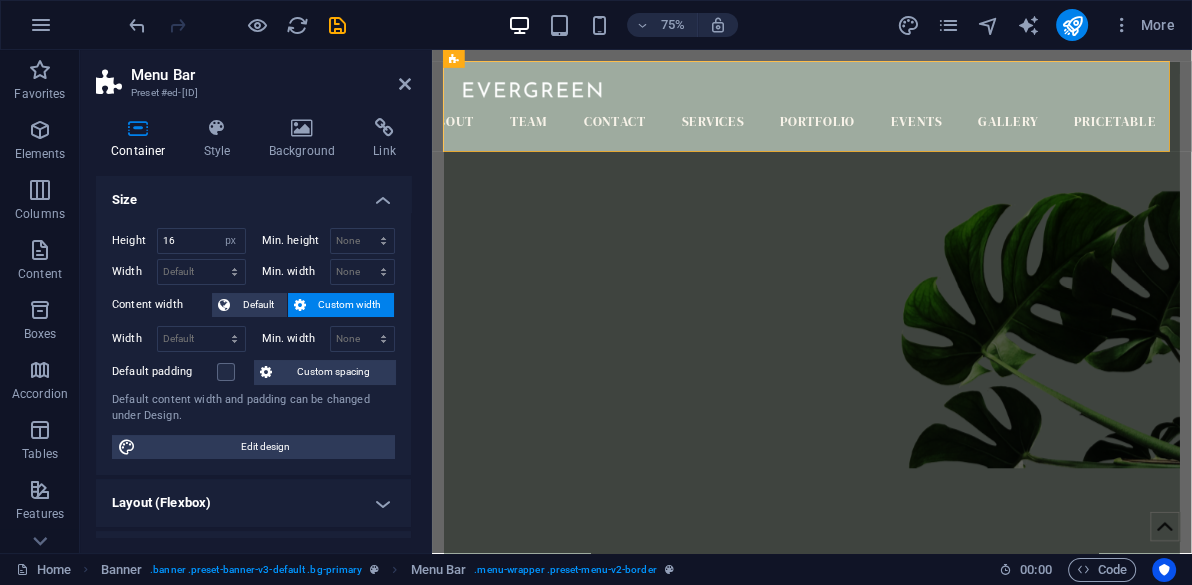 click on "Content width" at bounding box center (162, 305) 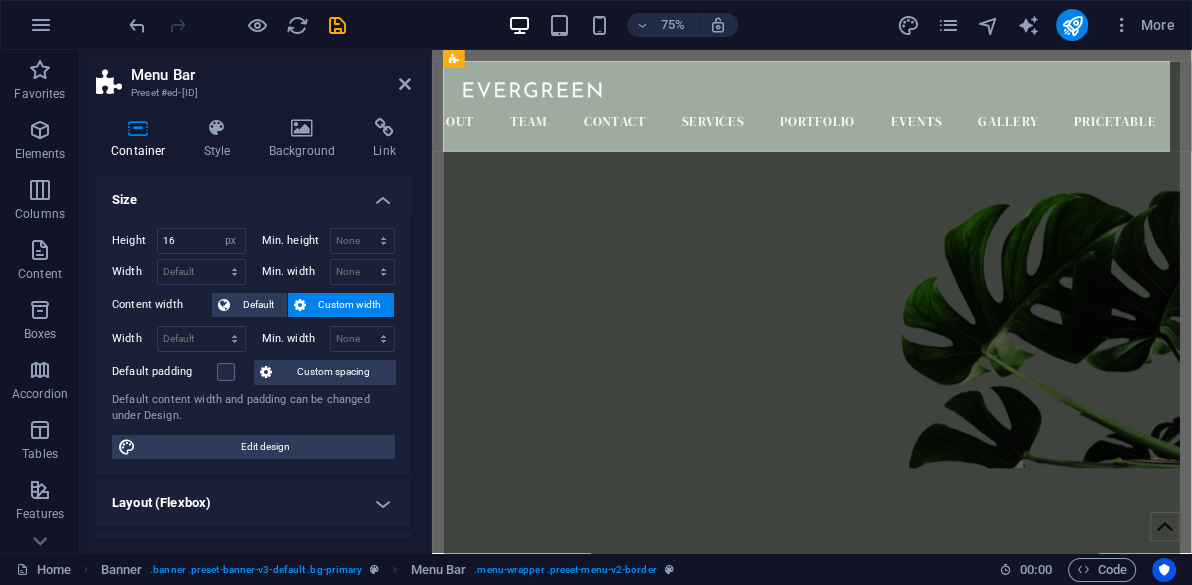 click on "Layout (Flexbox)" at bounding box center (253, 503) 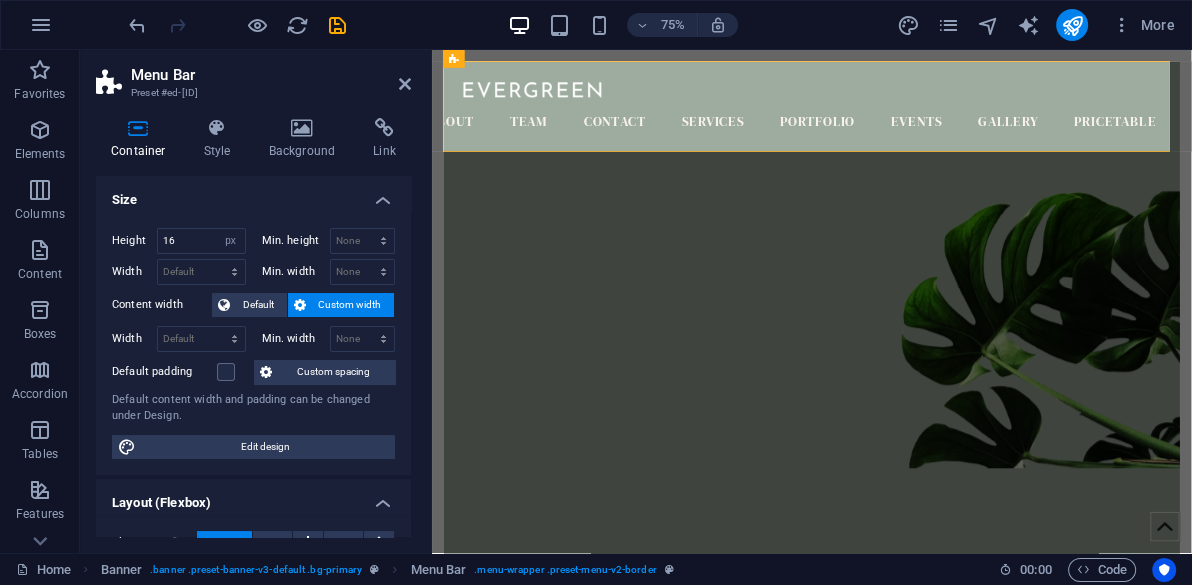 scroll, scrollTop: 269, scrollLeft: 0, axis: vertical 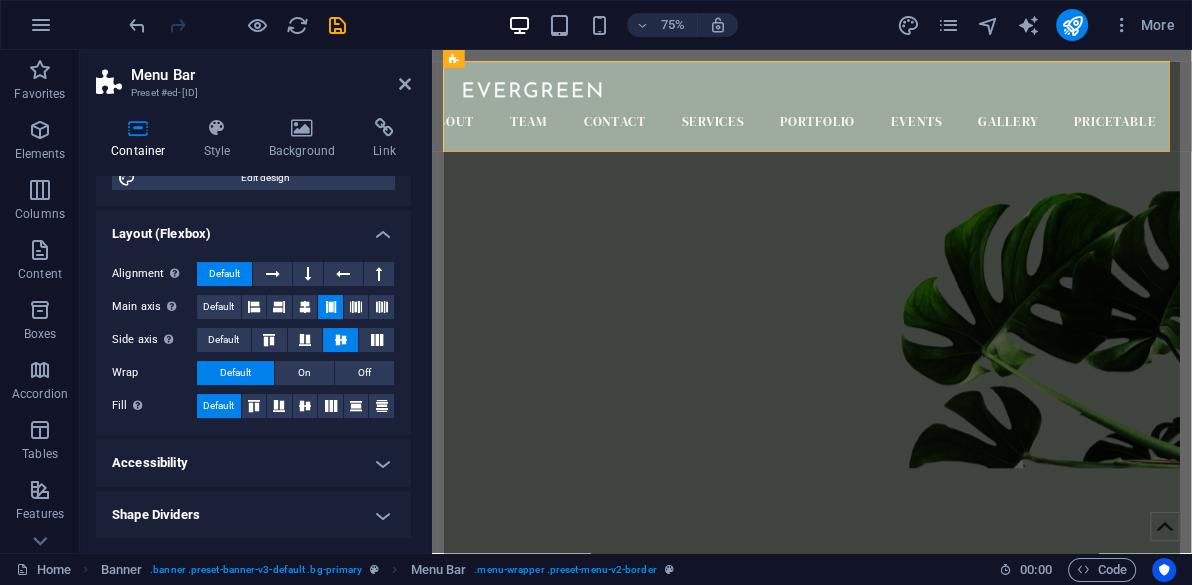 click on "Size Height 16 Default px rem % vh vw Min. height None px rem % vh vw Width Default px rem % em vh vw Min. width None px rem % vh vw Content width Default Custom width Width Default px rem % em vh vw Min. width None px rem % vh vw Default padding Custom spacing Default content width and padding can be changed under Design. Edit design Layout (Flexbox) Alignment Determines the flex direction. Default Main axis Determine how elements should behave along the main axis inside this container (justify content). Default Side axis Control the vertical direction of the element inside of the container (align items). Default Wrap Default On Off Fill Controls the distances and direction of elements on the y-axis across several lines (align content). Default Accessibility ARIA helps assistive technologies (like screen readers) to understand the role, state, and behavior of web elements Role The ARIA role defines the purpose of an element.  Here you can find all explanations and recommendations None Alert Article Banner %" at bounding box center (253, 356) 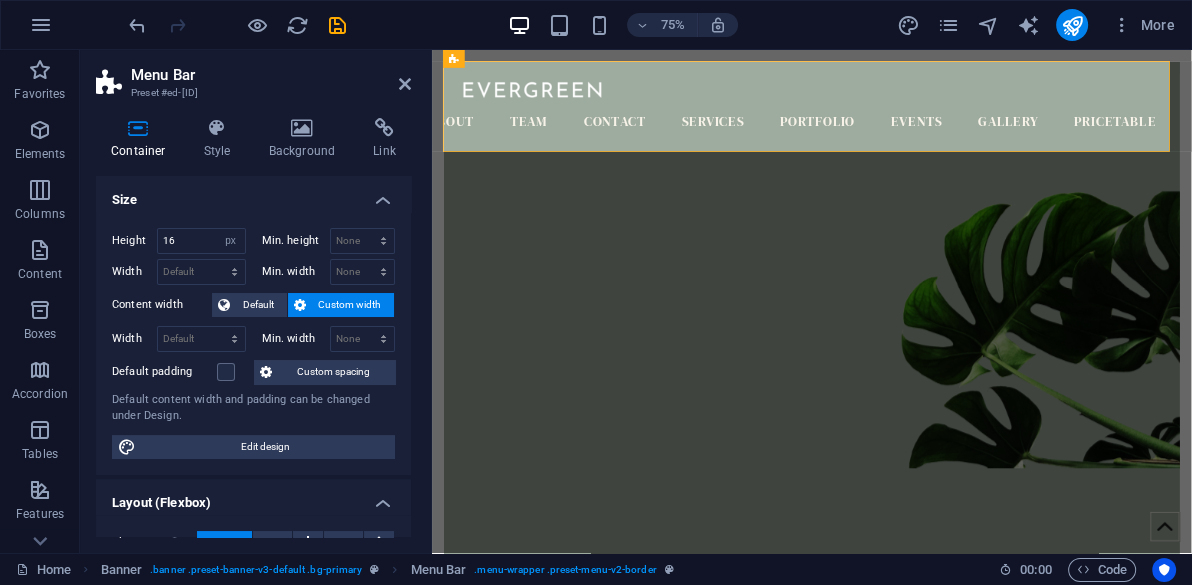 click on "Size" at bounding box center [253, 194] 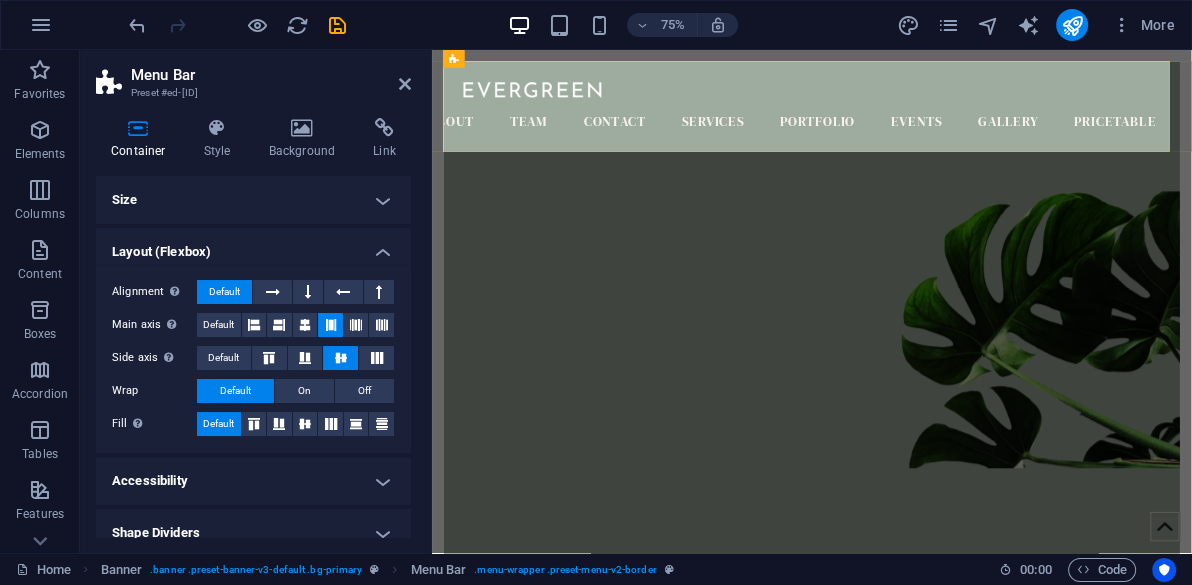 click on "Layout (Flexbox)" at bounding box center [253, 246] 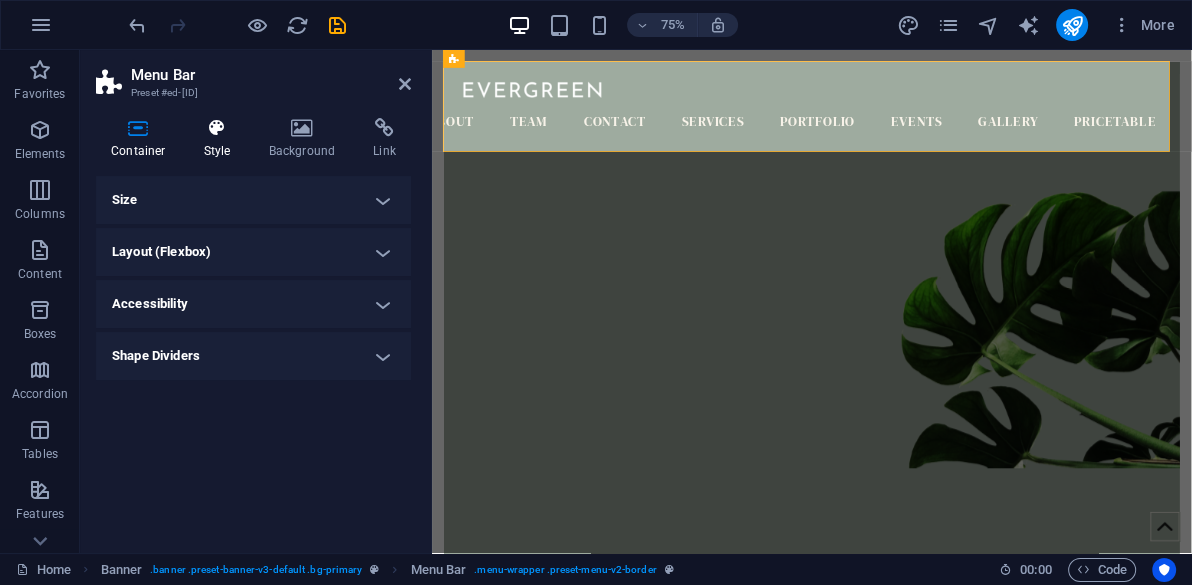 click on "Style" at bounding box center (221, 139) 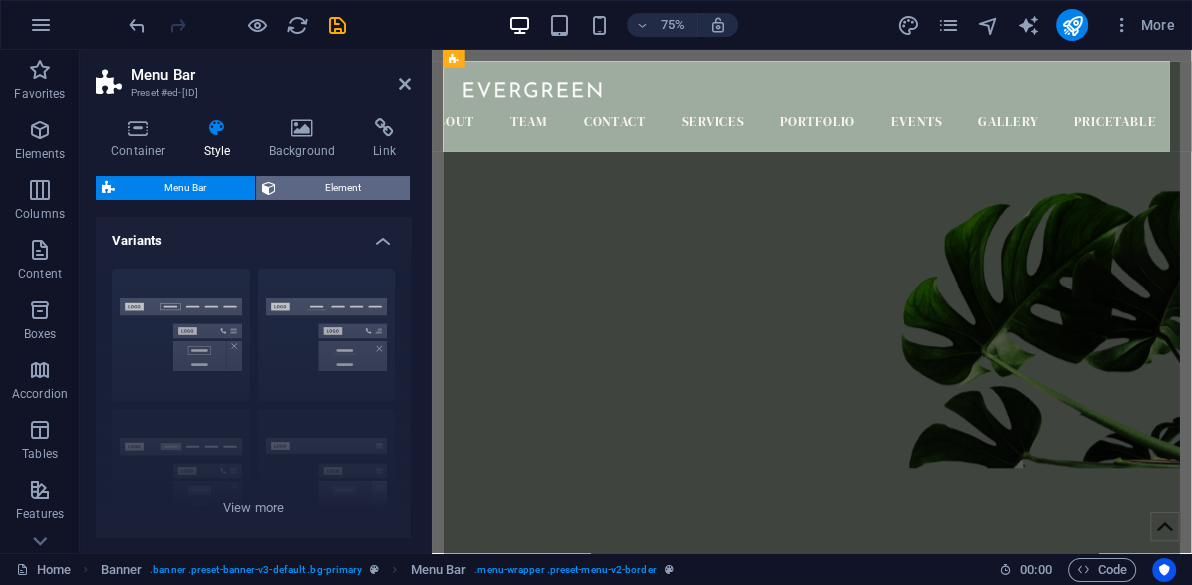 click on "Element" at bounding box center [343, 188] 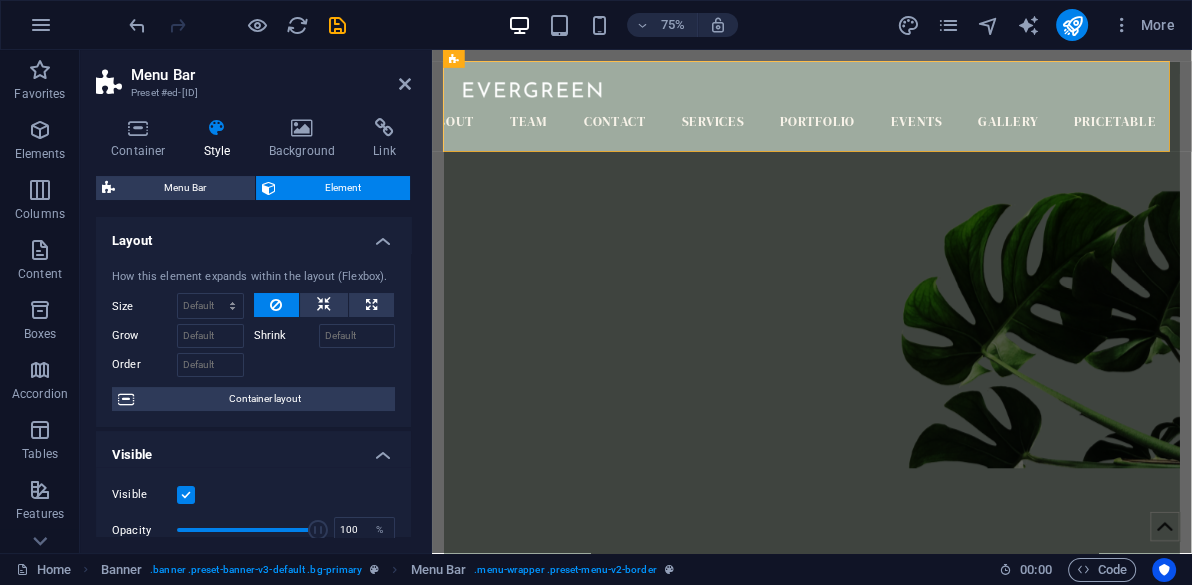 click on "Layout" at bounding box center (253, 235) 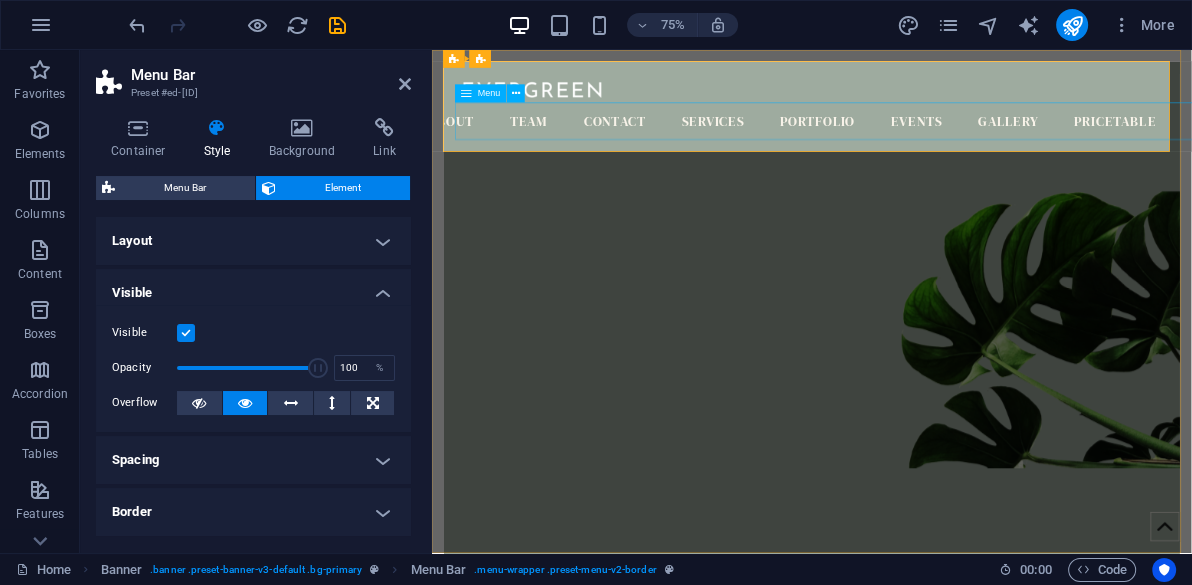 click on "Home About Team Contact Services Portfolio Events Gallery Pricetable" at bounding box center (938, 146) 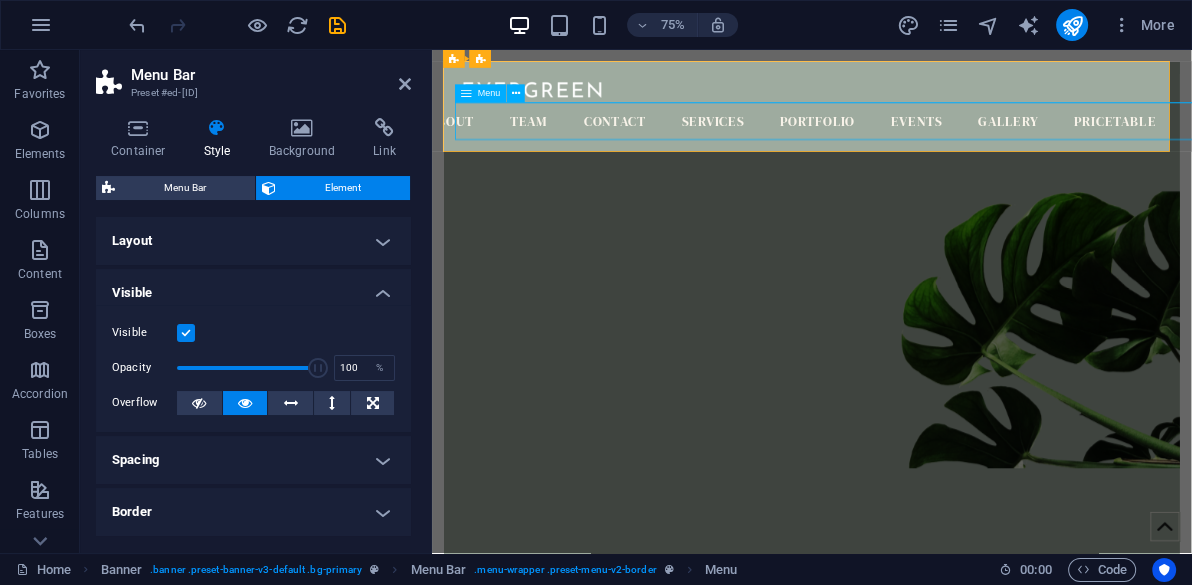click on "Home About Team Contact Services Portfolio Events Gallery Pricetable" at bounding box center (938, 146) 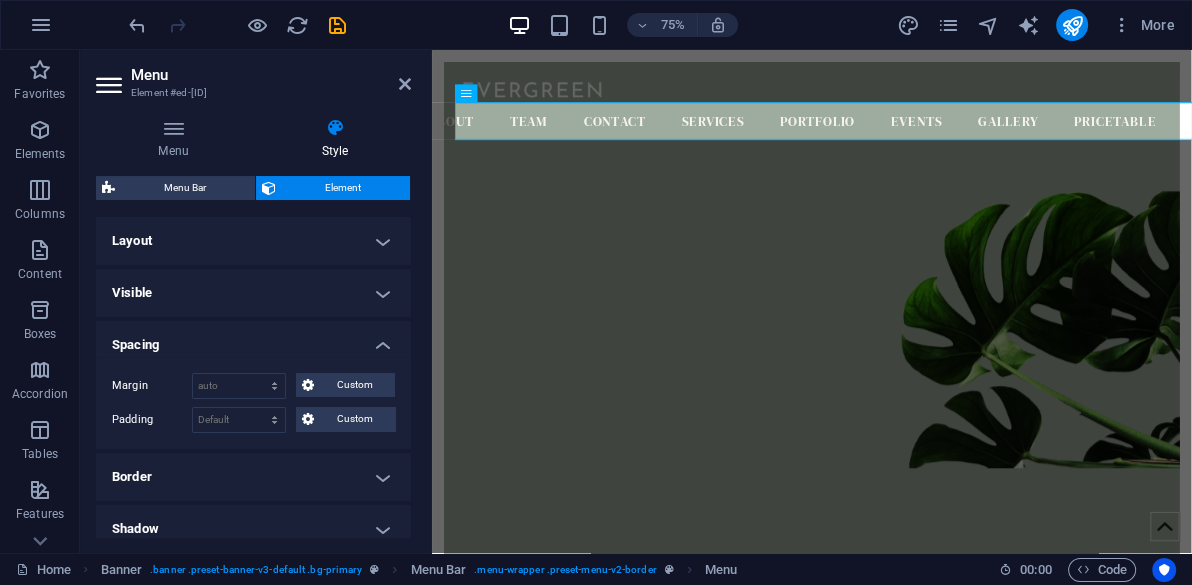 click on "Layout" at bounding box center (253, 241) 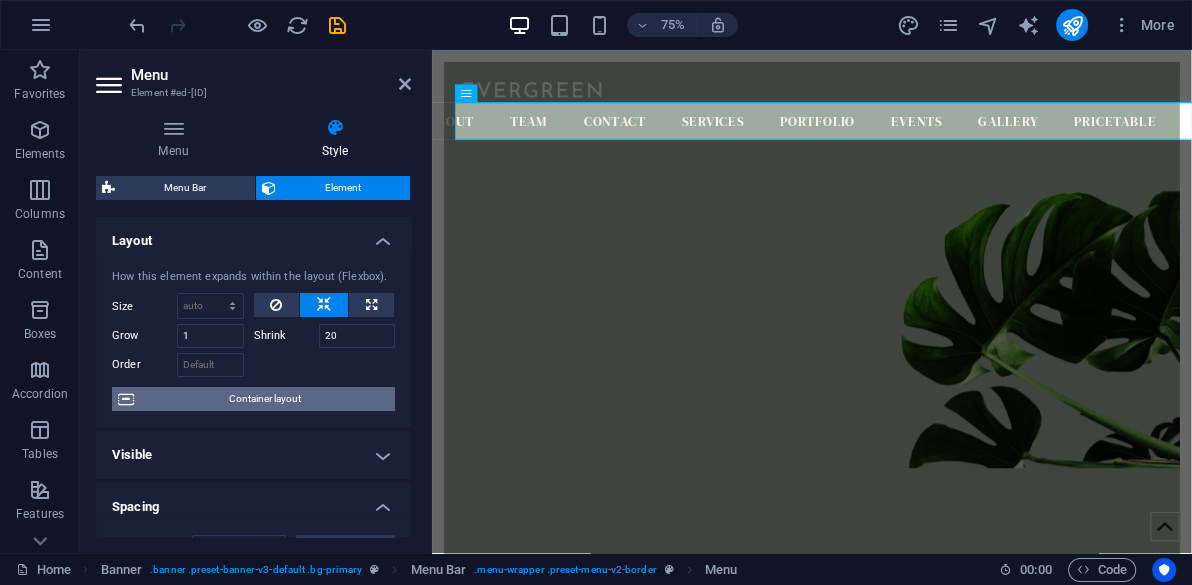 click on "Container layout" at bounding box center [264, 399] 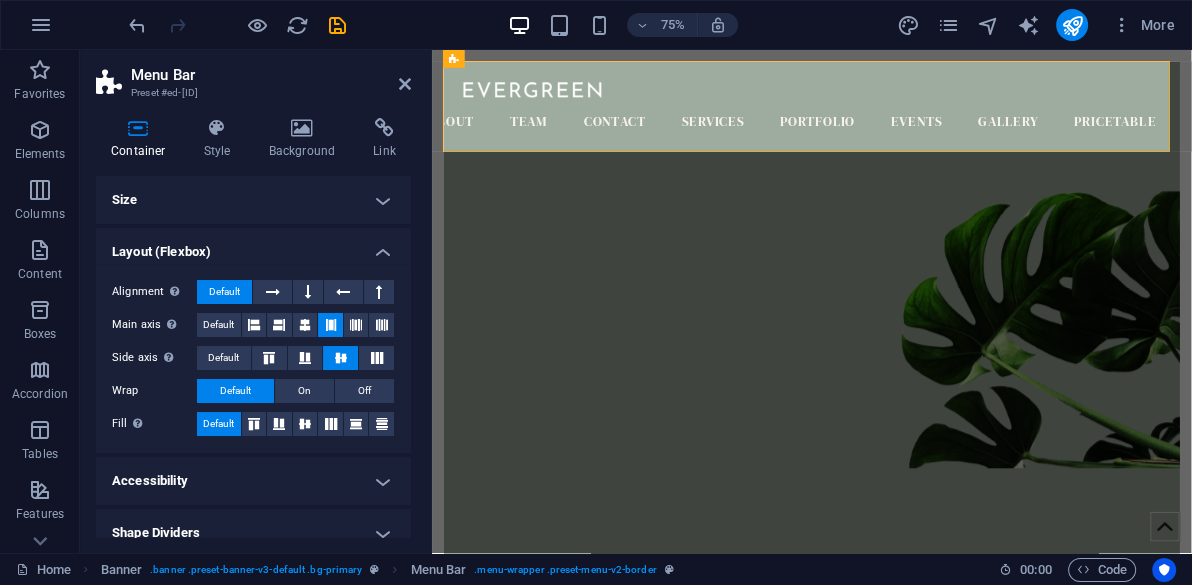 click on "Layout (Flexbox)" at bounding box center [253, 246] 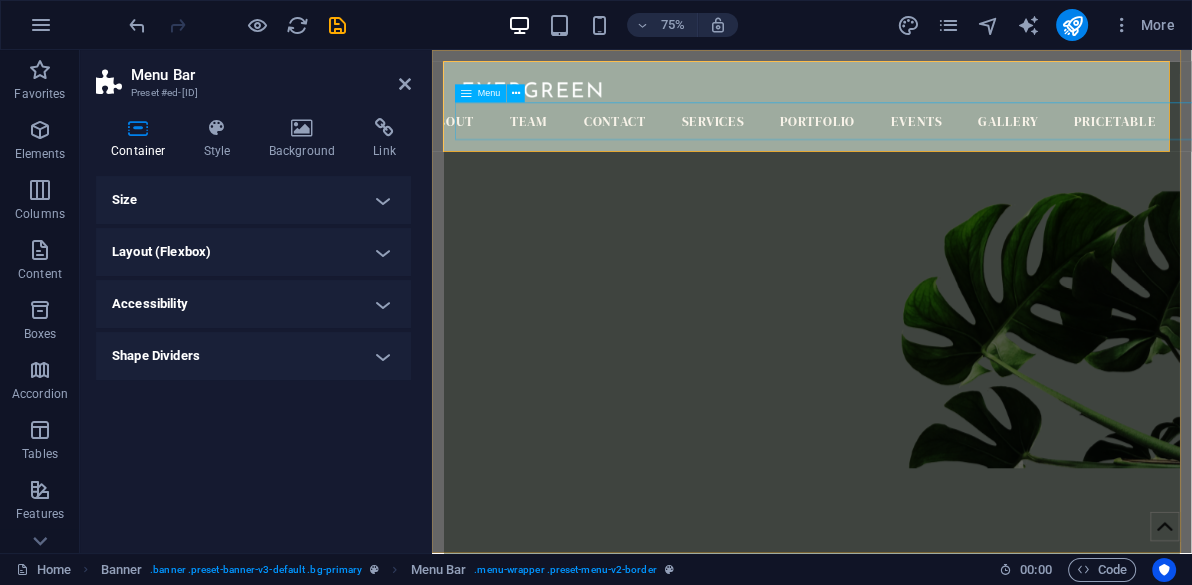 click on "Home About Team Contact Services Portfolio Events Gallery Pricetable" at bounding box center [938, 146] 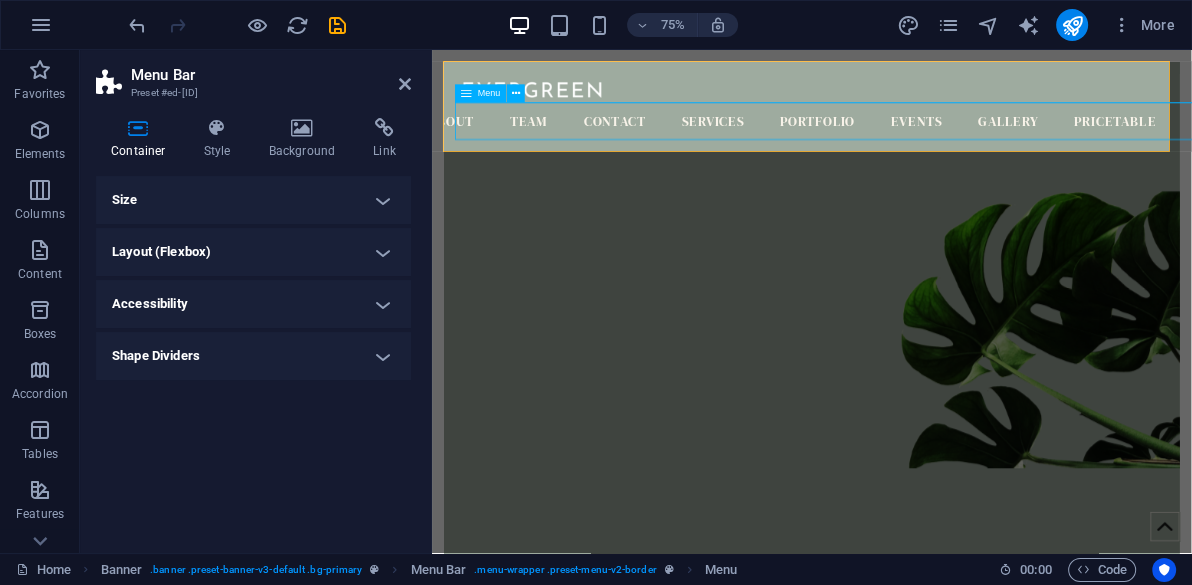 click on "Home About Team Contact Services Portfolio Events Gallery Pricetable" at bounding box center [938, 146] 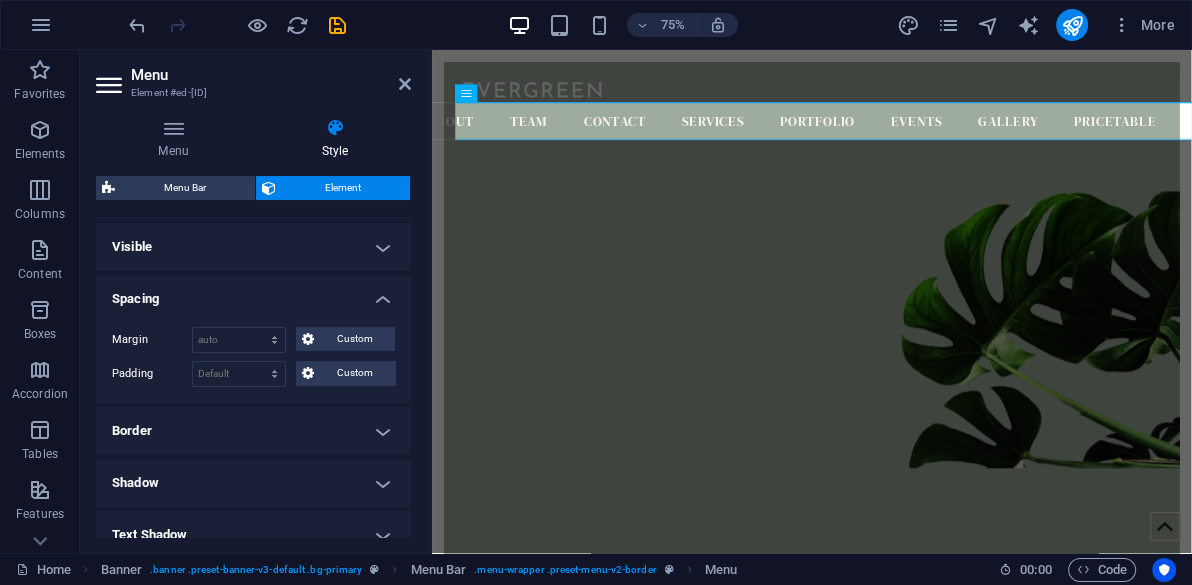 scroll, scrollTop: 0, scrollLeft: 0, axis: both 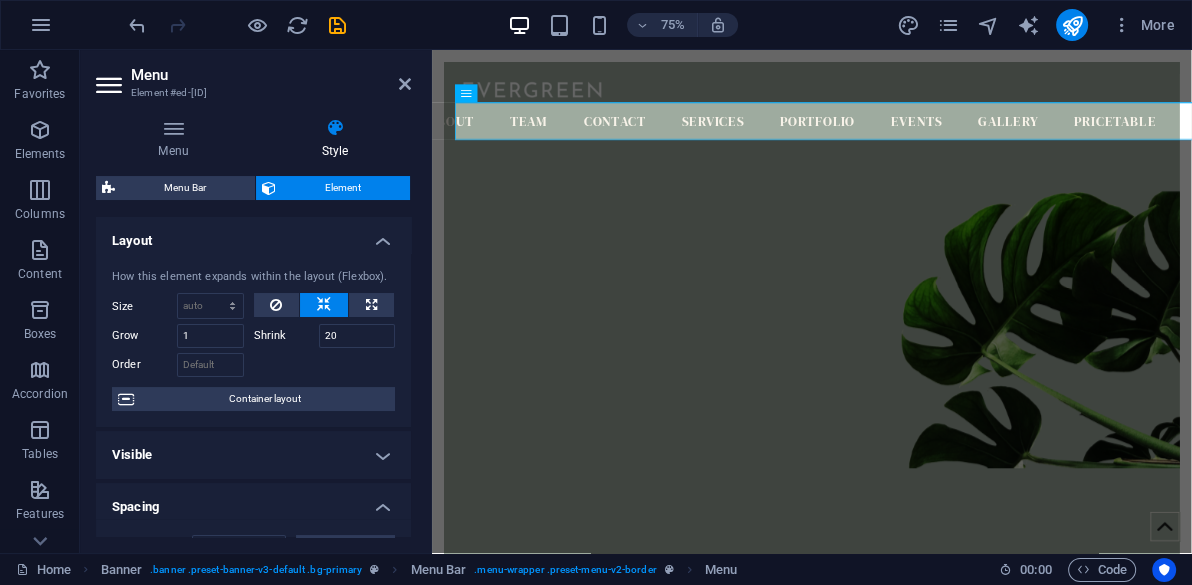 click on "Menu Bar Element Layout How this element expands within the layout (Flexbox). Size Default auto px % 1/1 1/2 1/3 1/4 1/5 1/6 1/7 1/8 1/9 1/10 Grow 1 Shrink 20 Order Container layout Visible Visible Opacity 100 % Overflow Spacing Margin Default auto px % rem vw vh Custom Custom auto px % rem vw vh auto px % rem vw vh auto px % rem vw vh auto px % rem vw vh Padding Default px rem % vh vw Custom Custom px rem % vh vw px rem % vh vw px rem % vh vw px rem % vh vw Border Style              - Width 1 auto px rem % vh vw Custom Custom 1 auto px rem % vh vw 1 auto px rem % vh vw 1 auto px rem % vh vw 1 auto px rem % vh vw  - Color Round corners Default px rem % vh vw Custom Custom px rem % vh vw px rem % vh vw px rem % vh vw px rem % vh vw Shadow Default None Outside Inside Color X offset 0 px rem vh vw Y offset 0 px rem vh vw Blur 0 px rem % vh vw Spread 0 px rem vh vw Text Shadow Default None Outside Color X offset 0 px rem vh vw Y offset 0 px rem vh vw Blur 0 px rem % vh vw Positioning Default Static auto" at bounding box center (253, 356) 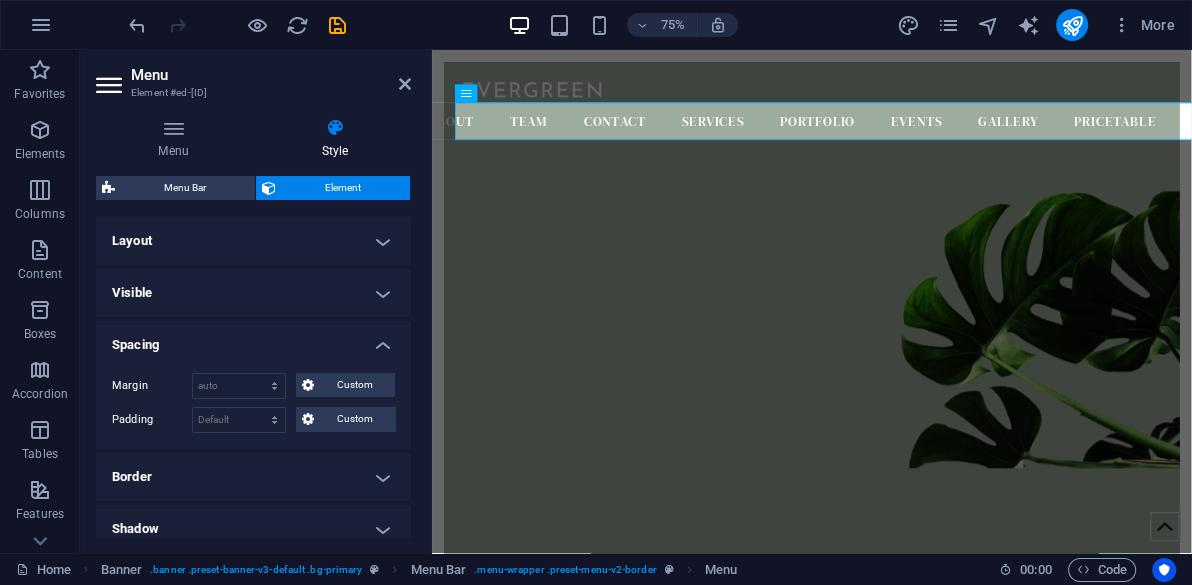 click on "Spacing" at bounding box center (253, 339) 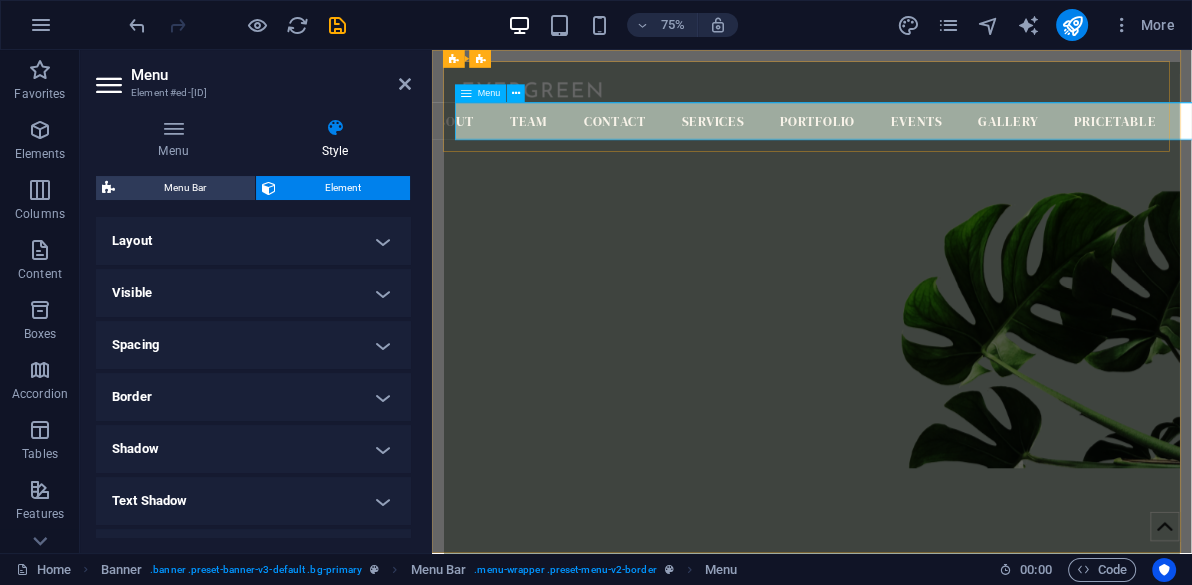 click on "Home About Team Contact Services Portfolio Events Gallery Pricetable" at bounding box center [938, 146] 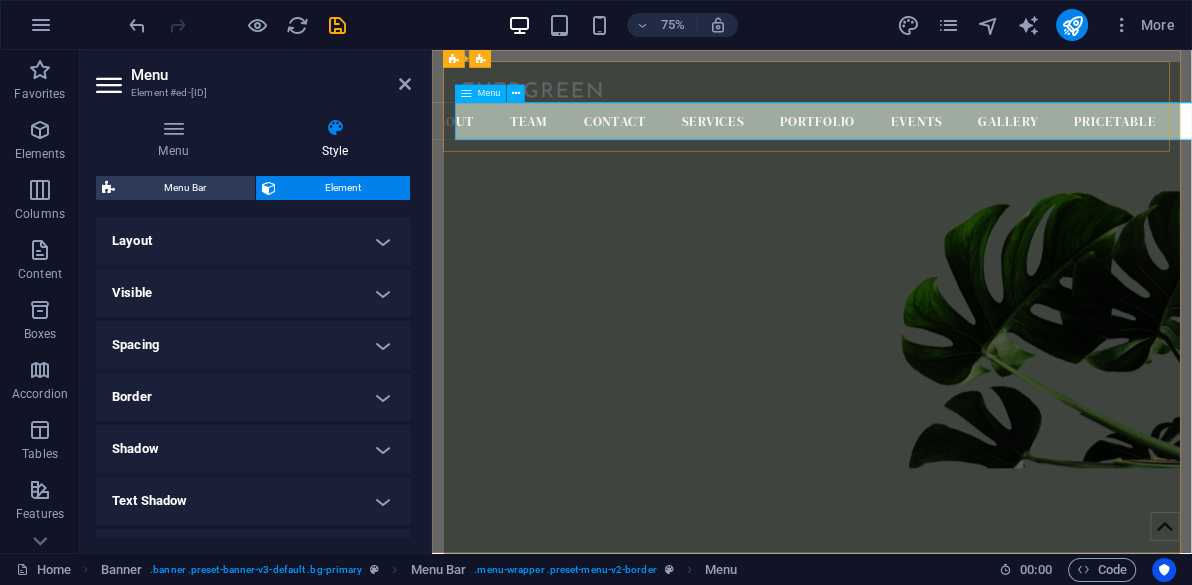 click on "Home About Team Contact Services Portfolio Events Gallery Pricetable" at bounding box center [938, 146] 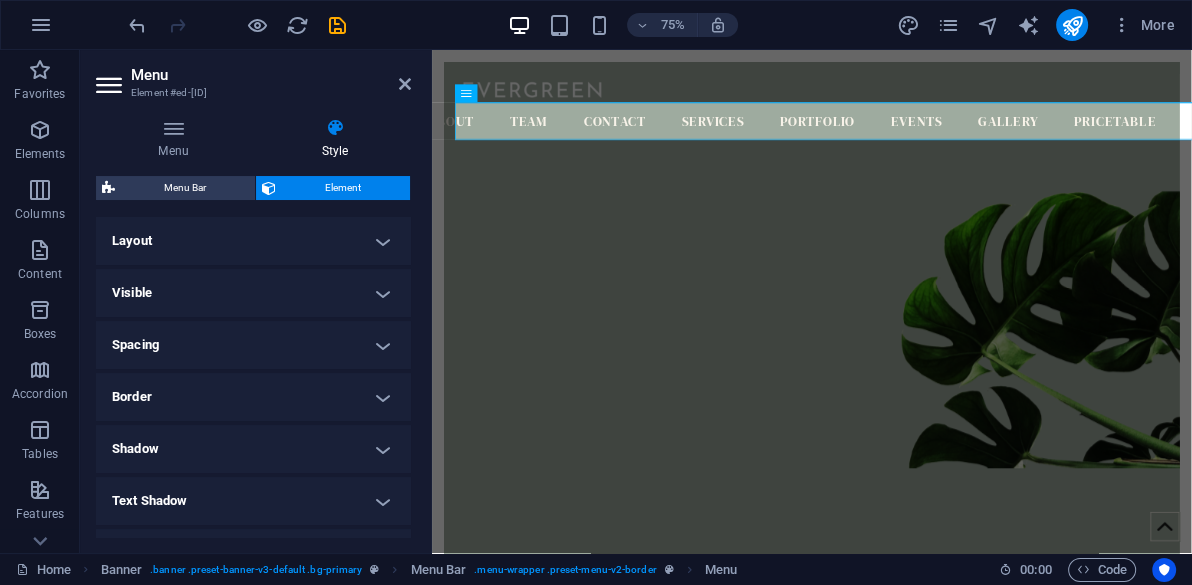 click at bounding box center (111, 85) 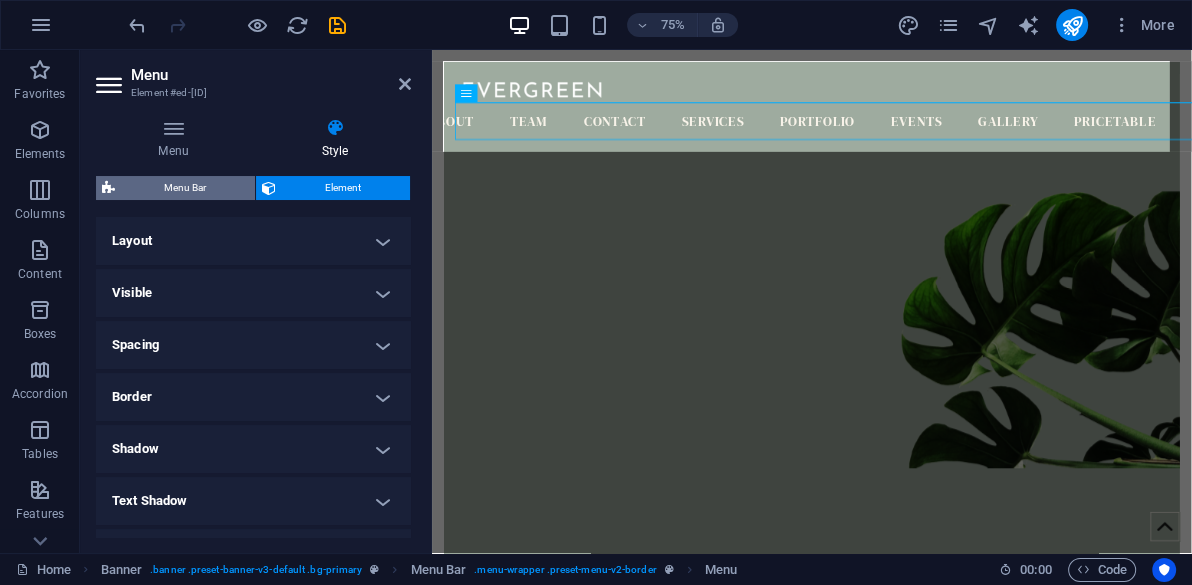click on "Menu Bar" at bounding box center (185, 188) 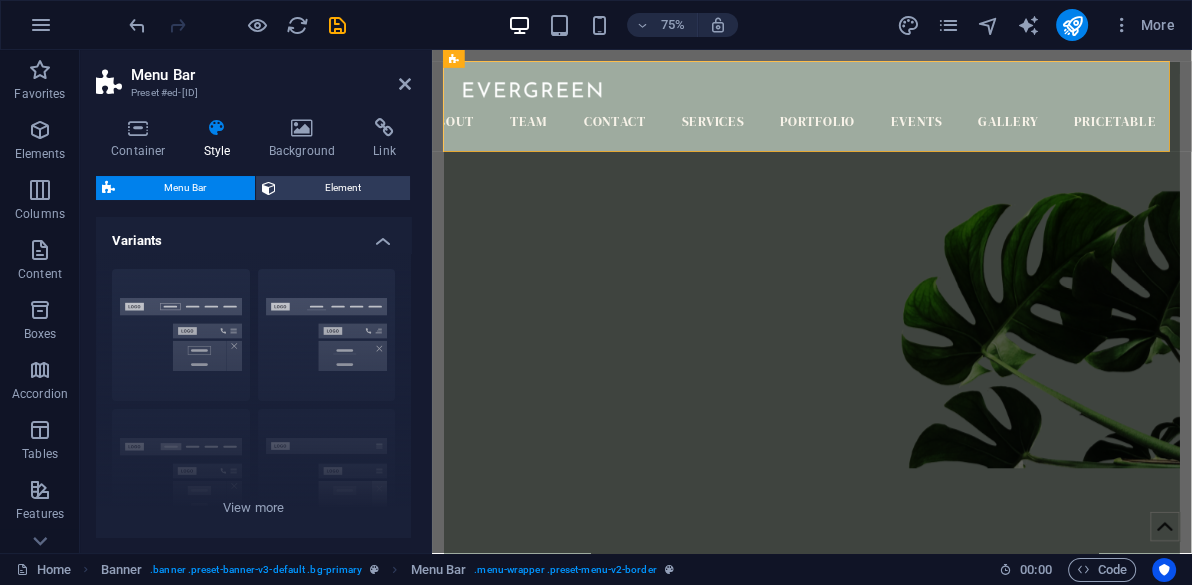 click on "Container Style Background Link Size Height 16 Default px rem % vh vw Min. height None px rem % vh vw Width Default px rem % em vh vw Min. width None px rem % vh vw Content width Default Custom width Width Default px rem % em vh vw Min. width None px rem % vh vw Default padding Custom spacing Default content width and padding can be changed under Design. Edit design Layout (Flexbox) Alignment Determines the flex direction. Default Main axis Determine how elements should behave along the main axis inside this container (justify content). Default Side axis Control the vertical direction of the element inside of the container (align items). Default Wrap Default On Off Fill Controls the distances and direction of elements on the y-axis across several lines (align content). Default Accessibility ARIA helps assistive technologies (like screen readers) to understand the role, state, and behavior of web elements Role The ARIA role defines the purpose of an element.  None Alert Article Banner Comment" at bounding box center (253, 327) 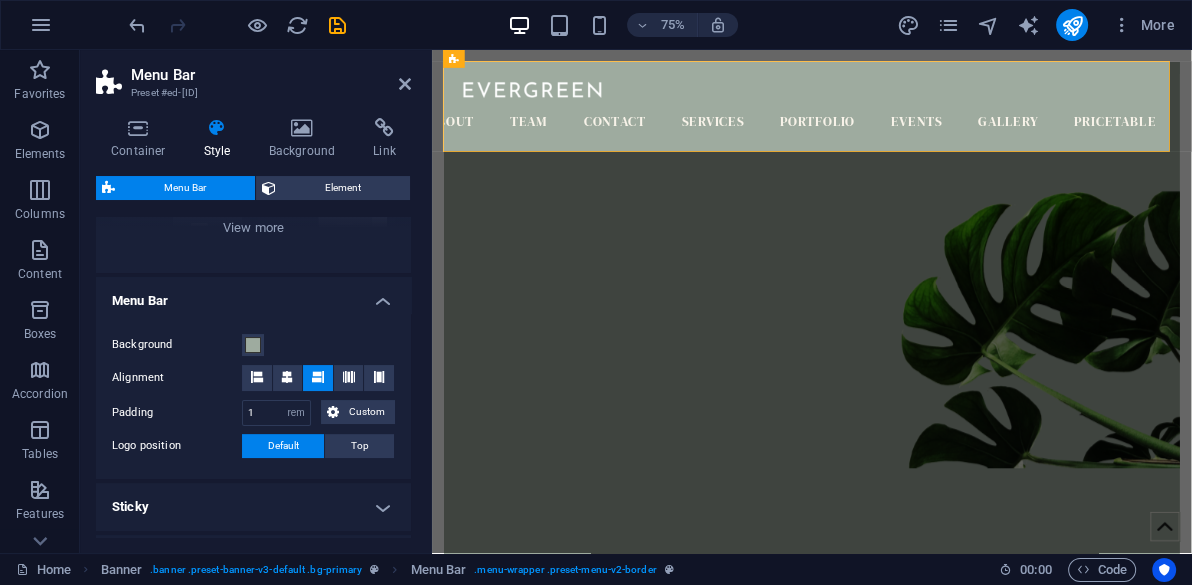 click on "Menu Bar" at bounding box center (253, 295) 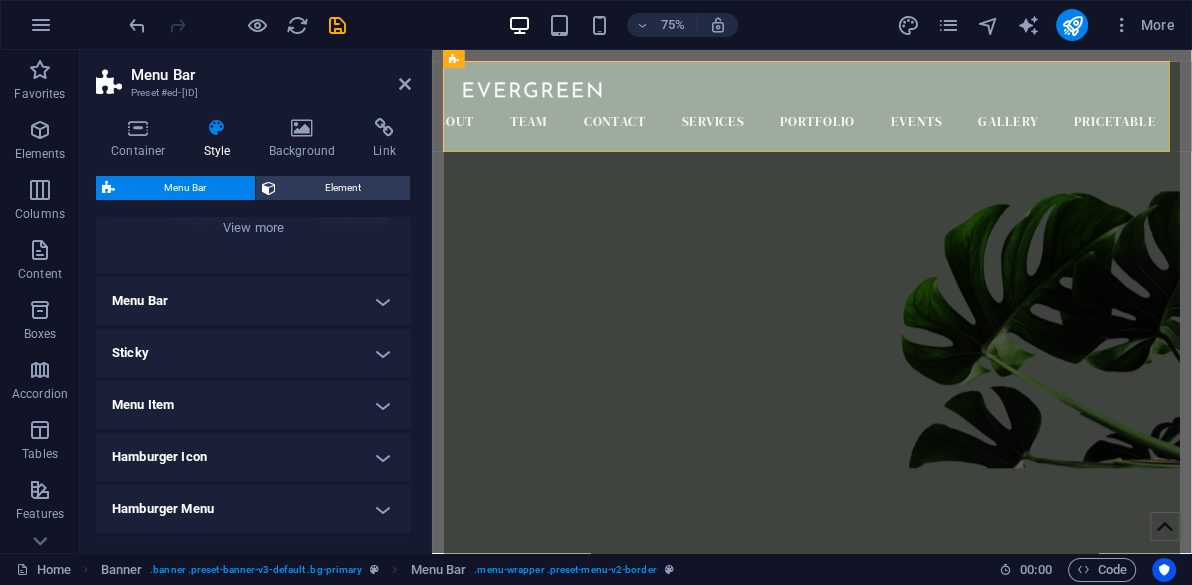 click on "Menu Item" at bounding box center (253, 405) 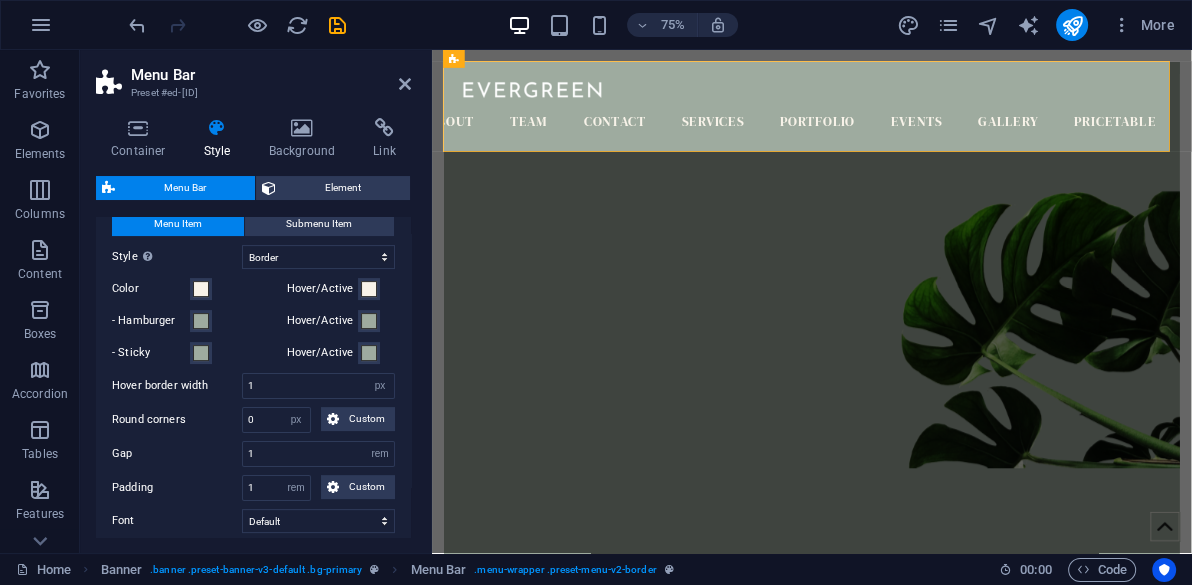 scroll, scrollTop: 561, scrollLeft: 0, axis: vertical 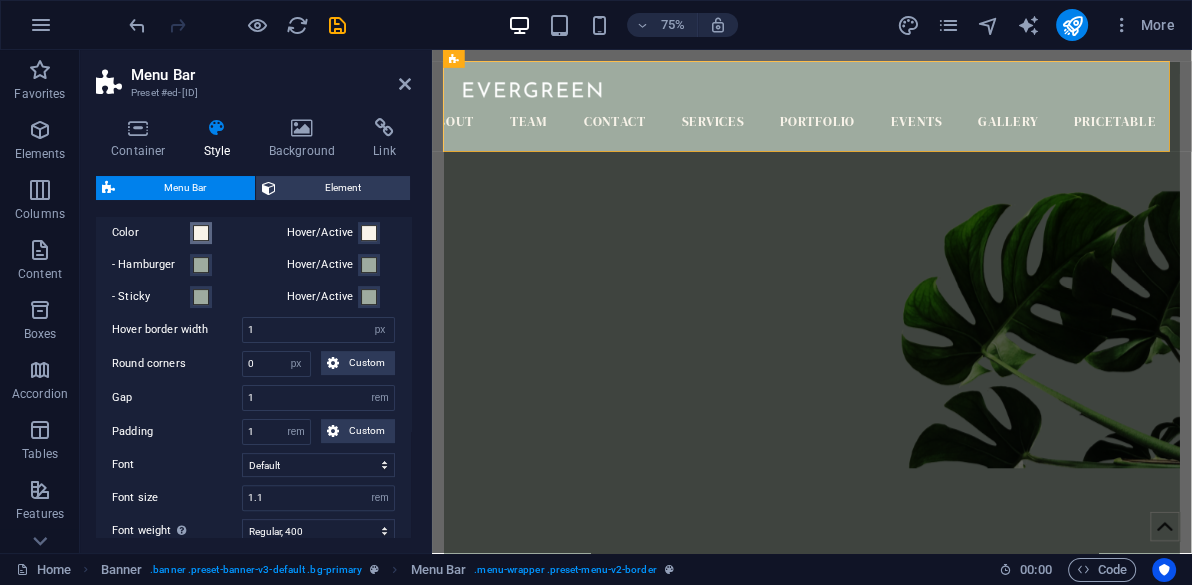 click at bounding box center [201, 233] 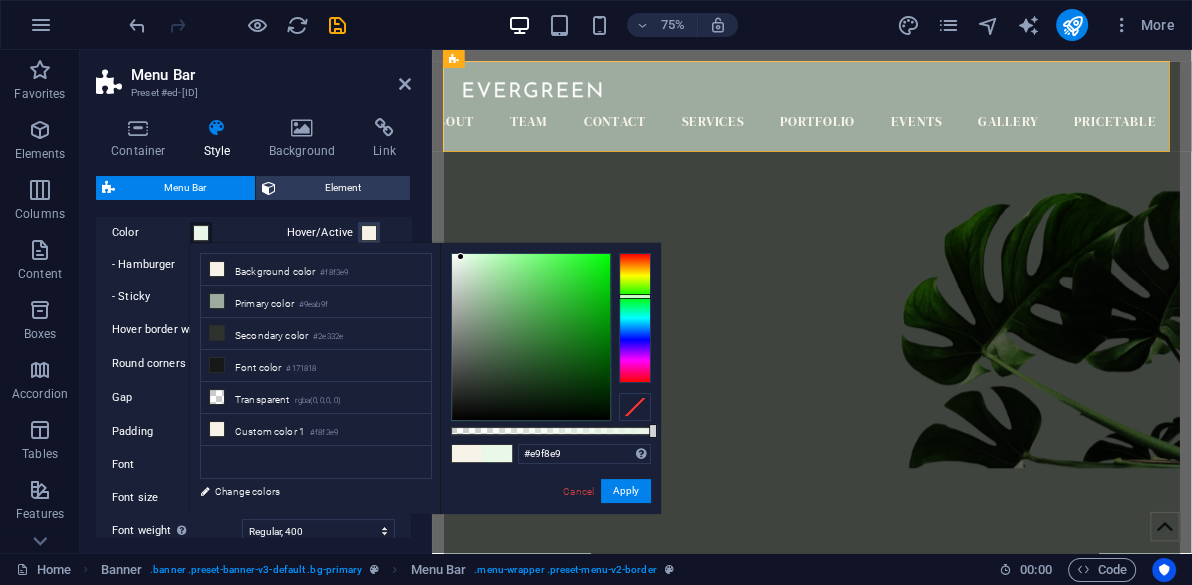 click at bounding box center (635, 318) 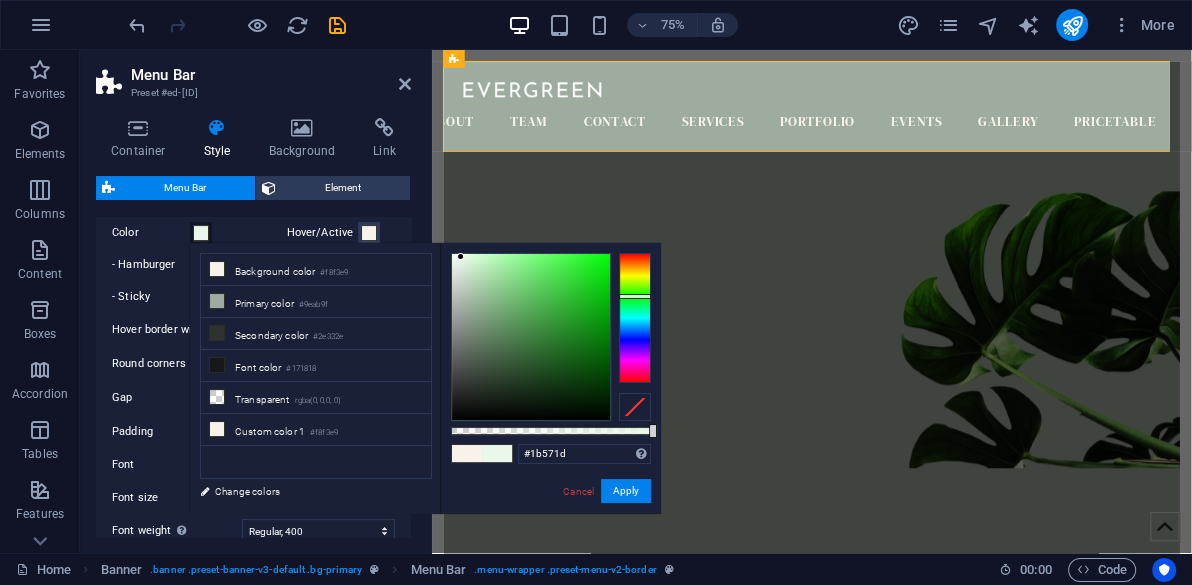 click at bounding box center [531, 337] 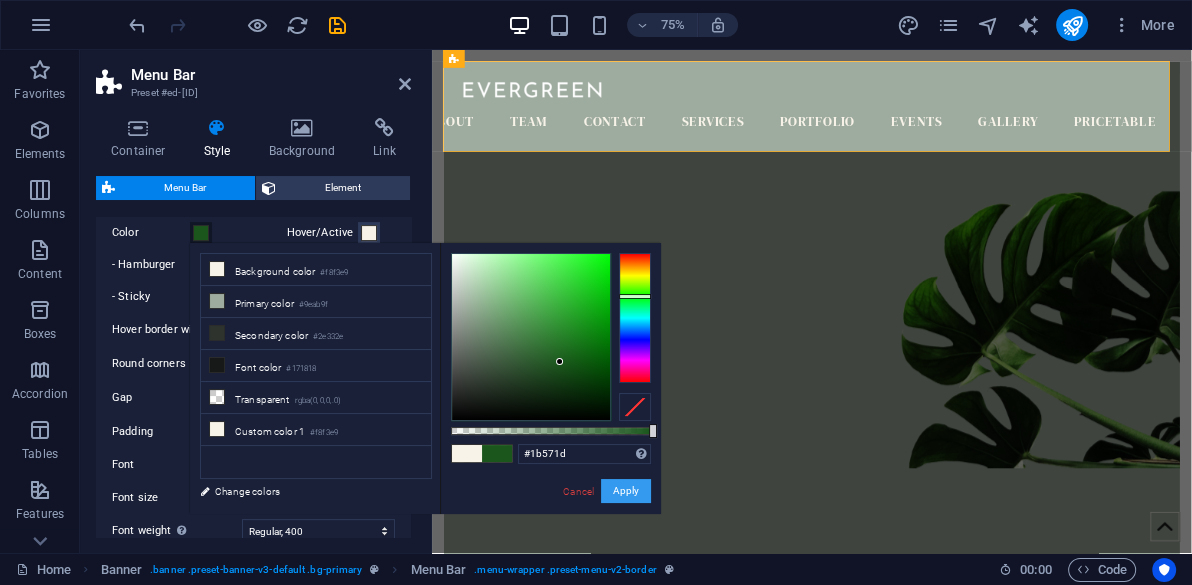 click on "Apply" at bounding box center [626, 491] 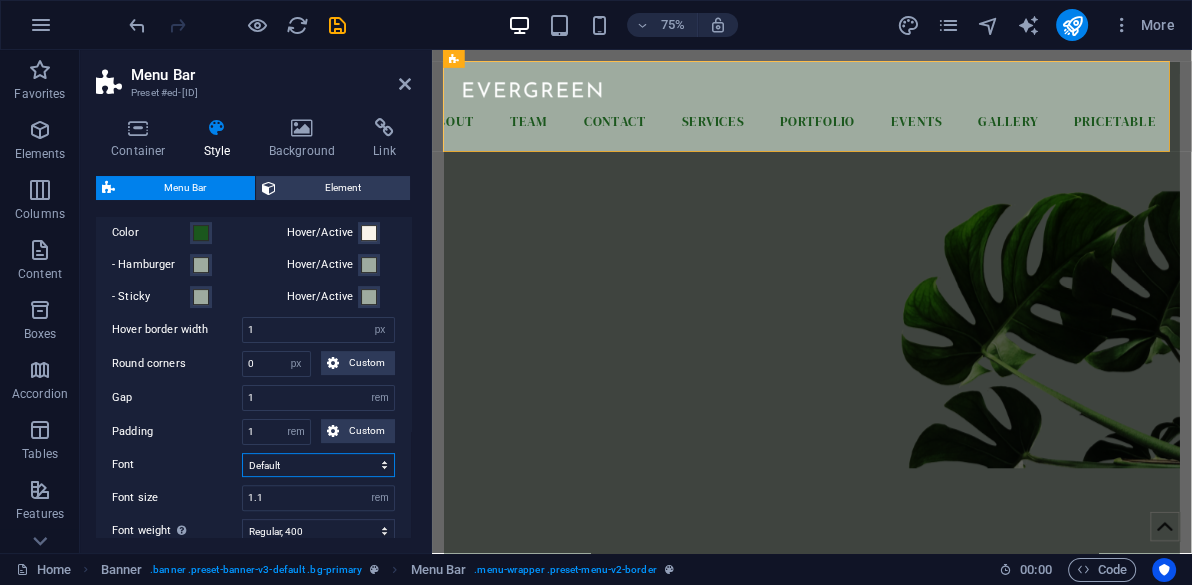 click on "Default Headlines" at bounding box center [318, 465] 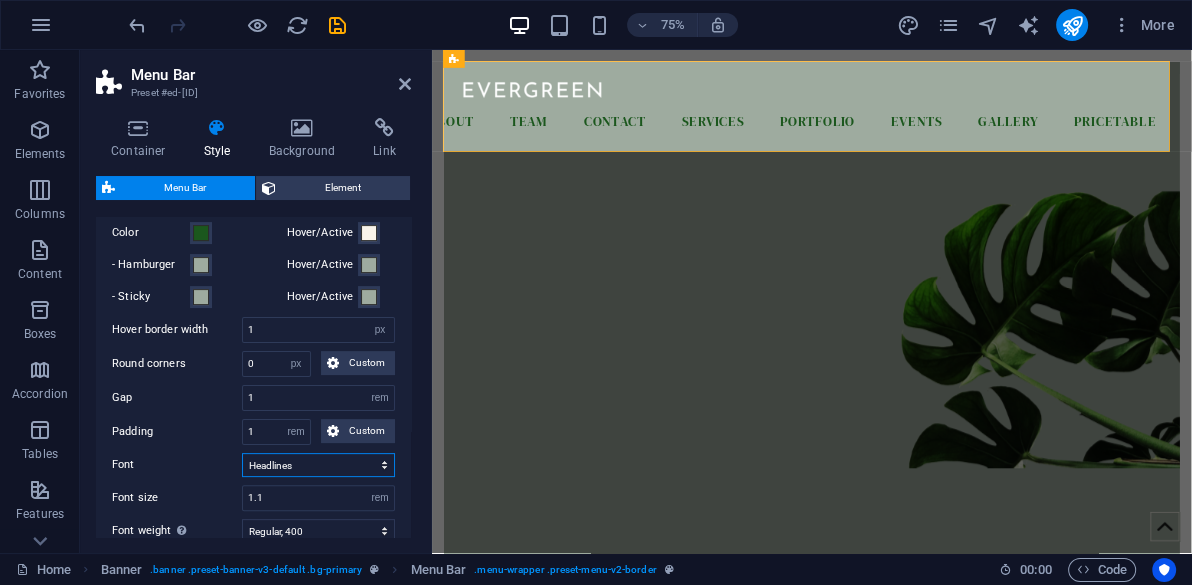 click on "Default Headlines" at bounding box center (318, 465) 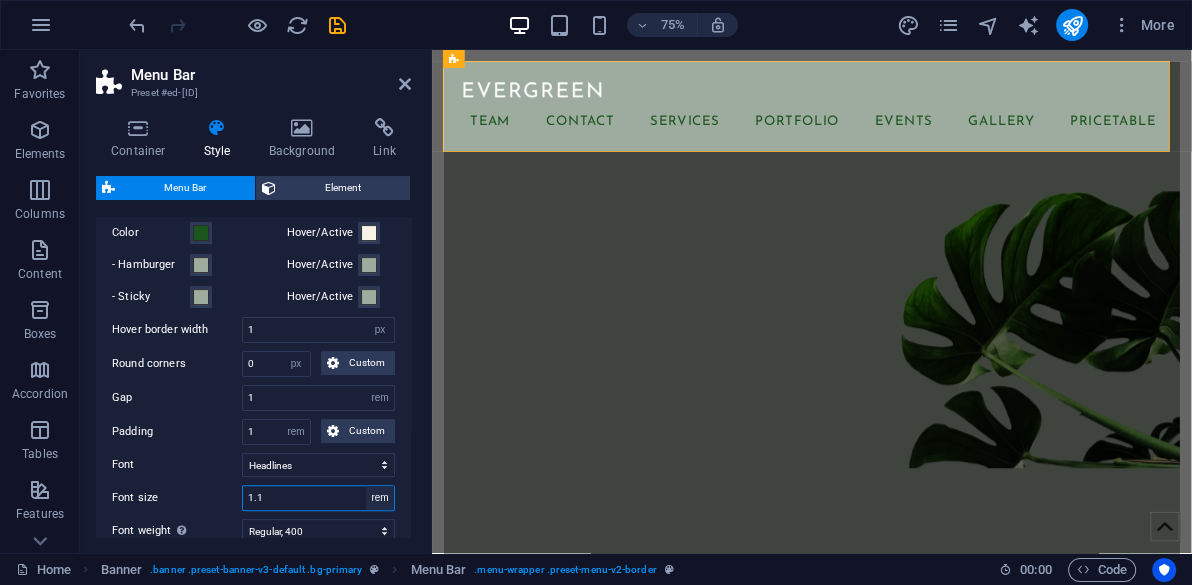 click on "px rem % vh vw" at bounding box center (380, 498) 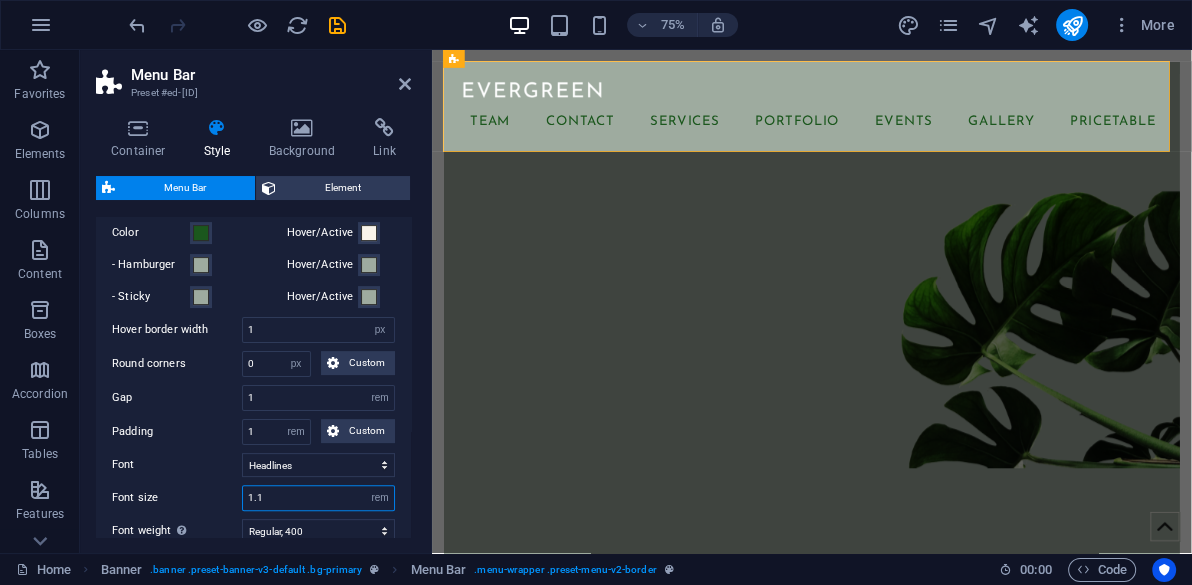 click on "1.1" at bounding box center [318, 498] 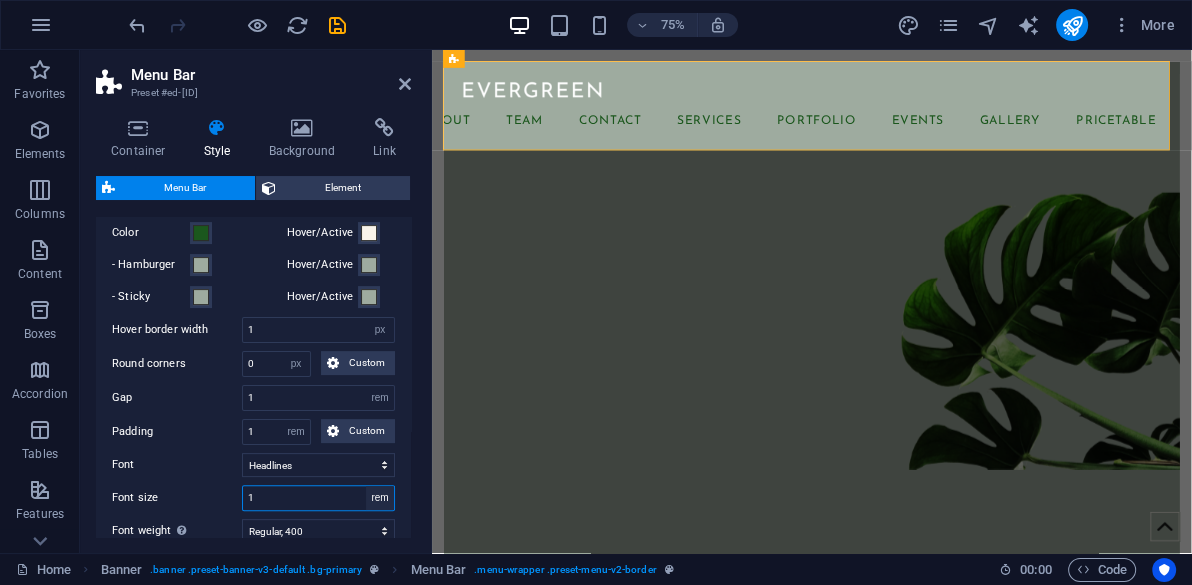 click on "px rem % vh vw" at bounding box center (380, 498) 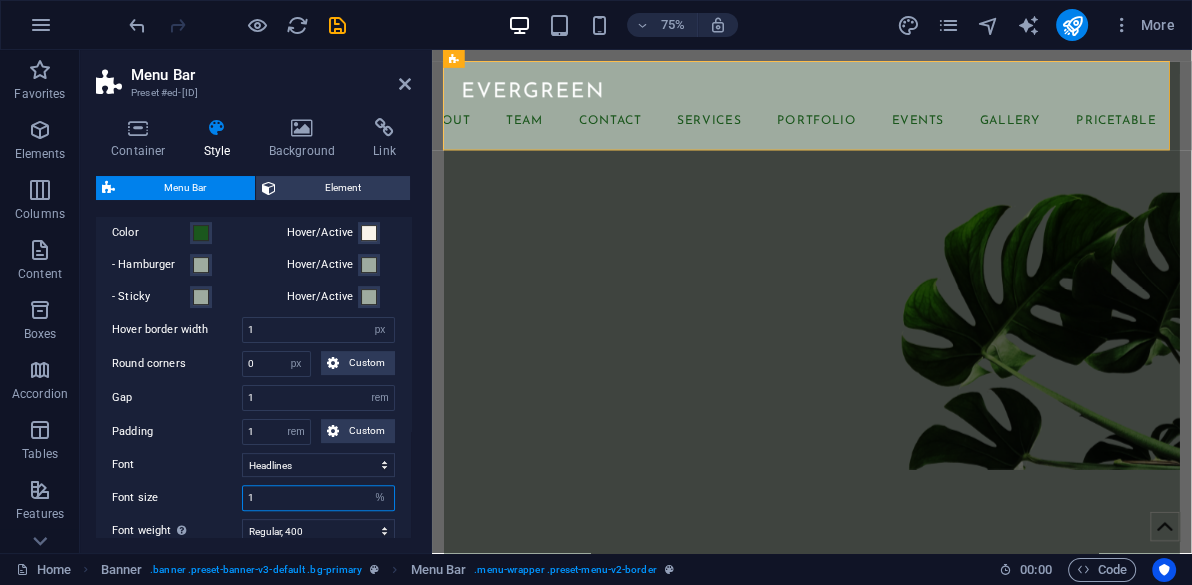 click on "px rem % vh vw" at bounding box center [380, 498] 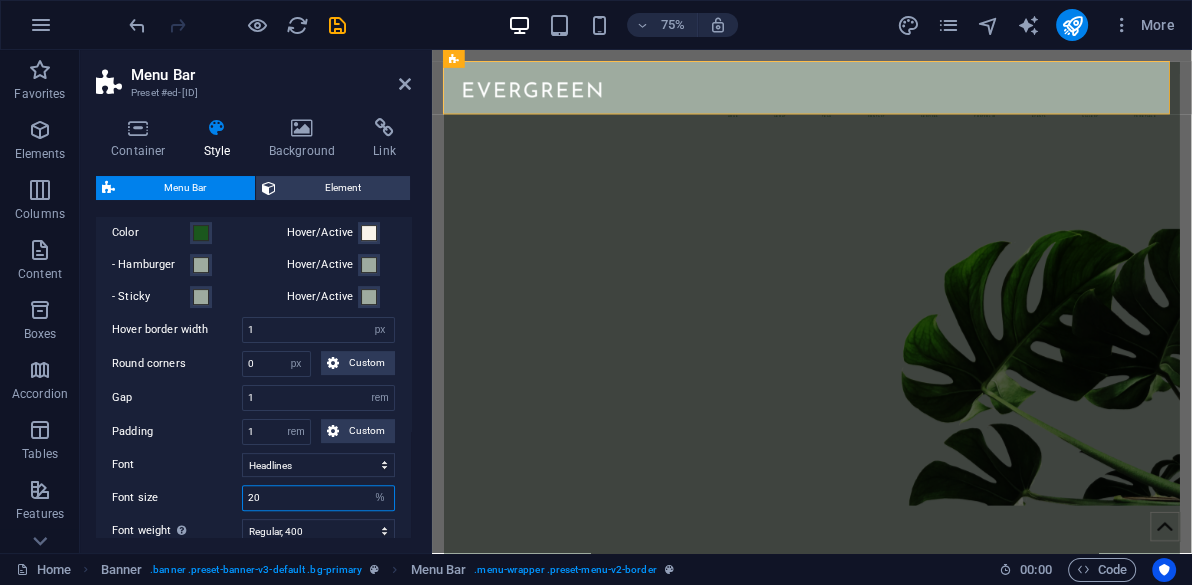 click on "20" at bounding box center (318, 498) 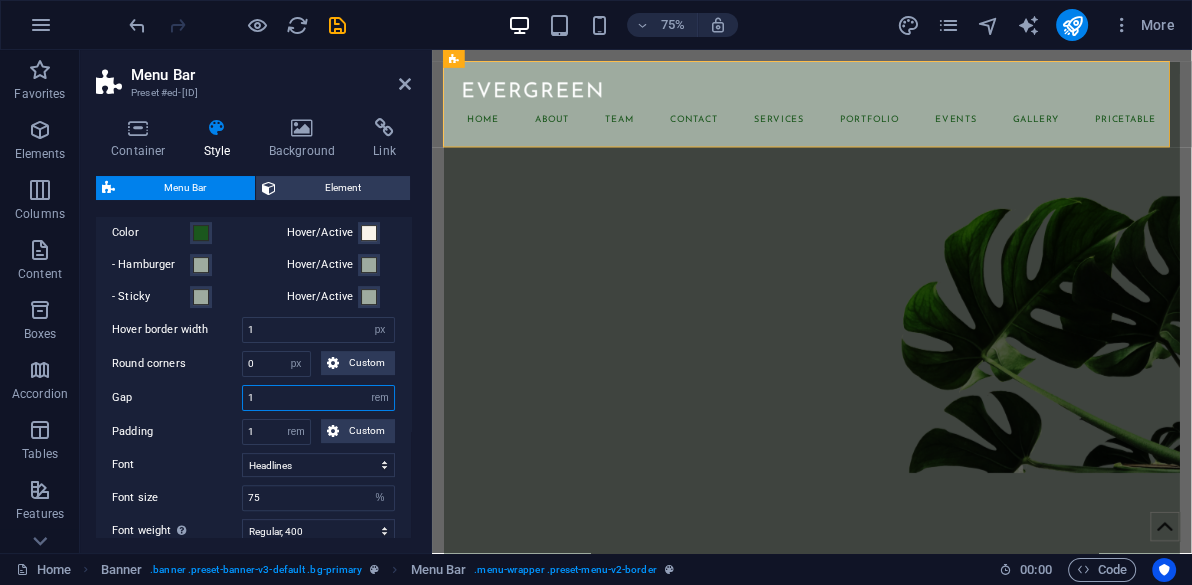 click on "1" at bounding box center [318, 398] 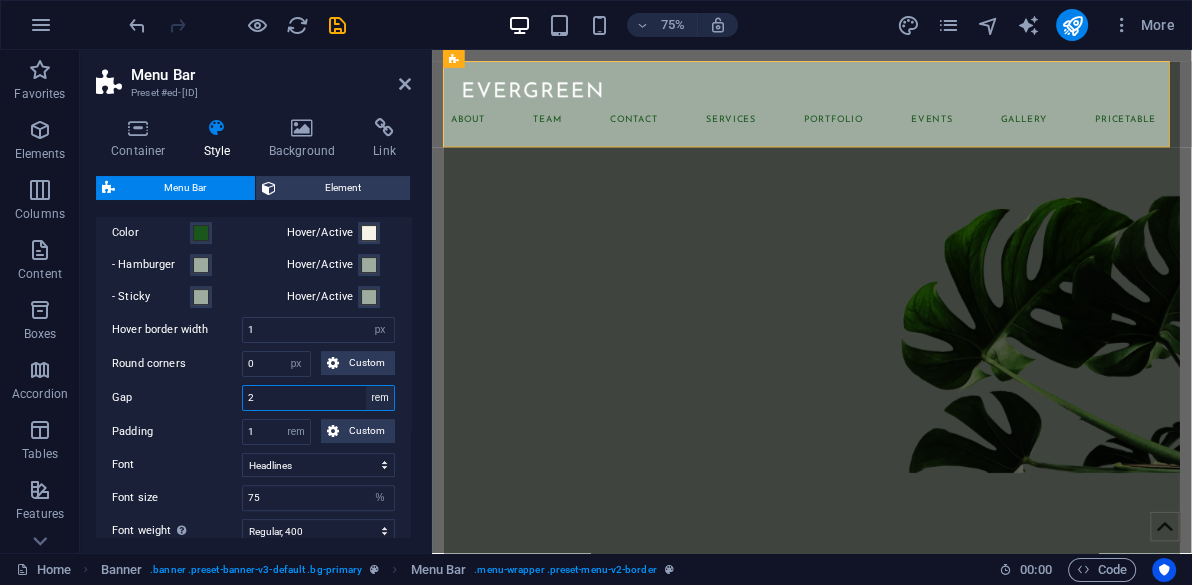 click on "px rem % vh vw" at bounding box center [380, 398] 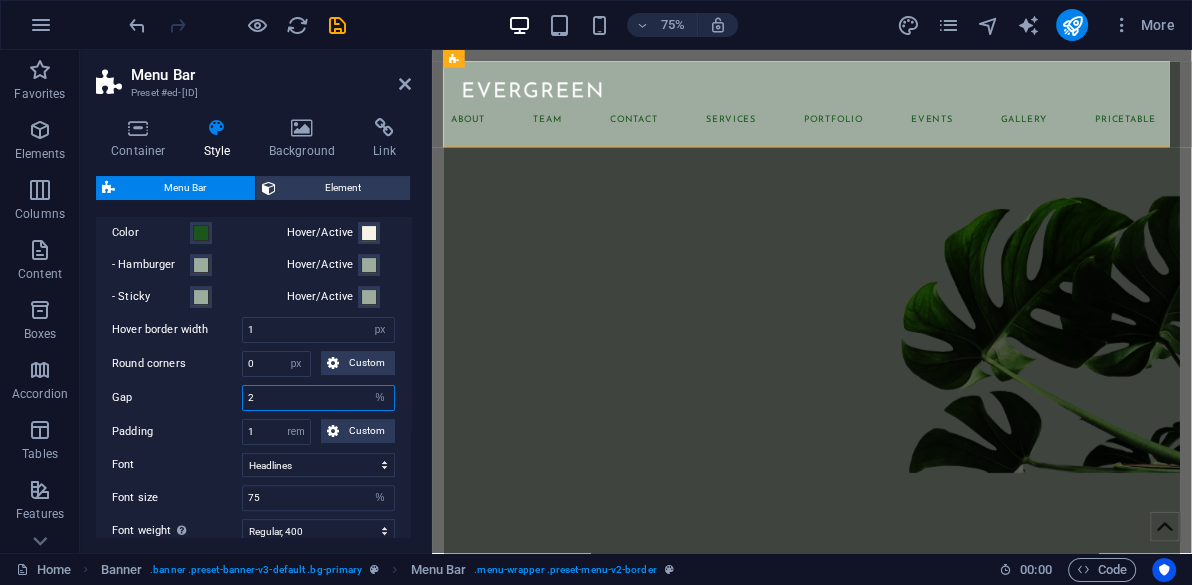 click on "px rem % vh vw" at bounding box center (380, 398) 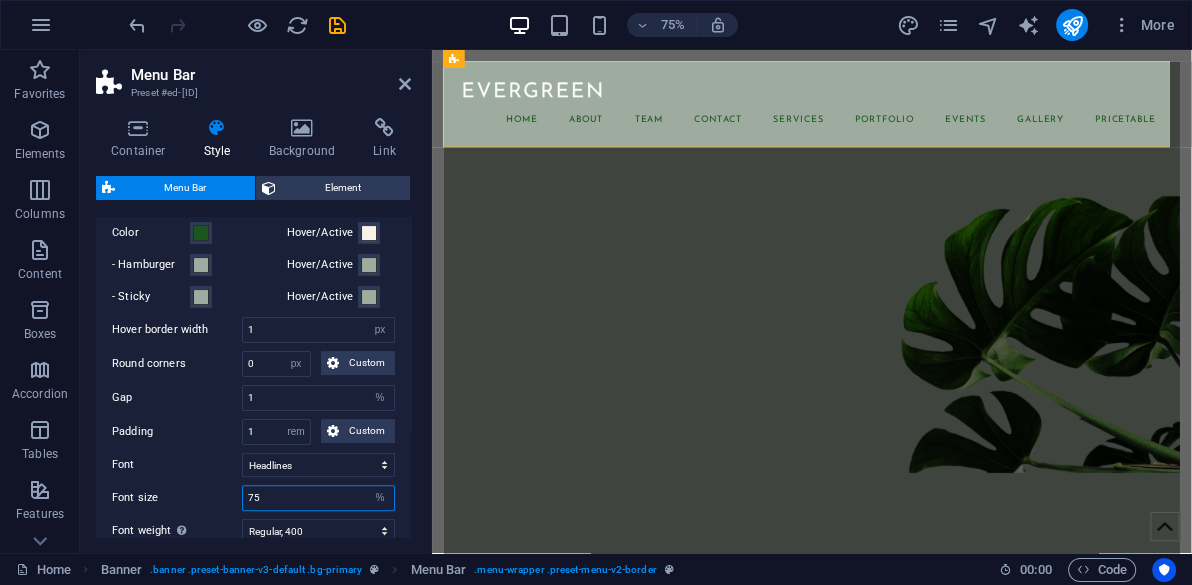 click on "75" at bounding box center (318, 498) 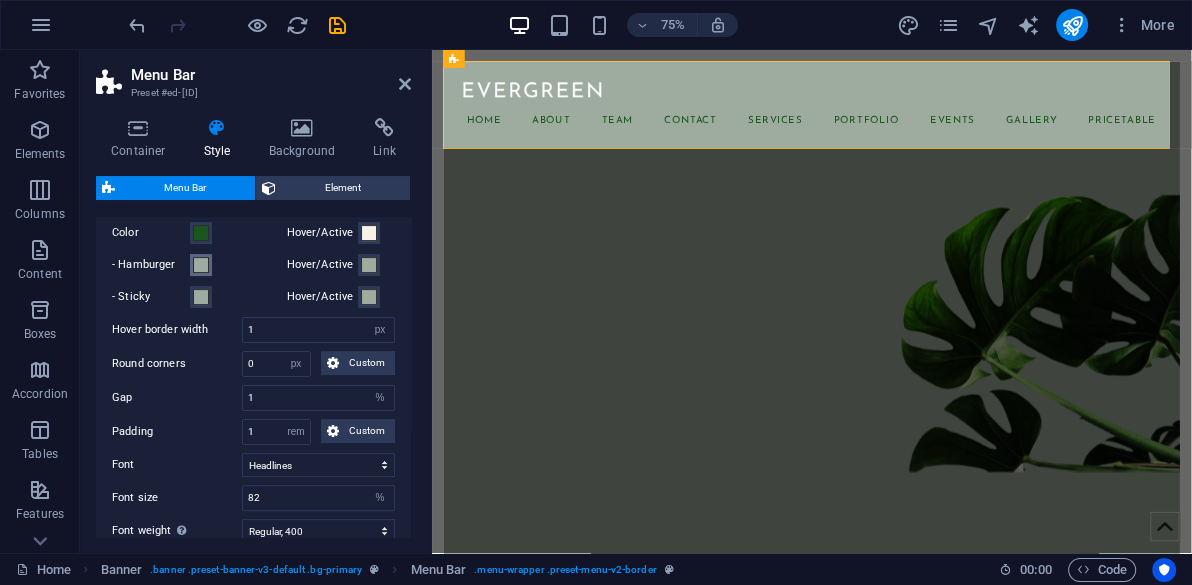 click at bounding box center [201, 265] 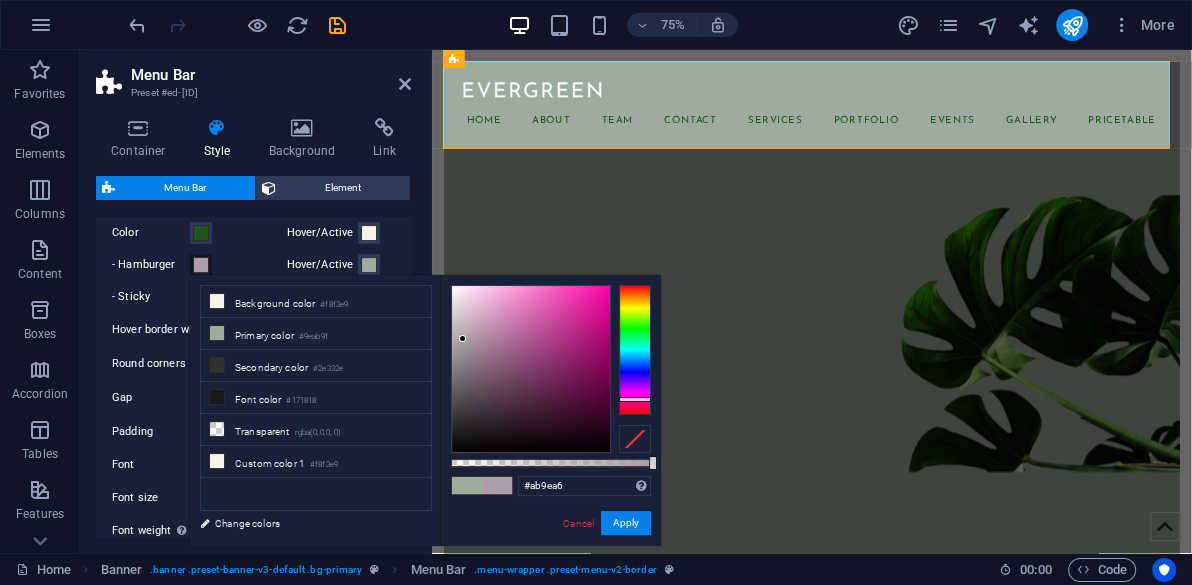 click at bounding box center (635, 350) 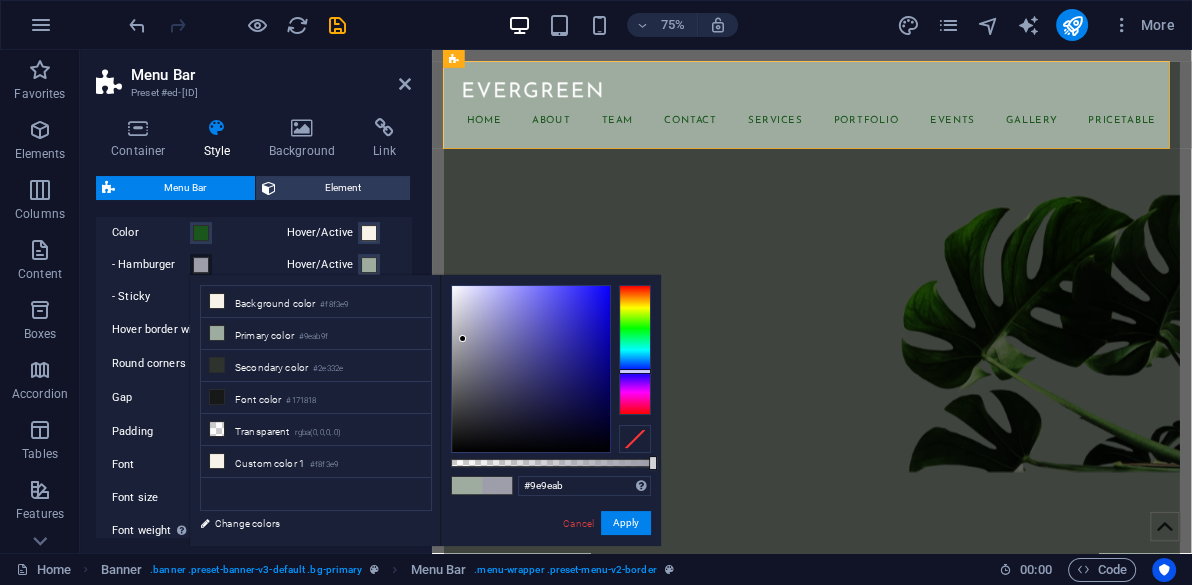 click at bounding box center (635, 350) 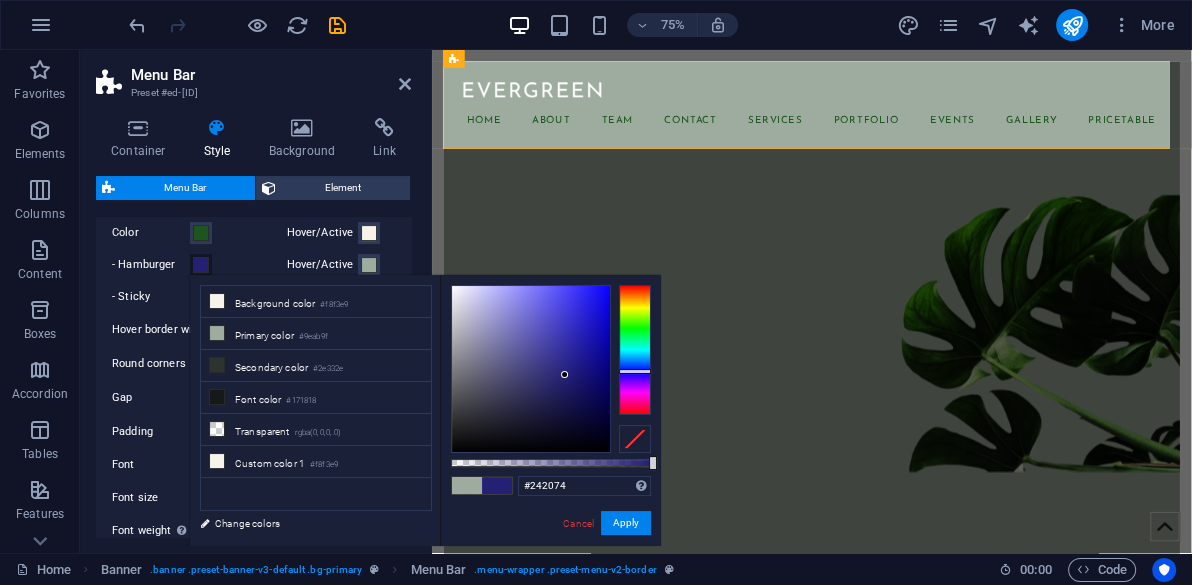 click at bounding box center [531, 369] 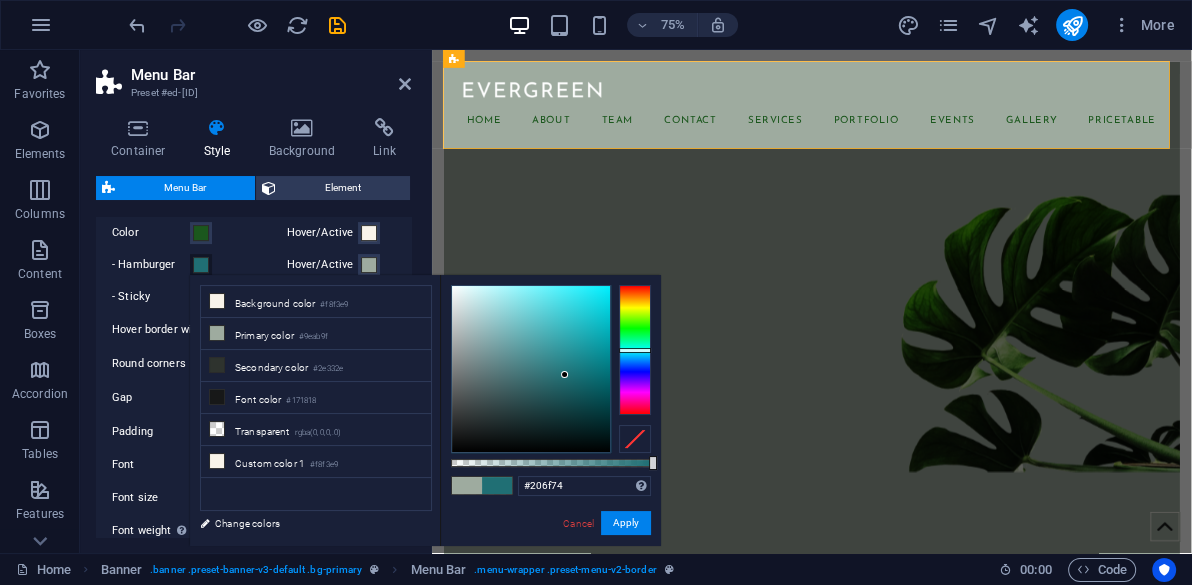 click at bounding box center [635, 350] 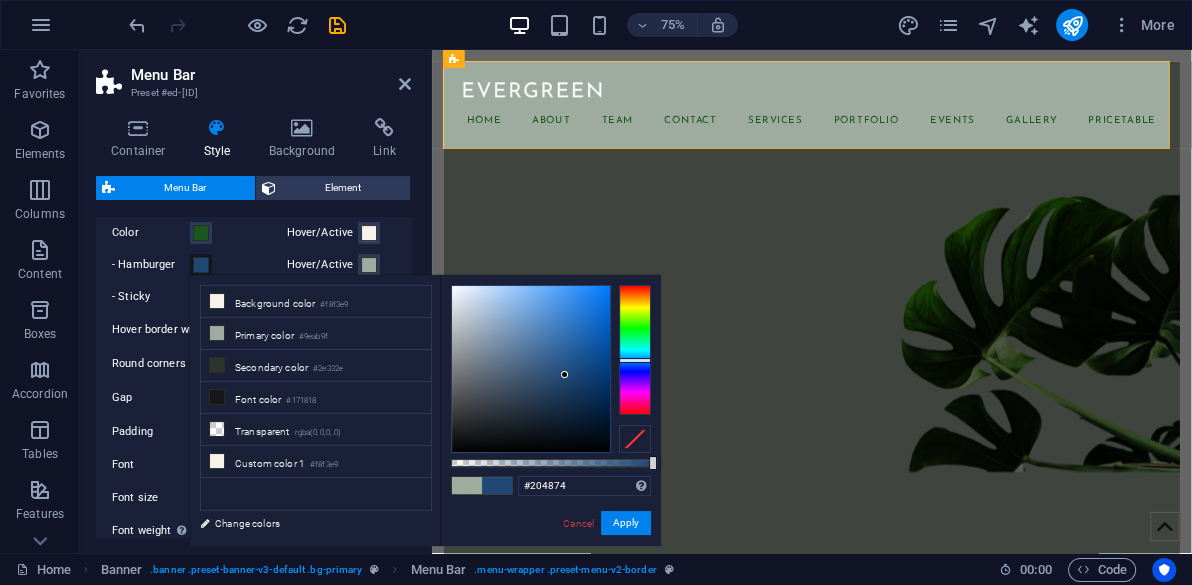 click at bounding box center (635, 350) 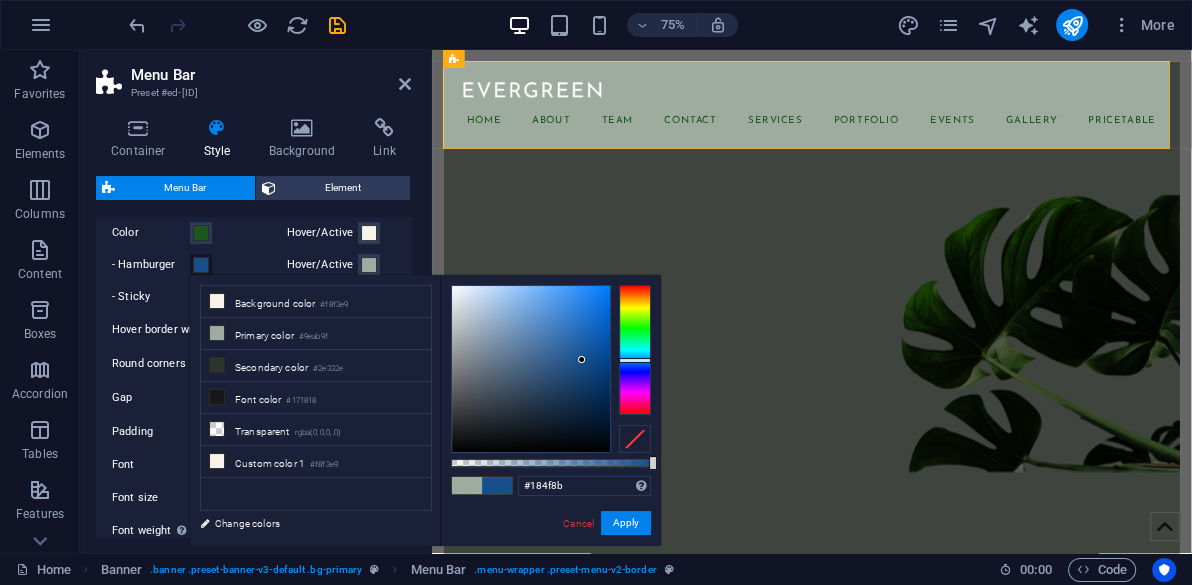 click at bounding box center [531, 369] 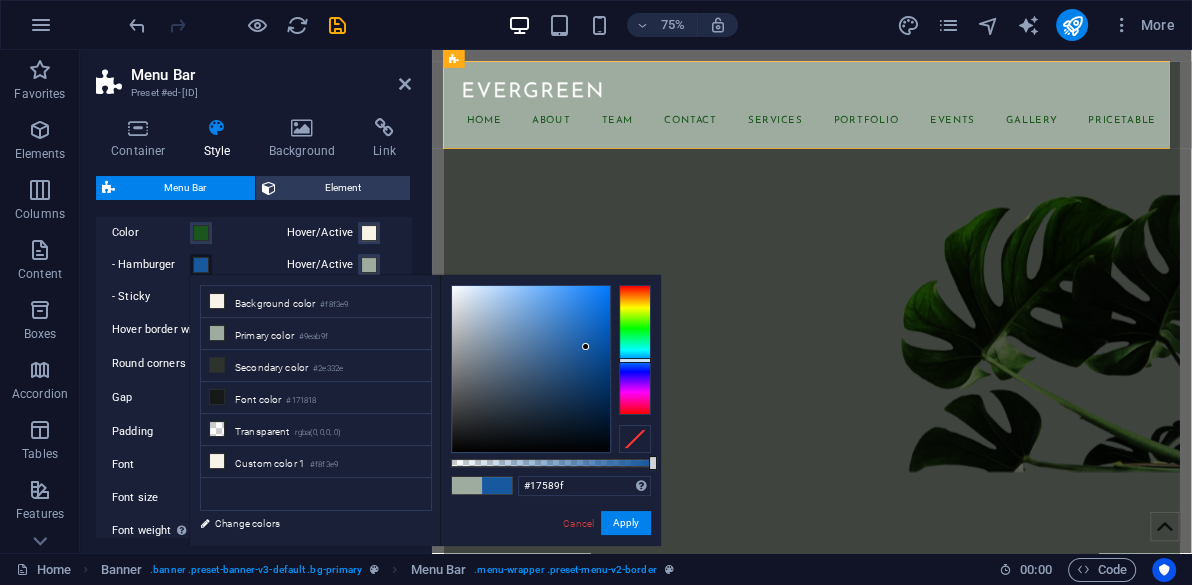 click at bounding box center (531, 369) 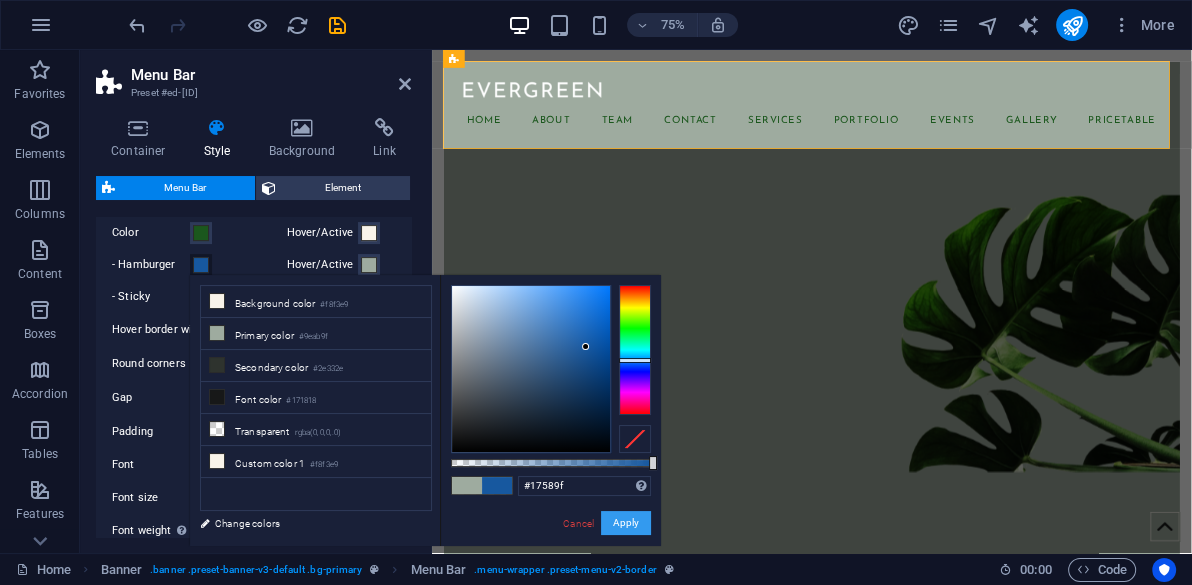 click on "Apply" at bounding box center [626, 523] 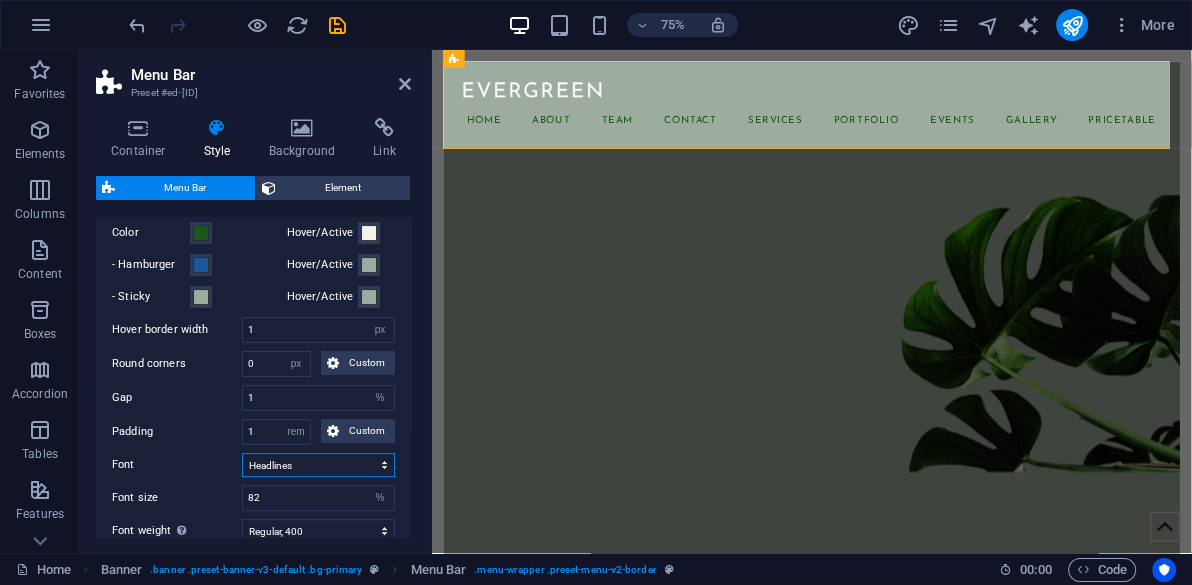 click on "Default Headlines" at bounding box center (318, 465) 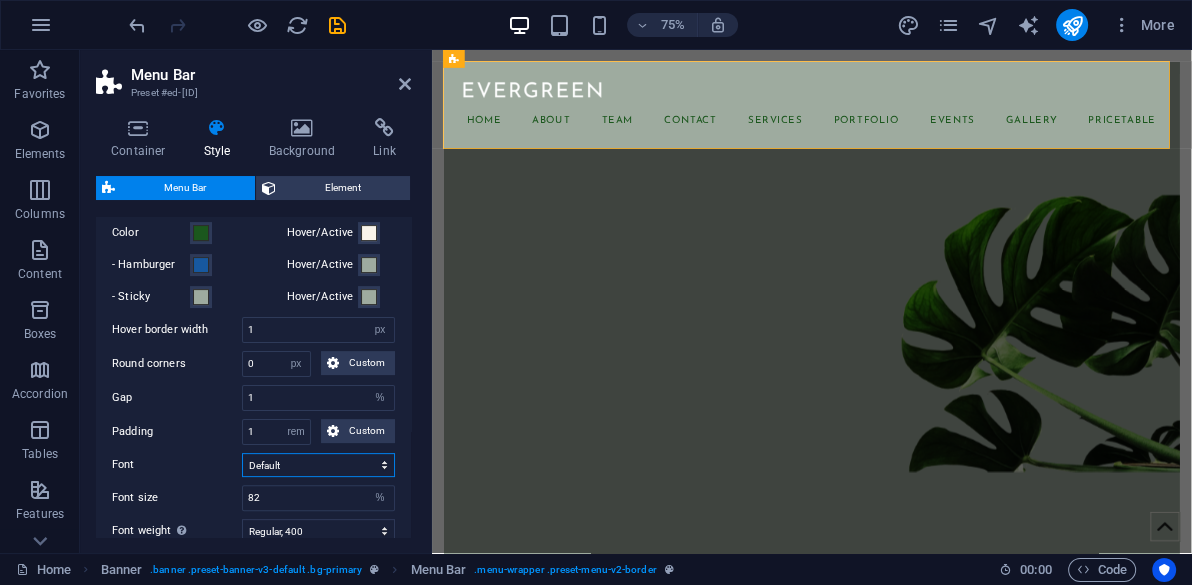 click on "Default Headlines" at bounding box center (318, 465) 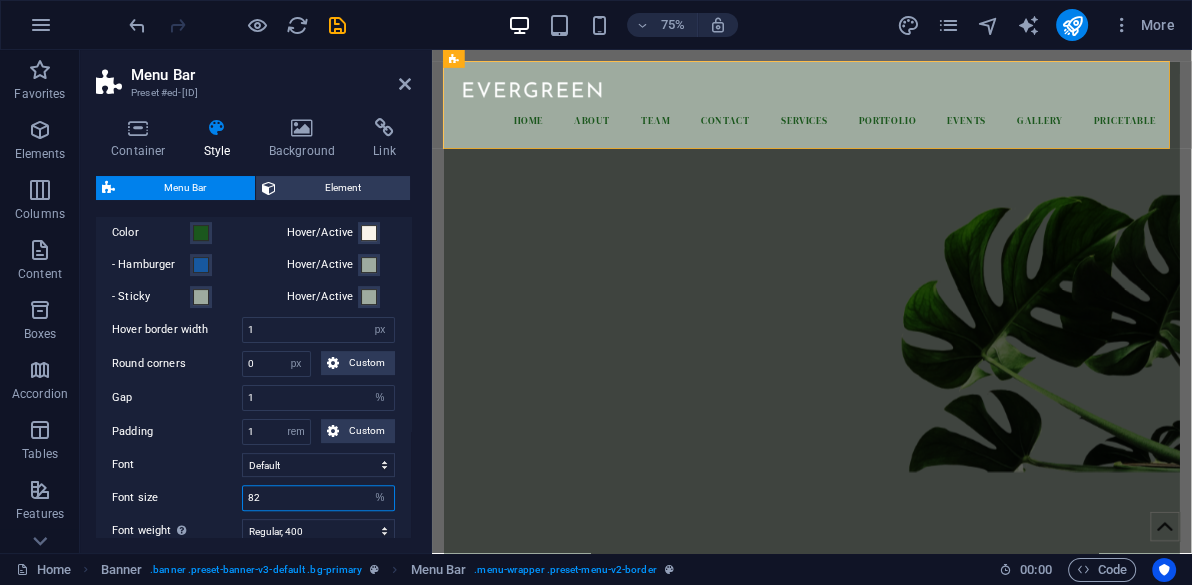 click on "82" at bounding box center (318, 498) 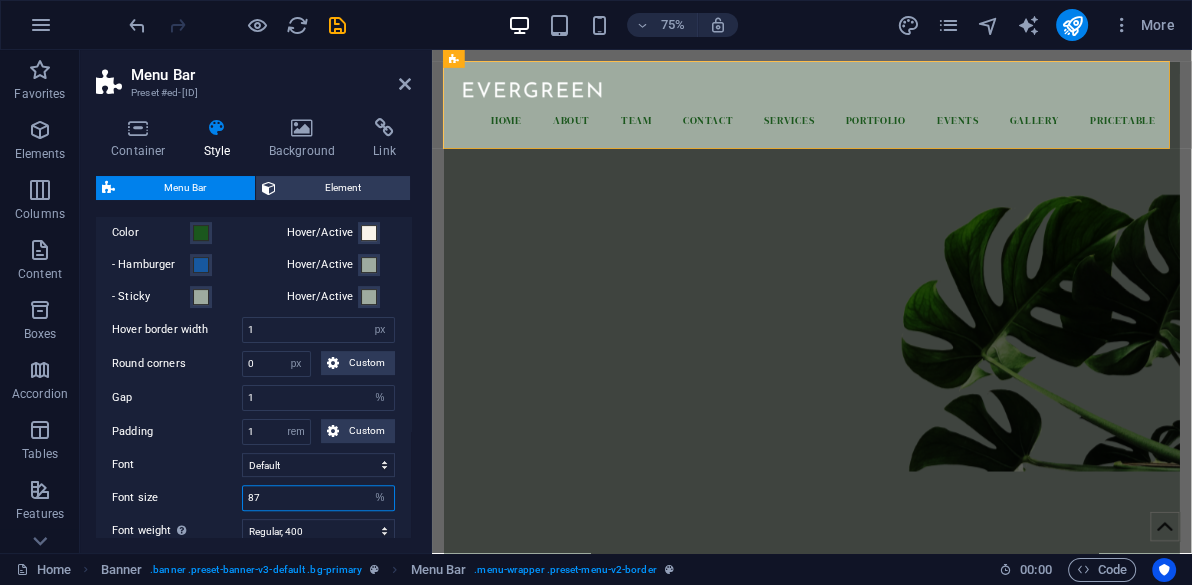 scroll, scrollTop: 842, scrollLeft: 0, axis: vertical 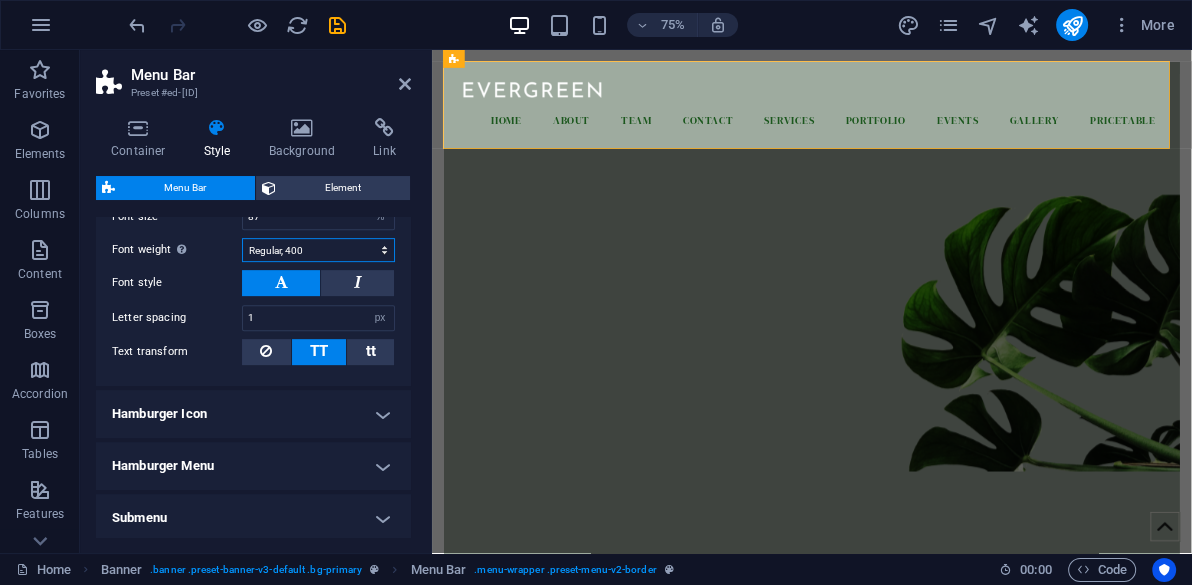 click on "Thin, 100 Extra-light, 200 Light, 300 Regular, 400 Medium, 500 Semi-bold, 600 Bold, 700 Extra-bold, 800 Black, 900" at bounding box center (318, 250) 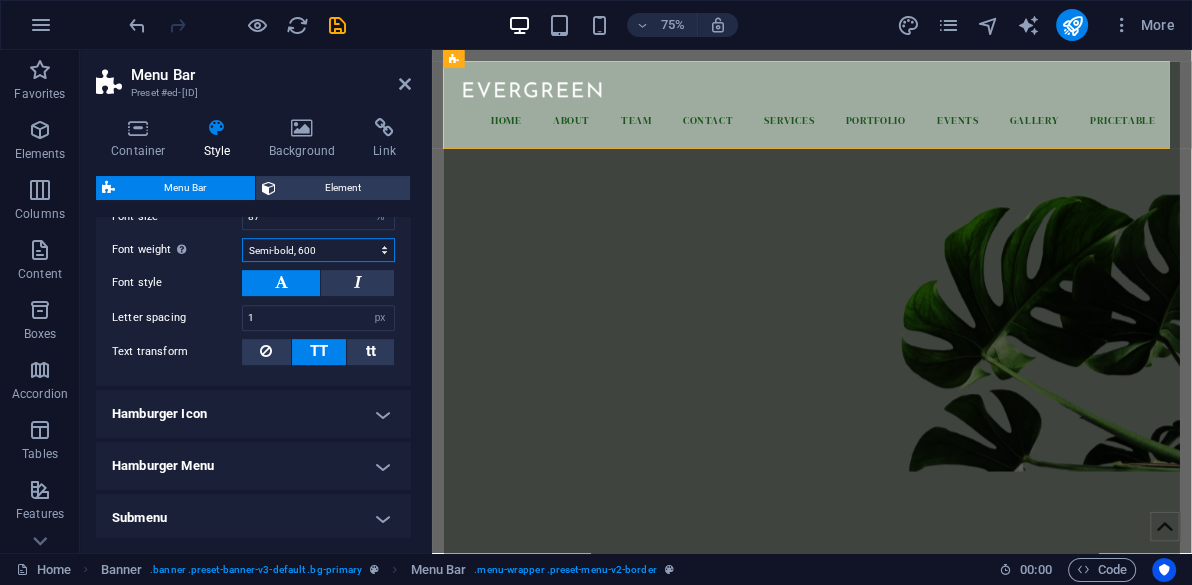 click on "Thin, 100 Extra-light, 200 Light, 300 Regular, 400 Medium, 500 Semi-bold, 600 Bold, 700 Extra-bold, 800 Black, 900" at bounding box center (318, 250) 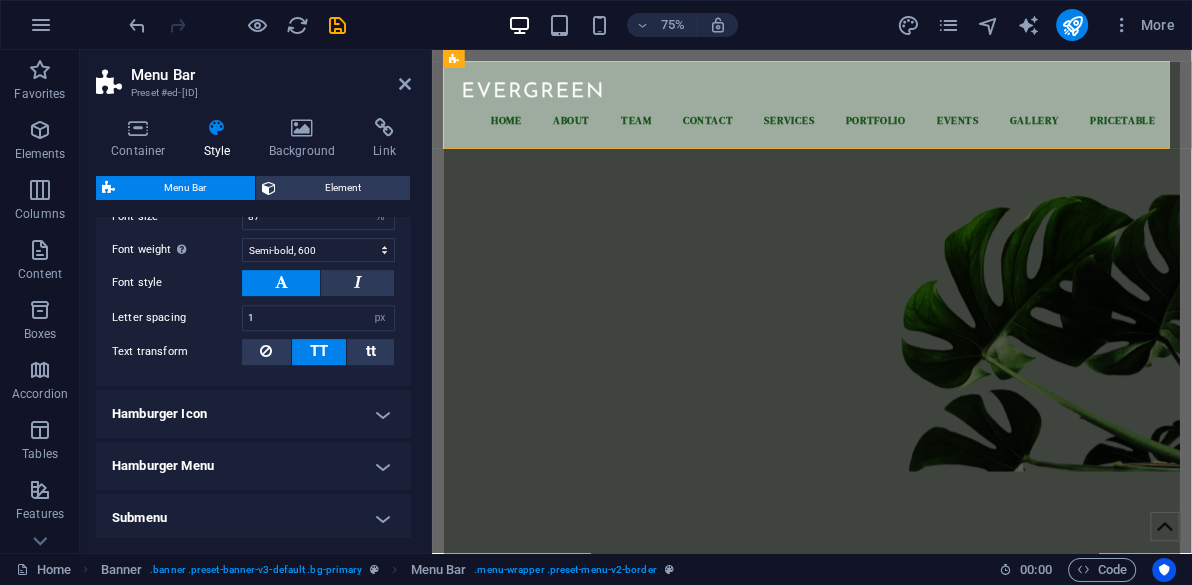 click on "Menu Item Submenu Item Style Switch to preview mode and move the mouse over menu items to test the effect. Plain Text color Box: Fade Box: Flip vertical Box: Flip horizontal Box: Slide down Box: Slide up Box: Slide right Box: Slide left Box: Zoom effect Border Border top & bottom Border left & right Border top Border bottom Color Hover/Active  - Hamburger Hover/Active  - Sticky Hover/Active Hover border width 1 px rem vh vw Round corners 0 px rem % vh vw Custom Custom 0 px rem % vh vw 0 px rem % vh vw 0 px rem % vh vw 0 px rem % vh vw Gap 1 px rem % vh vw Padding 1 px rem % vh vw Custom Custom 1 px rem % vh vw 1 px rem % vh vw 1 px rem % vh vw 1 px rem % vh vw Font Default Headlines Font size 87 px rem % vh vw Font weight To display the font weight correctly, it may need to be enabled.  Manage Fonts Thin, 100 Extra-light, 200 Light, 300 Regular, 400 Medium, 500 Semi-bold, 600 Bold, 700 Extra-bold, 800 Black, 900 Font style Letter spacing 1 px rem vh vw Text transform TT tt Style Plain Text color Box: Fade 3" at bounding box center [253, 120] 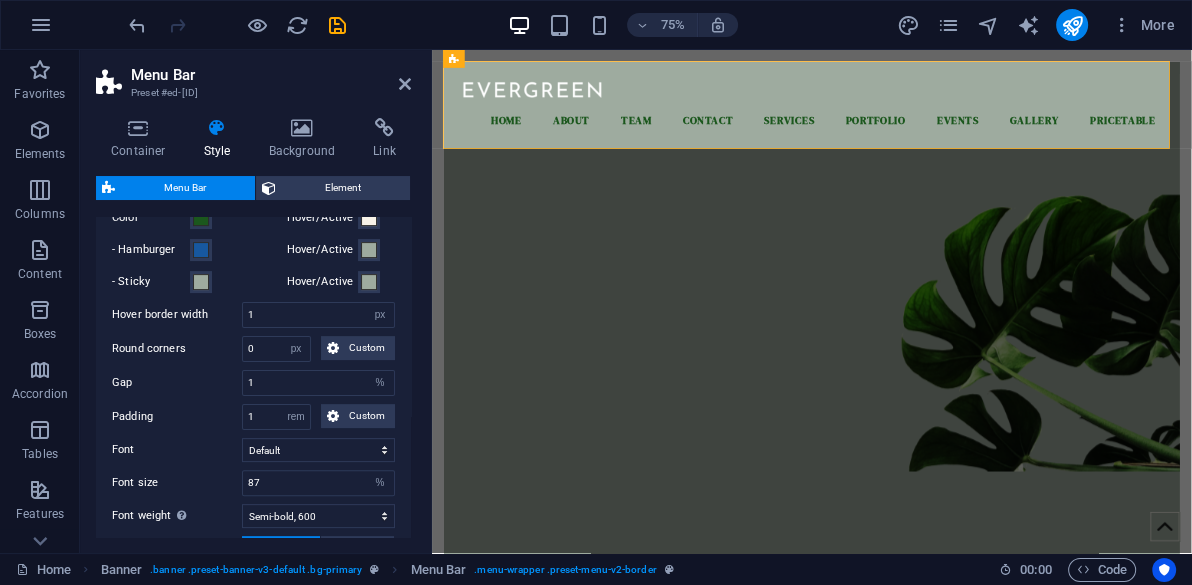 scroll, scrollTop: 561, scrollLeft: 0, axis: vertical 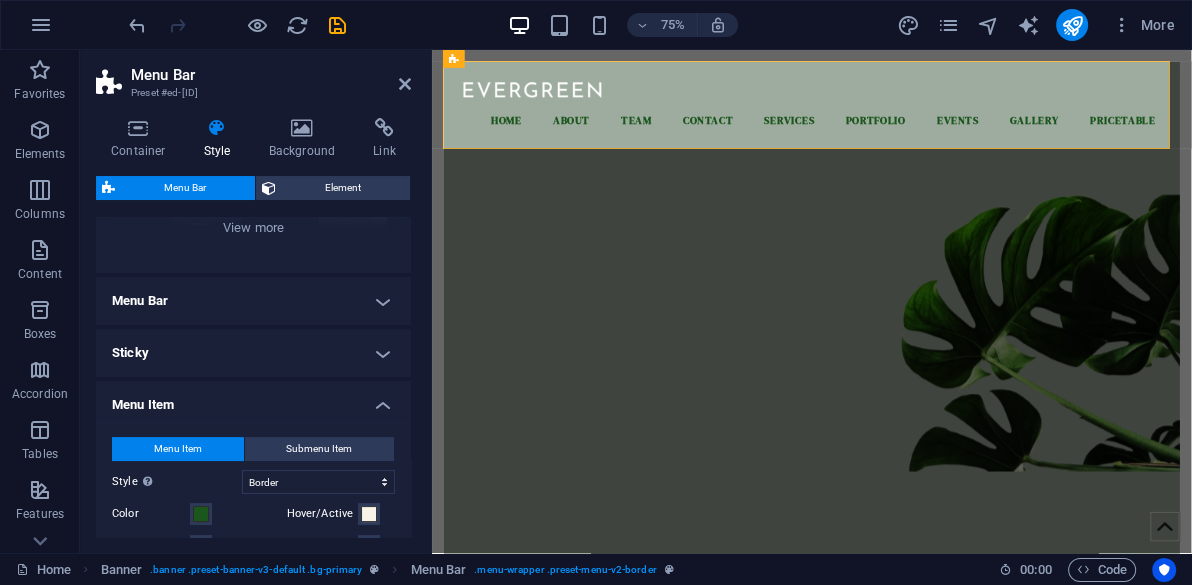 click on "Menu Item" at bounding box center (253, 399) 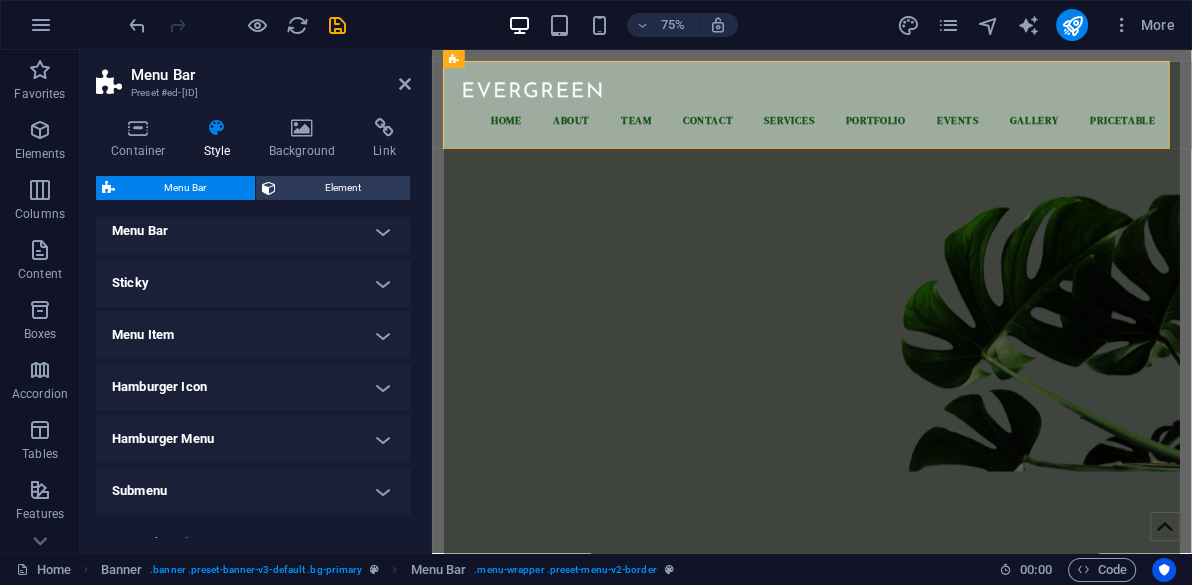 scroll, scrollTop: 407, scrollLeft: 0, axis: vertical 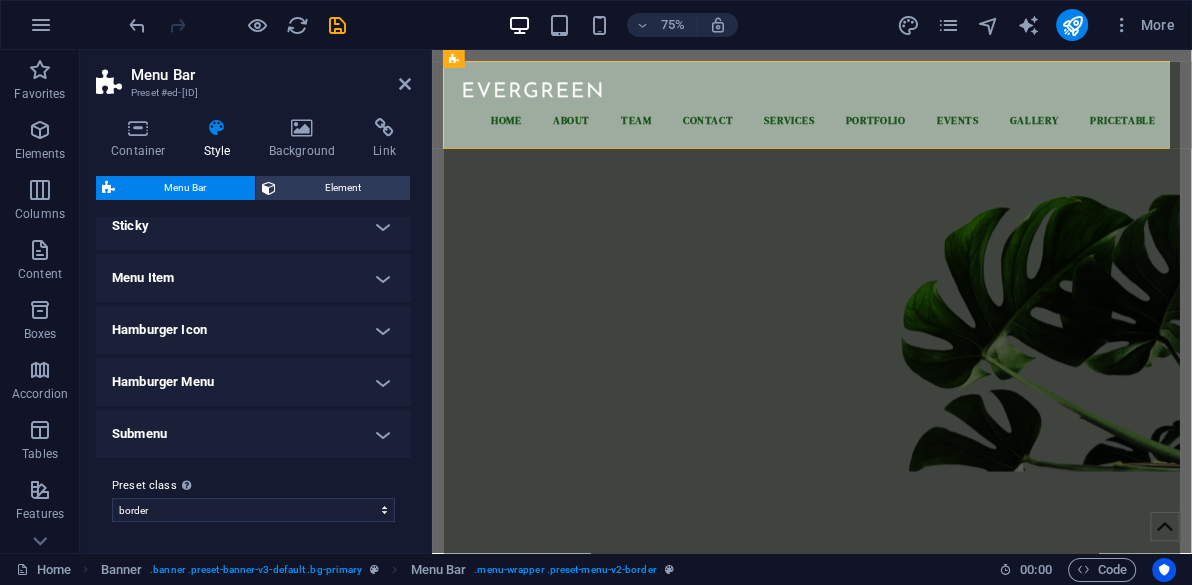 click on "Menu Item" at bounding box center (253, 278) 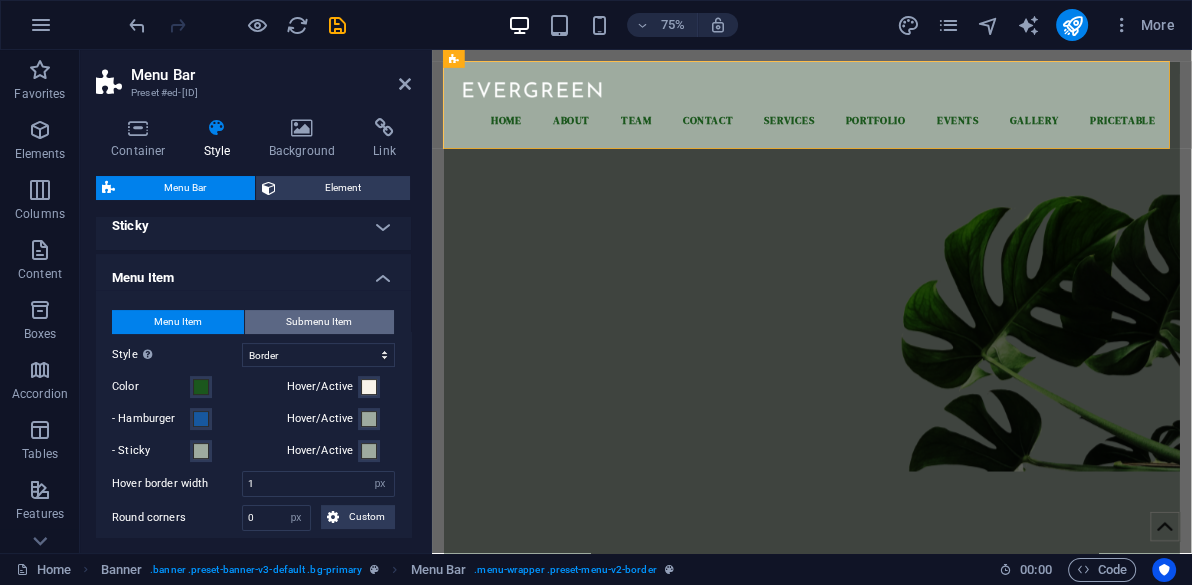 click on "Submenu Item" at bounding box center [319, 322] 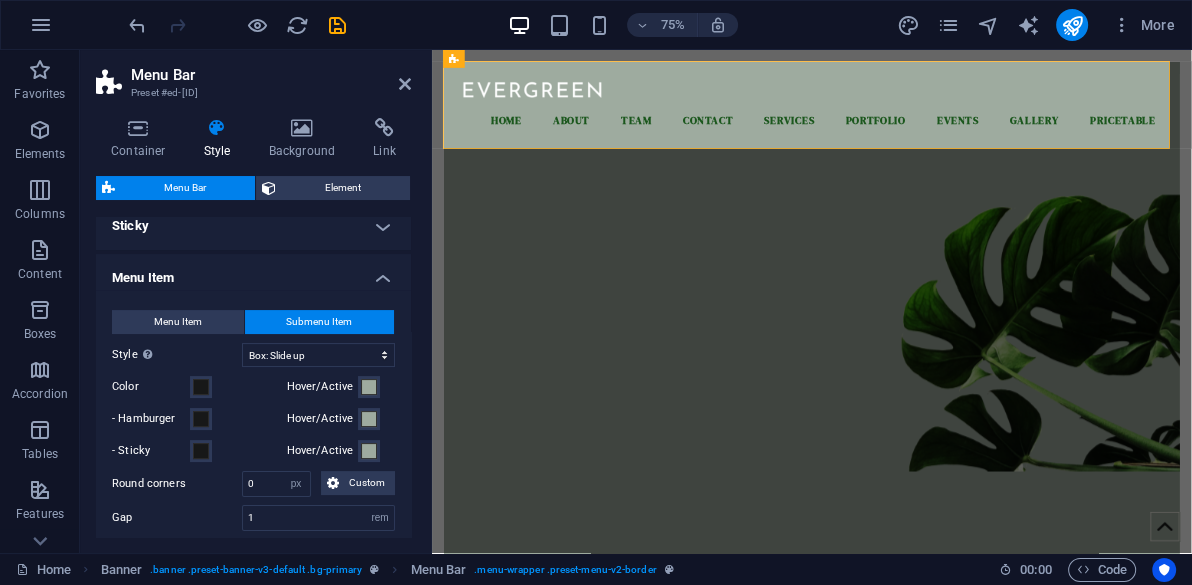 scroll, scrollTop: 688, scrollLeft: 0, axis: vertical 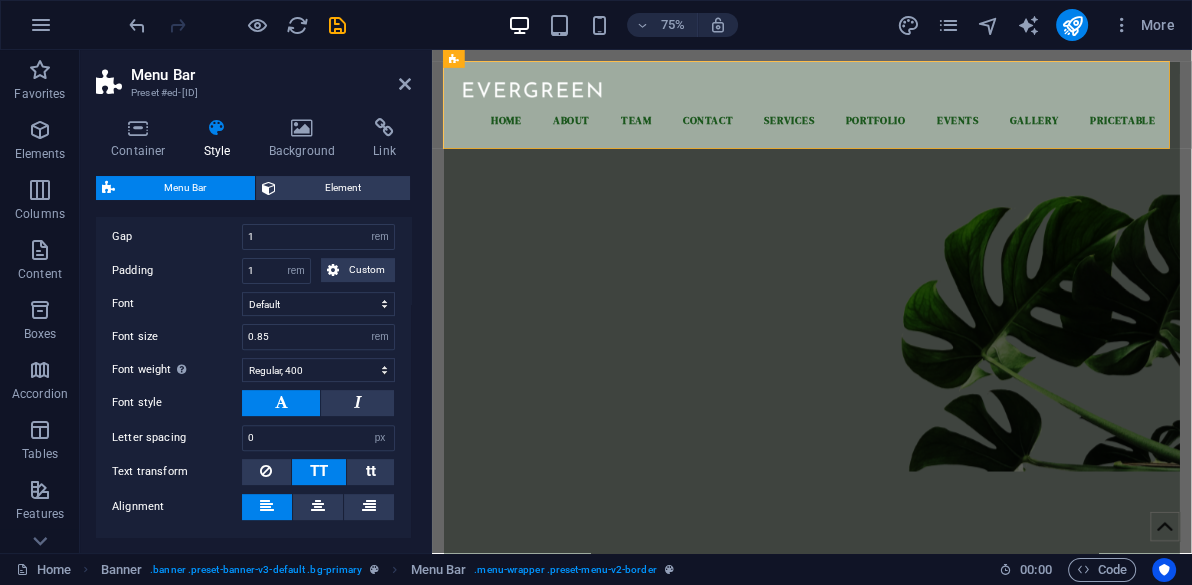 click on "Menu Item Submenu Item Style Switch to preview mode and move the mouse over menu items to test the effect. Plain Text color Box: Fade Box: Flip vertical Box: Flip horizontal Box: Slide down Box: Slide up Box: Slide right Box: Slide left Box: Zoom effect Border Border top & bottom Border left & right Border top Border bottom Color Hover/Active  - Hamburger Hover/Active  - Sticky Hover/Active Hover border width 1 px rem vh vw Round corners 0 px rem % vh vw Custom Custom 0 px rem % vh vw 0 px rem % vh vw 0 px rem % vh vw 0 px rem % vh vw Gap 1 px rem % vh vw Padding 1 px rem % vh vw Custom Custom 1 px rem % vh vw 1 px rem % vh vw 1 px rem % vh vw 1 px rem % vh vw Font Default Headlines Font size 87 px rem % vh vw Font weight To display the font weight correctly, it may need to be enabled.  Manage Fonts Thin, 100 Extra-light, 200 Light, 300 Regular, 400 Medium, 500 Semi-bold, 600 Bold, 700 Extra-bold, 800 Black, 900 Font style Letter spacing 1 px rem vh vw Text transform TT tt Style Plain Text color Box: Fade 3" at bounding box center (253, 275) 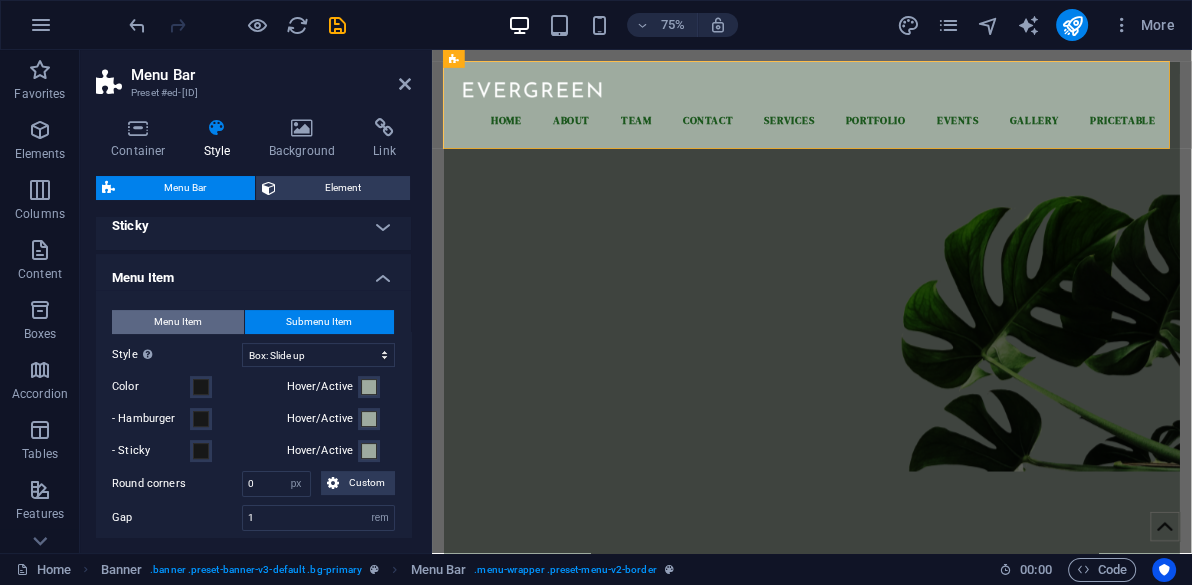 click on "Menu Item" at bounding box center (178, 322) 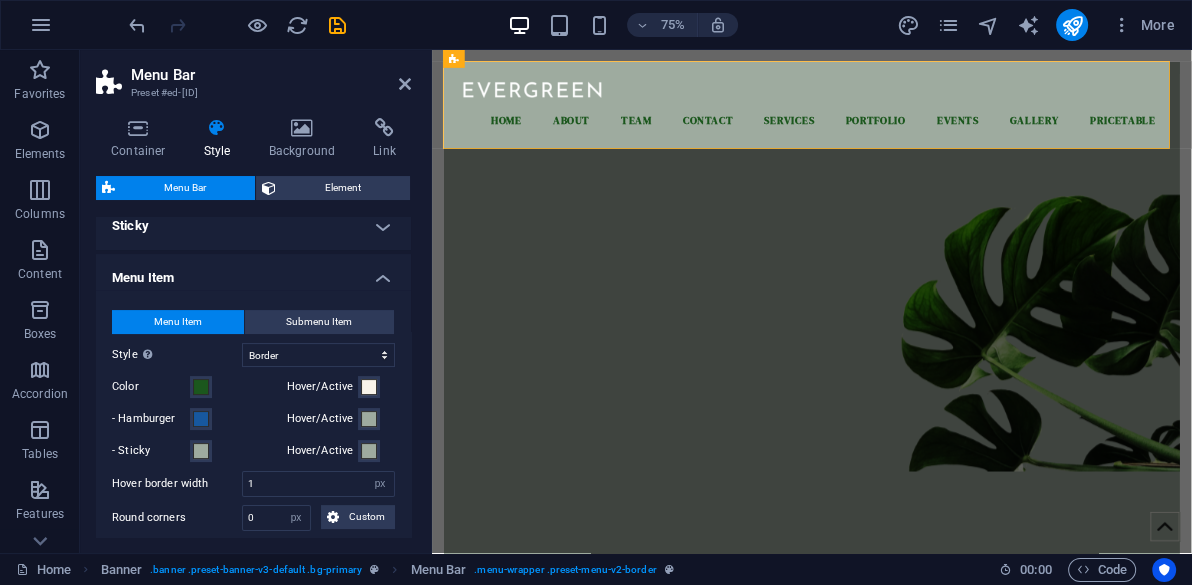 scroll, scrollTop: 126, scrollLeft: 0, axis: vertical 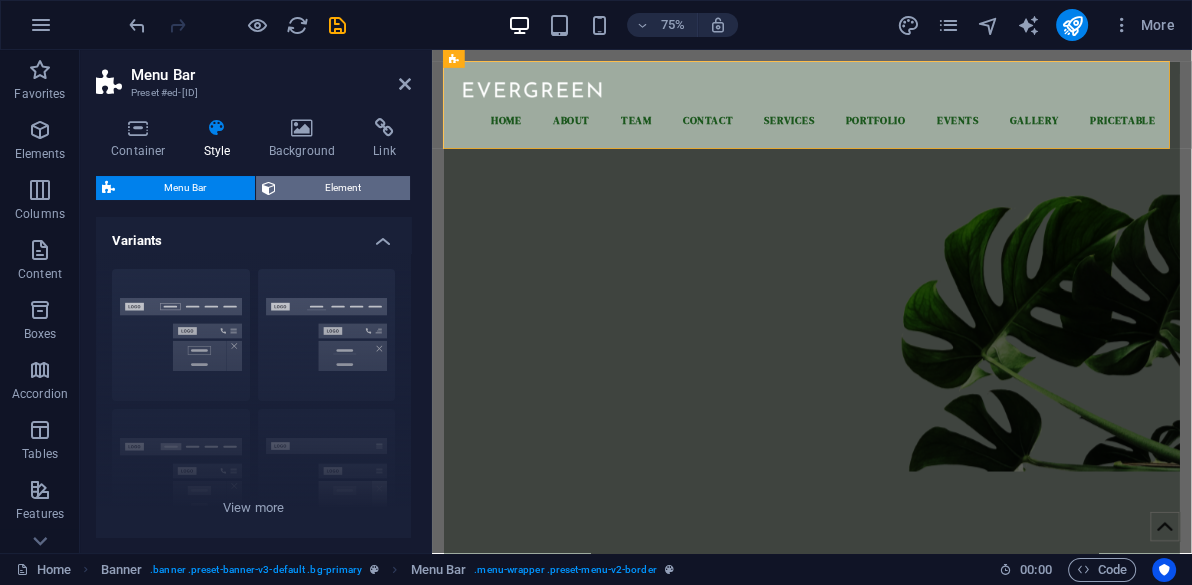 click on "Element" at bounding box center (343, 188) 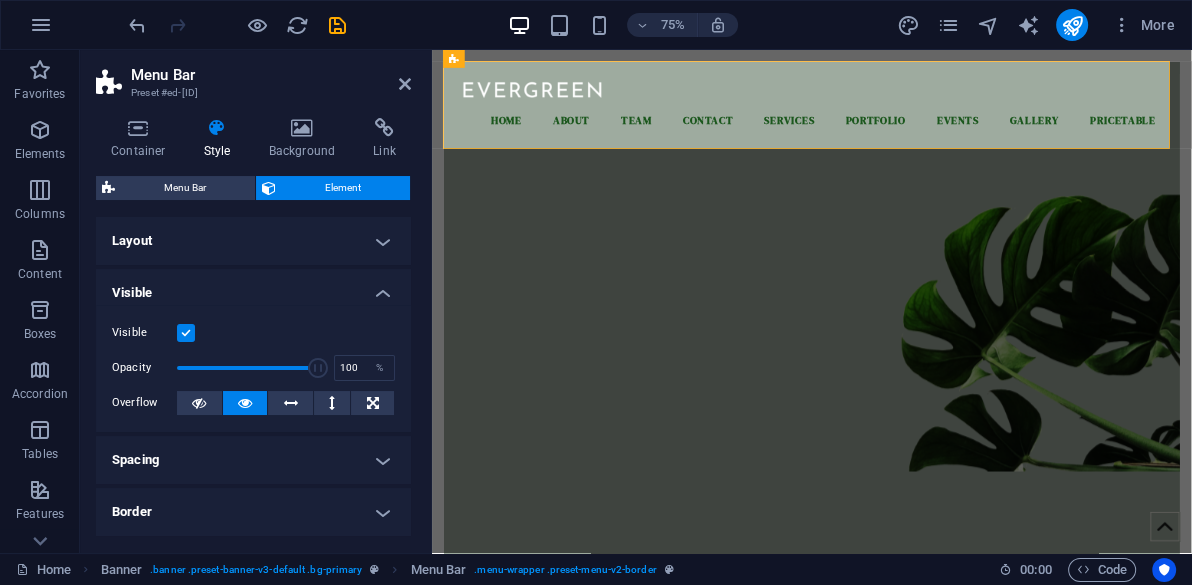 click on "Visible" at bounding box center (253, 287) 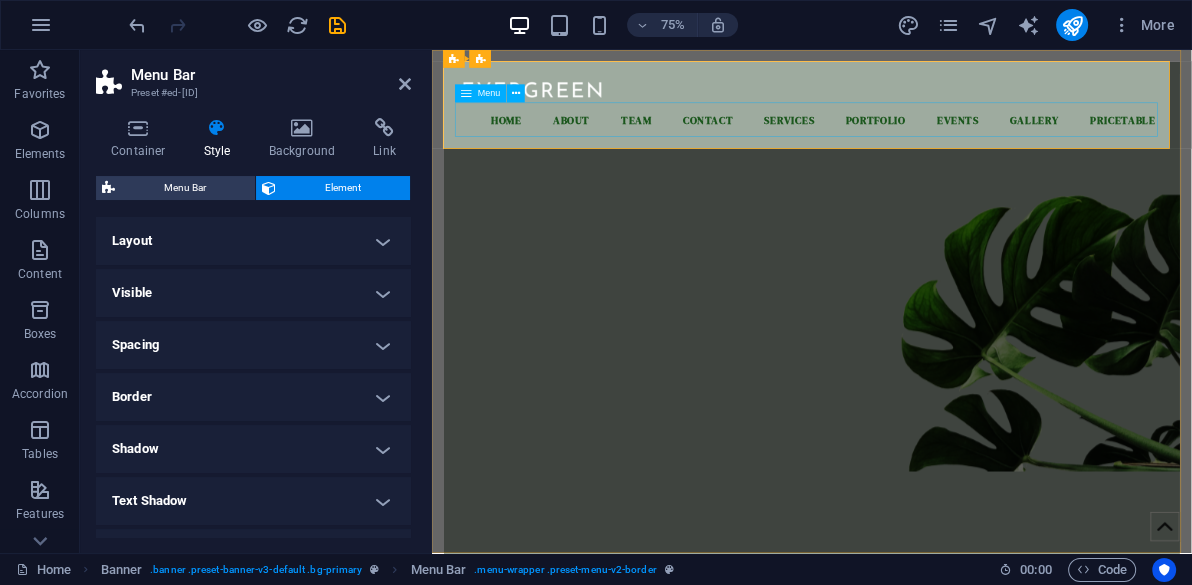 click on "Home About Team Contact Services Portfolio Events Gallery Pricetable" at bounding box center [938, 144] 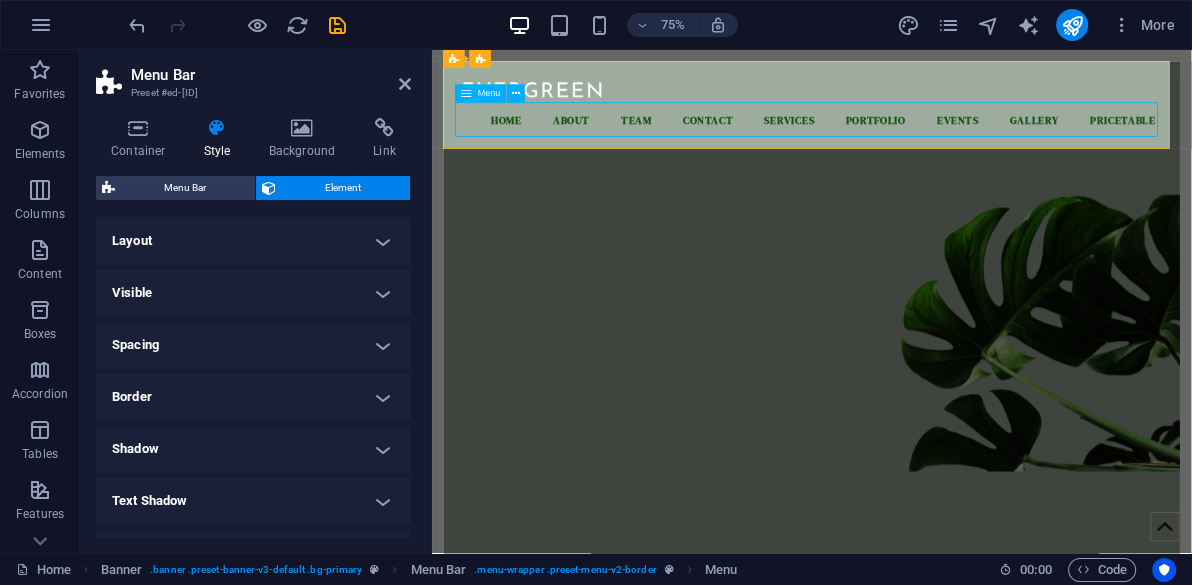 click on "Home About Team Contact Services Portfolio Events Gallery Pricetable" at bounding box center [938, 144] 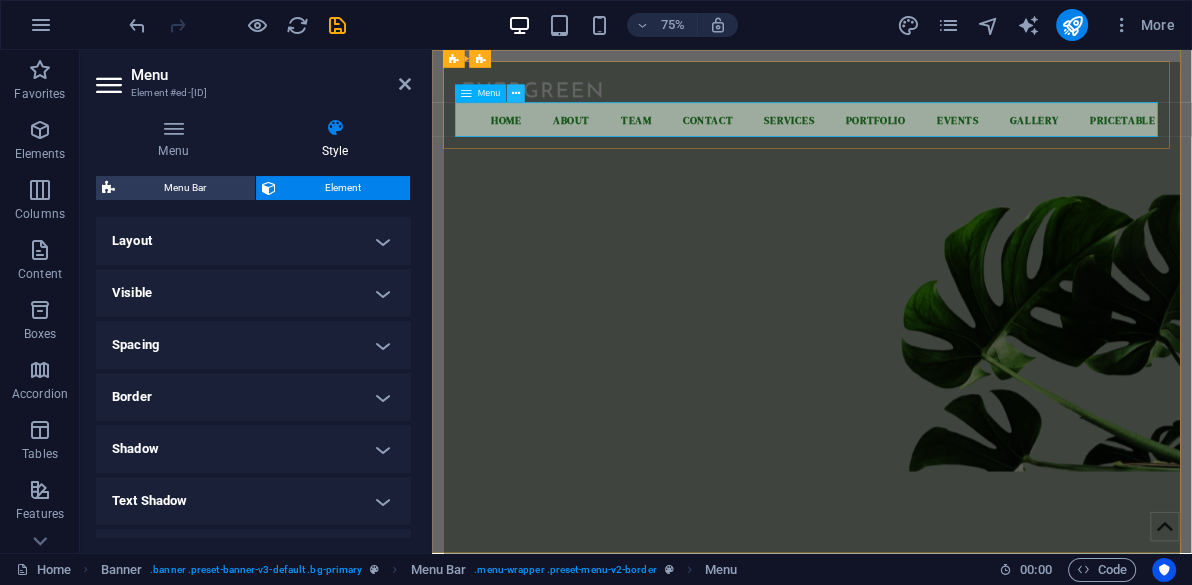 click at bounding box center (516, 94) 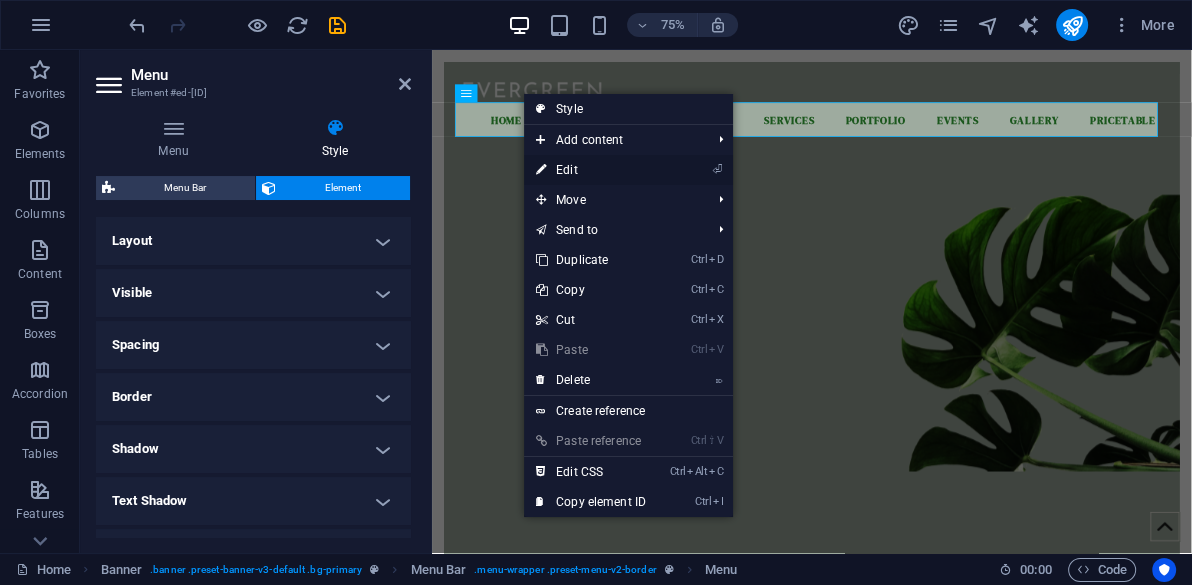 click on "⏎  Edit" at bounding box center (591, 170) 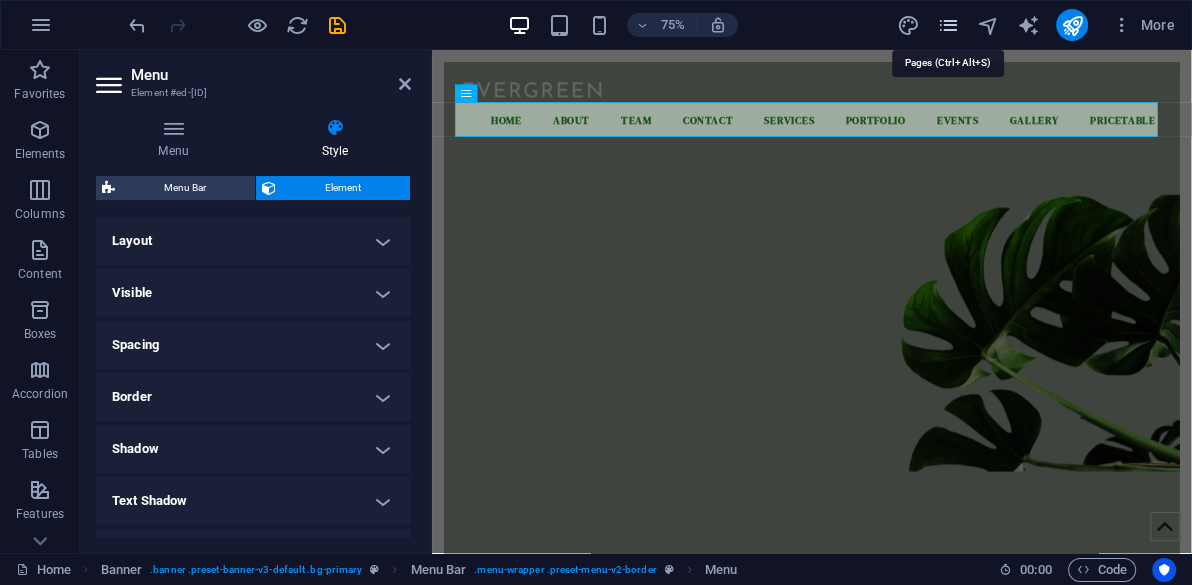 click at bounding box center [947, 25] 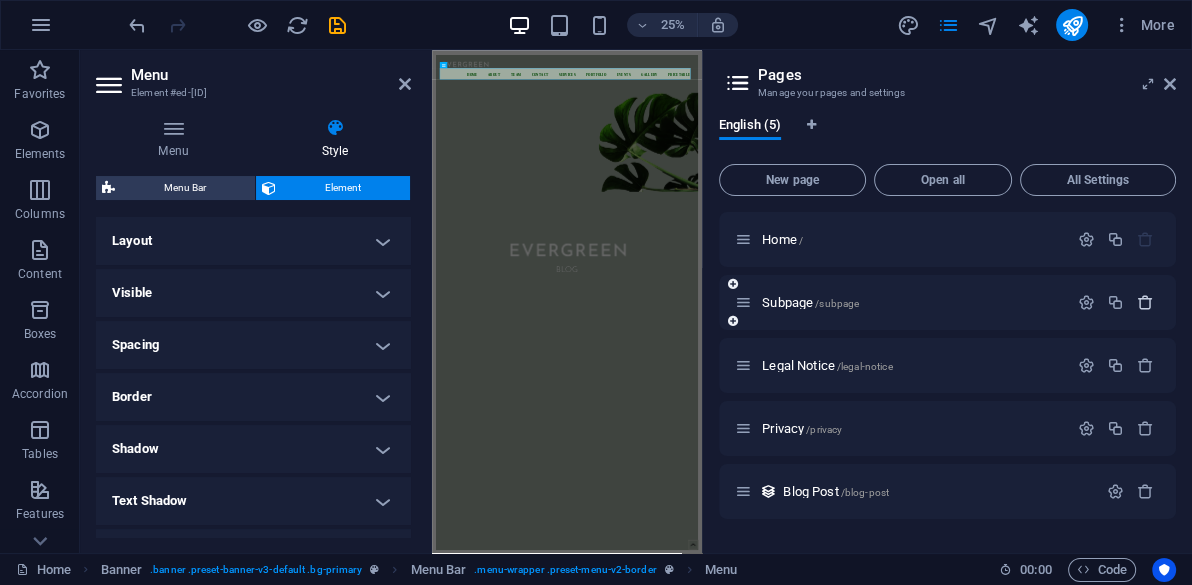 click at bounding box center (1145, 302) 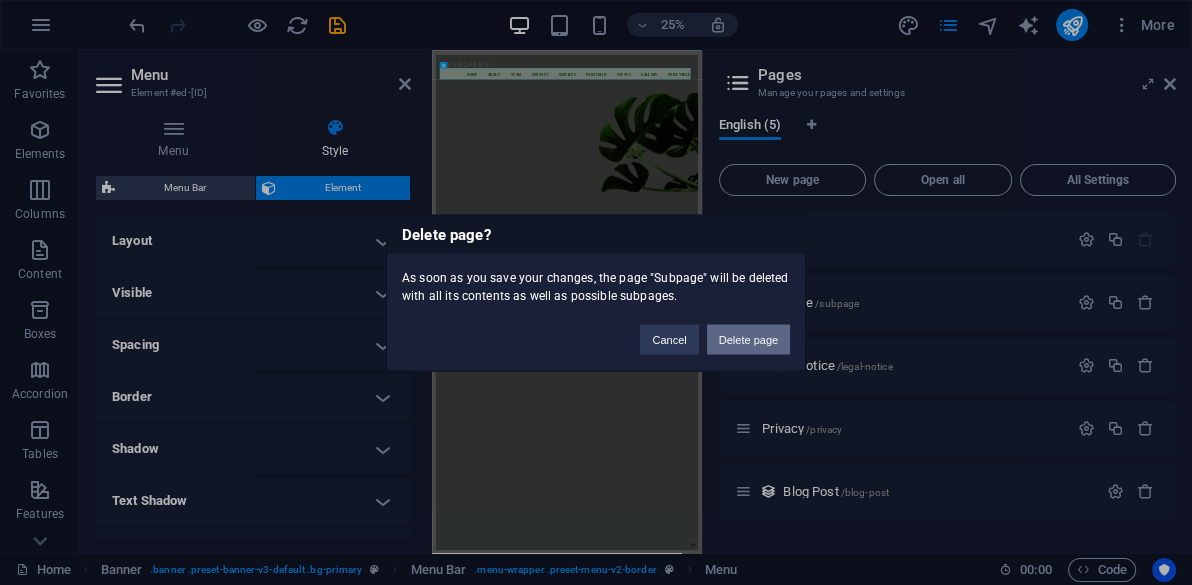 click on "Delete page" at bounding box center [748, 339] 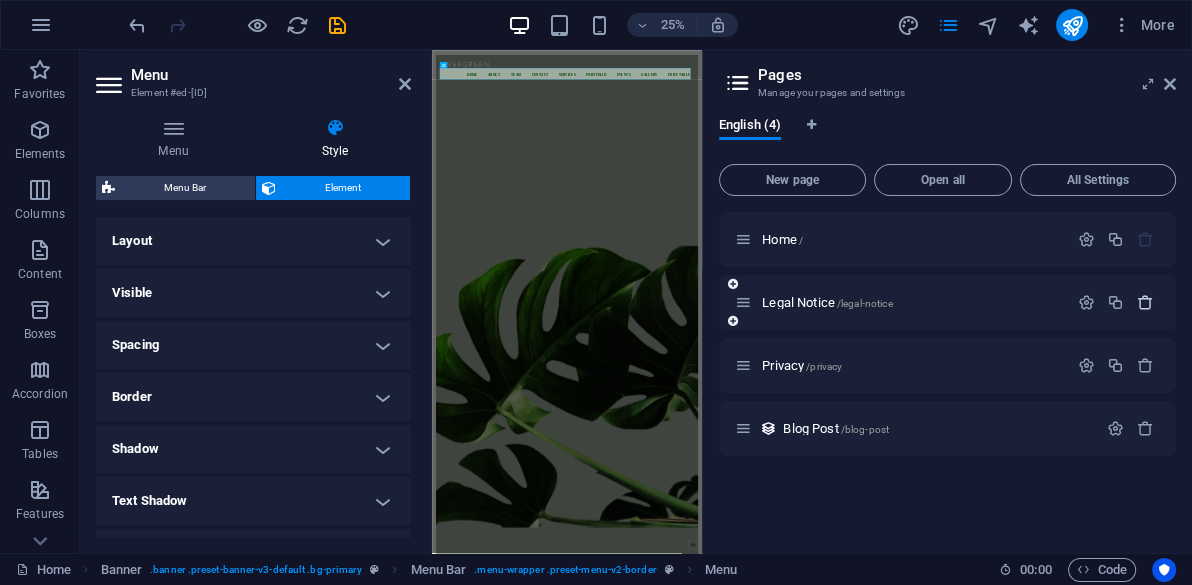 click at bounding box center [1145, 302] 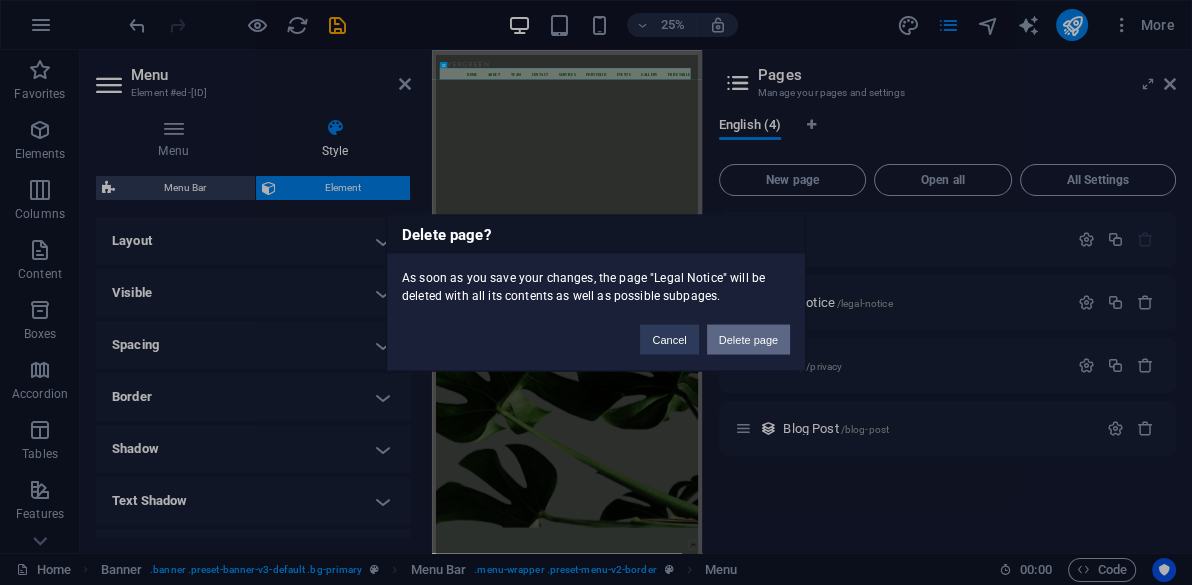 click on "Delete page" at bounding box center [748, 339] 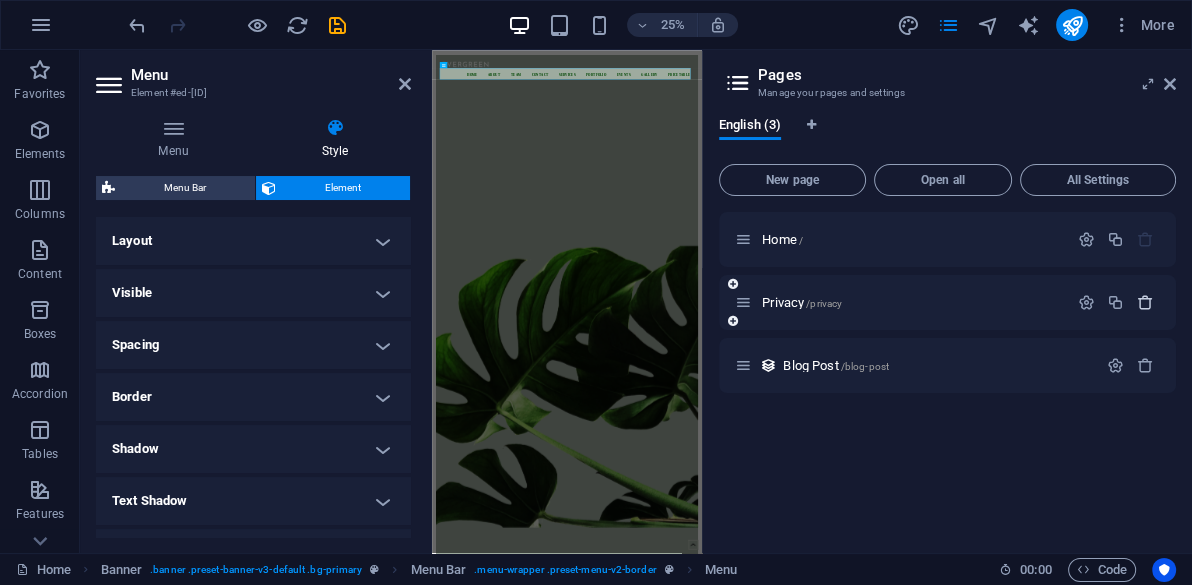 click at bounding box center [1145, 302] 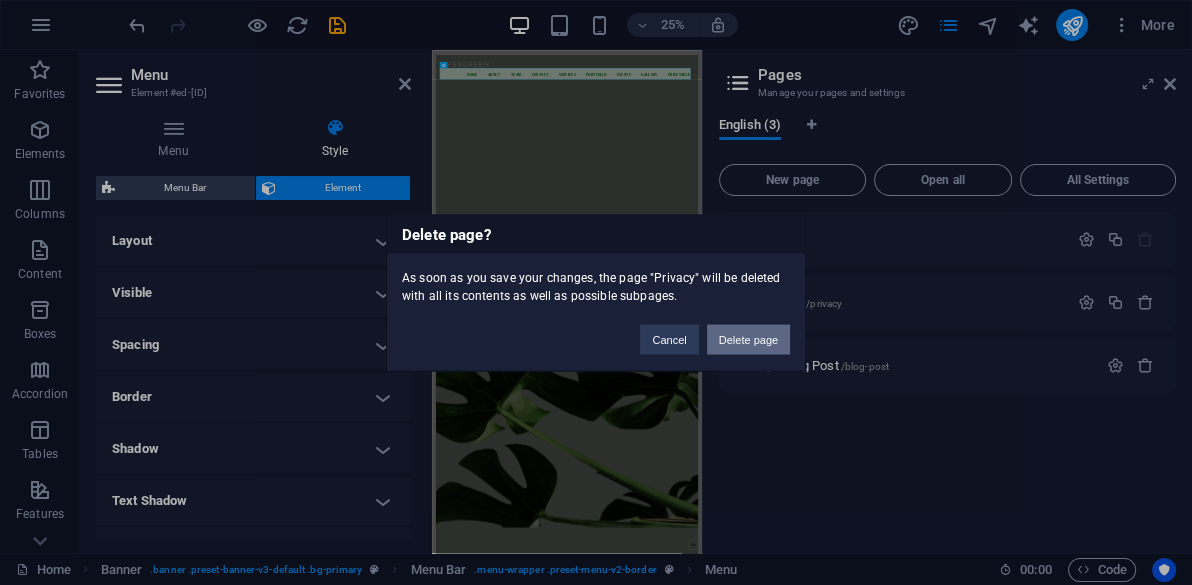 click on "Delete page" at bounding box center (748, 339) 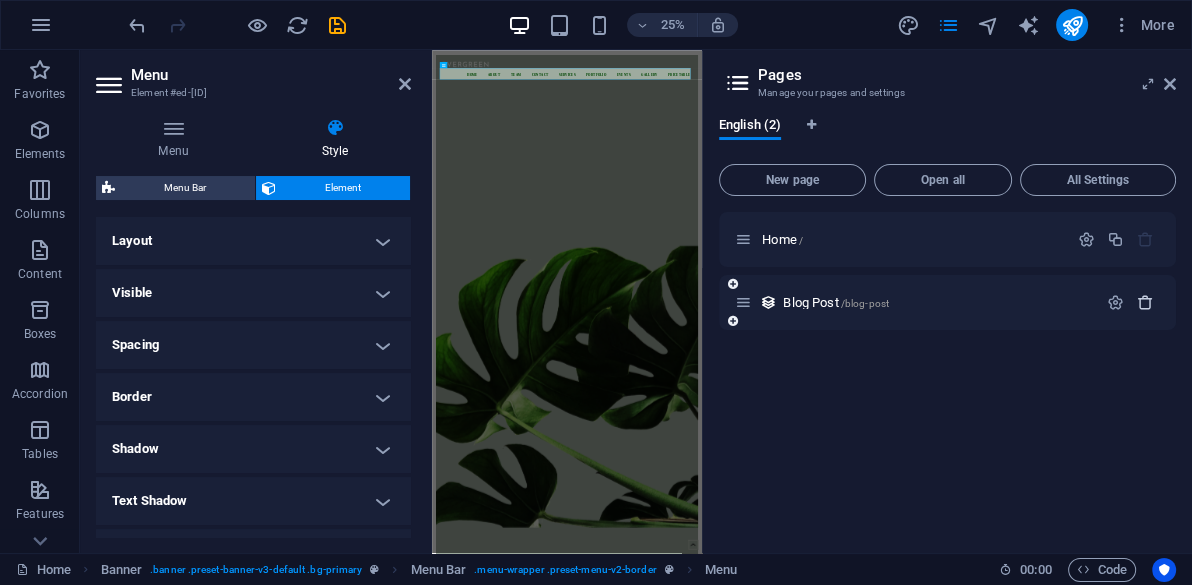 click at bounding box center (1145, 302) 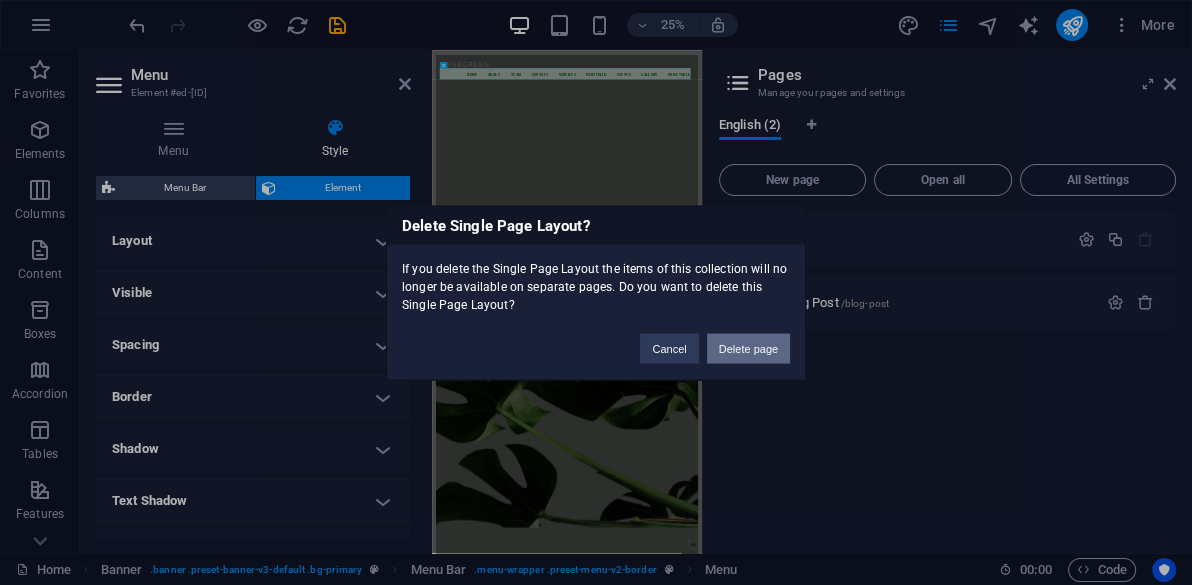 click on "Delete page" at bounding box center (748, 348) 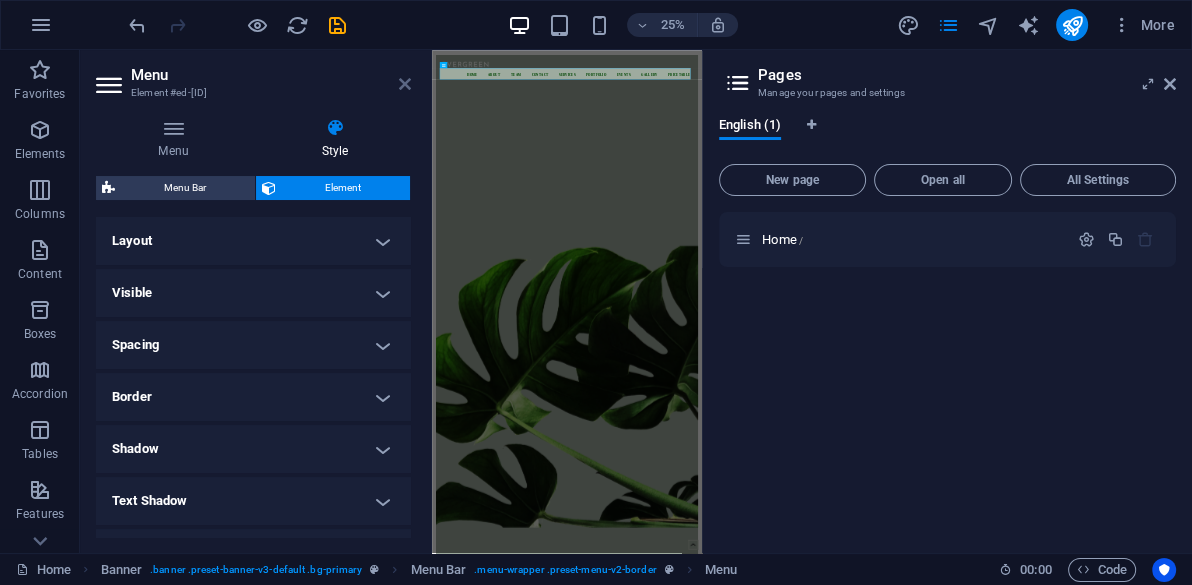 click at bounding box center [405, 84] 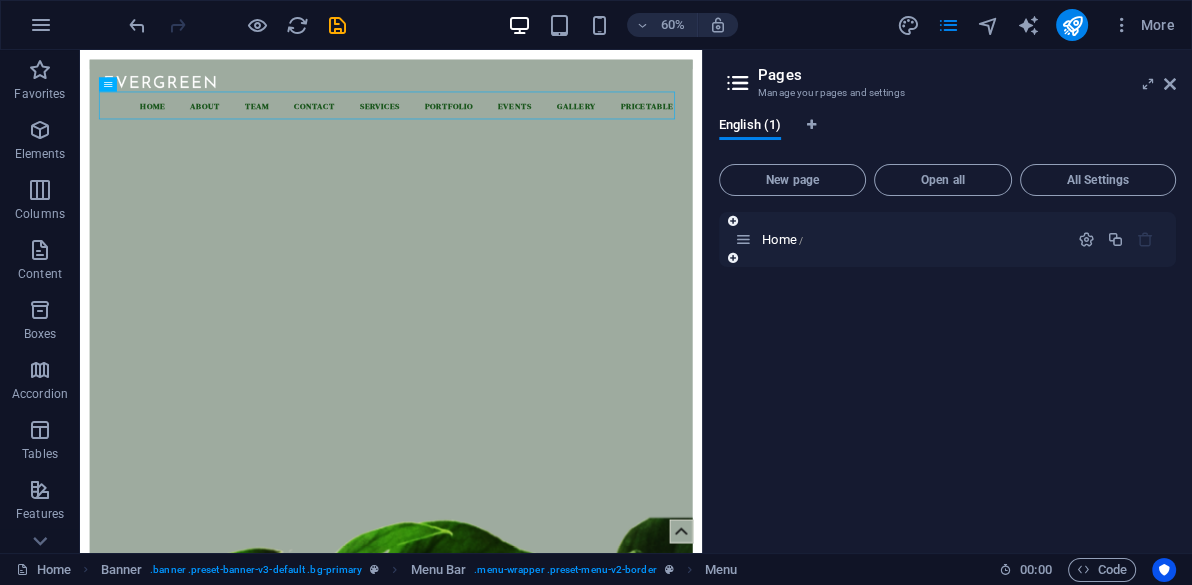 click at bounding box center (733, 258) 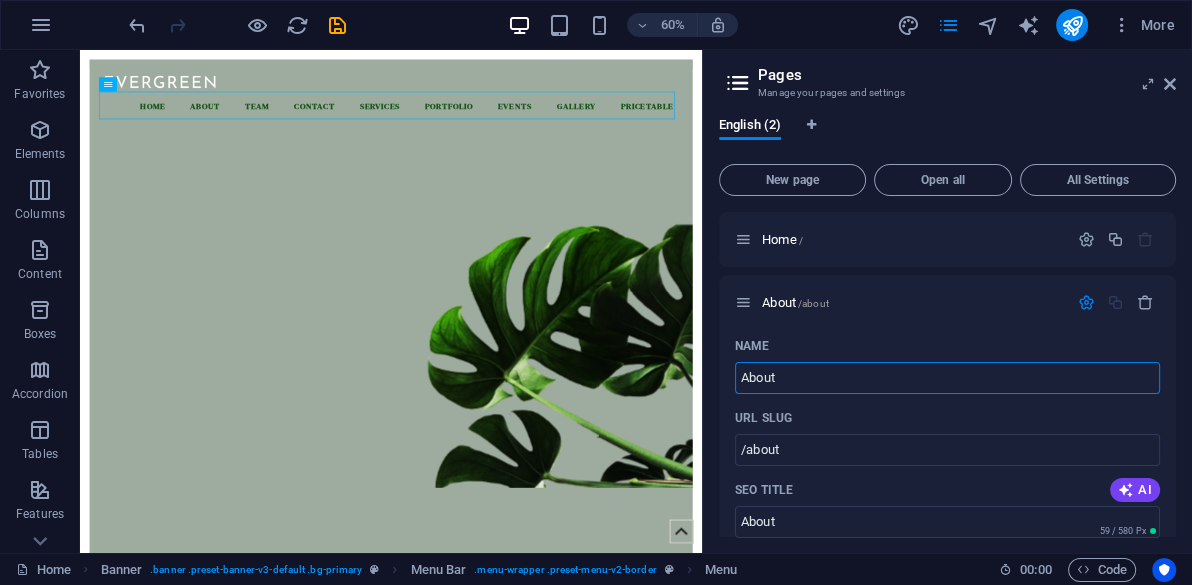 scroll, scrollTop: 284, scrollLeft: 0, axis: vertical 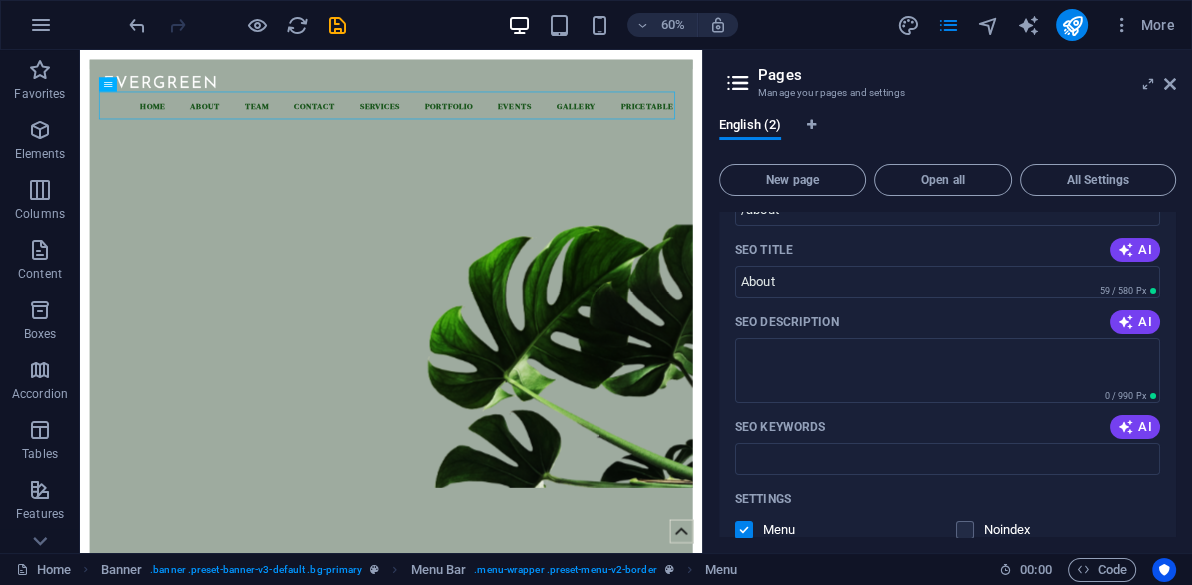 click on "Name About ​ URL SLUG /about ​ SEO Title AI About ​ [NUMBER] / 580 Px SEO Description AI AI ​ 0 / 990 Px SEO Keywords AI ​ Settings Menu Noindex Preview Mobile Desktop www.example.com about About  Meta tags ​ Preview Image (Open Graph) Drag files here, click to choose files or select files from Files or our free stock photos & videos More Settings" at bounding box center (947, 452) 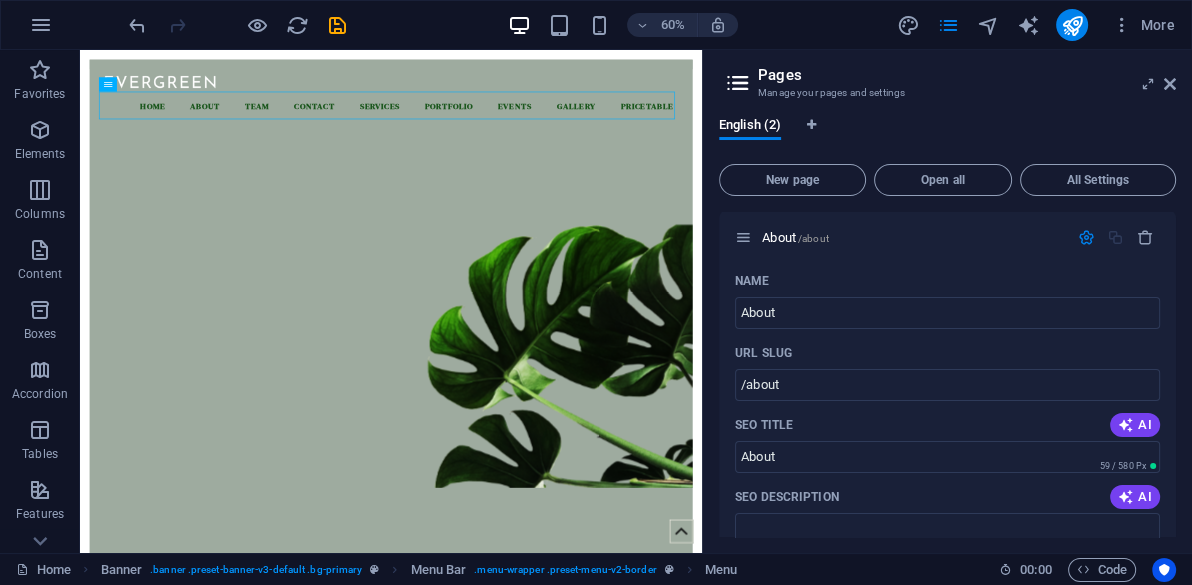scroll, scrollTop: 0, scrollLeft: 0, axis: both 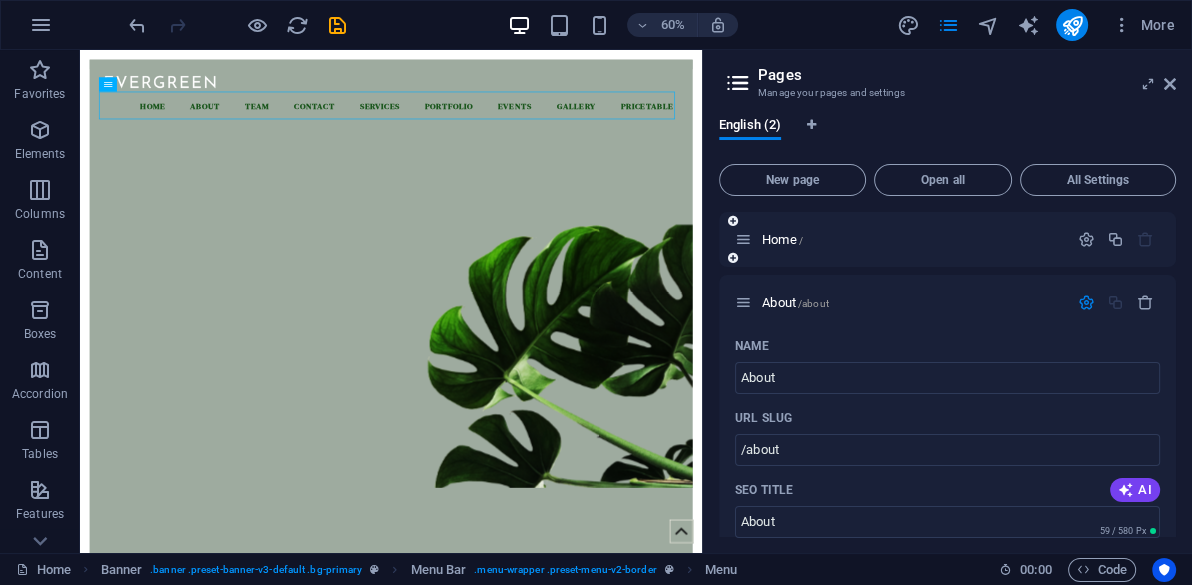 click on "Home /" at bounding box center [901, 239] 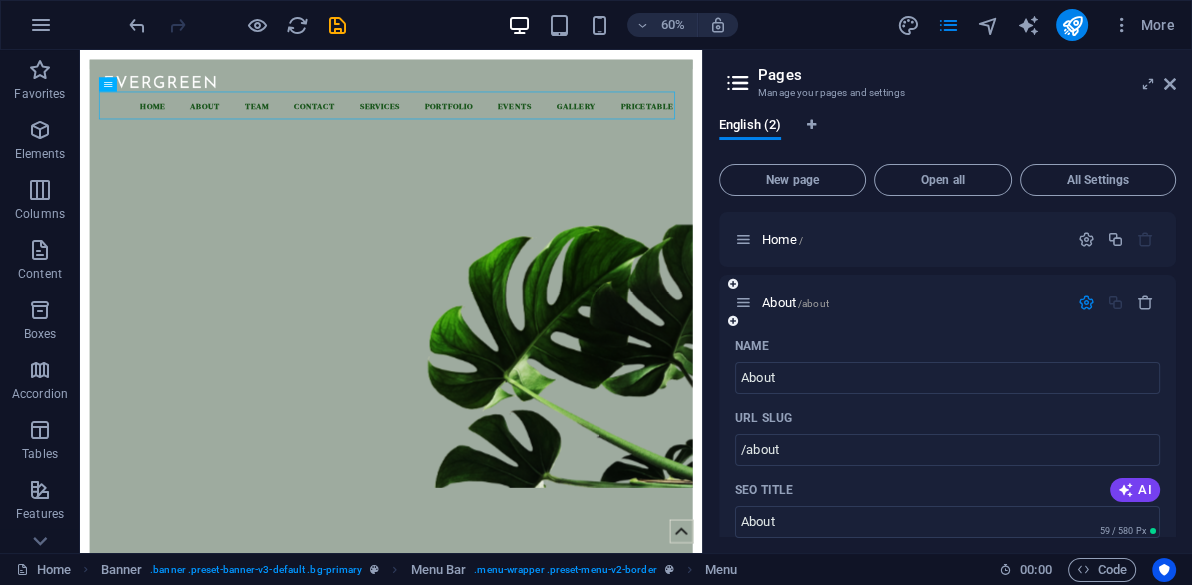 click at bounding box center (733, 321) 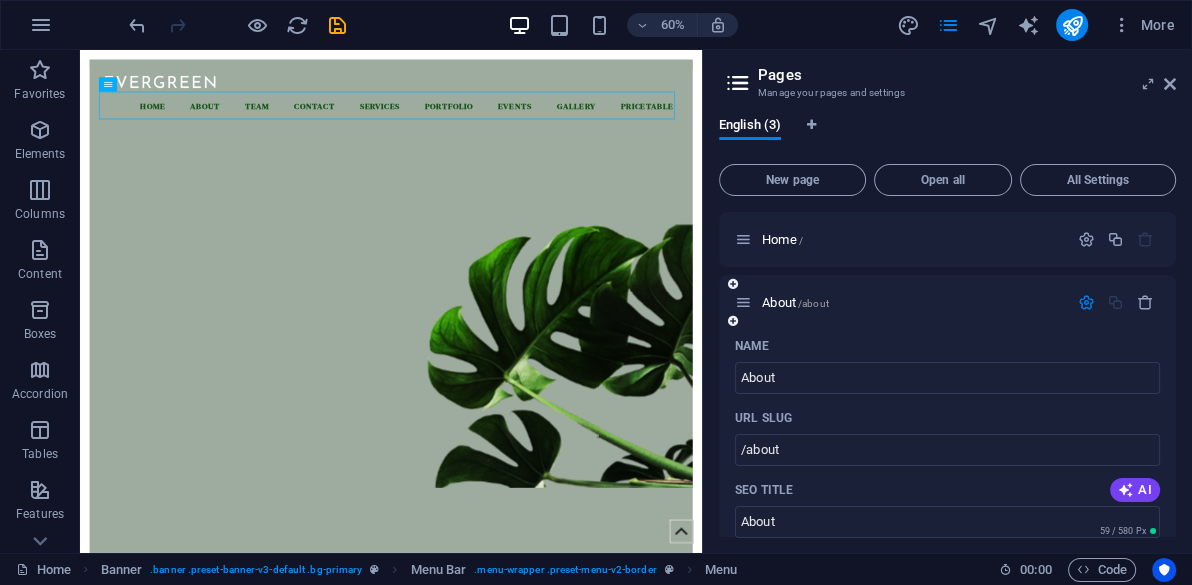 scroll, scrollTop: 790, scrollLeft: 0, axis: vertical 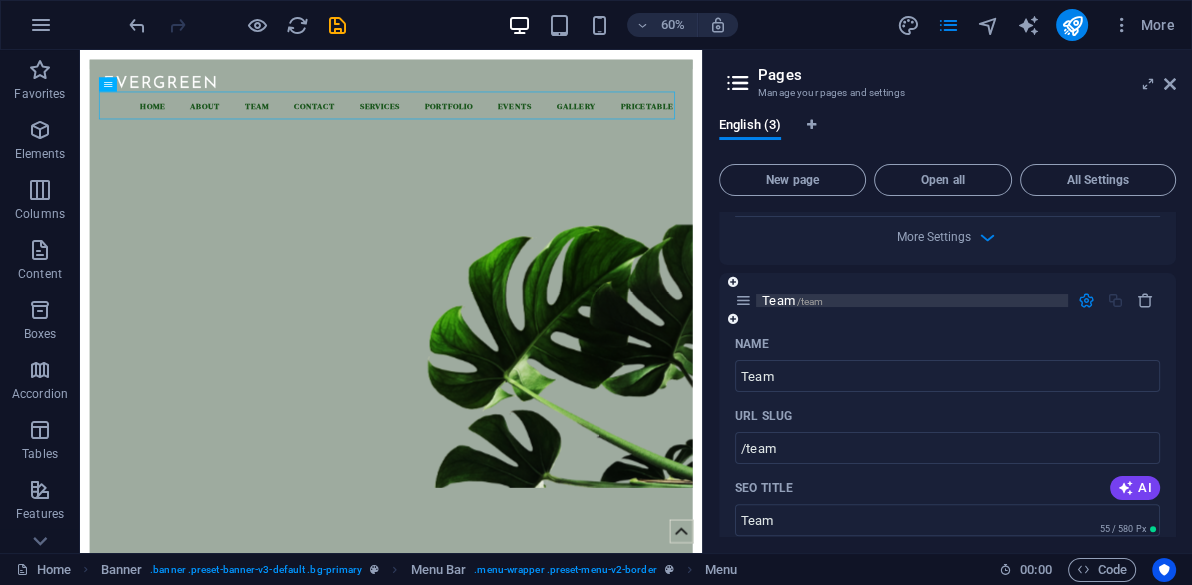 click on "Team  /[ROUTE]" at bounding box center (912, 300) 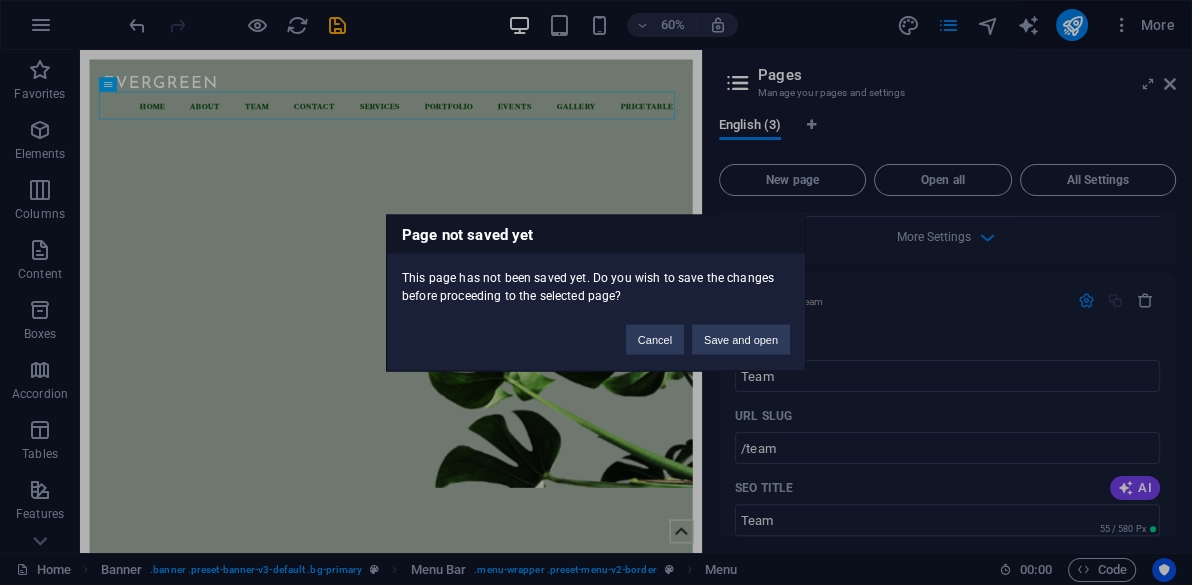 click on "Page not saved yet This page has not been saved yet. Do you wish to save the changes before proceeding to the selected page? Cancel Save and open" at bounding box center [596, 292] 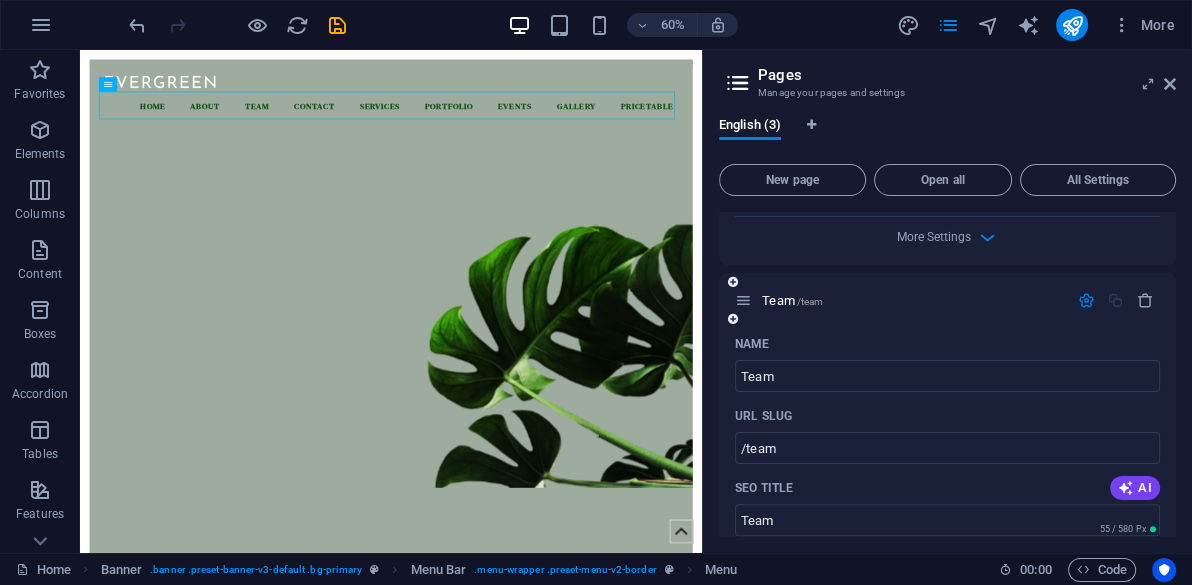 click on "Team  /[ROUTE]" at bounding box center (947, 300) 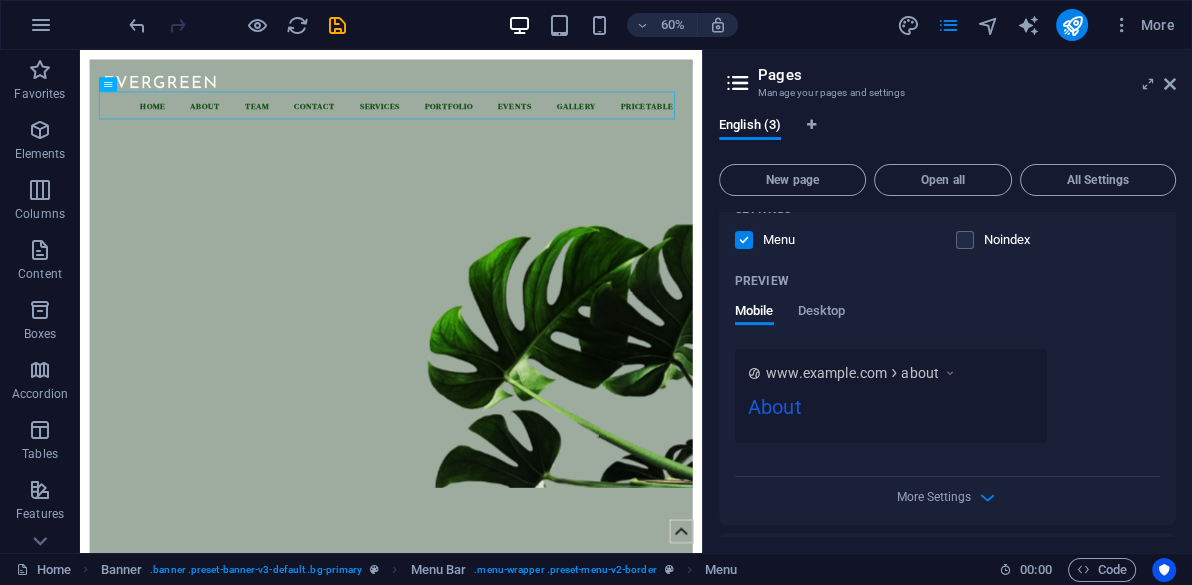 scroll, scrollTop: 506, scrollLeft: 0, axis: vertical 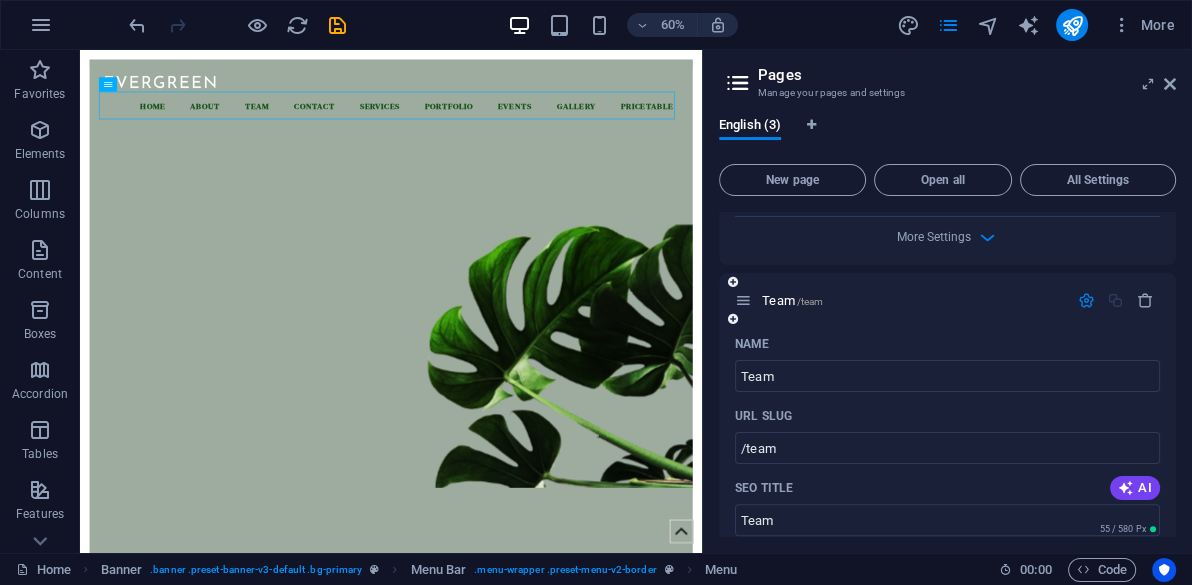 click at bounding box center (733, 319) 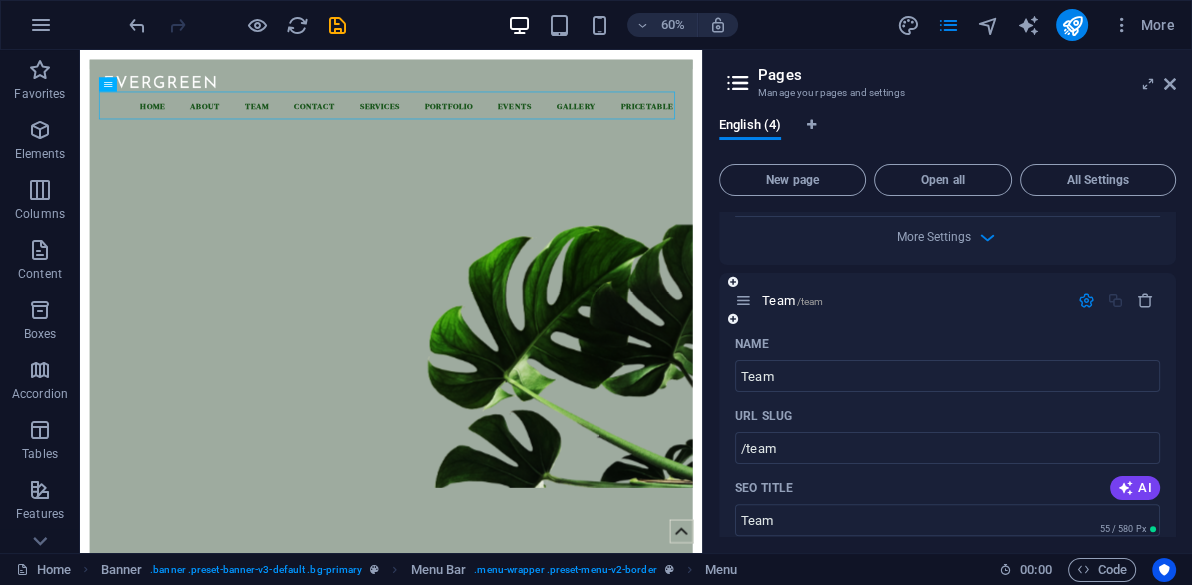 scroll, scrollTop: 1579, scrollLeft: 0, axis: vertical 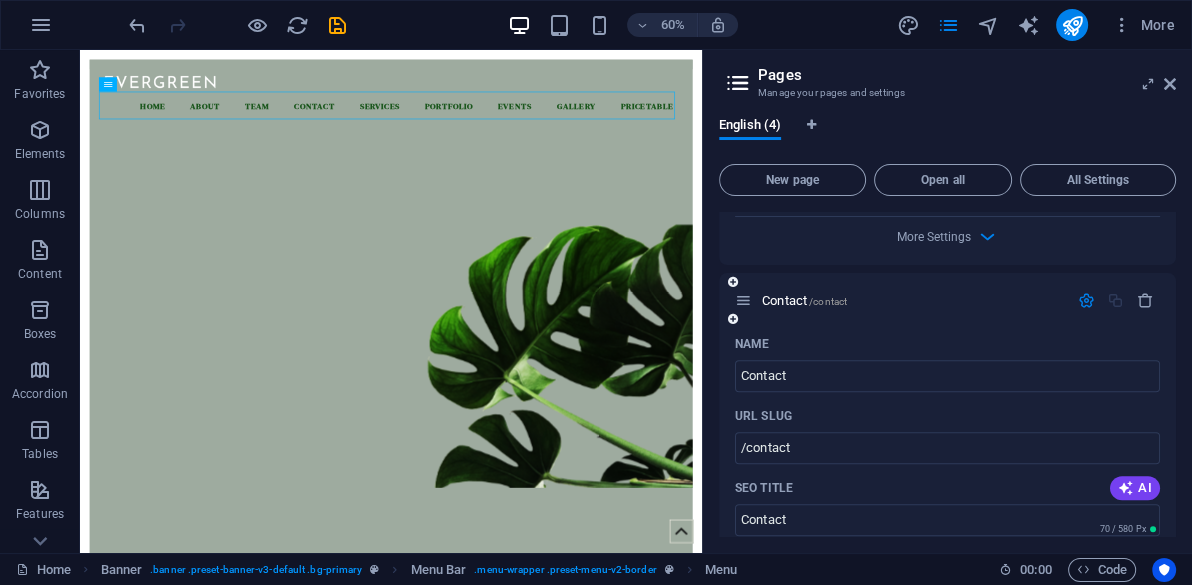 click at bounding box center [733, 319] 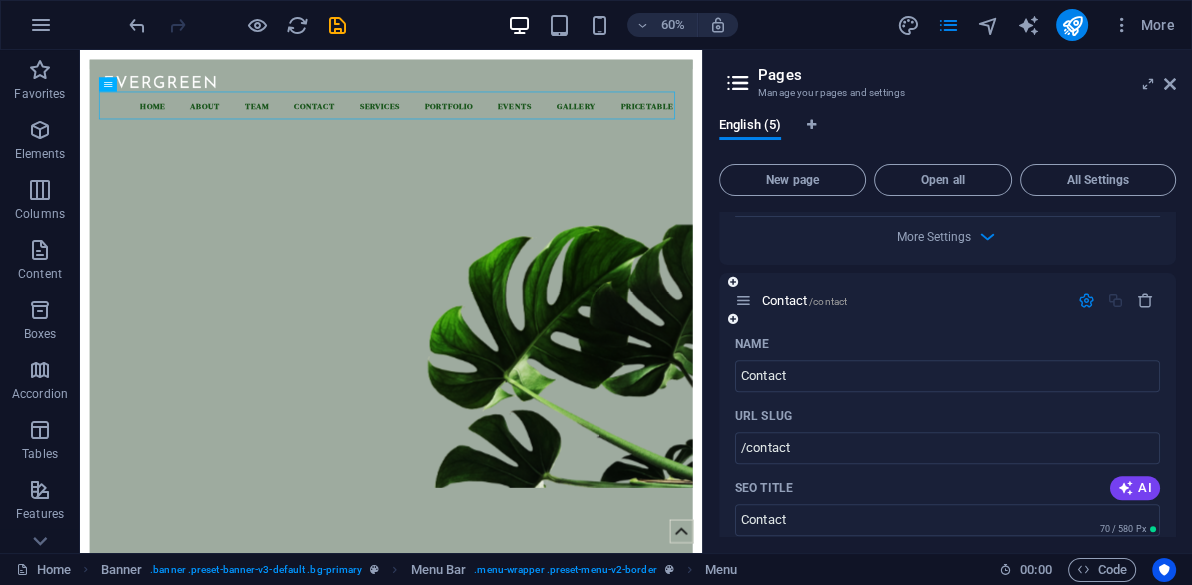 scroll, scrollTop: 2367, scrollLeft: 0, axis: vertical 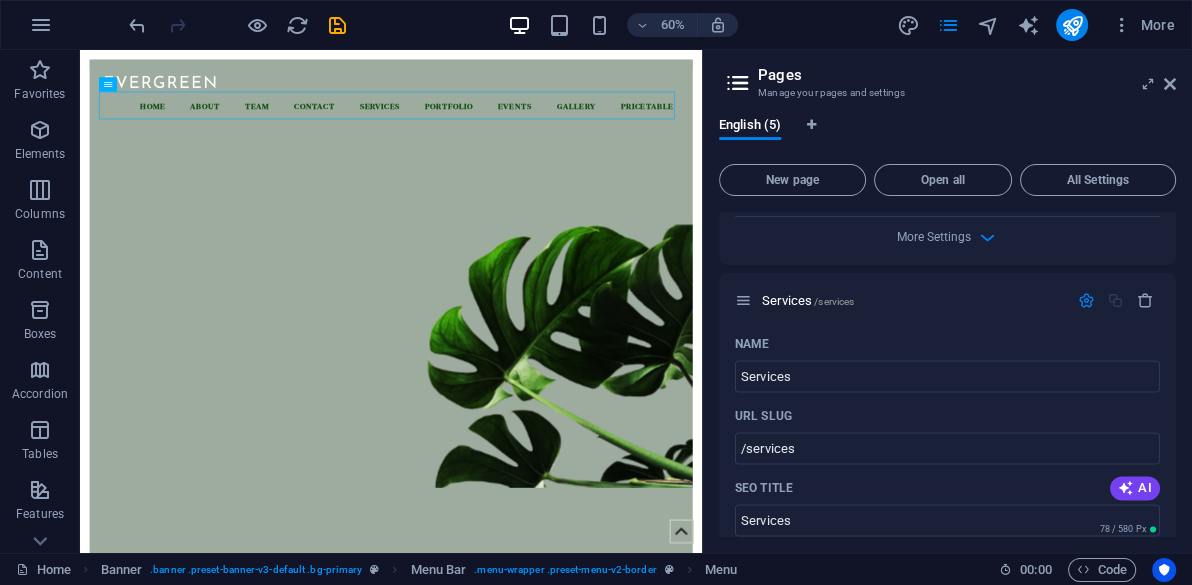 click at bounding box center [0, 0] 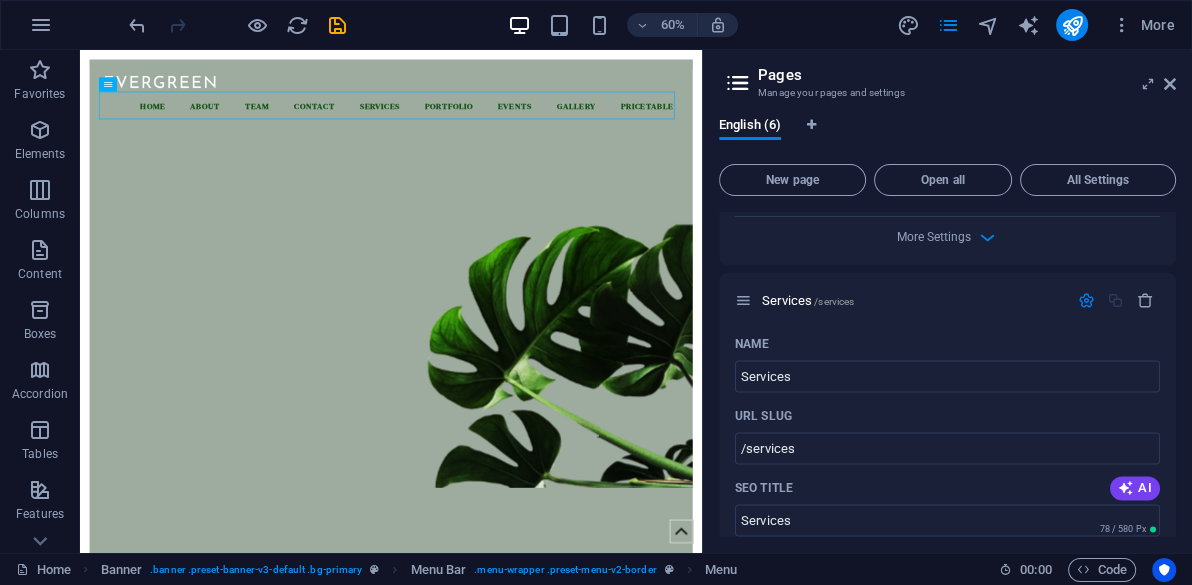 scroll, scrollTop: 3155, scrollLeft: 0, axis: vertical 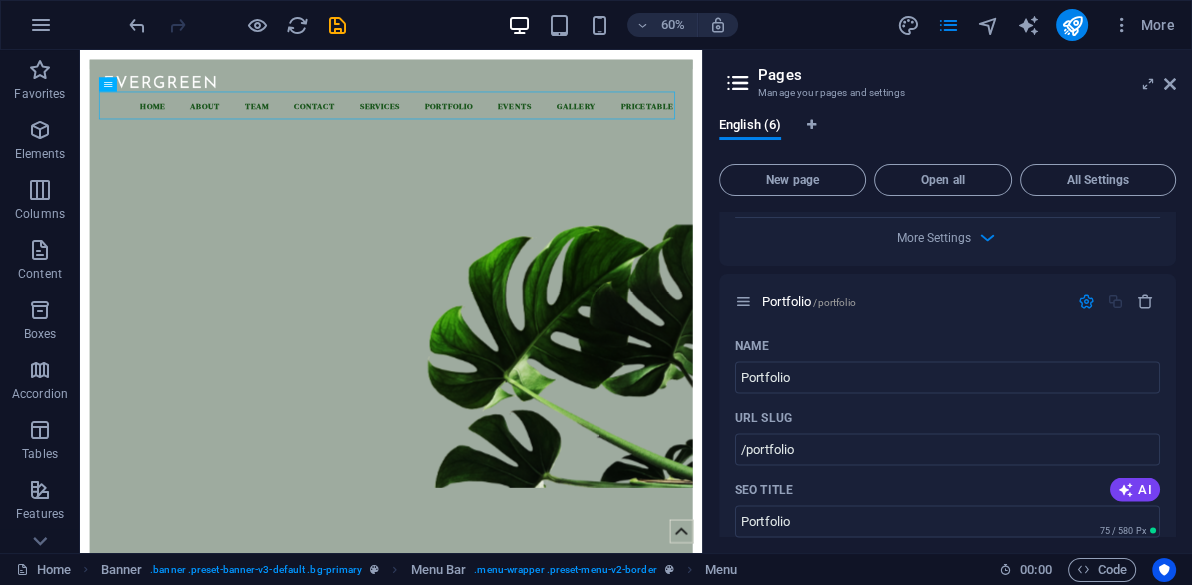 click at bounding box center (0, 0) 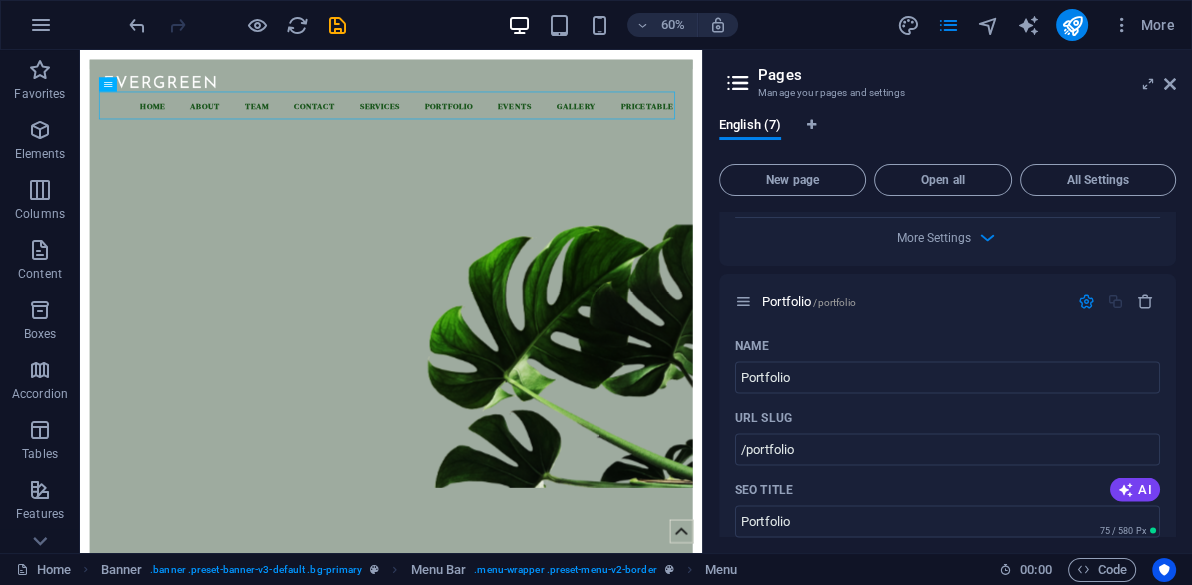 scroll, scrollTop: 3942, scrollLeft: 0, axis: vertical 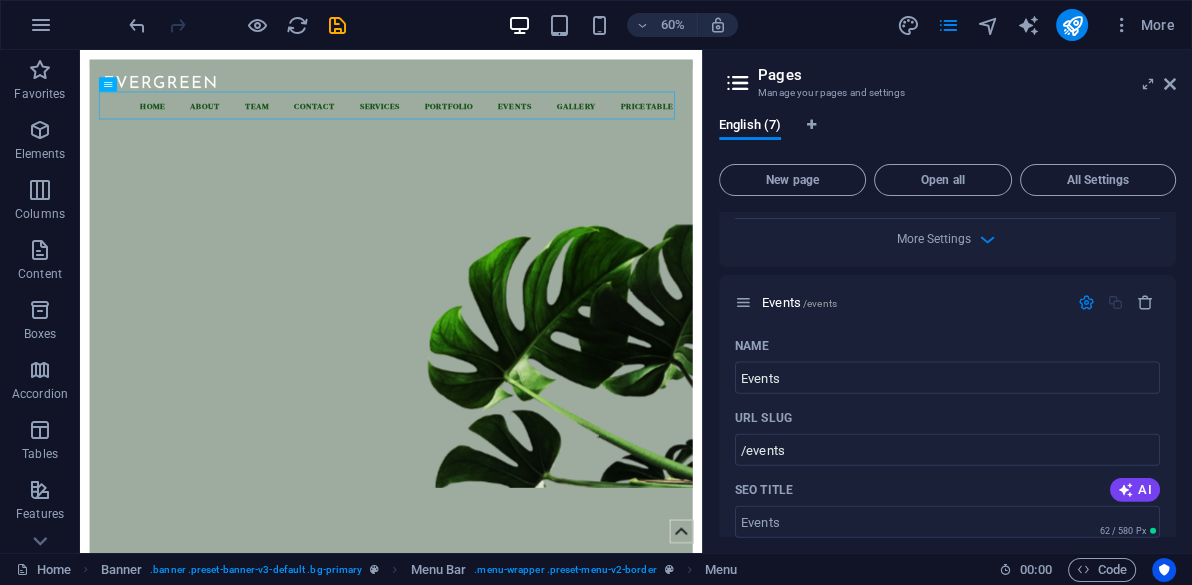 click at bounding box center [0, 0] 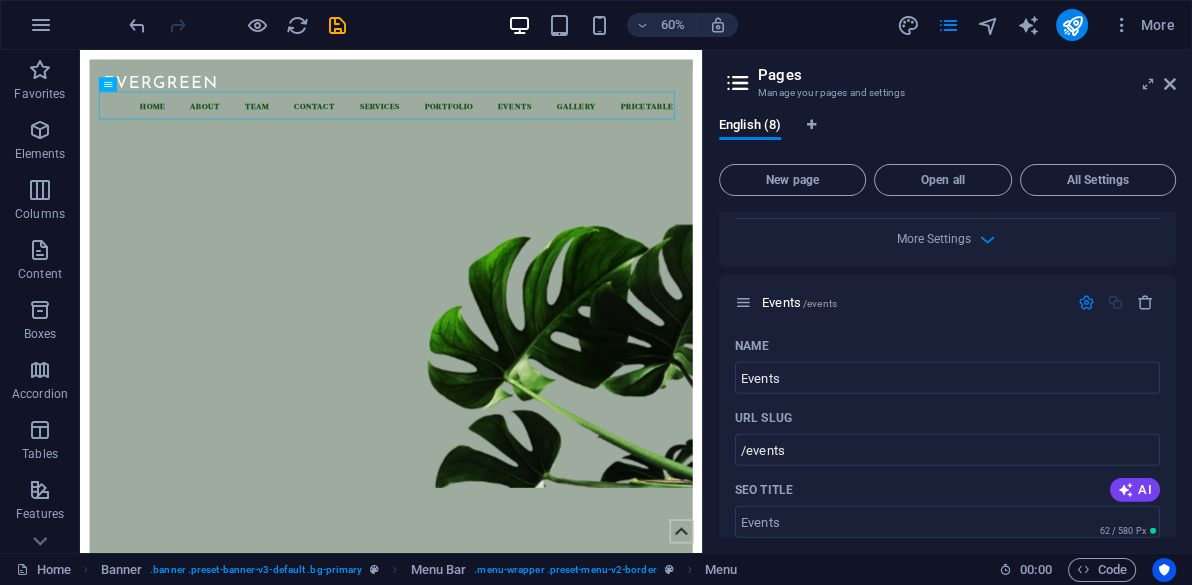 scroll, scrollTop: 4702, scrollLeft: 0, axis: vertical 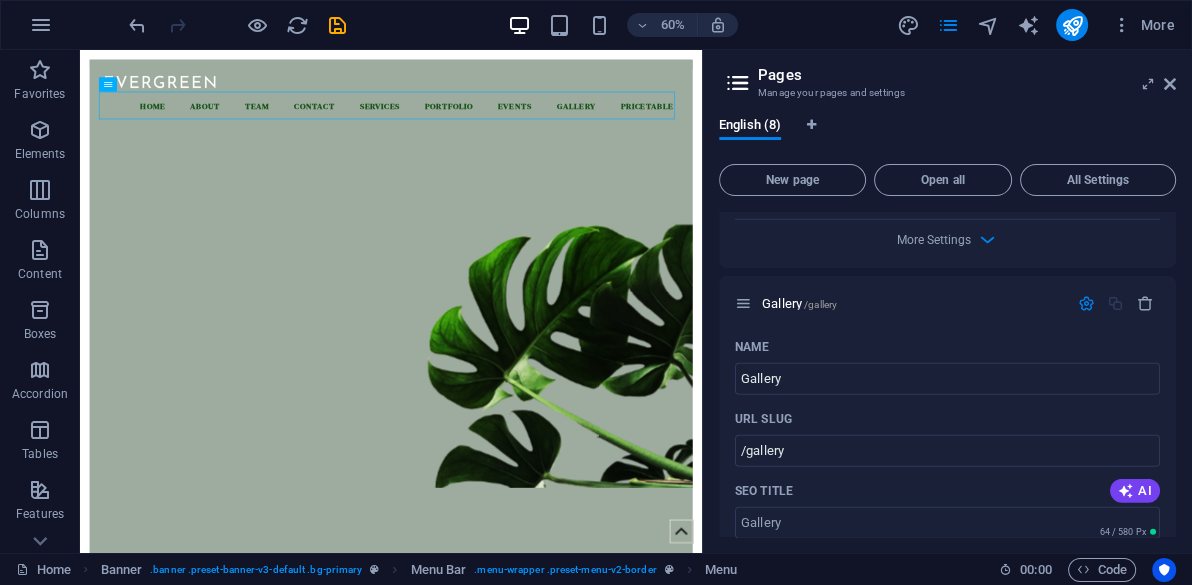 click at bounding box center [0, 0] 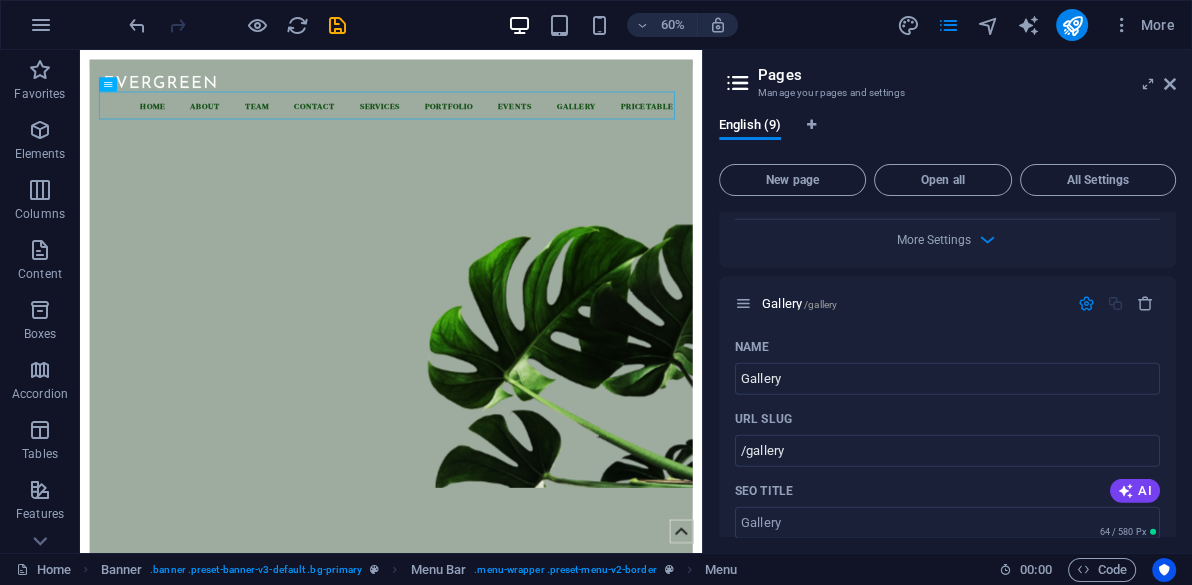 scroll, scrollTop: 5462, scrollLeft: 0, axis: vertical 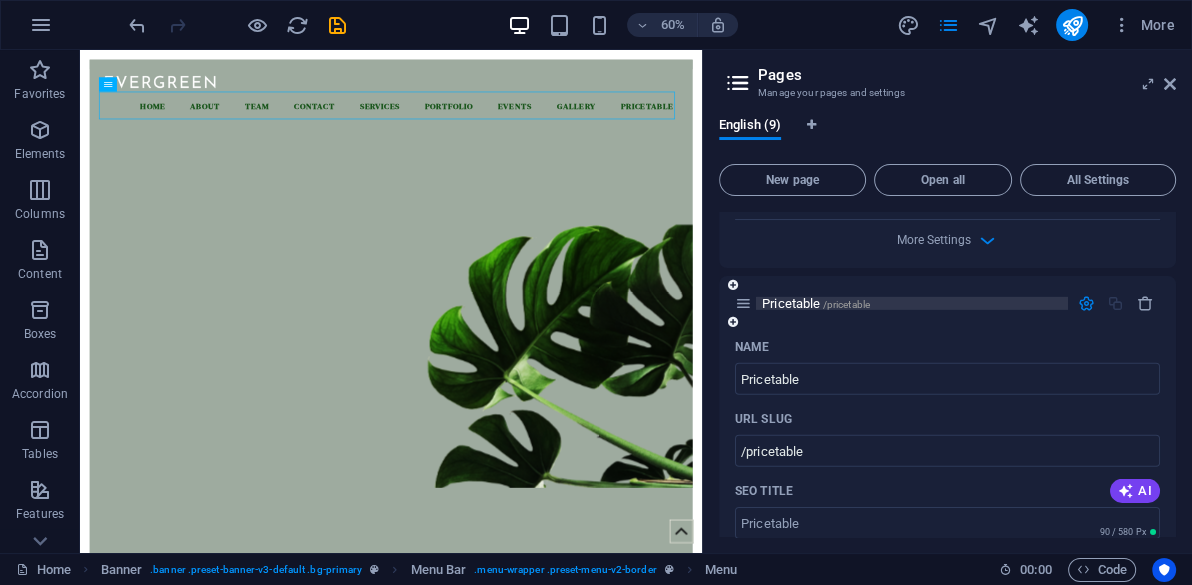 click on "/pricetable" at bounding box center (847, 304) 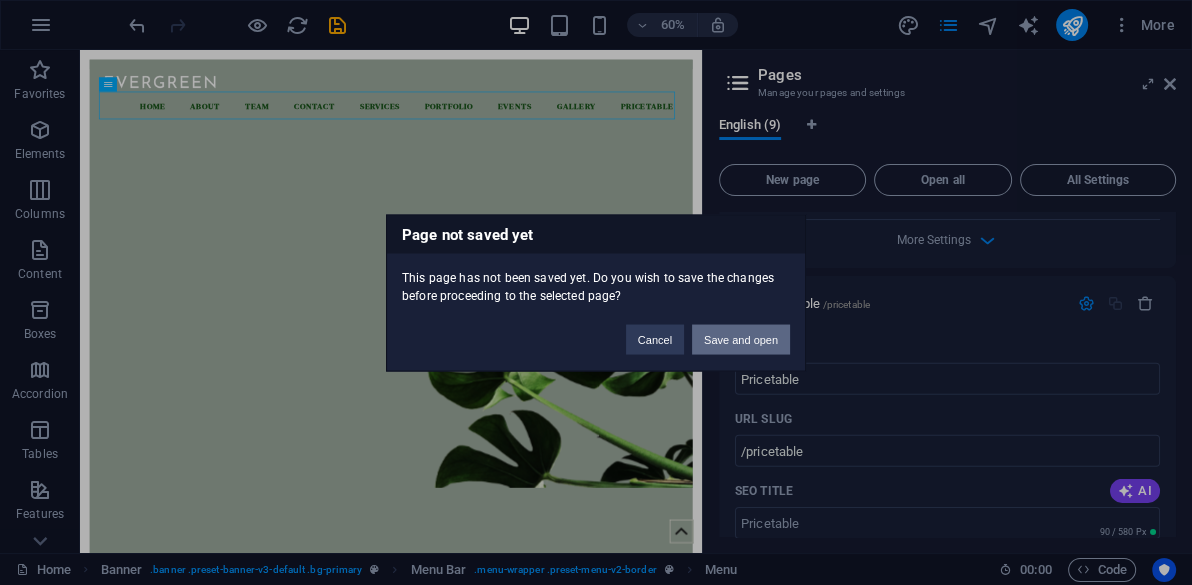 click on "Save and open" at bounding box center [741, 339] 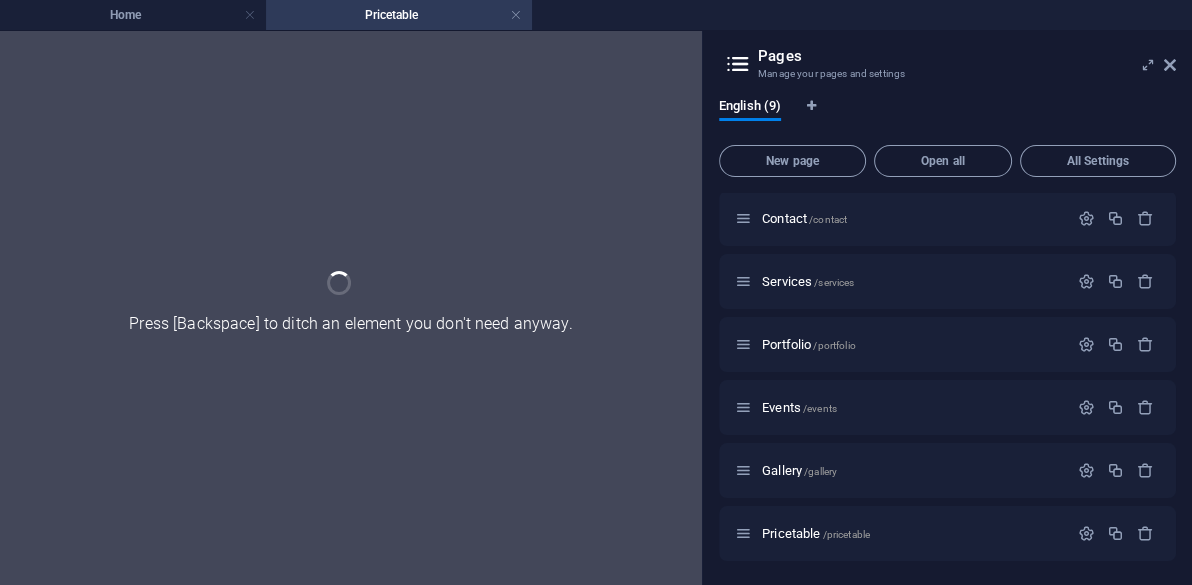 scroll, scrollTop: 190, scrollLeft: 0, axis: vertical 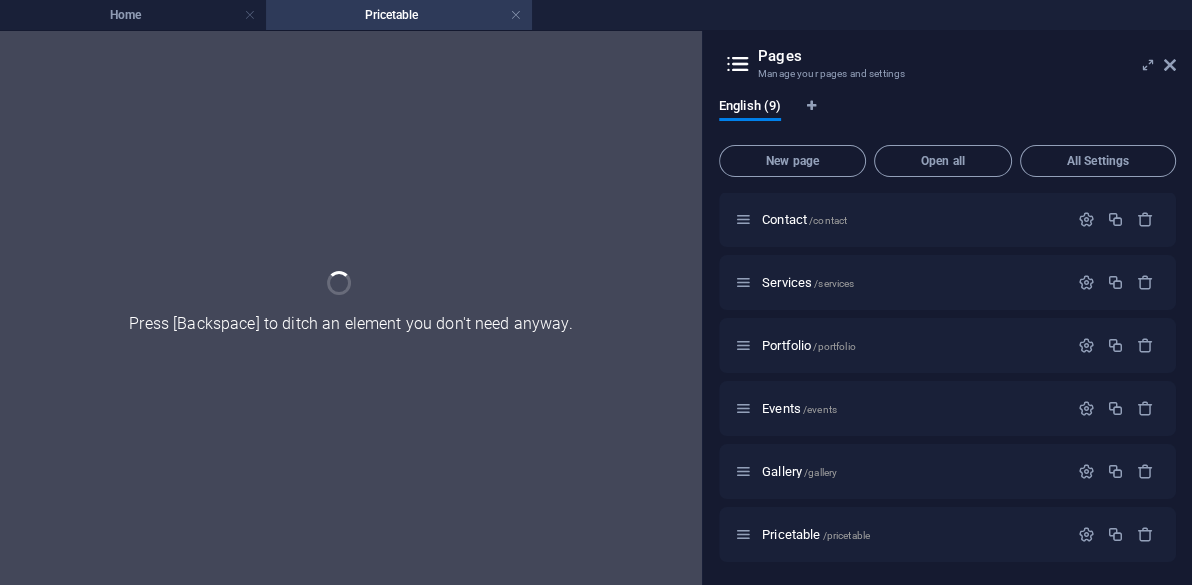 click on "Services /services" at bounding box center [947, 282] 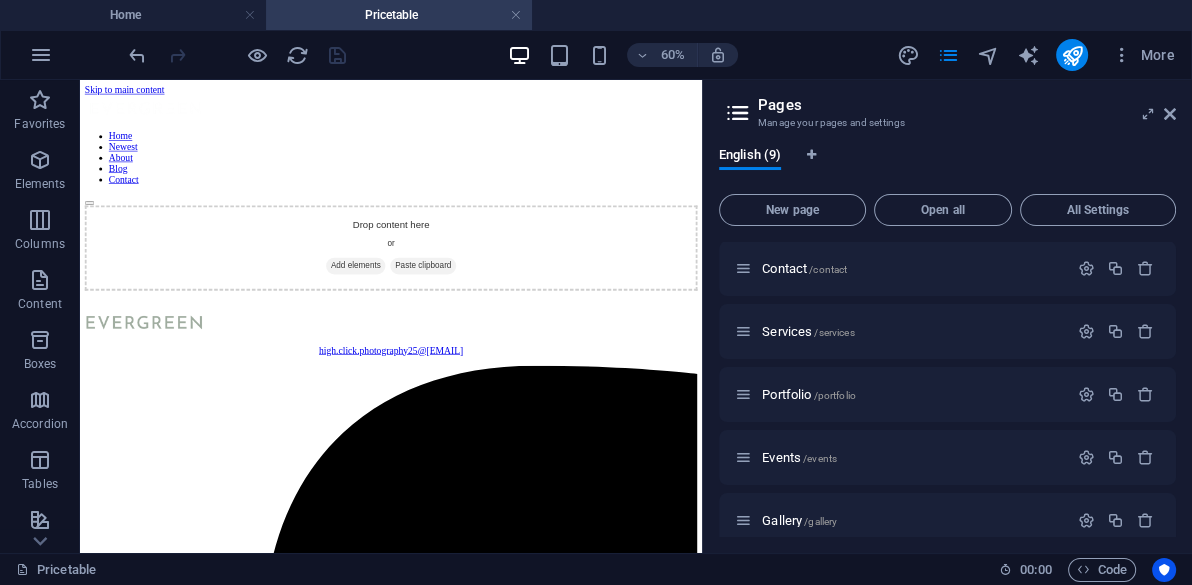 scroll, scrollTop: 0, scrollLeft: 0, axis: both 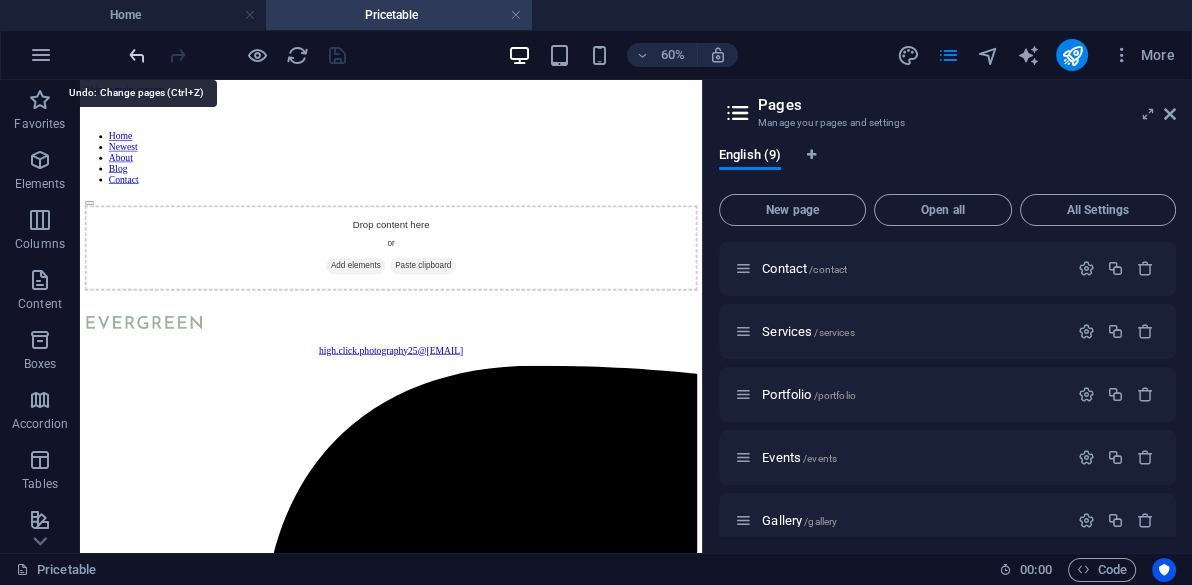 click at bounding box center (137, 55) 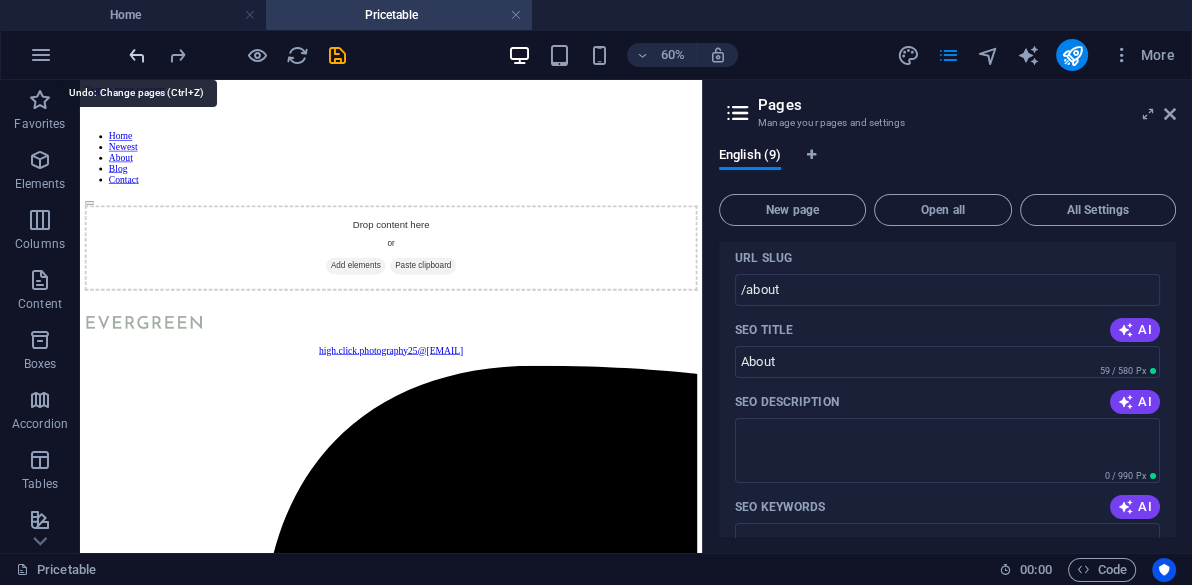scroll, scrollTop: 5478, scrollLeft: 0, axis: vertical 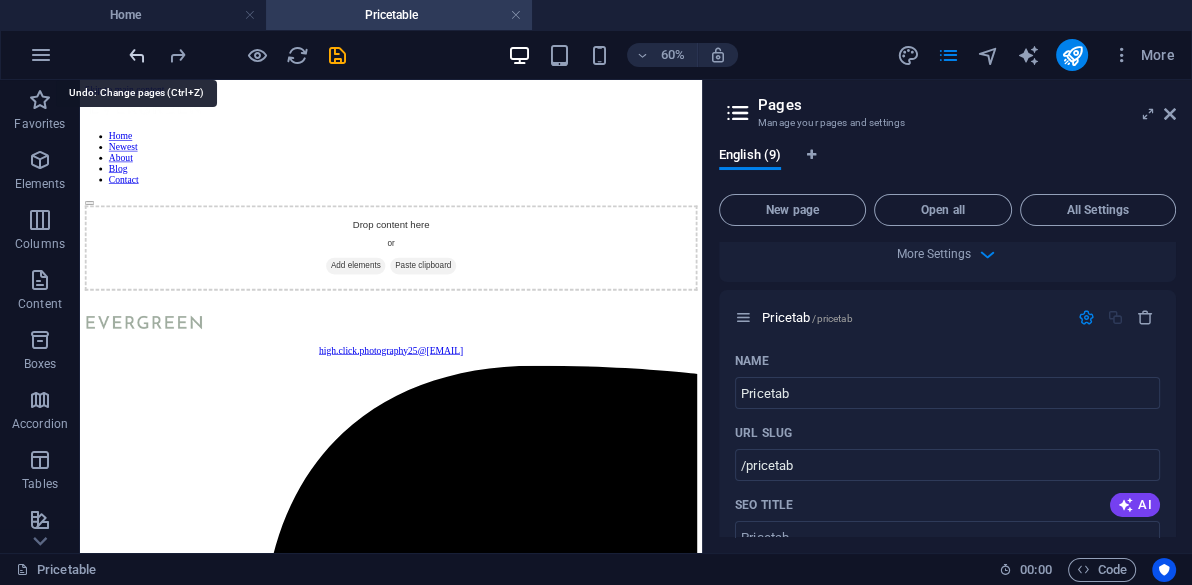 click at bounding box center [137, 55] 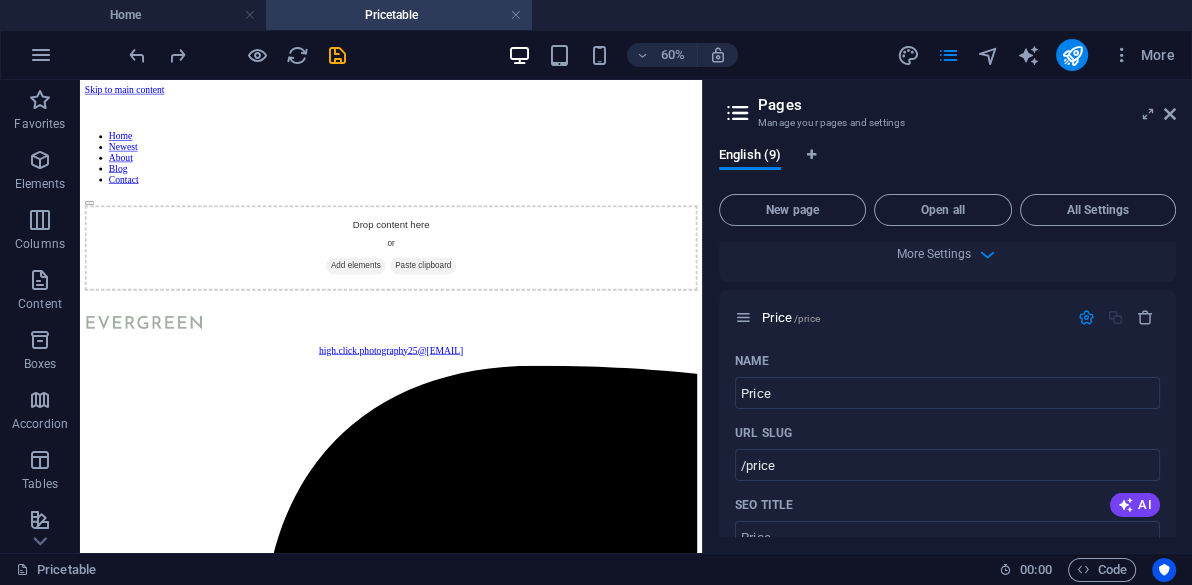 click on "Home / About  /about Name About ​ URL SLUG /about ​ SEO Title AI About ​ 59 / 580 Px SEO Description AI ​ 0 / 990 Px SEO Keywords AI ​ Settings Menu Noindex Preview Mobile Desktop www.example.com about About  Meta tags ​ Preview Image (Open Graph) Drag files here, click to choose files or select files from Files or our free stock photos & videos More Settings Team  /team Name Team ​ URL SLUG /team ​ SEO Title AI Team ​ 55 / 580 Px SEO Description AI ​ 0 / 990 Px SEO Keywords AI ​ Settings Menu Noindex Preview Mobile Desktop www.example.com team Team  Meta tags ​ Preview Image (Open Graph) Drag files here, click to choose files or select files from Files or our free stock photos & videos More Settings Contact /contact Name Contact ​ URL SLUG /contact ​ SEO Title AI Contact ​ 70 / 580 Px SEO Description AI ​ 0 / 990 Px SEO Keywords AI ​ Settings Menu Noindex Preview Mobile Desktop www.example.com contact Contact Meta tags ​ Preview Image (Open Graph) More Settings Services AI" at bounding box center (947, 389) 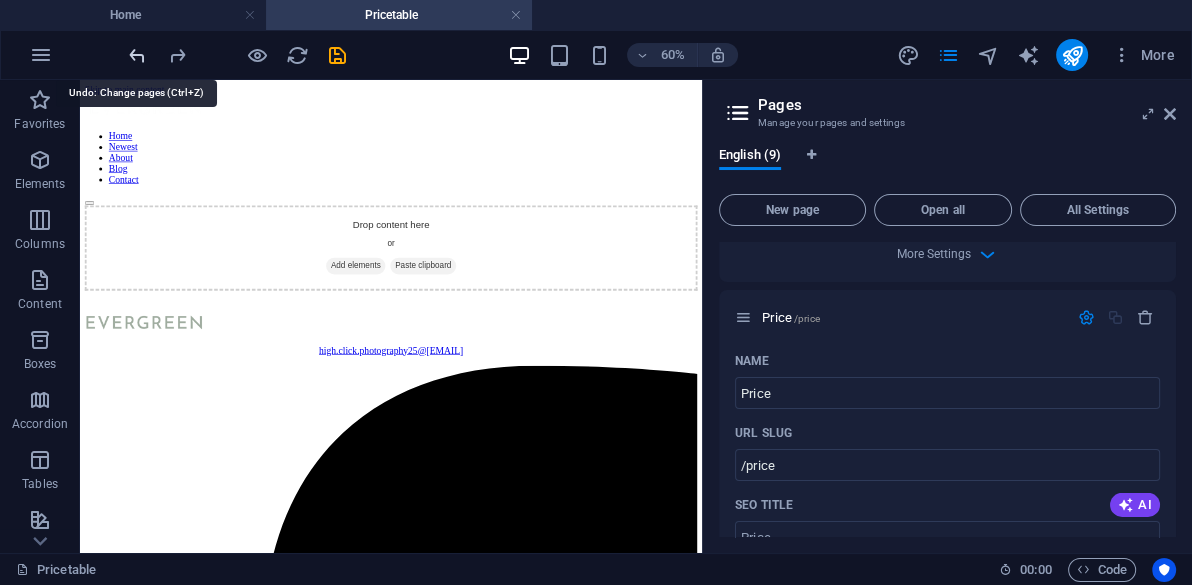click at bounding box center (137, 55) 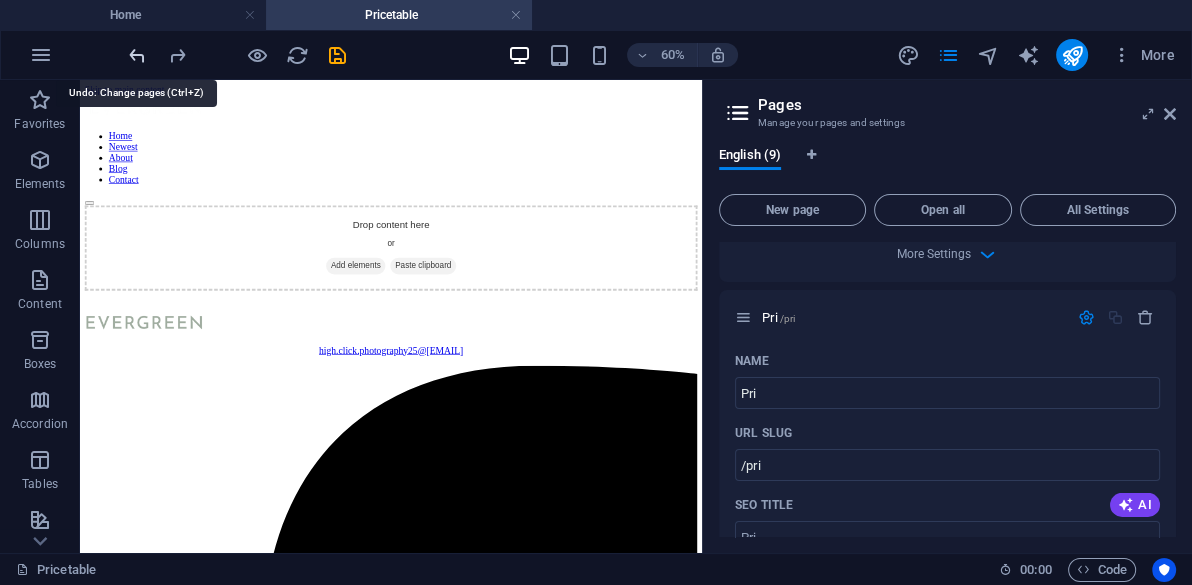click at bounding box center [137, 55] 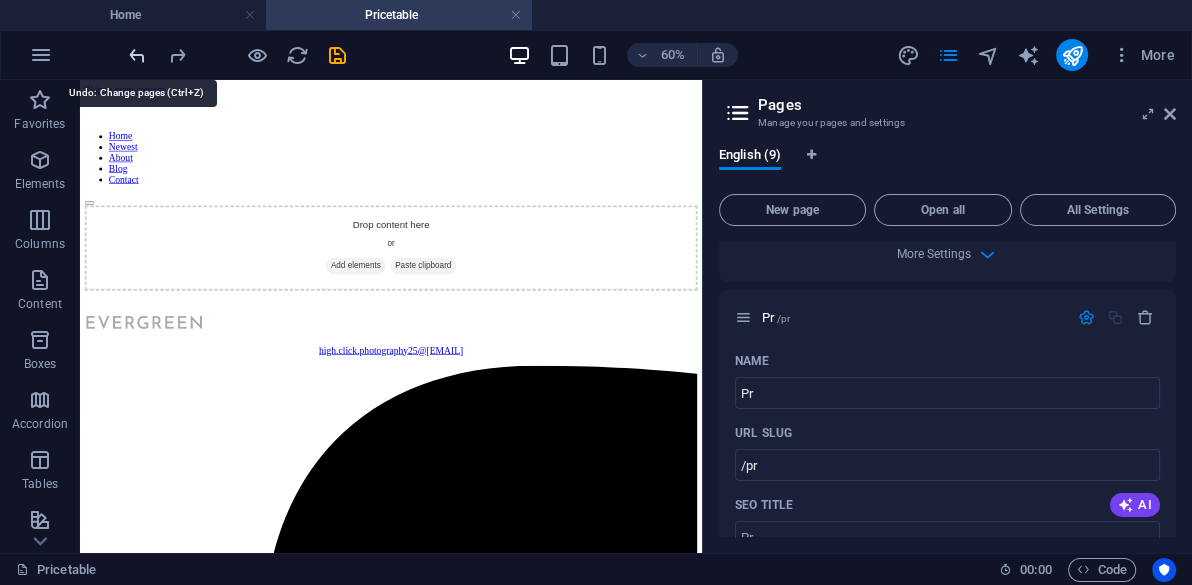 click at bounding box center [137, 55] 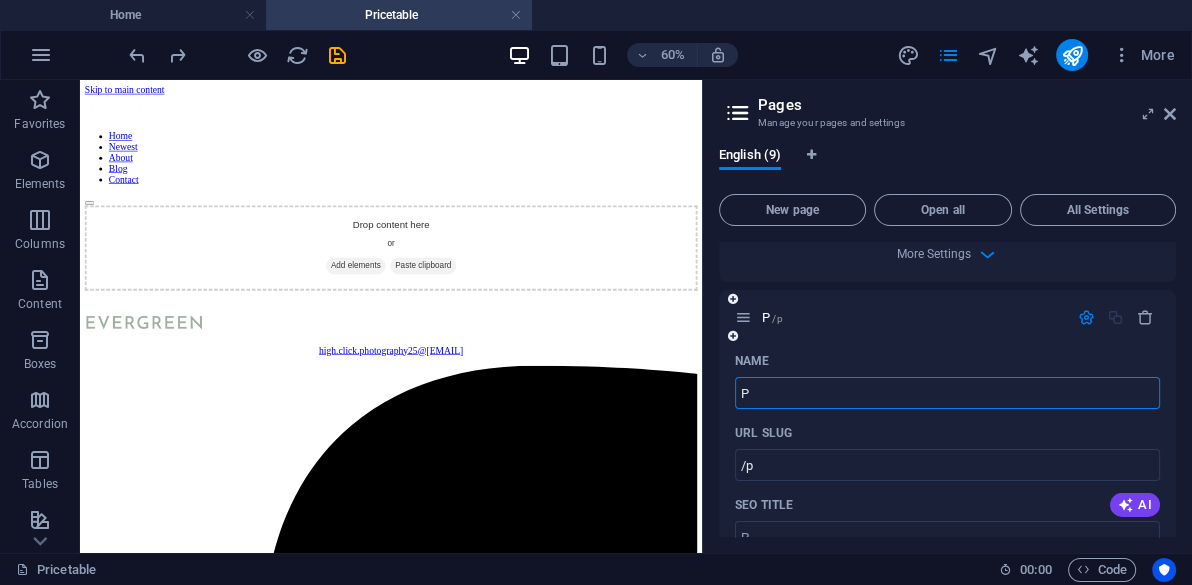 click on "P" at bounding box center (947, 393) 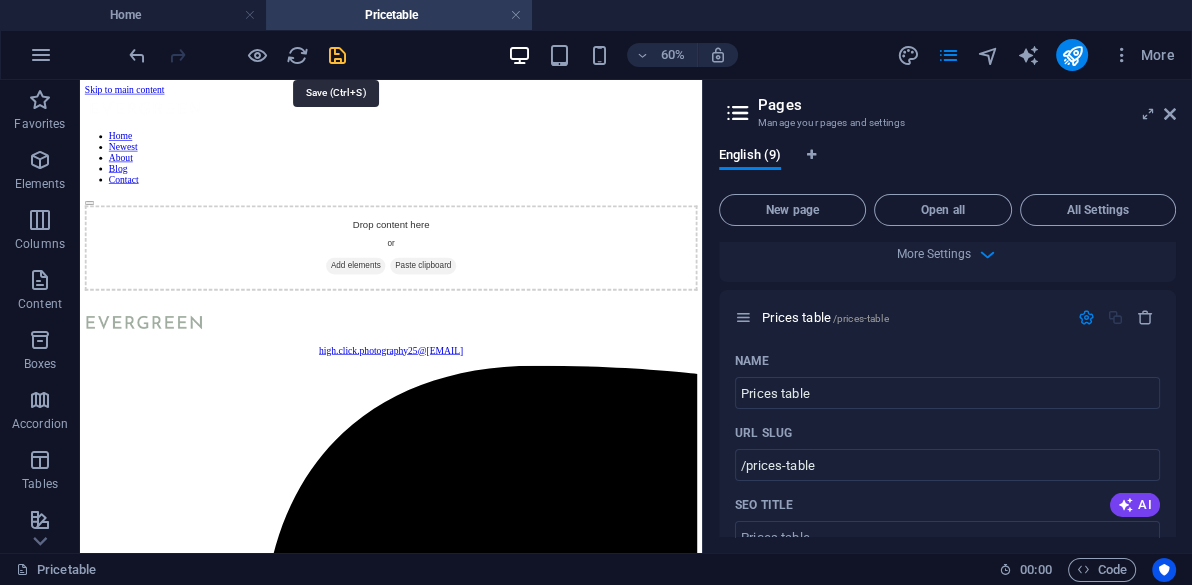 click at bounding box center [337, 55] 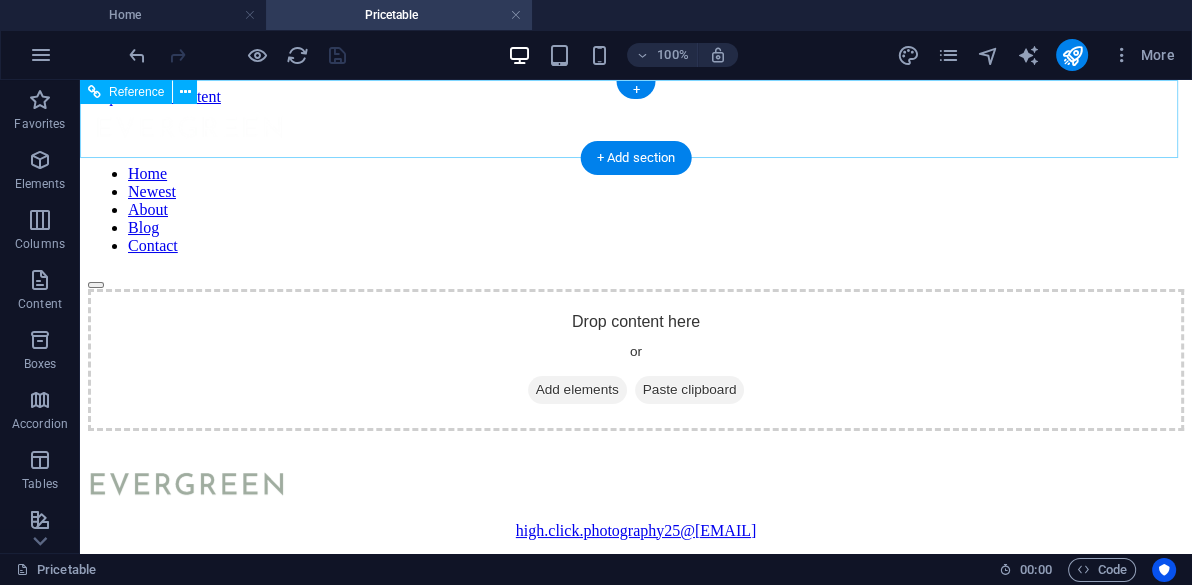click on "Home Newest About Blog Contact" at bounding box center [636, 210] 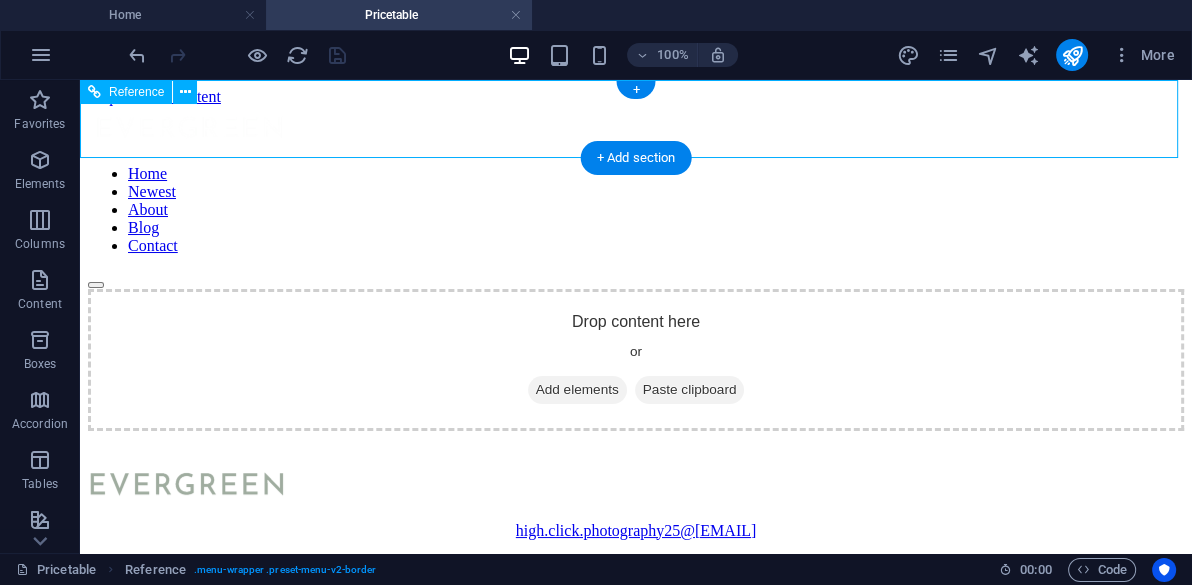 click on "Home Newest About Blog Contact" at bounding box center (636, 210) 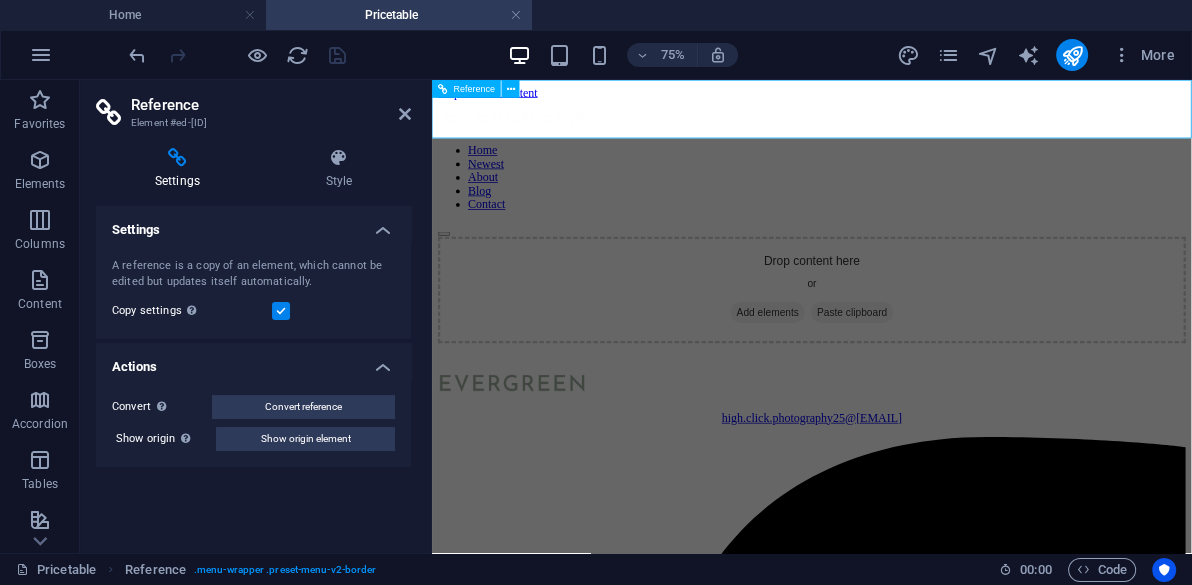 click on "Home Newest About Blog Contact" at bounding box center [938, 210] 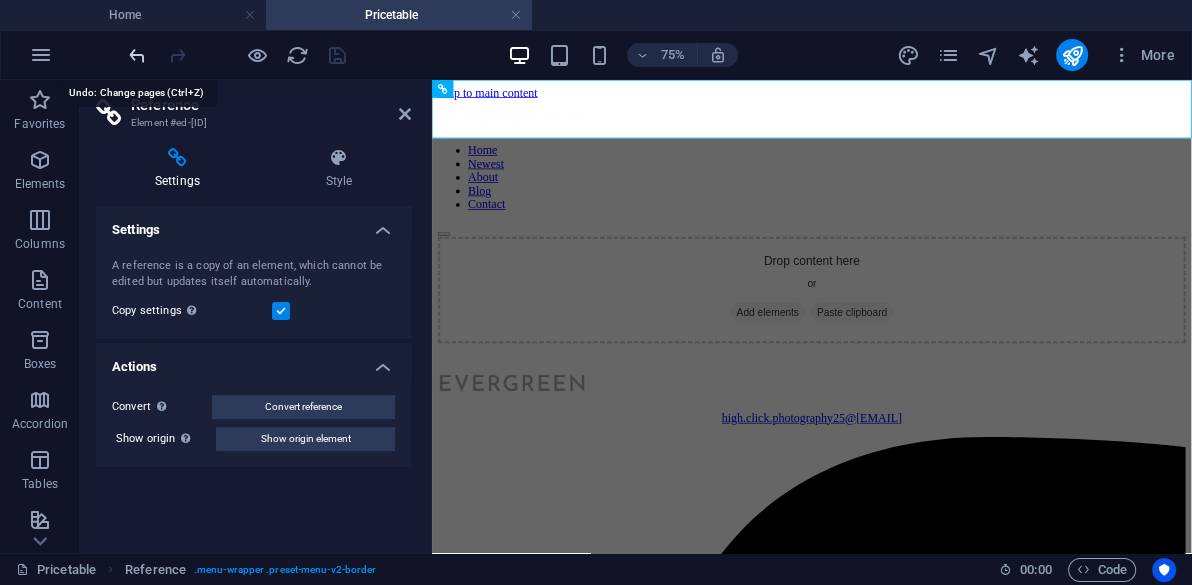 click at bounding box center [137, 55] 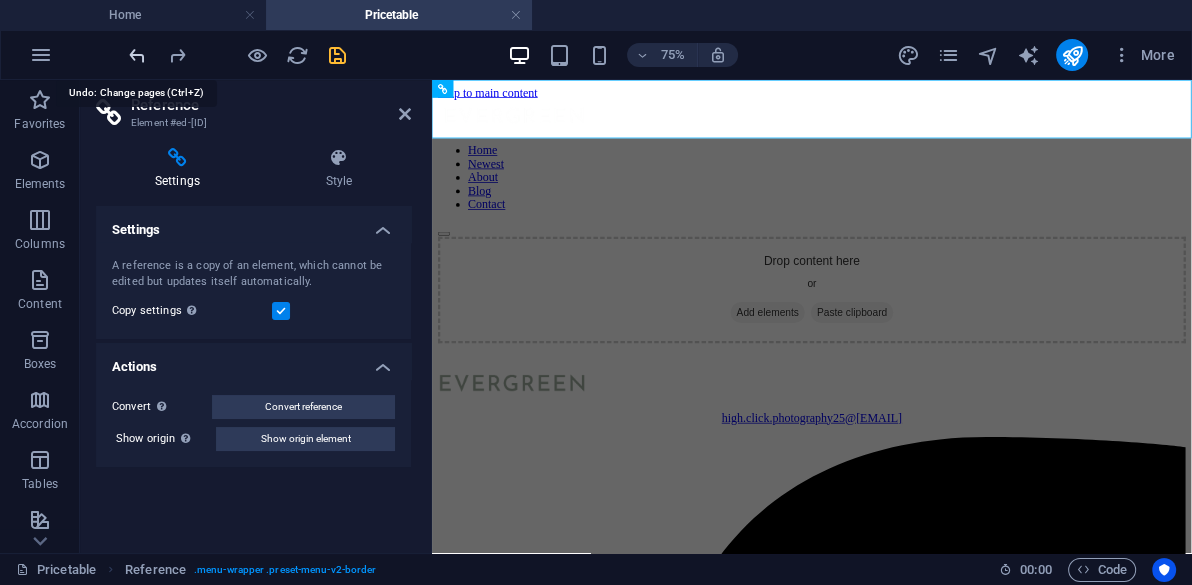 click at bounding box center [137, 55] 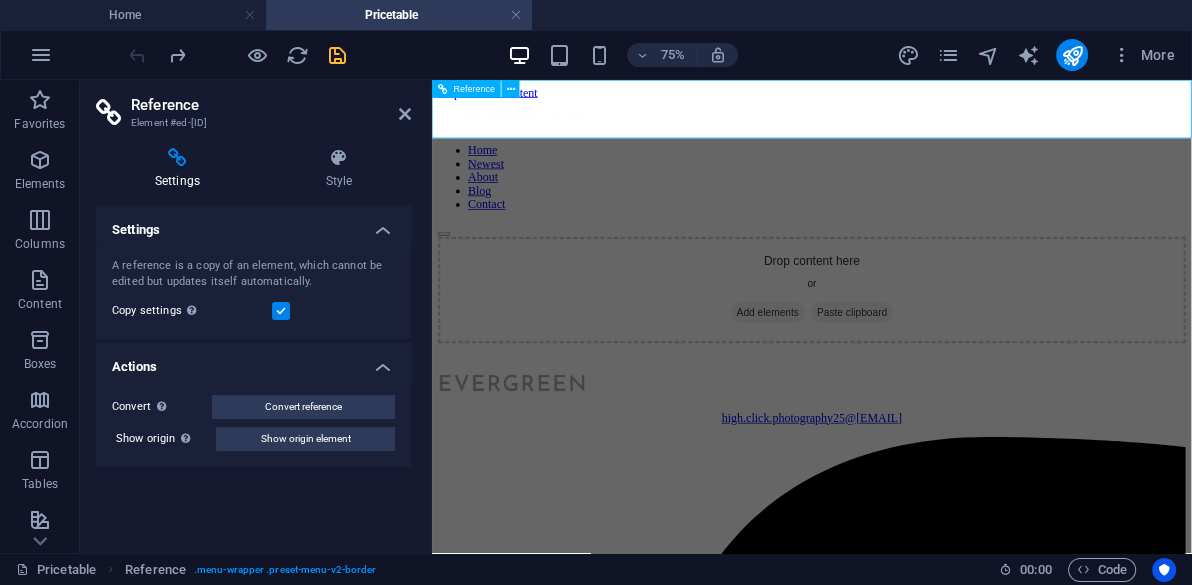 click on "Home Newest About Blog Contact" at bounding box center (938, 210) 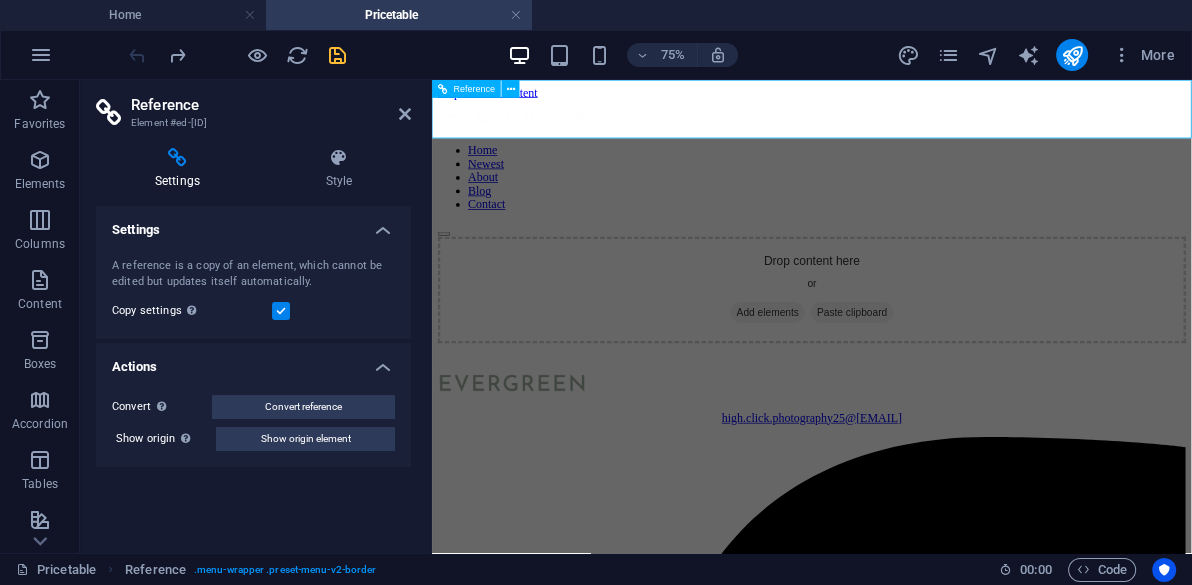 click on "Home Newest About Blog Contact" at bounding box center (938, 210) 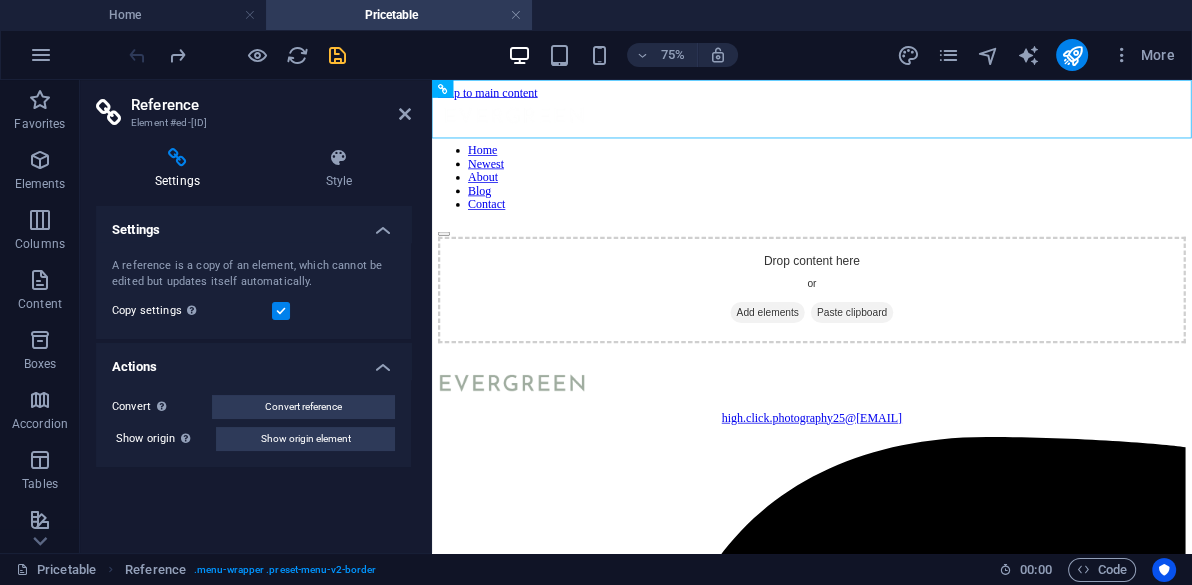 drag, startPoint x: 1115, startPoint y: 115, endPoint x: 298, endPoint y: 178, distance: 819.4254 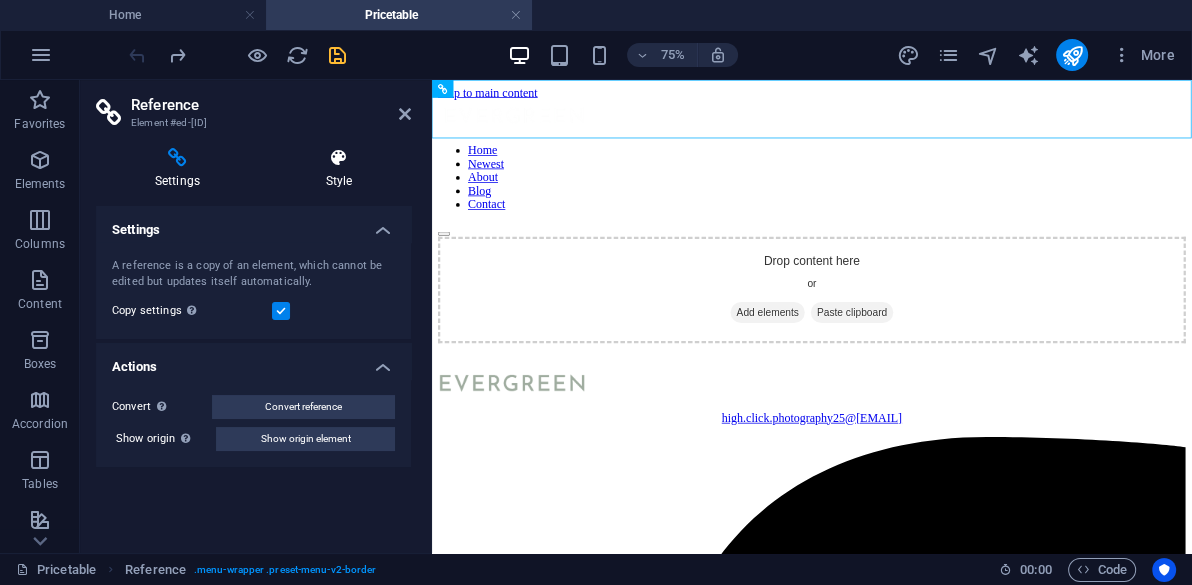 click at bounding box center [339, 158] 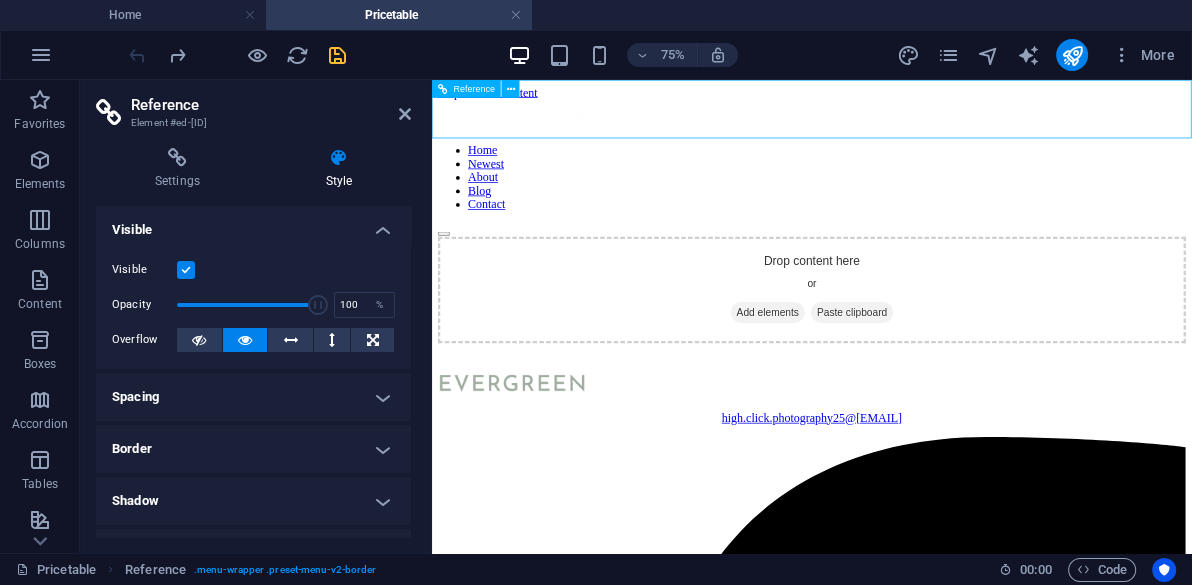 click on "Home Newest About Blog Contact" at bounding box center [938, 210] 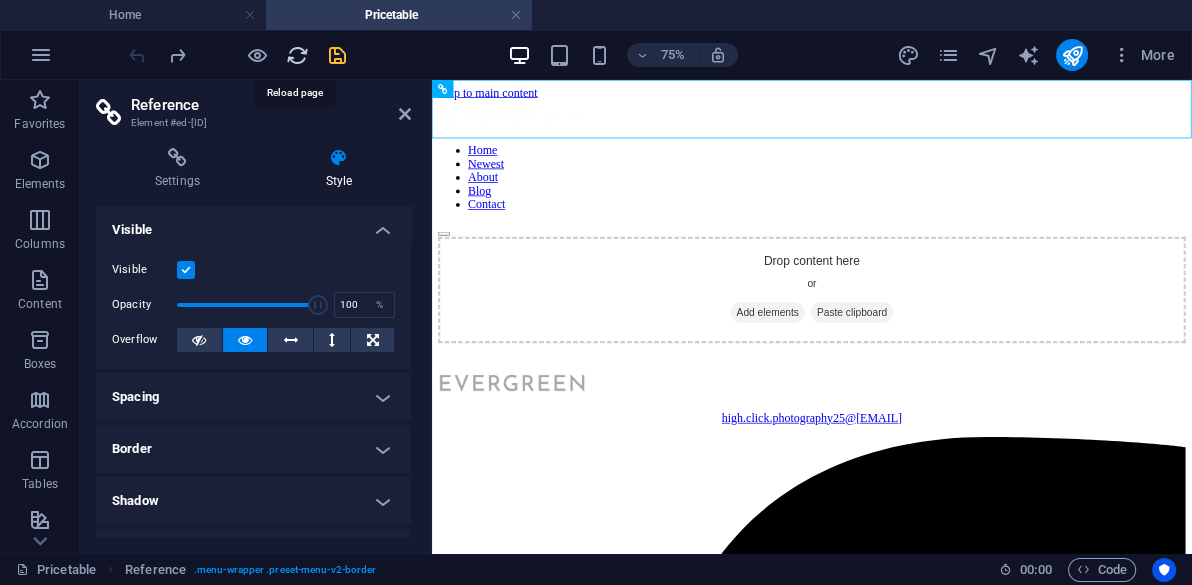 drag, startPoint x: 287, startPoint y: 54, endPoint x: 660, endPoint y: 38, distance: 373.34302 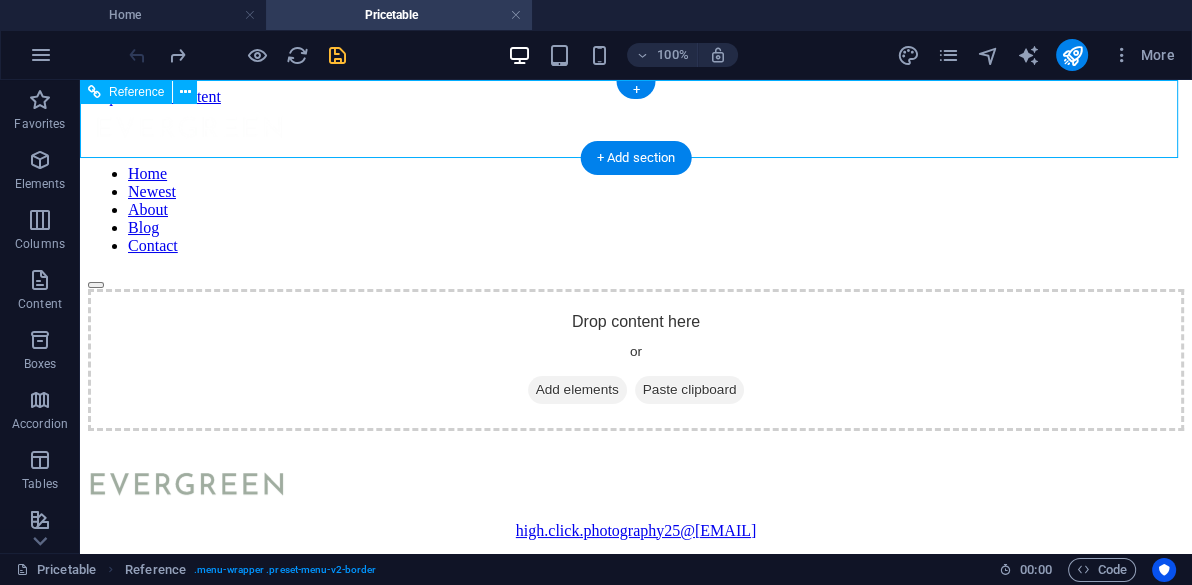 click on "Home Newest About Blog Contact" at bounding box center (636, 210) 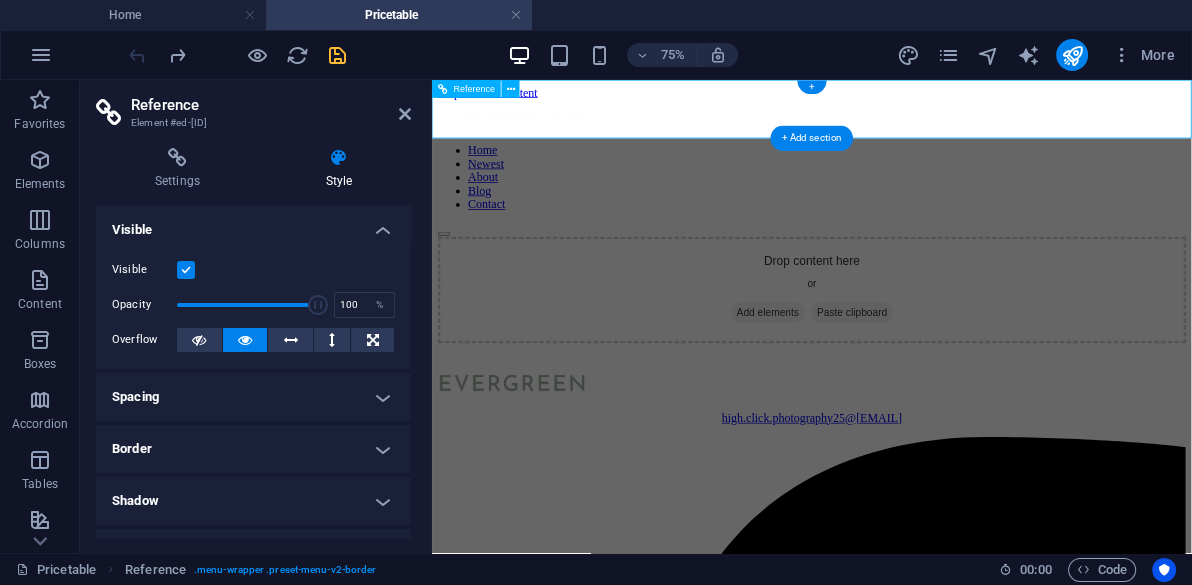 click on "Home Newest About Blog Contact" at bounding box center (938, 210) 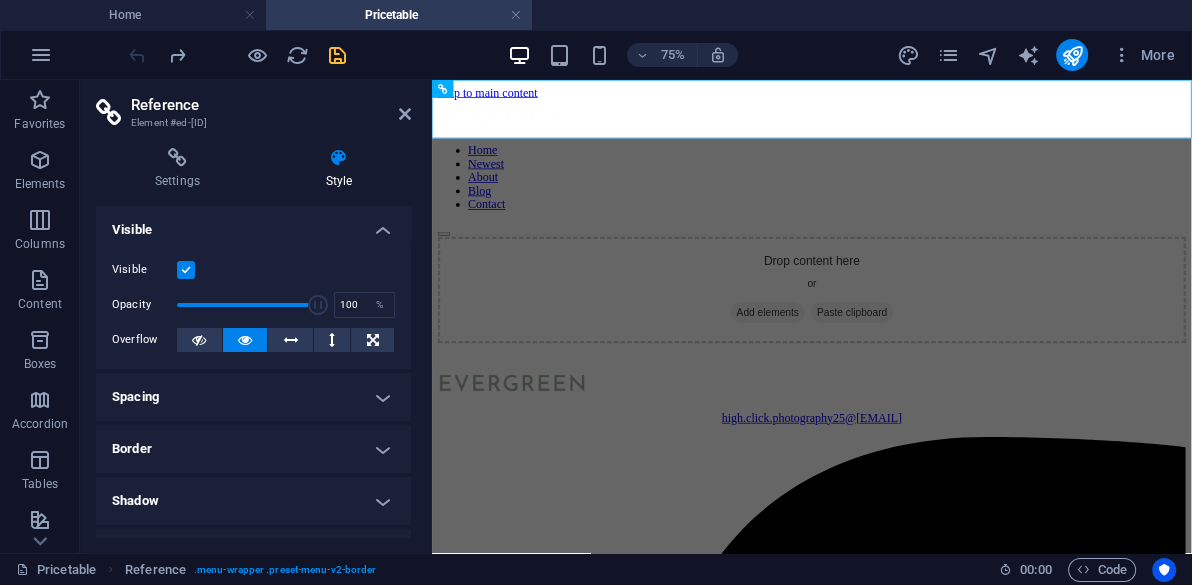 click on "Visible" at bounding box center [253, 224] 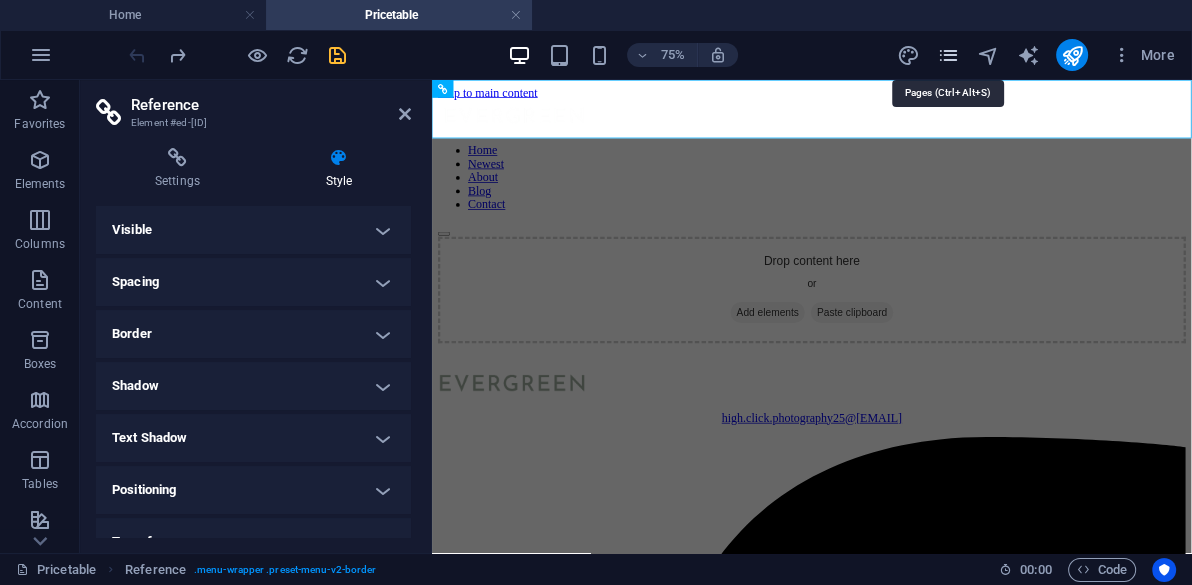 click at bounding box center [947, 55] 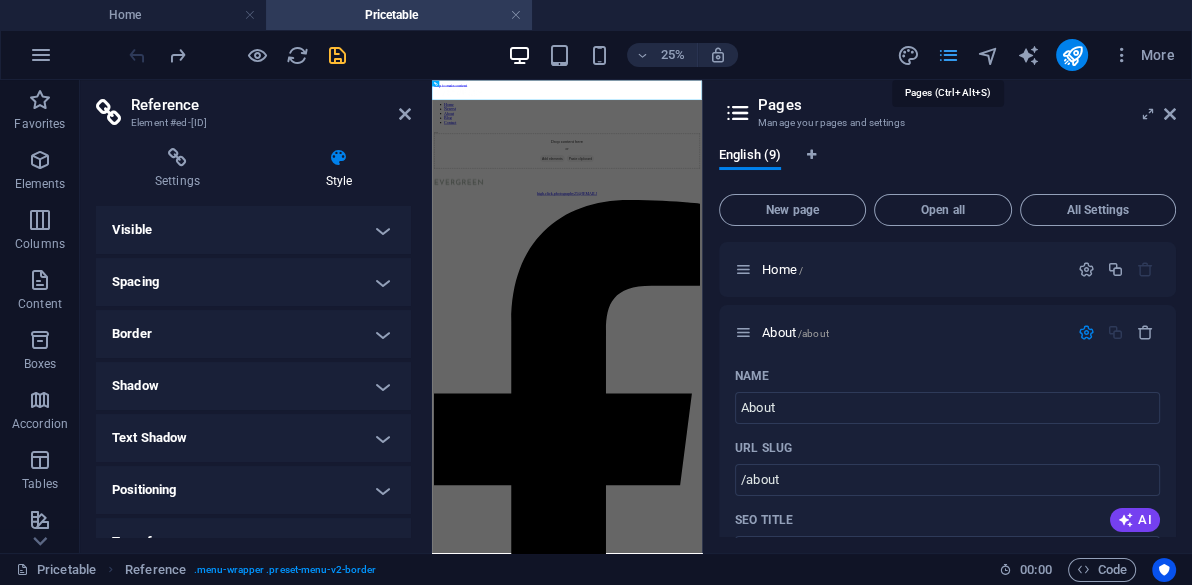 scroll, scrollTop: 5870, scrollLeft: 0, axis: vertical 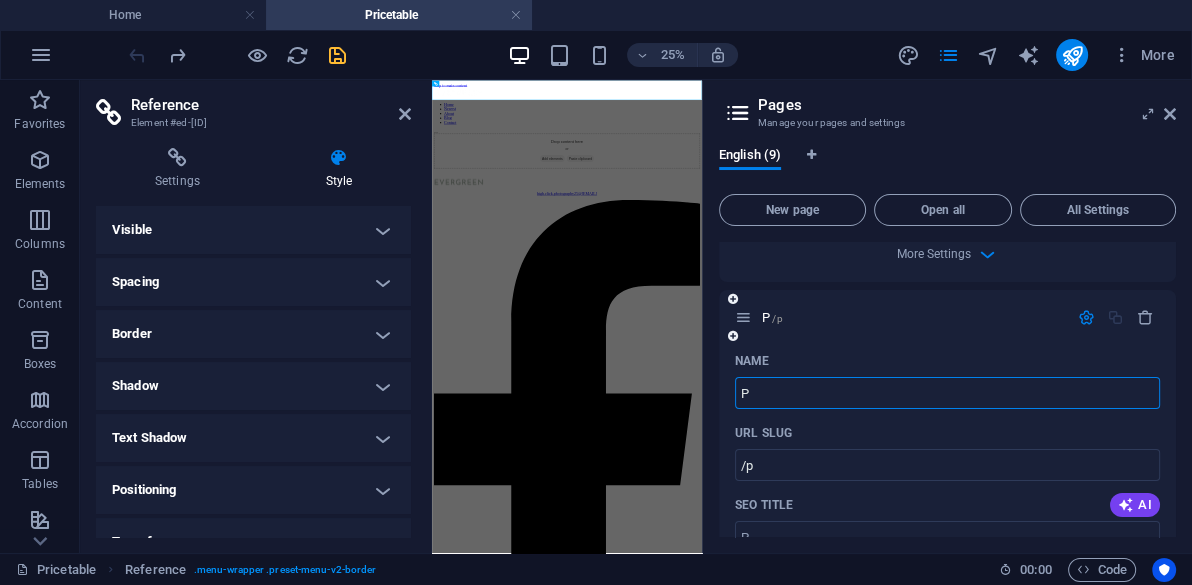 click on "P" at bounding box center (947, 393) 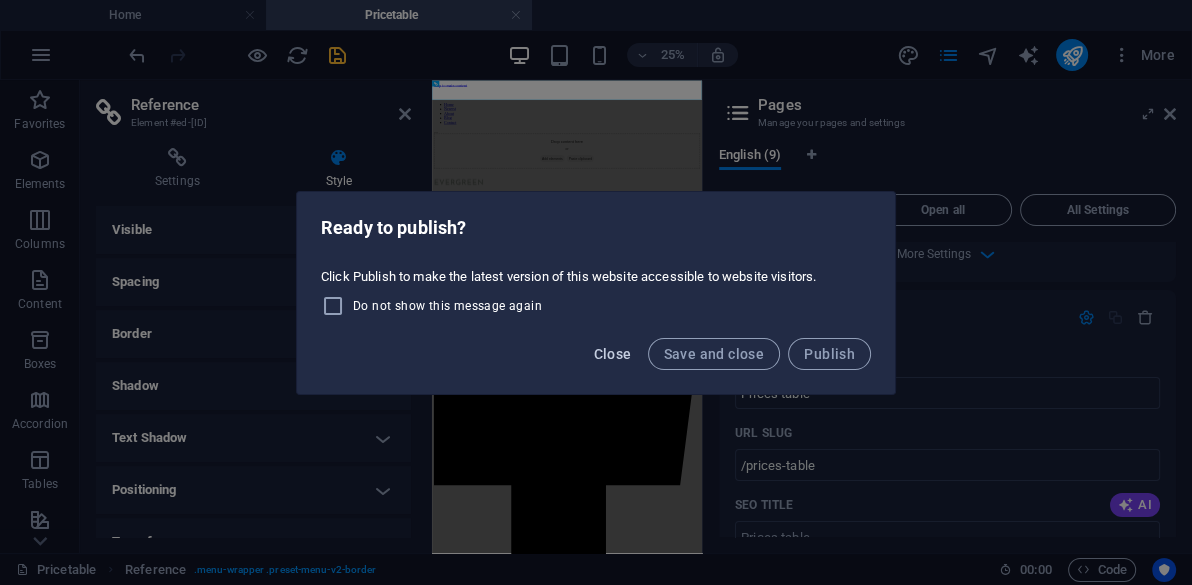 click on "Close" at bounding box center [613, 354] 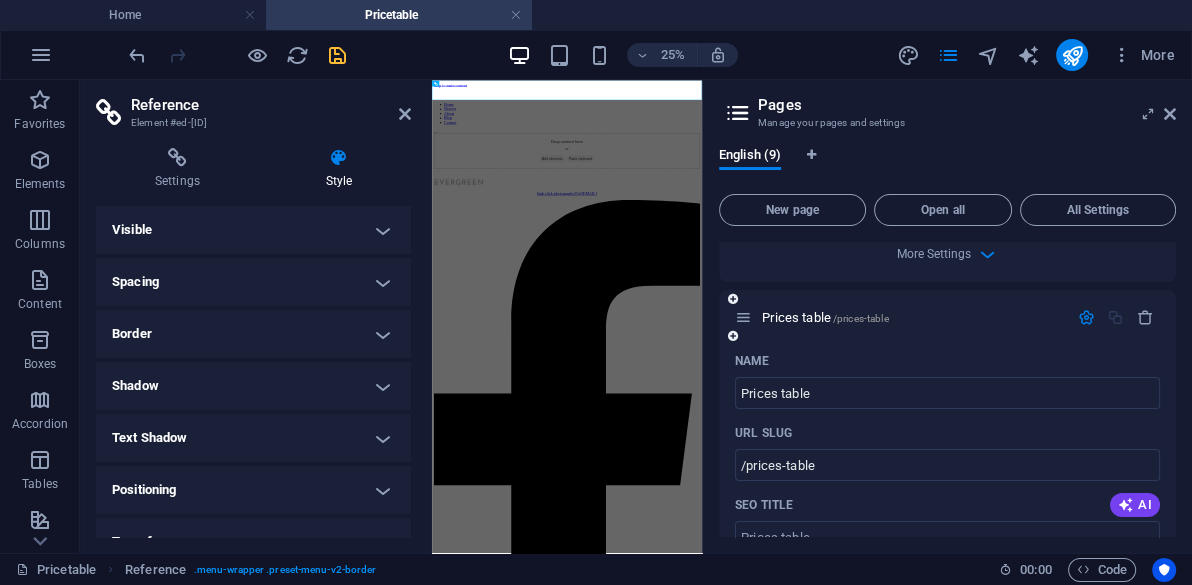 click on "Name Prices table ​ URL SLUG /prices-table ​ SEO Title AI ​ 368 / 580 Px SEO Description AI ​ 171 / 990 Px SEO Keywords AI ​ Settings Menu Noindex Preview Mobile Desktop www.example.com prices-table Prices table - highclickphotography.co.za highclickphotography.co.za Meta tags ​ Preview Image (Open Graph) Drag files here, click to choose files or select files from Files or our free stock photos & videos More Settings" at bounding box center [947, 731] 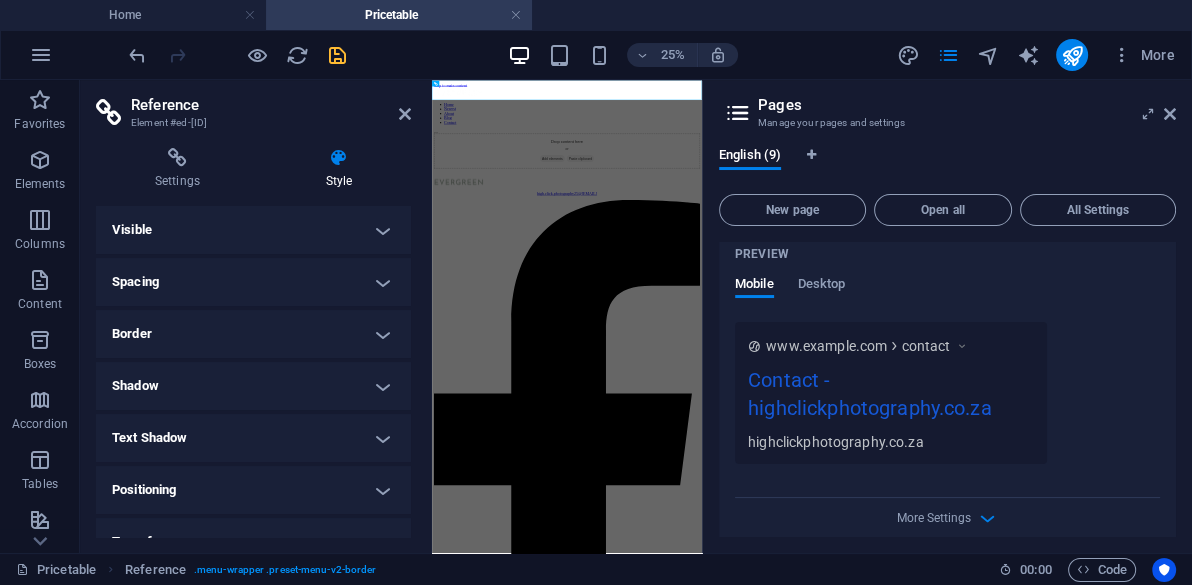scroll, scrollTop: 2250, scrollLeft: 0, axis: vertical 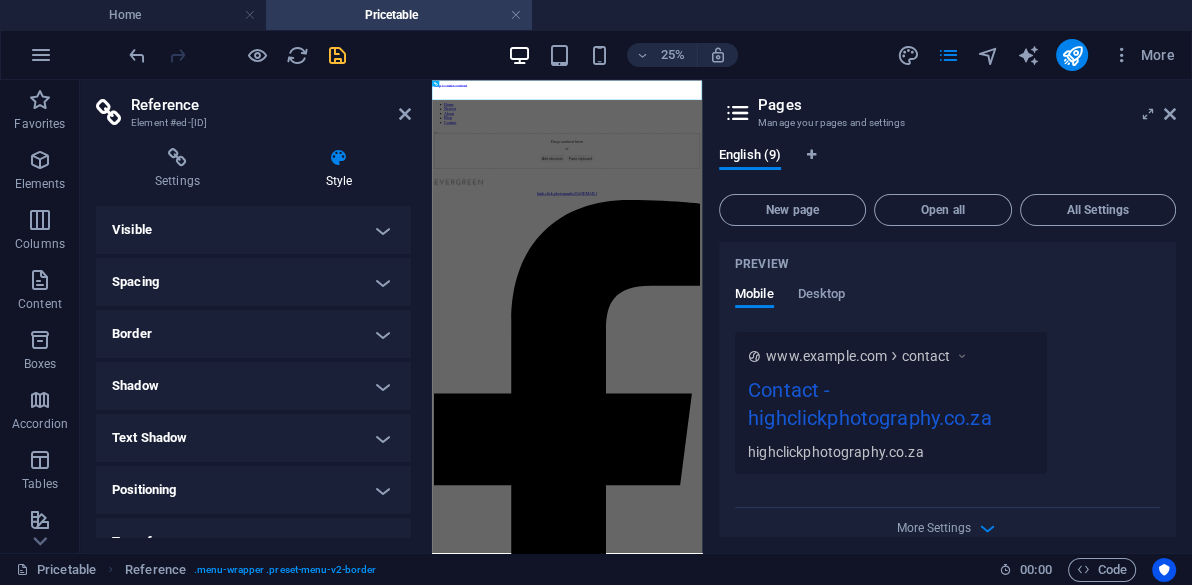 click on "Name Contact ​ URL SLUG /contact ​ SEO Title AI Contact ​ 331 / 580 Px SEO Description AI ​ 171 / 990 Px SEO Keywords AI ​ Settings Menu Noindex Preview Mobile Desktop www.example.com contact Contact - highclickphotography.co.za highclickphotography.co.za Meta tags ​ Preview Image (Open Graph) Drag files here, click to choose files or select files from Files or our free stock photos & videos More Settings" at bounding box center (947, 169) 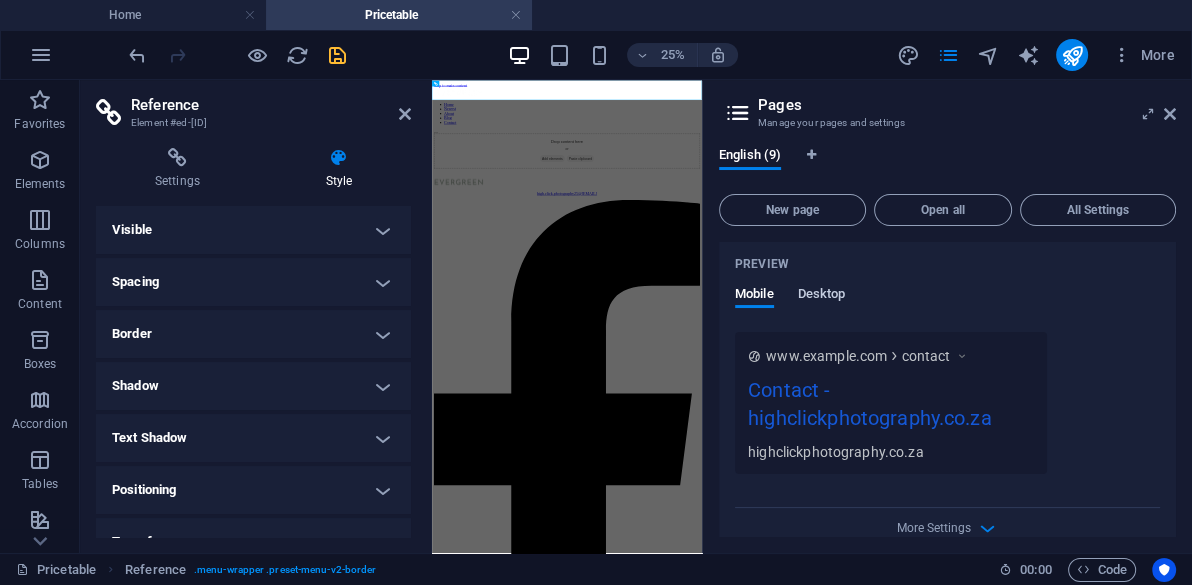 click on "Desktop" at bounding box center (822, 296) 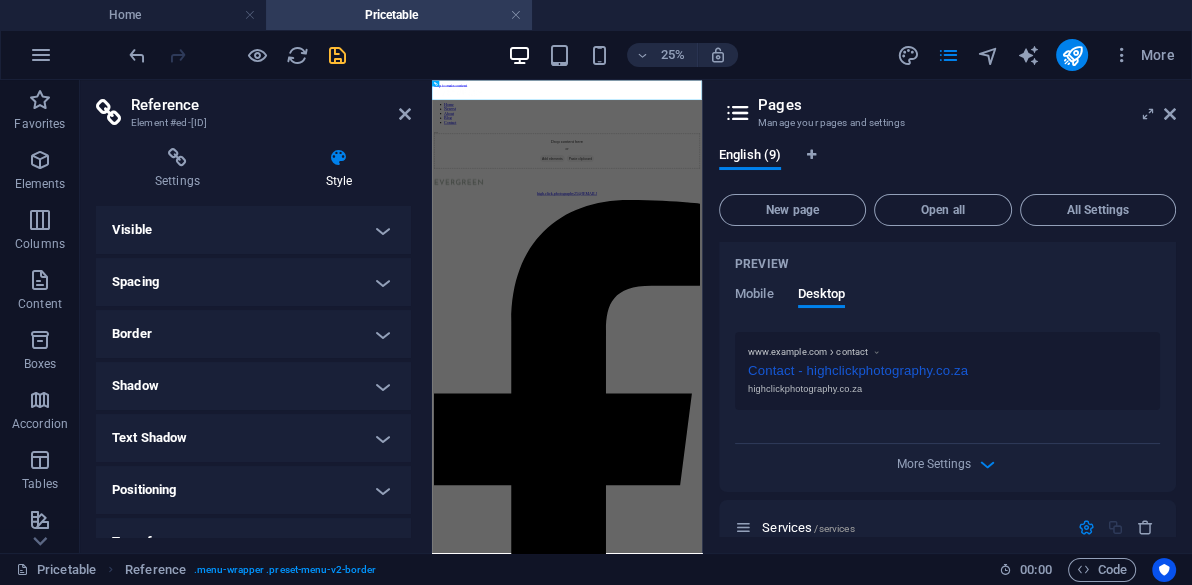 click on "Name Contact ​ URL SLUG /contact ​ SEO Title AI Contact ​ 331 / 580 Px SEO Description AI ​ 171 / 990 Px SEO Keywords AI ​ Settings Menu Noindex Preview Mobile Desktop www.example.com contact Contact - highclickphotography.co.za highclickphotography.co.za Meta tags ​ Preview Image (Open Graph) Drag files here, click to choose files or select files from Files or our free stock photos & videos More Settings" at bounding box center [947, 137] 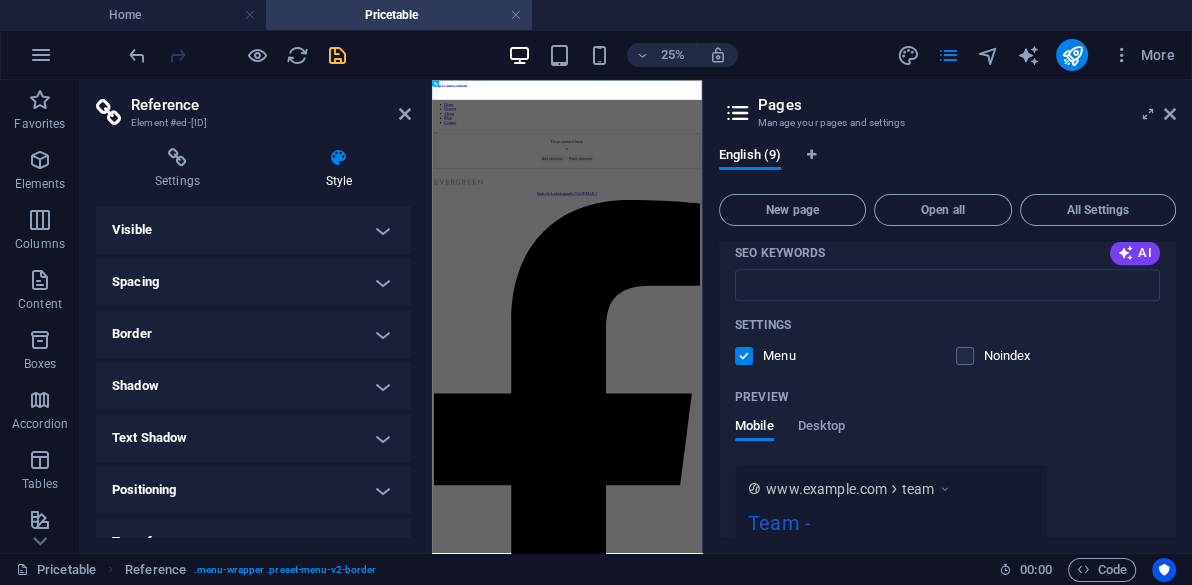 scroll, scrollTop: 1216, scrollLeft: 0, axis: vertical 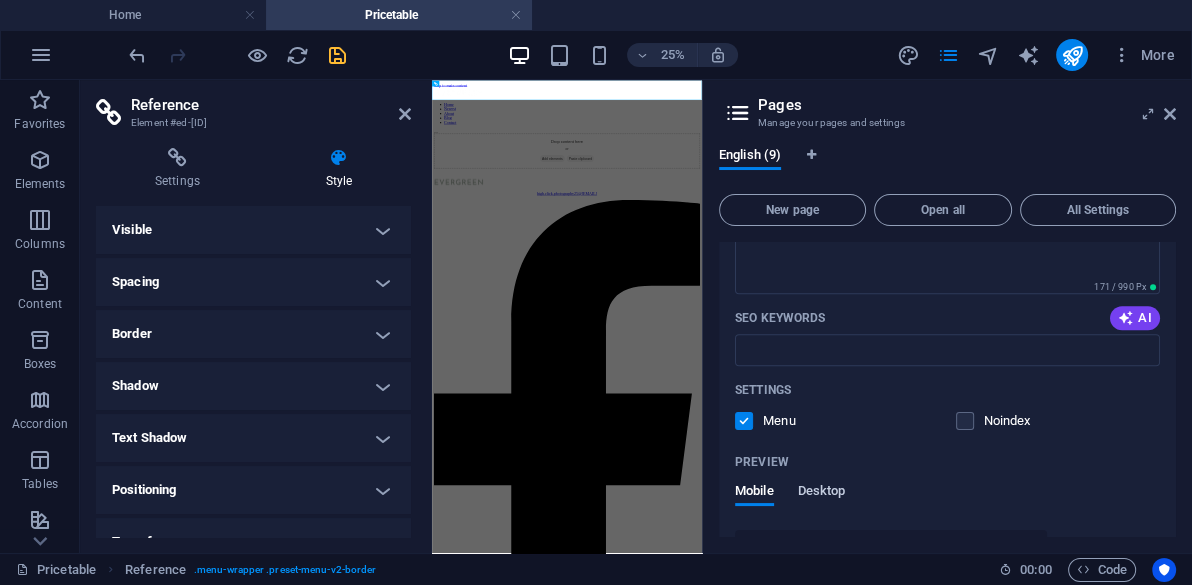 click on "Desktop" at bounding box center [822, 493] 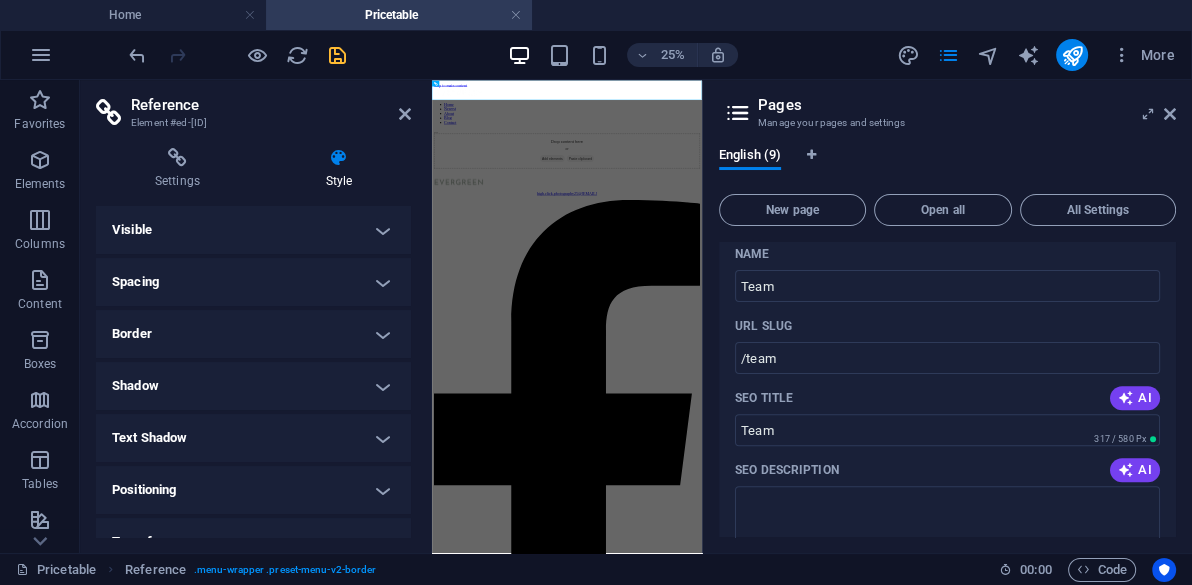 scroll, scrollTop: 700, scrollLeft: 0, axis: vertical 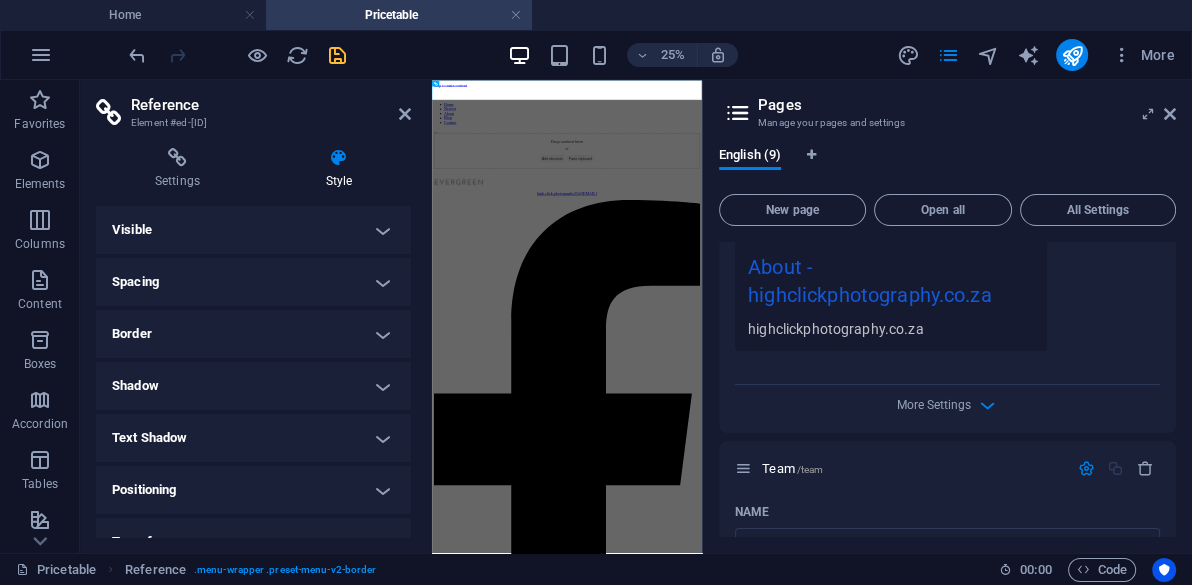 click on "Name About ​ URL SLUG /about ​ SEO Title AI About ​ 320 / 580 Px SEO Description AI ​ 171 / 990 Px SEO Keywords AI ​ Settings Menu Noindex Preview Mobile Desktop www.example.com about About  - highclickphotography.co.za highclickphotography.co.za Meta tags ​ Preview Image (Open Graph) Drag files here, click to choose files or select files from Files or our free stock photos & videos More Settings" at bounding box center [947, 46] 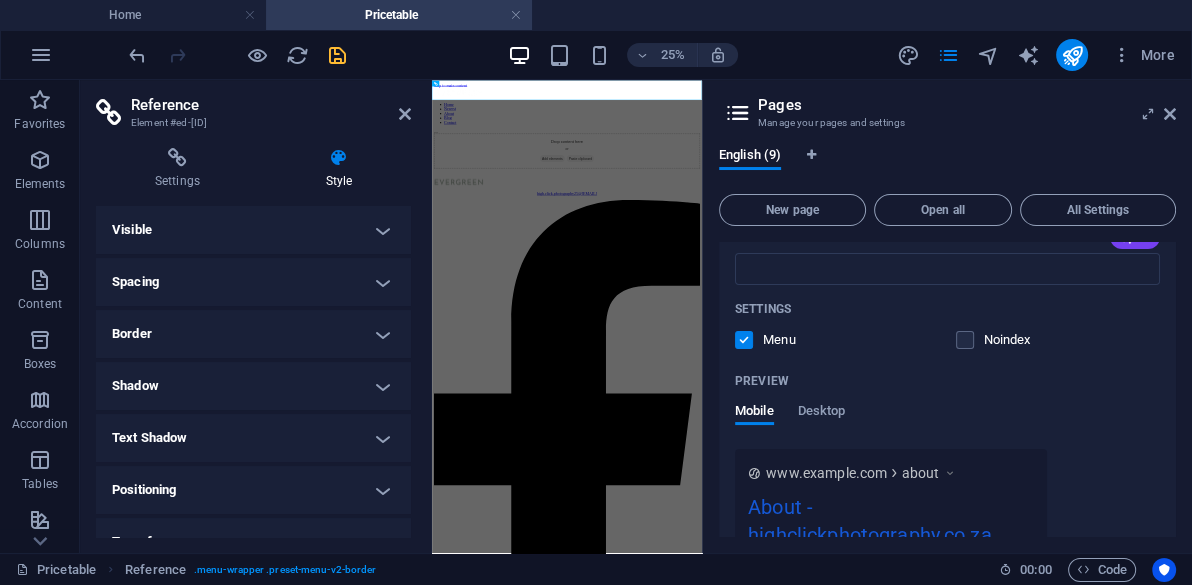 scroll, scrollTop: 440, scrollLeft: 0, axis: vertical 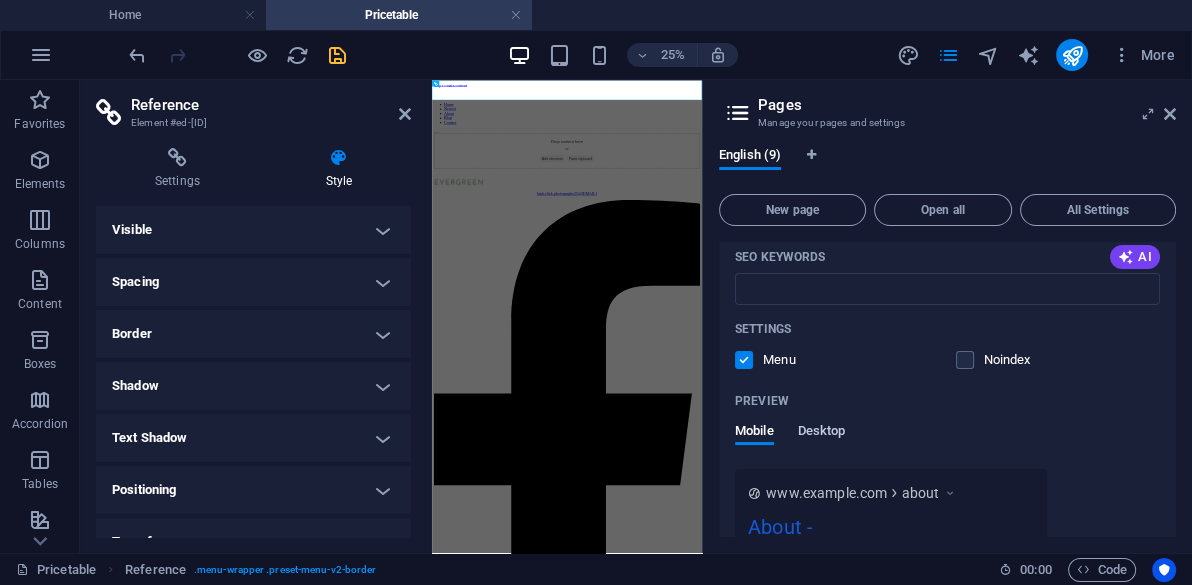 click on "Desktop" at bounding box center [822, 433] 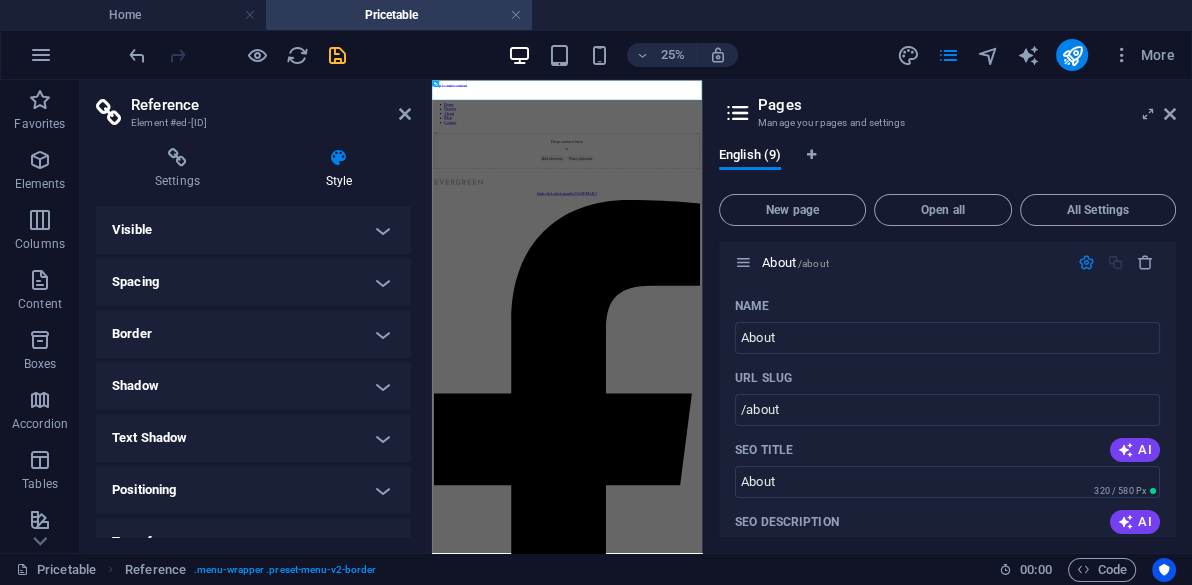 scroll, scrollTop: 0, scrollLeft: 0, axis: both 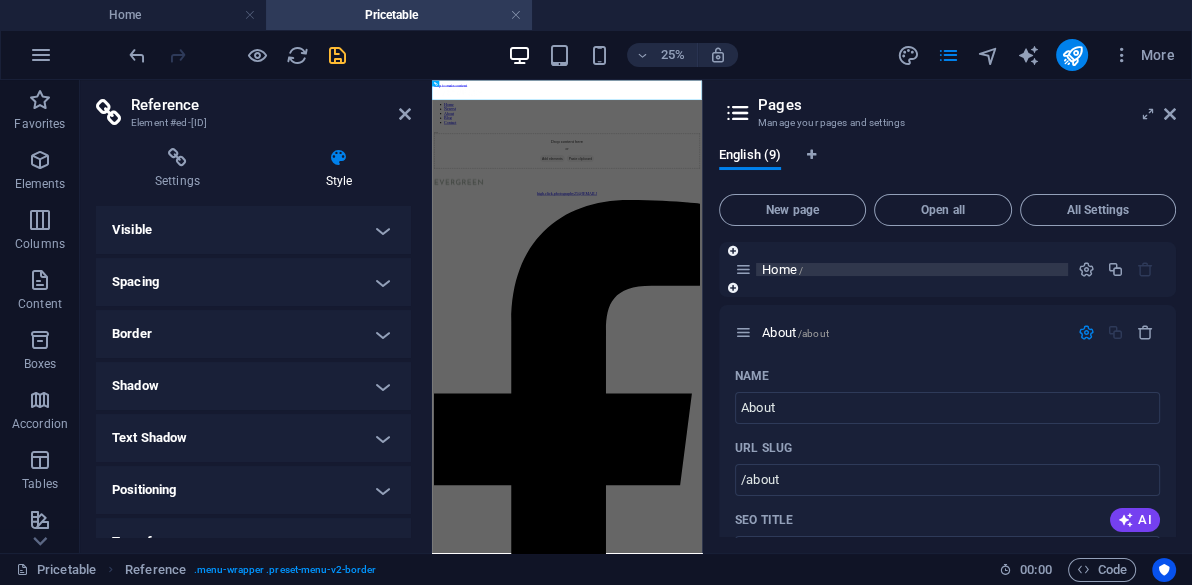 click on "Home /" at bounding box center [782, 269] 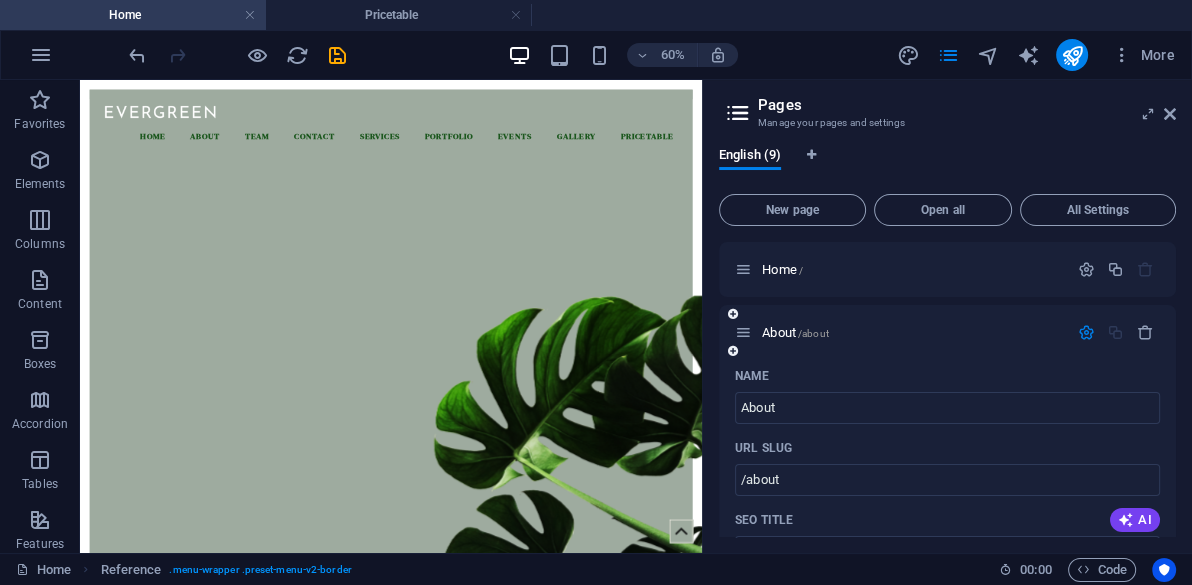 click at bounding box center [1086, 332] 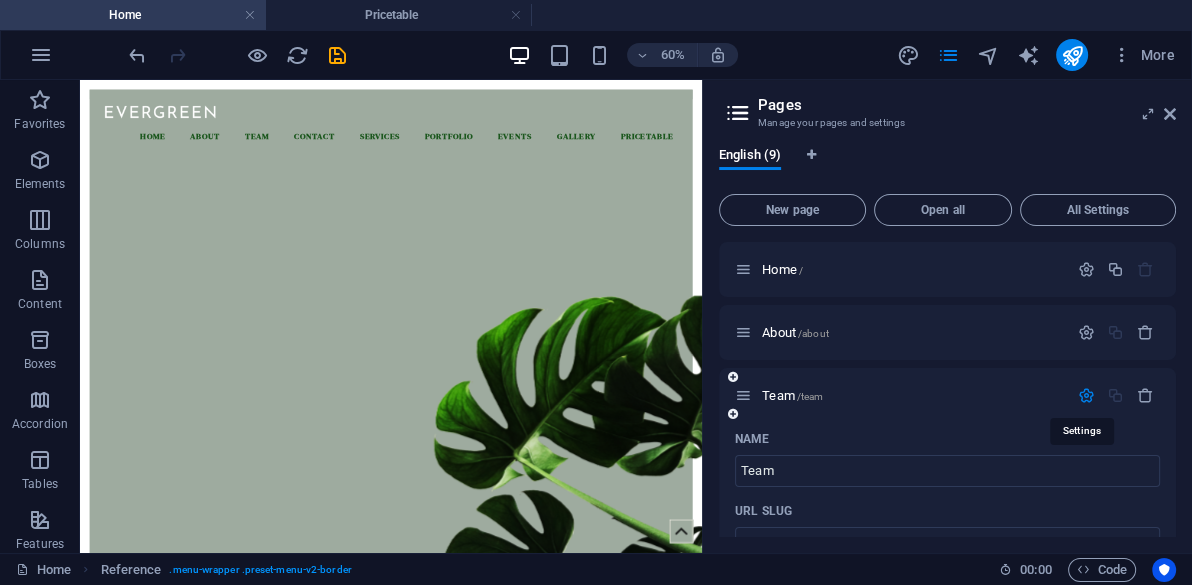click at bounding box center [1086, 395] 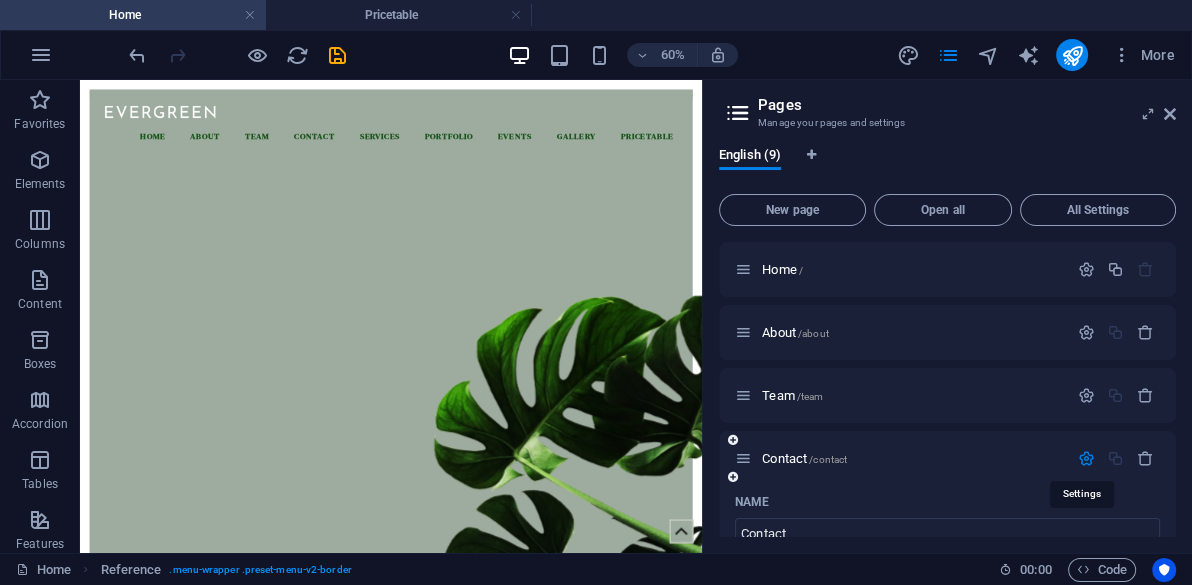 click at bounding box center (1086, 458) 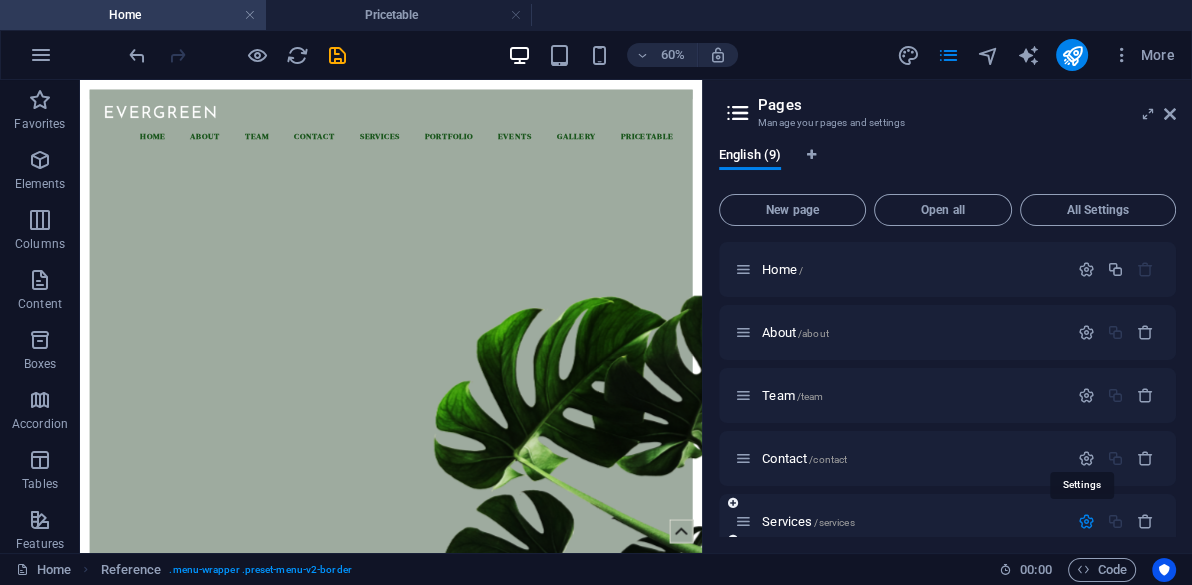 click at bounding box center [1086, 521] 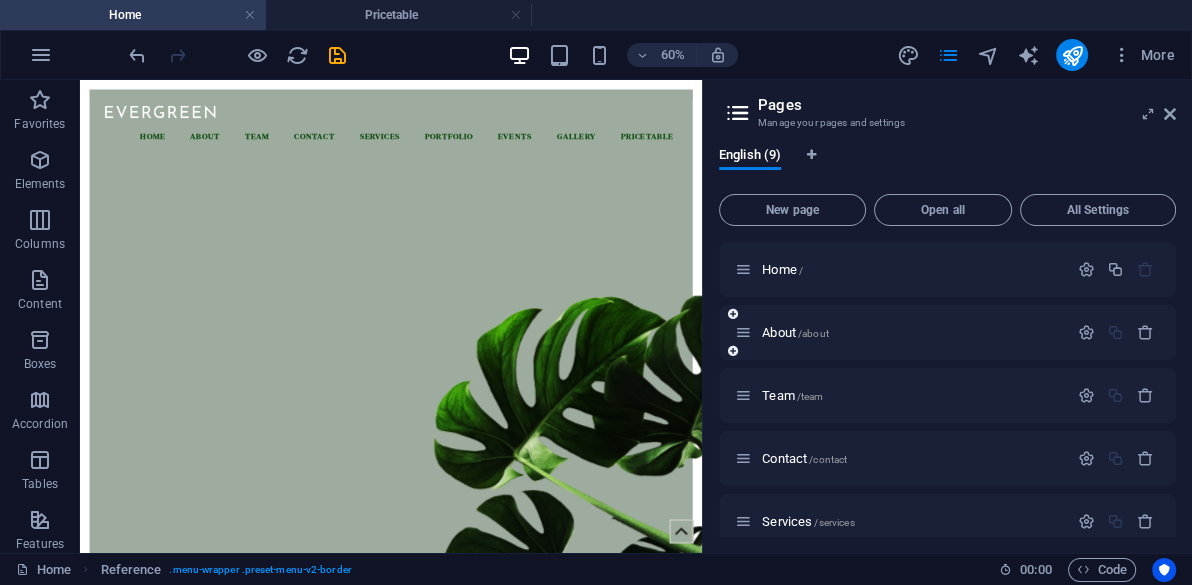 click on "About  /about" at bounding box center (947, 332) 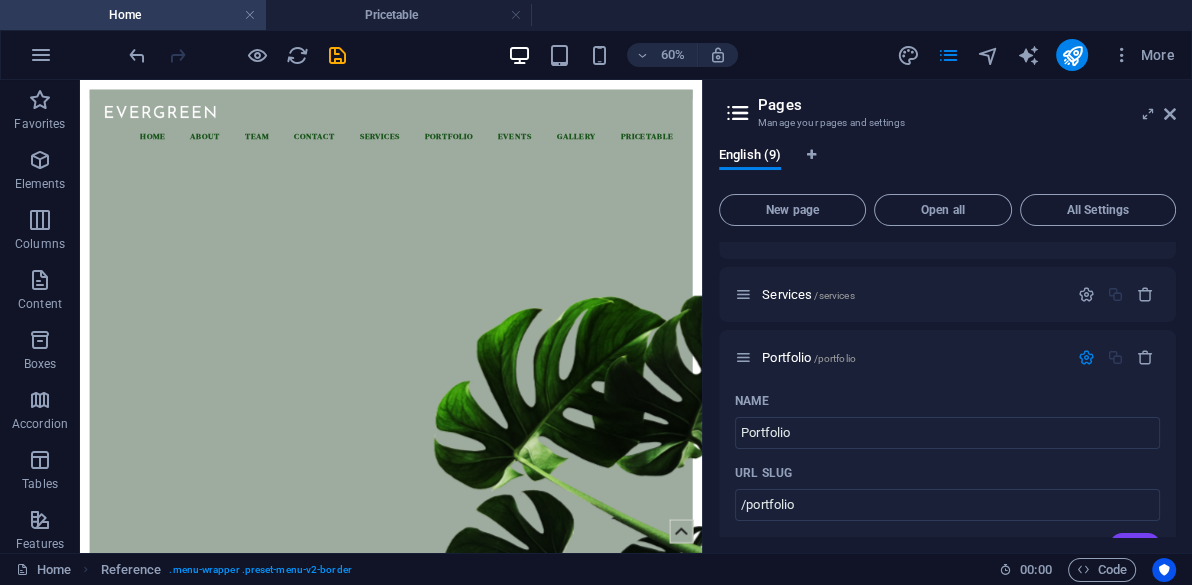 scroll, scrollTop: 258, scrollLeft: 0, axis: vertical 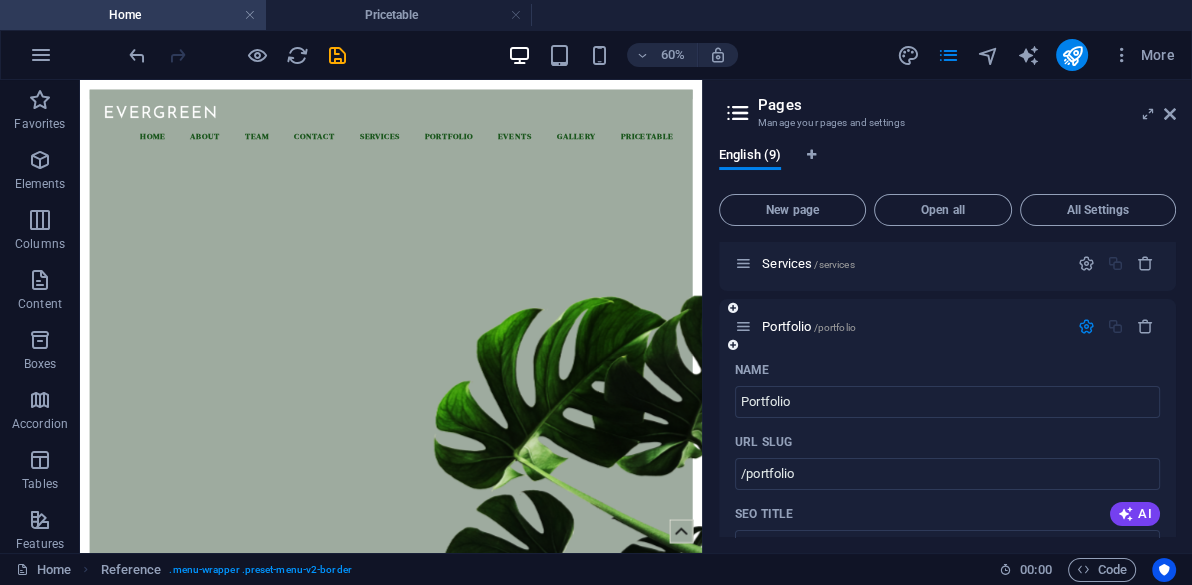click at bounding box center (1086, 326) 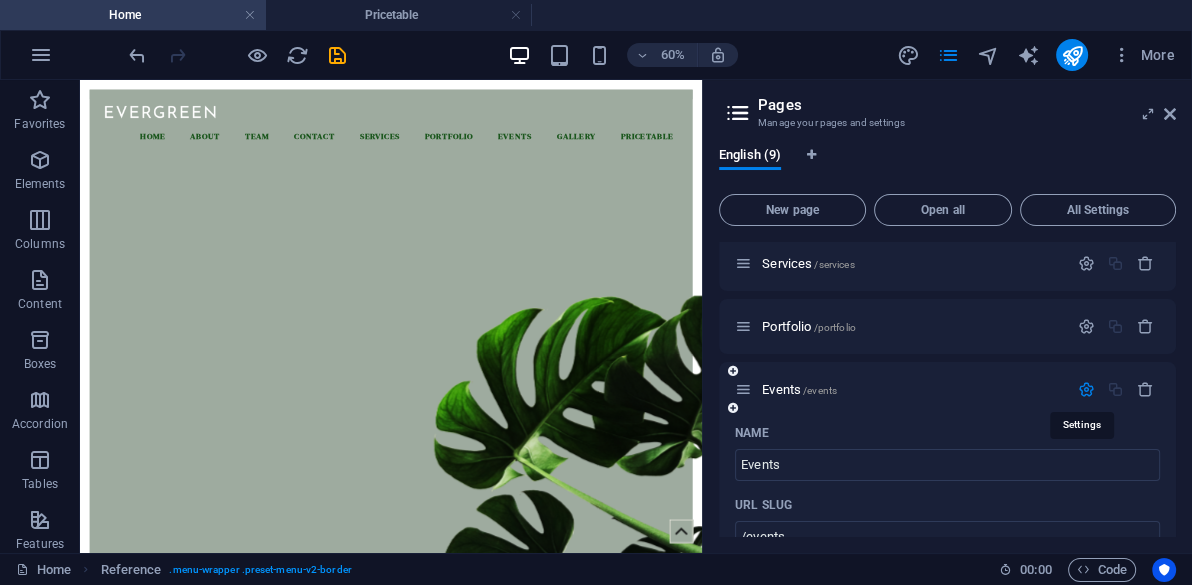 click at bounding box center [1086, 389] 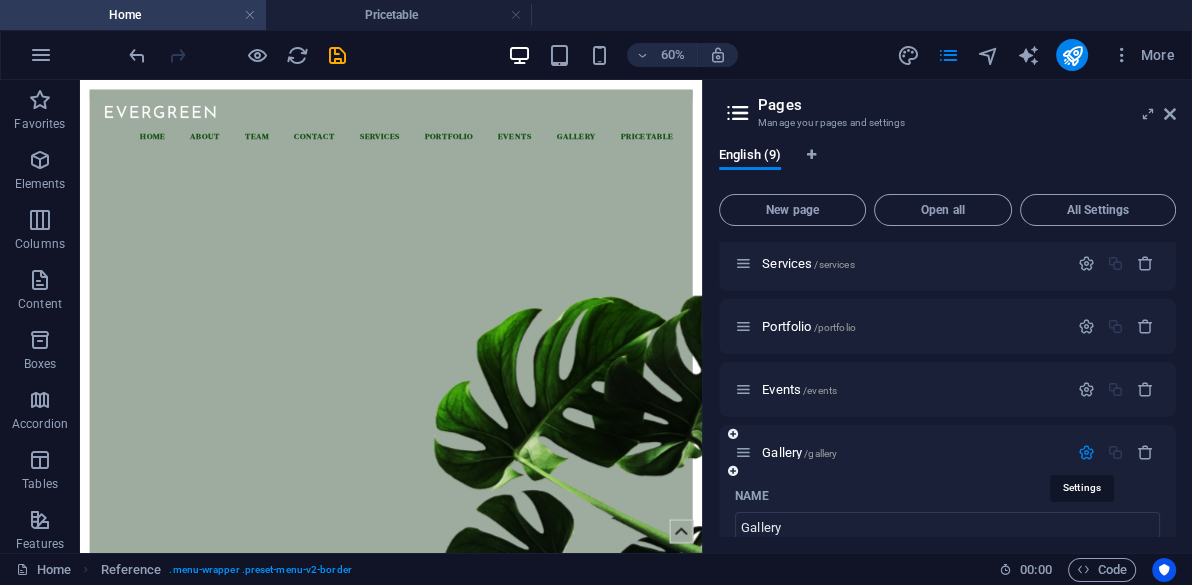 click at bounding box center (1086, 452) 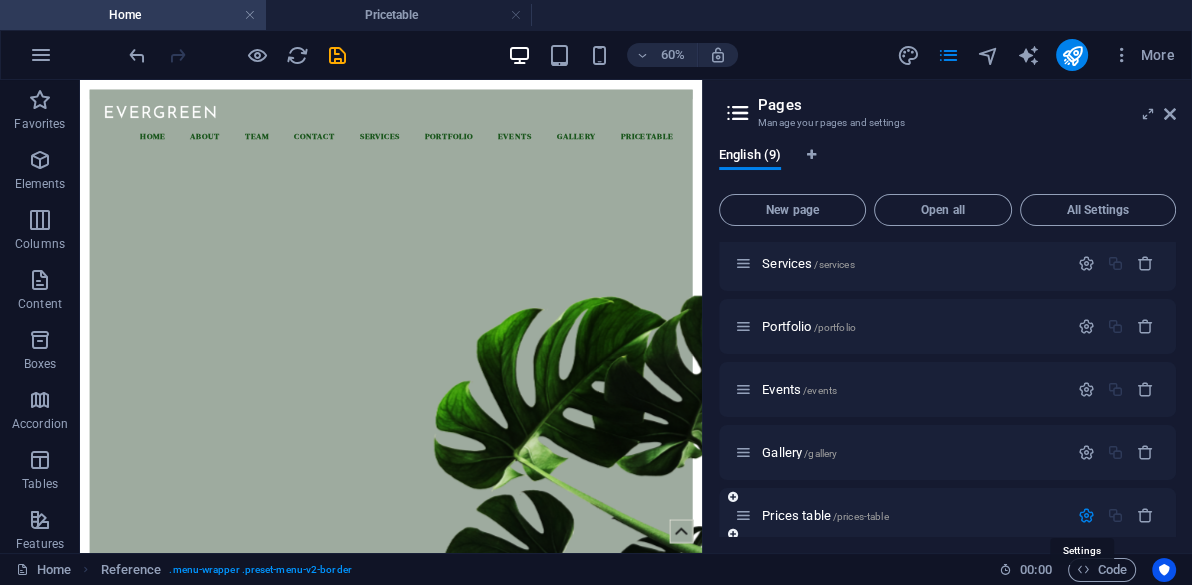 click at bounding box center (1086, 515) 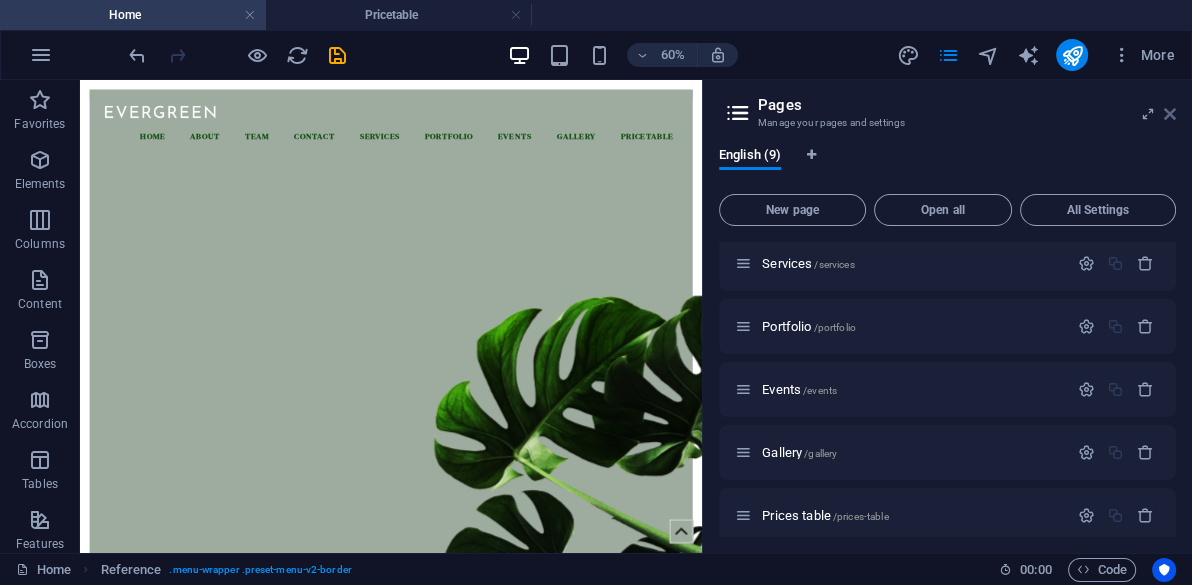click at bounding box center (1170, 114) 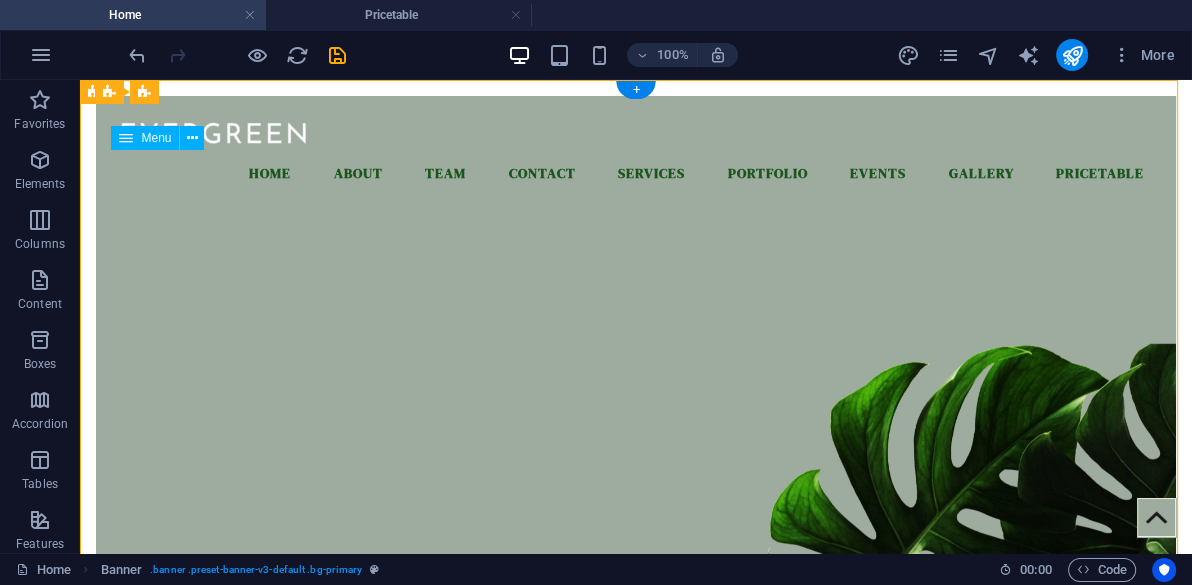 drag, startPoint x: 800, startPoint y: 162, endPoint x: 658, endPoint y: 153, distance: 142.28493 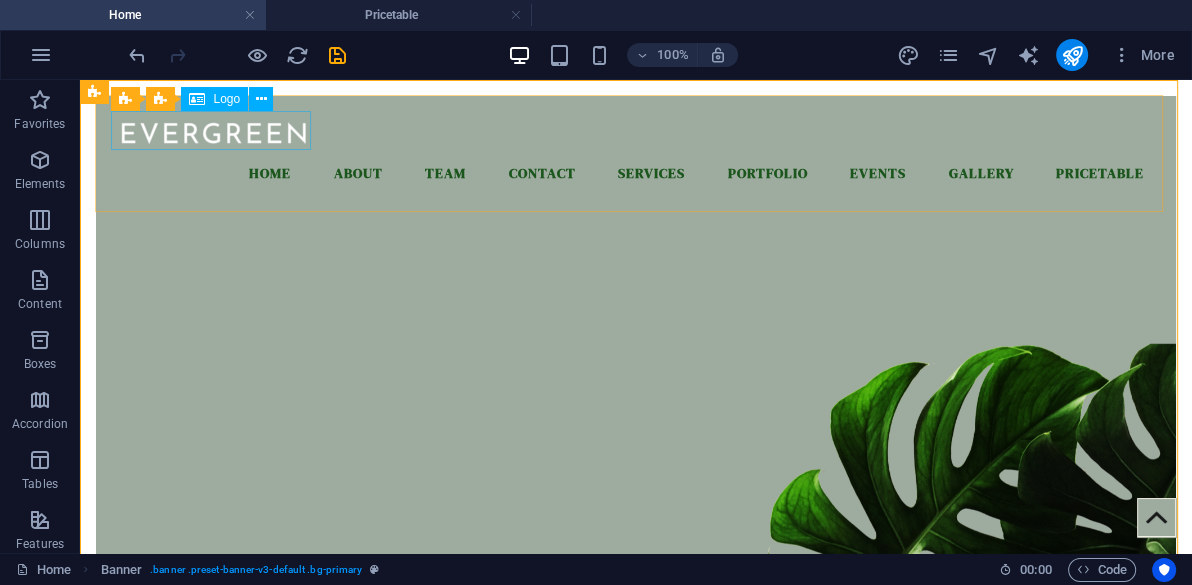 click on "Logo" at bounding box center (226, 99) 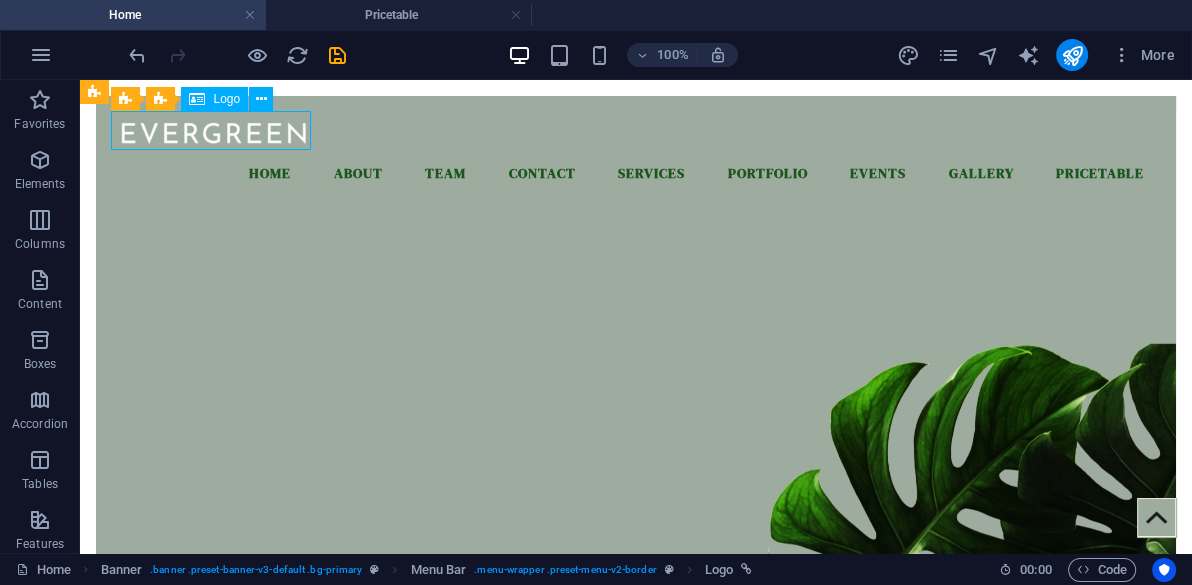 click on "Logo" at bounding box center [226, 99] 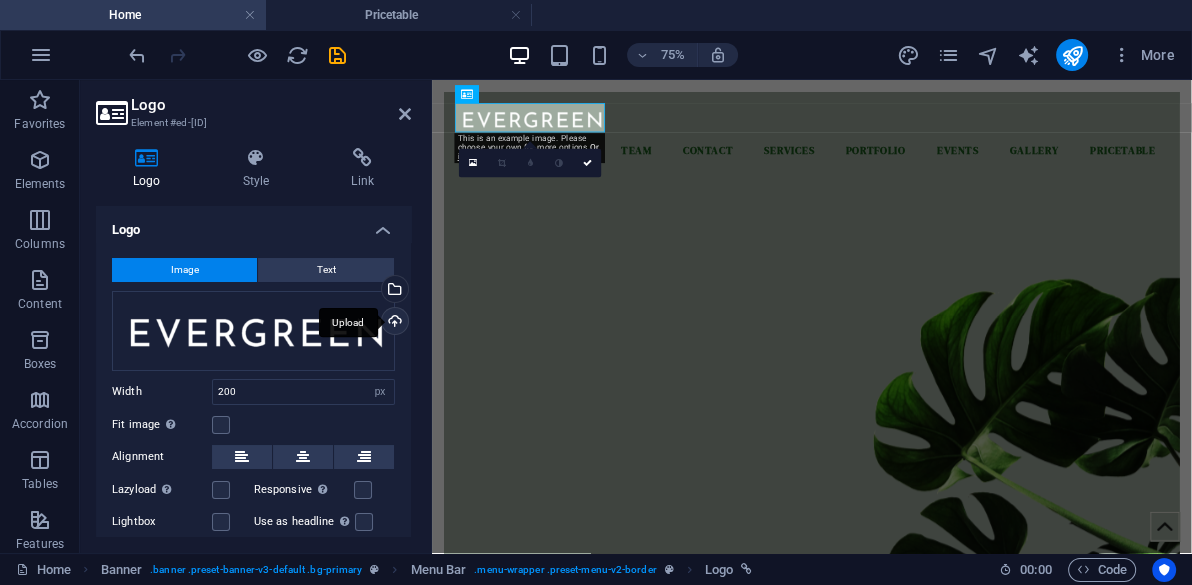 click on "Upload" at bounding box center [393, 323] 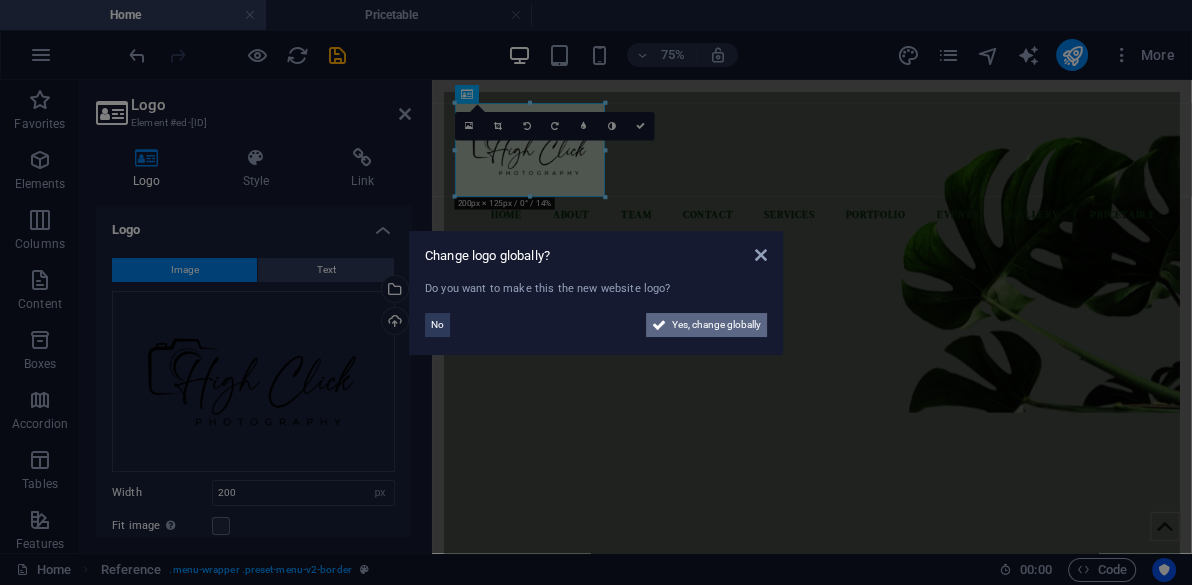 click on "Yes, change globally" at bounding box center (706, 325) 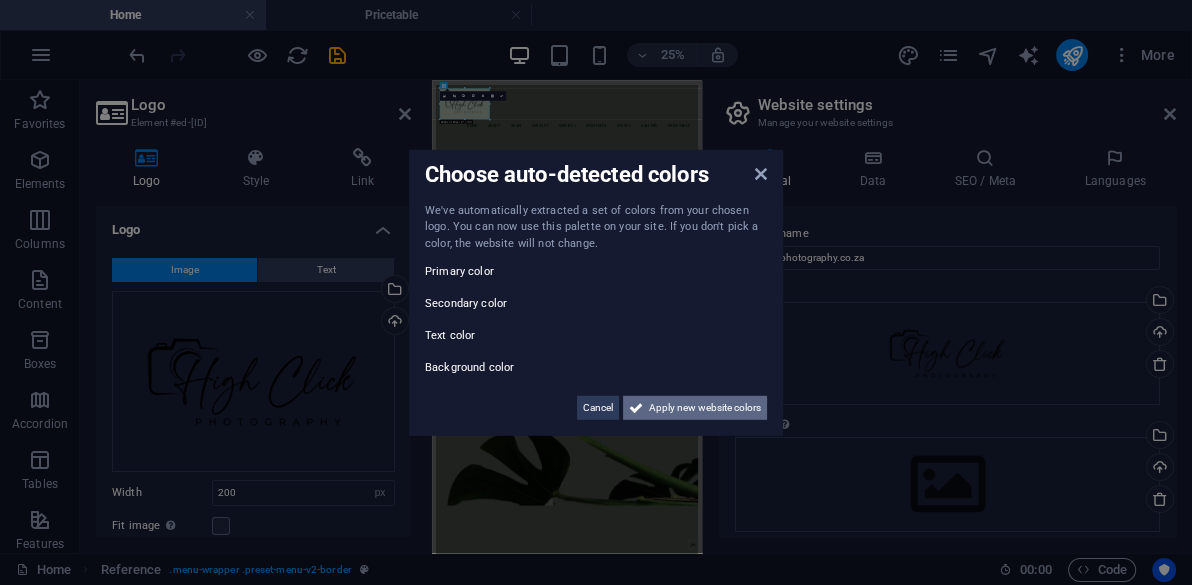click on "Apply new website colors" at bounding box center [705, 408] 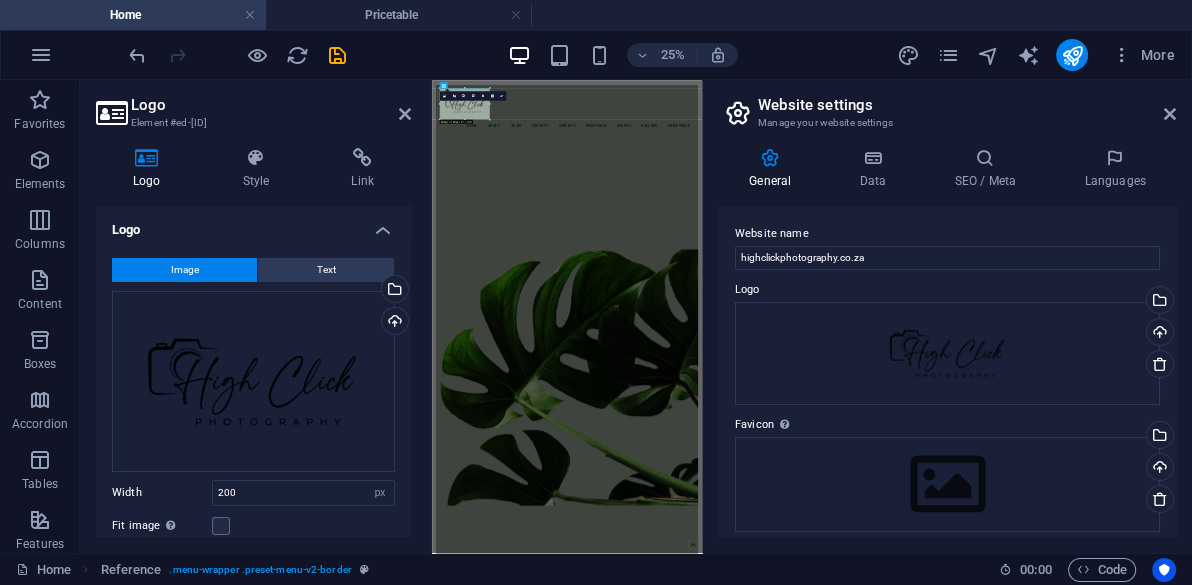 click at bounding box center [972, 902] 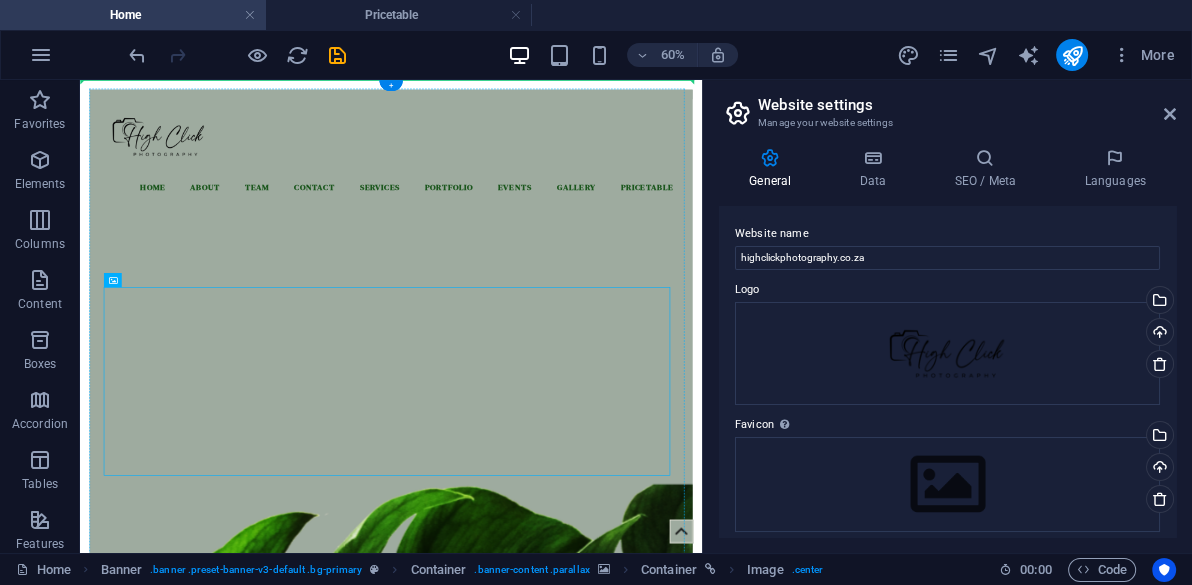 drag, startPoint x: 684, startPoint y: 561, endPoint x: 689, endPoint y: 360, distance: 201.06218 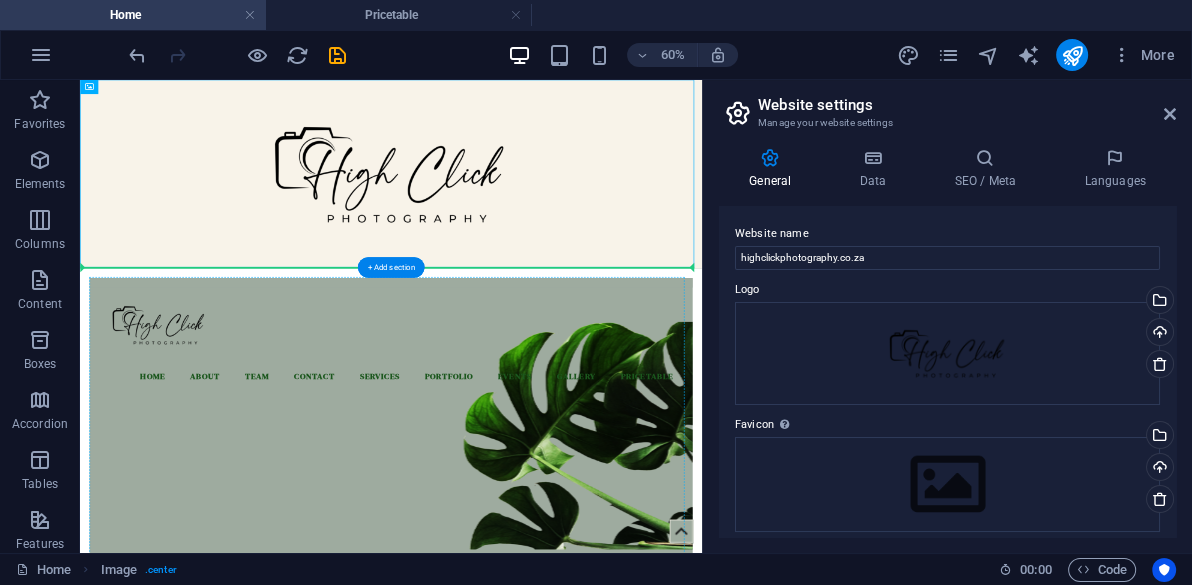 drag, startPoint x: 660, startPoint y: 190, endPoint x: 625, endPoint y: 723, distance: 534.14795 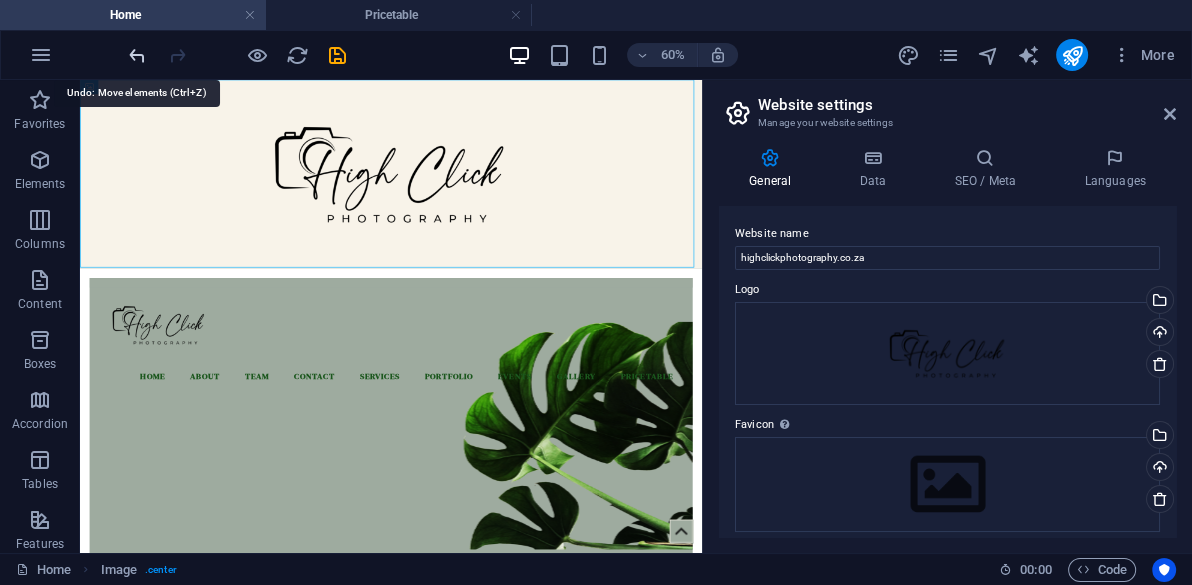 click at bounding box center [137, 55] 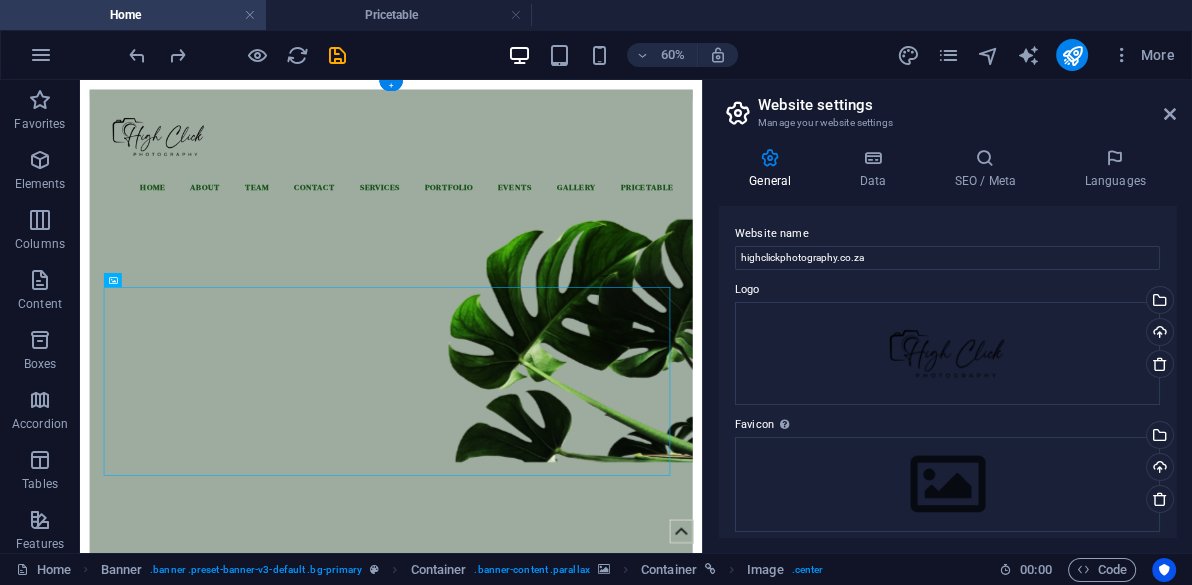 click at bounding box center [598, 371] 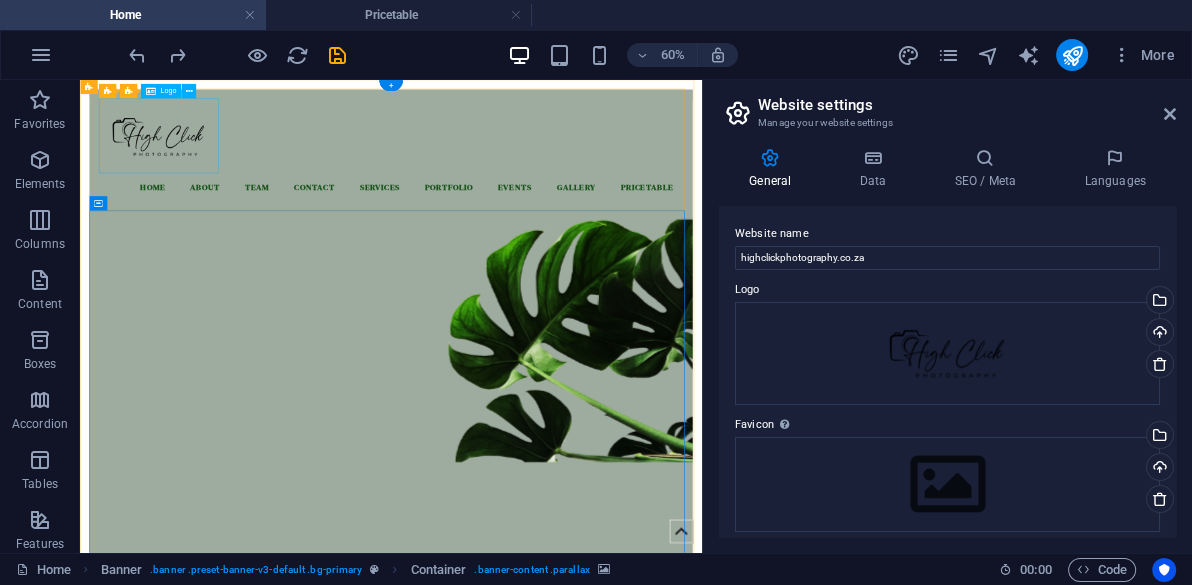 click at bounding box center [598, 174] 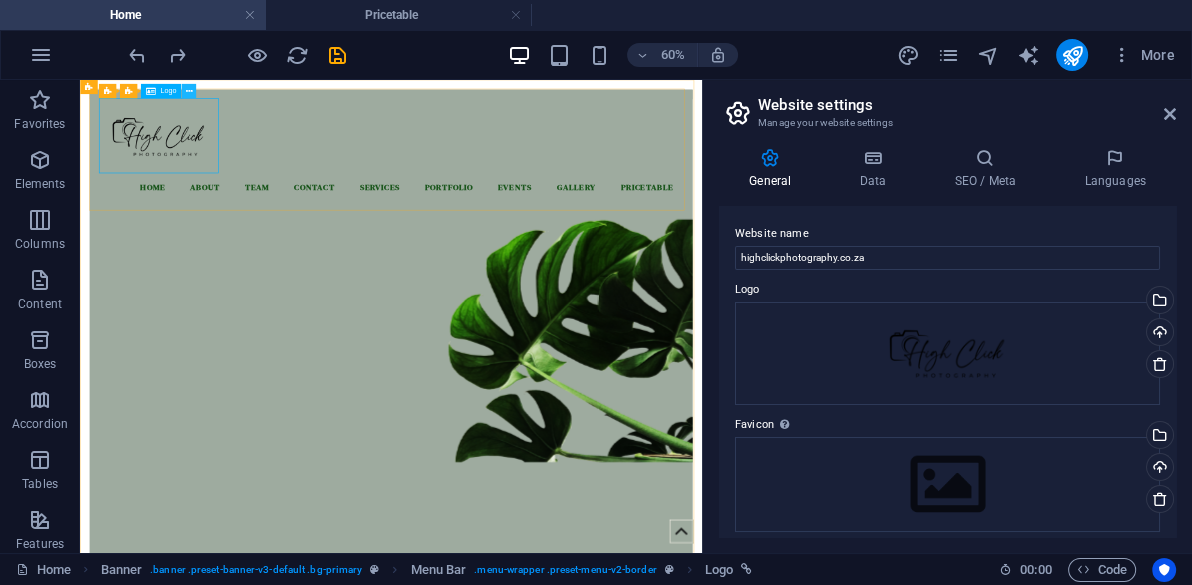 click at bounding box center [188, 91] 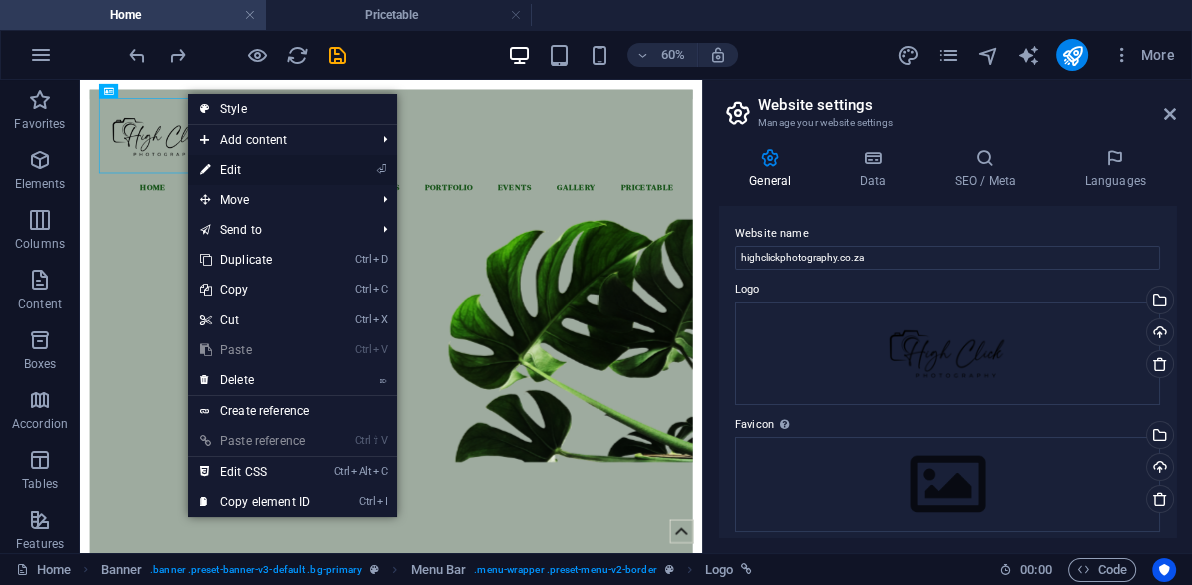 click on "⏎  Edit" at bounding box center [255, 170] 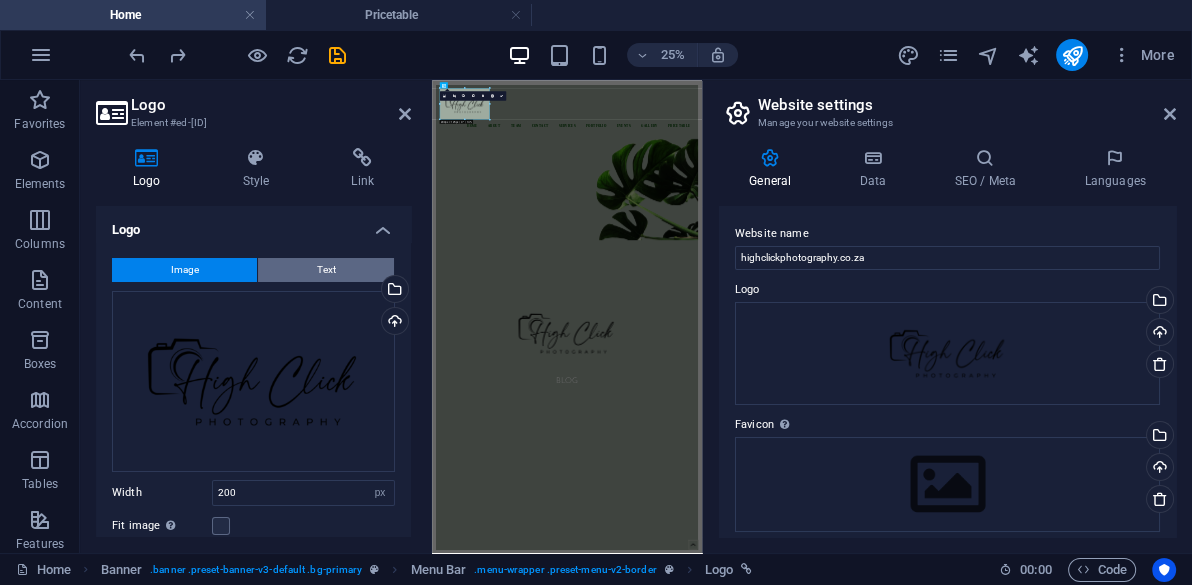 click on "Text" at bounding box center [326, 270] 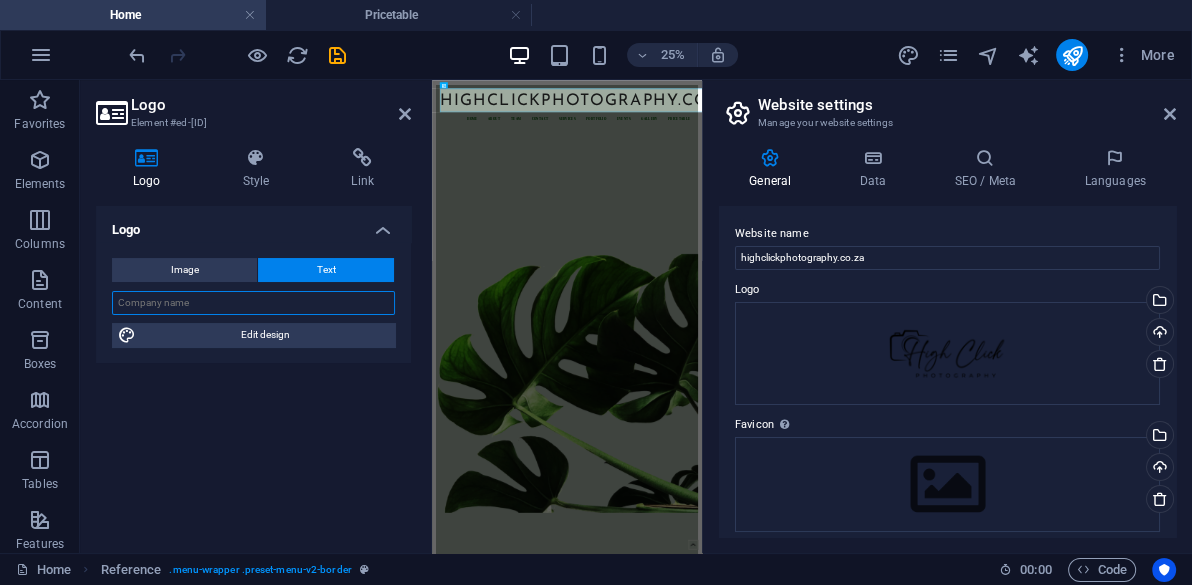 click at bounding box center [253, 303] 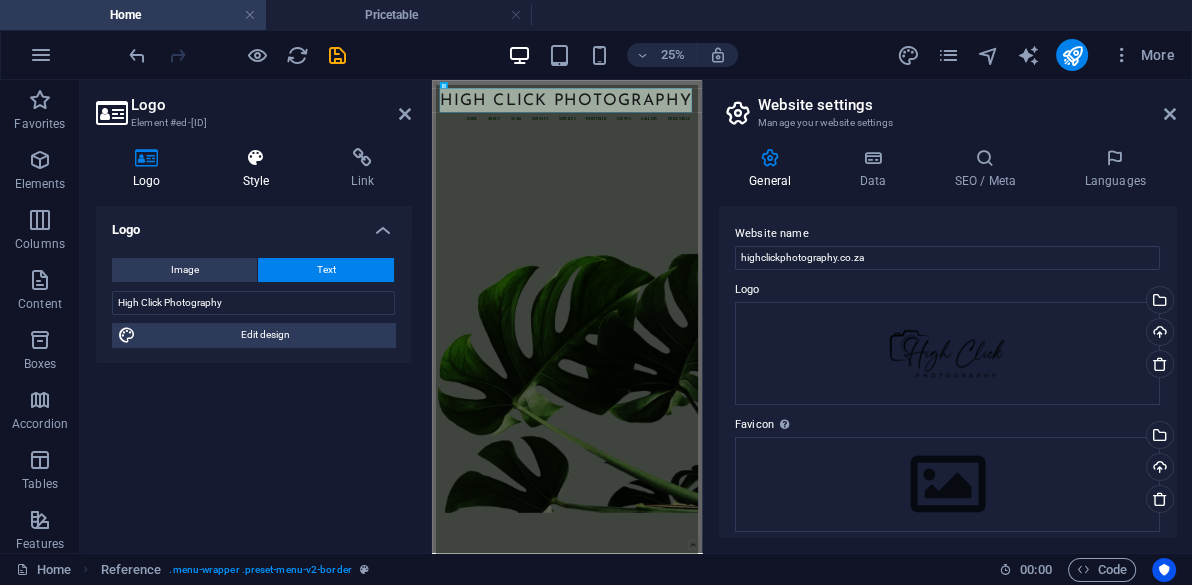 click on "Style" at bounding box center (260, 169) 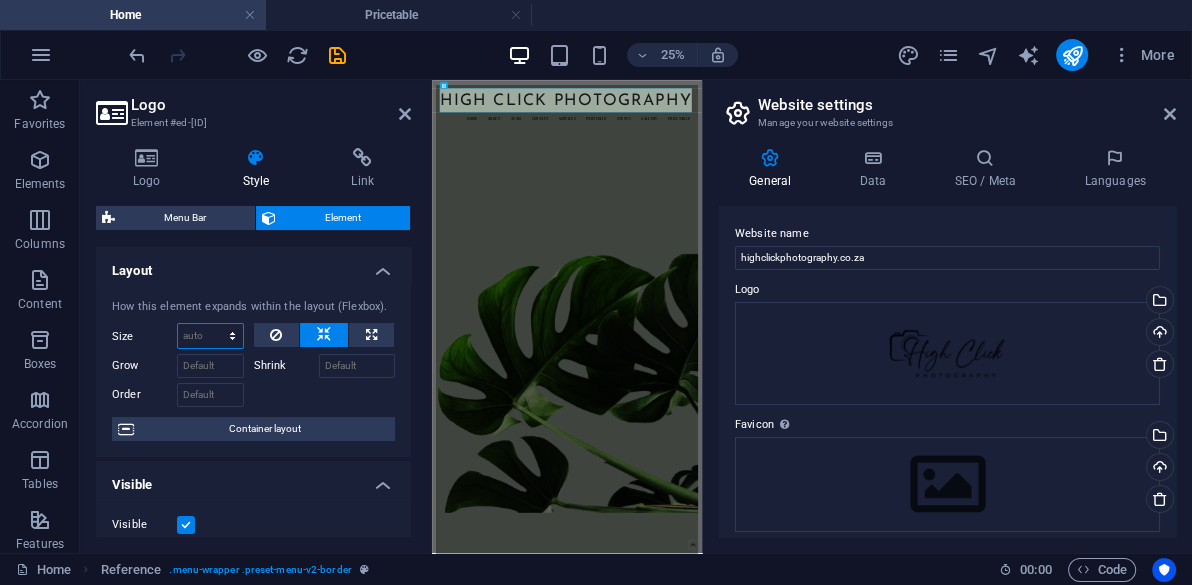 click on "Default auto px % 1/1 1/2 1/3 1/4 1/5 1/6 1/7 1/8 1/9 1/10" at bounding box center (210, 336) 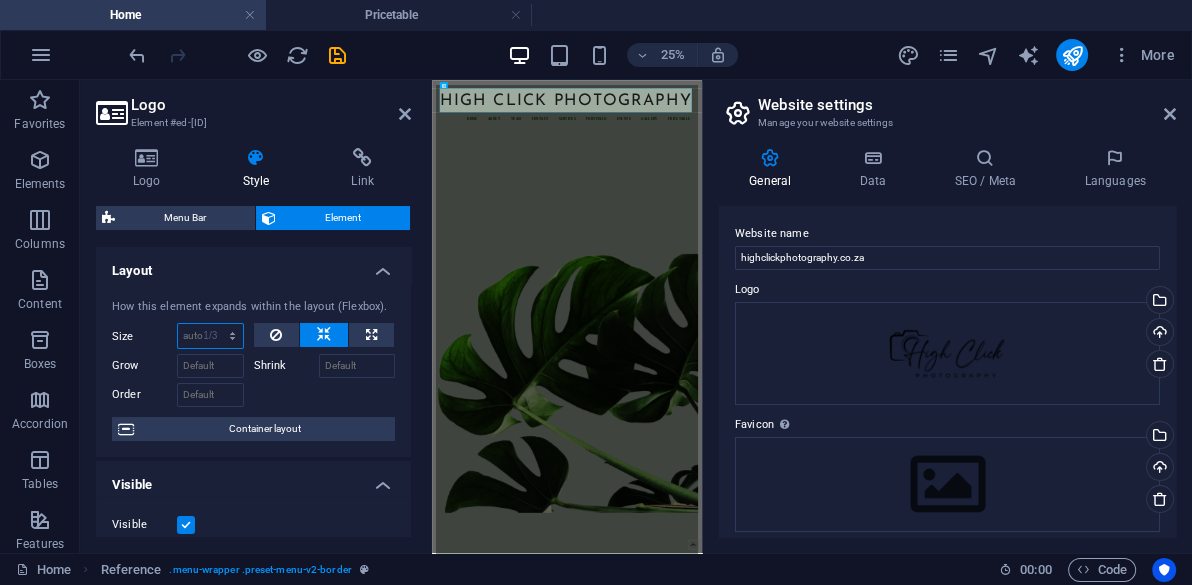 click on "Default auto px % 1/1 1/2 1/3 1/4 1/5 1/6 1/7 1/8 1/9 1/10" at bounding box center (210, 336) 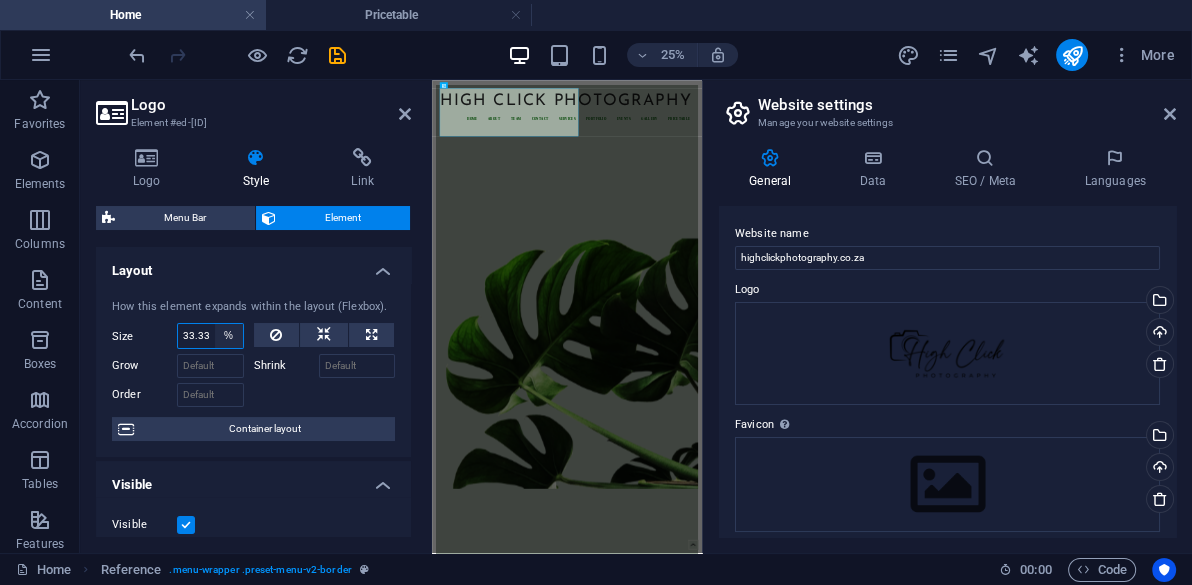 click on "Default auto px % 1/1 1/2 1/3 1/4 1/5 1/6 1/7 1/8 1/9 1/10" at bounding box center [229, 336] 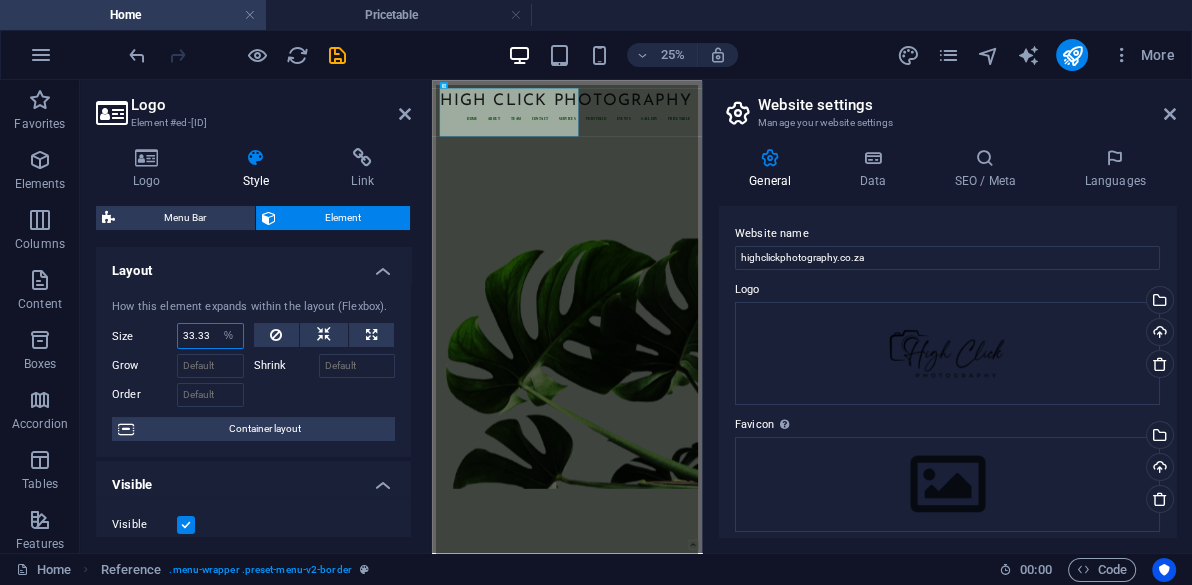 click on "Default auto px % 1/1 1/2 1/3 1/4 1/5 1/6 1/7 1/8 1/9 1/10" at bounding box center (229, 336) 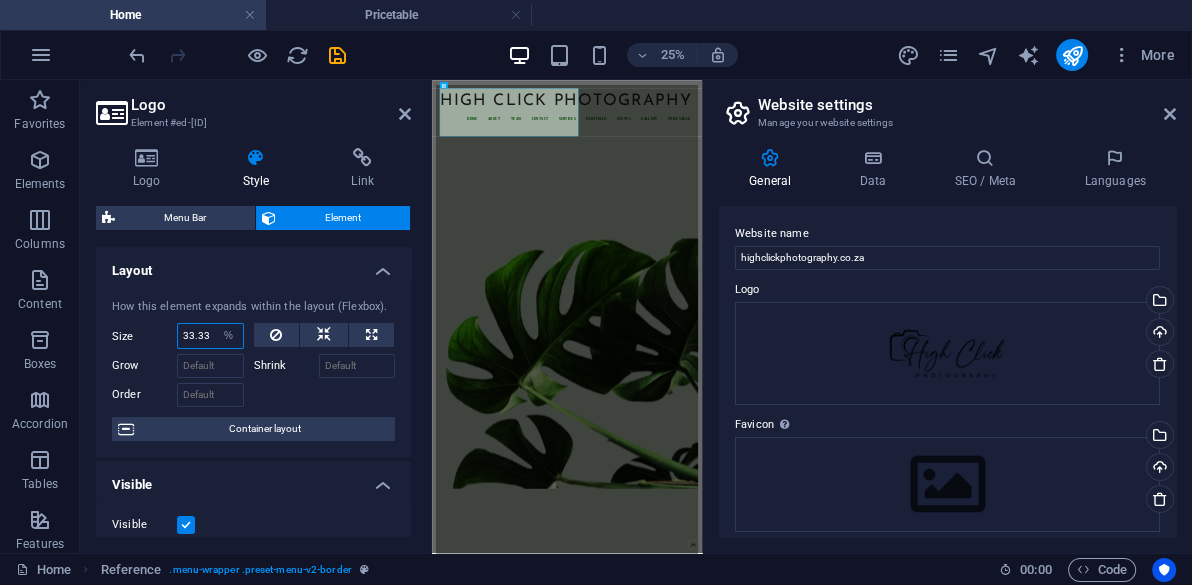 click on "33.33" at bounding box center (210, 336) 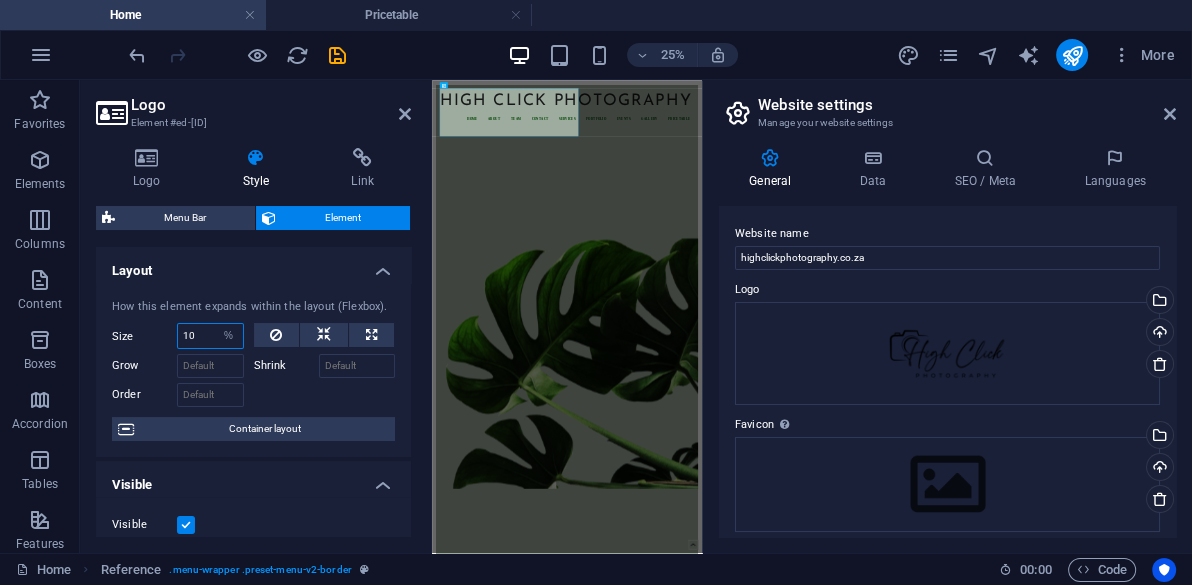 click on "10" at bounding box center [210, 336] 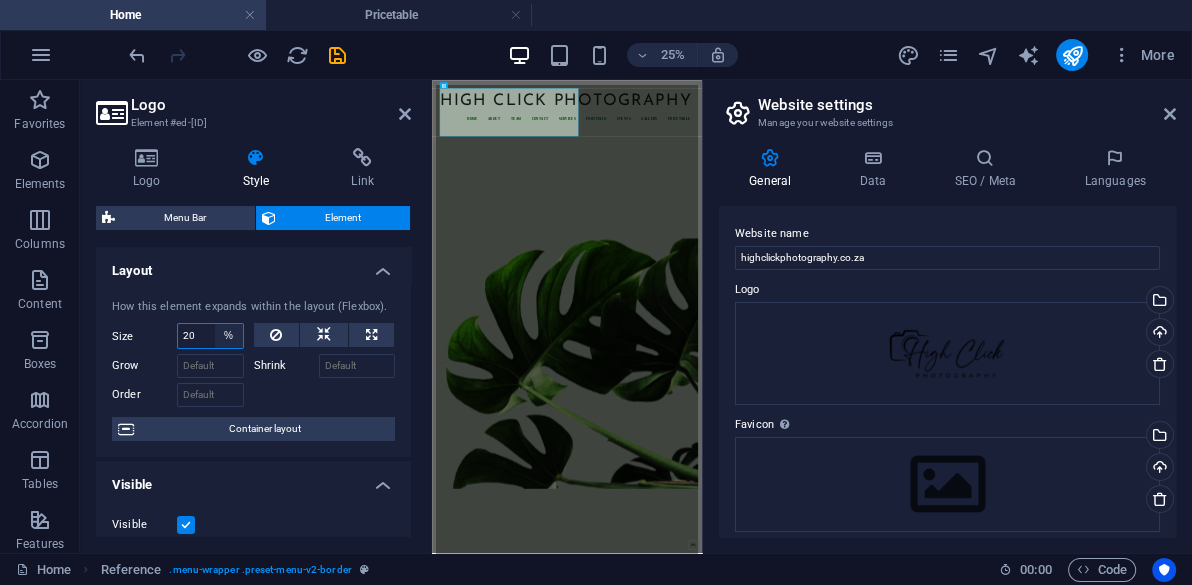 click on "Default auto px % 1/1 1/2 1/3 1/4 1/5 1/6 1/7 1/8 1/9 1/10" at bounding box center [229, 336] 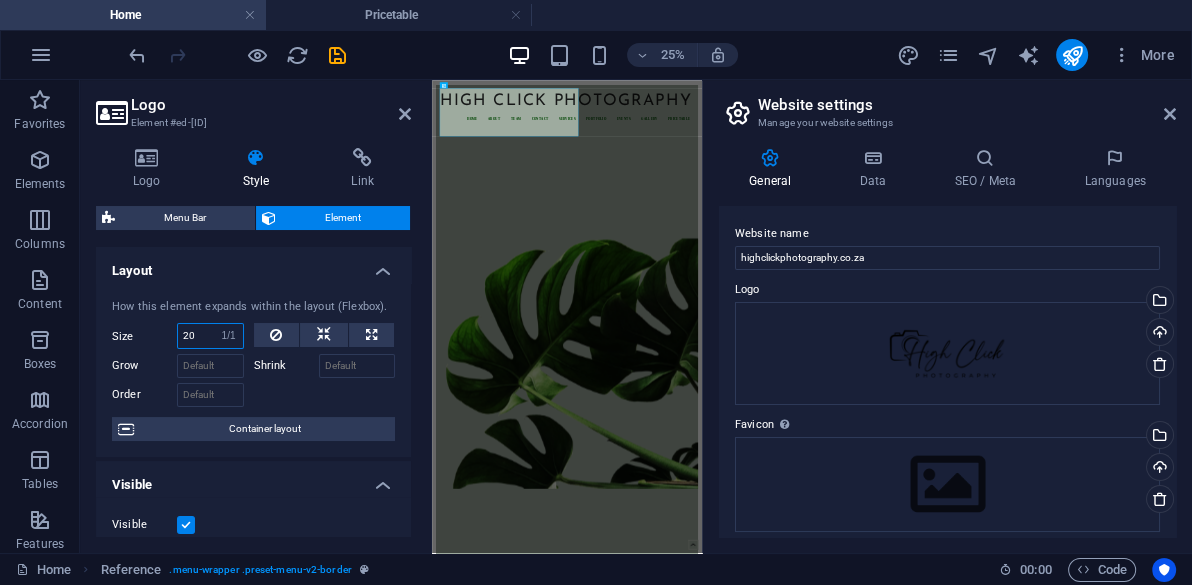 click on "Default auto px % 1/1 1/2 1/3 1/4 1/5 1/6 1/7 1/8 1/9 1/10" at bounding box center [229, 336] 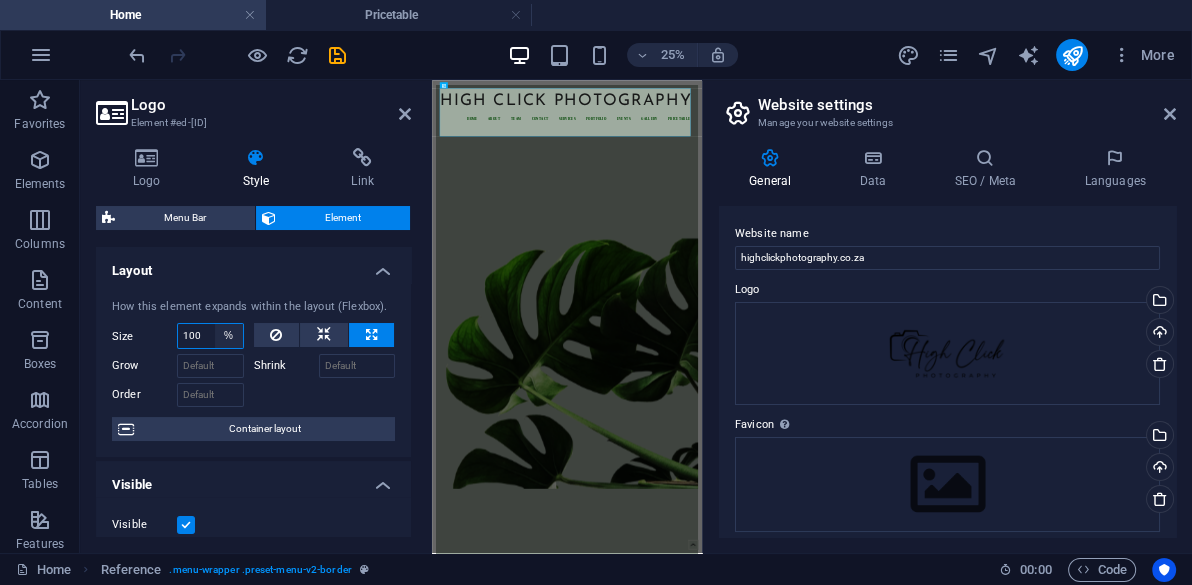 click on "Default auto px % 1/1 1/2 1/3 1/4 1/5 1/6 1/7 1/8 1/9 1/10" at bounding box center (229, 336) 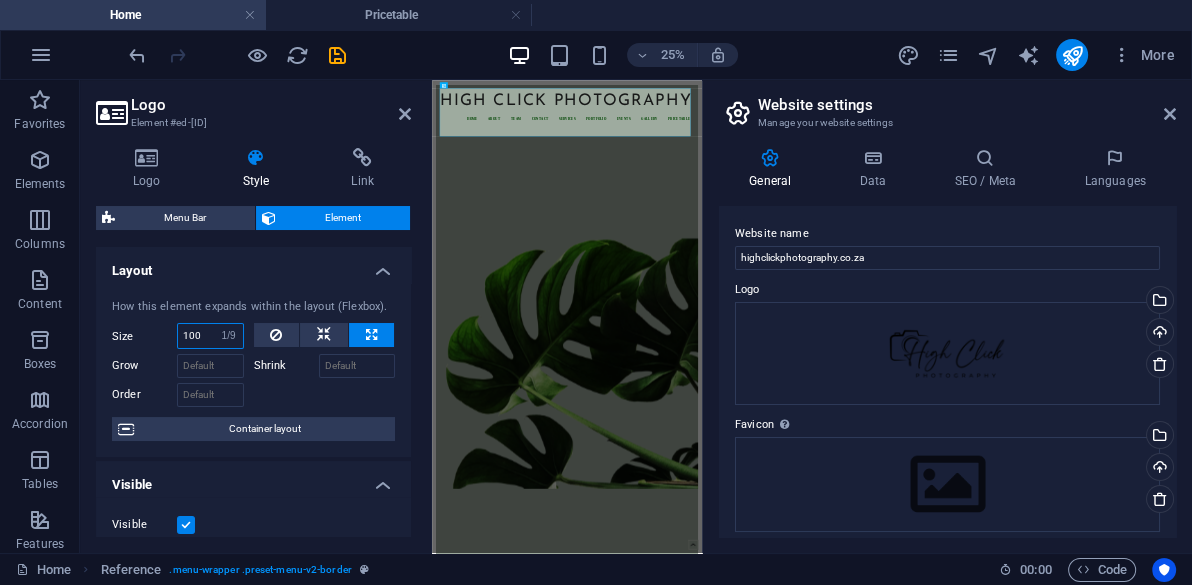 click on "Default auto px % 1/1 1/2 1/3 1/4 1/5 1/6 1/7 1/8 1/9 1/10" at bounding box center [229, 336] 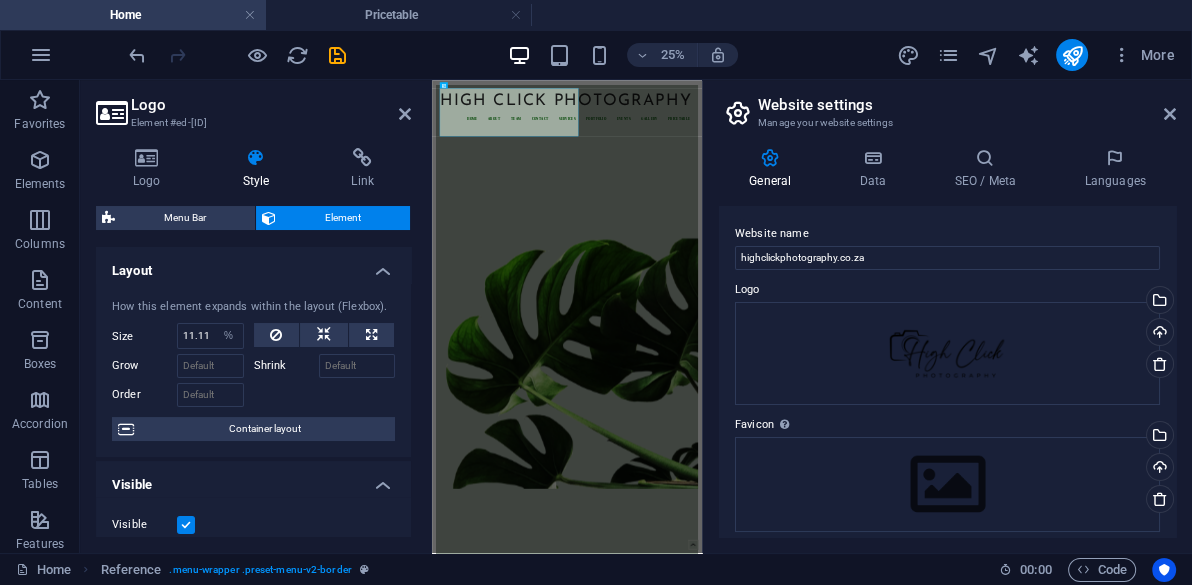 click on "Layout" at bounding box center (253, 265) 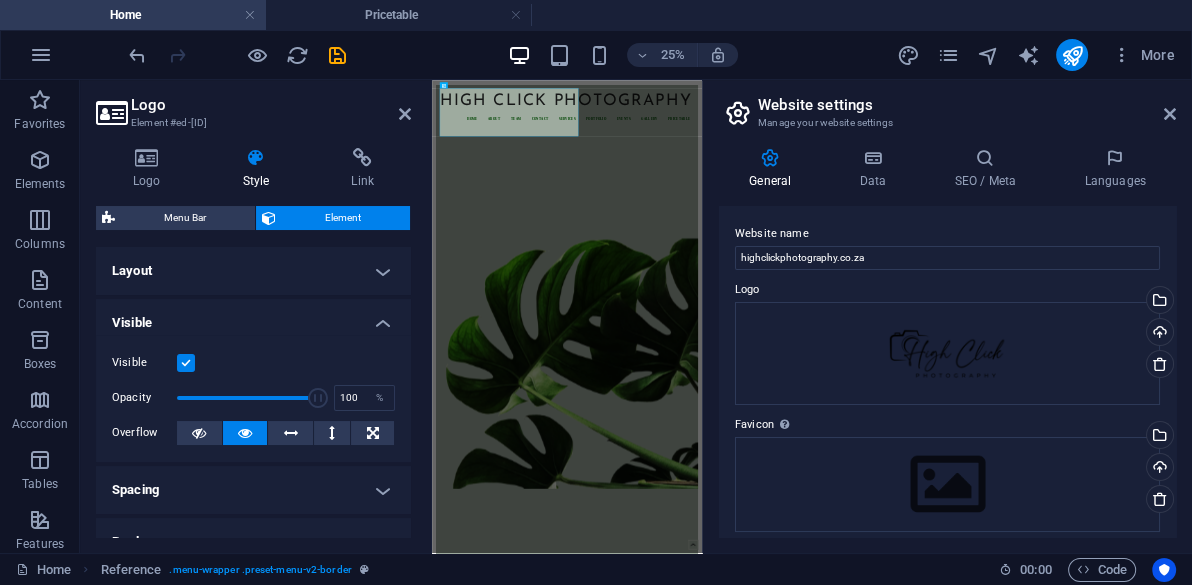 click on "Visible" at bounding box center (253, 317) 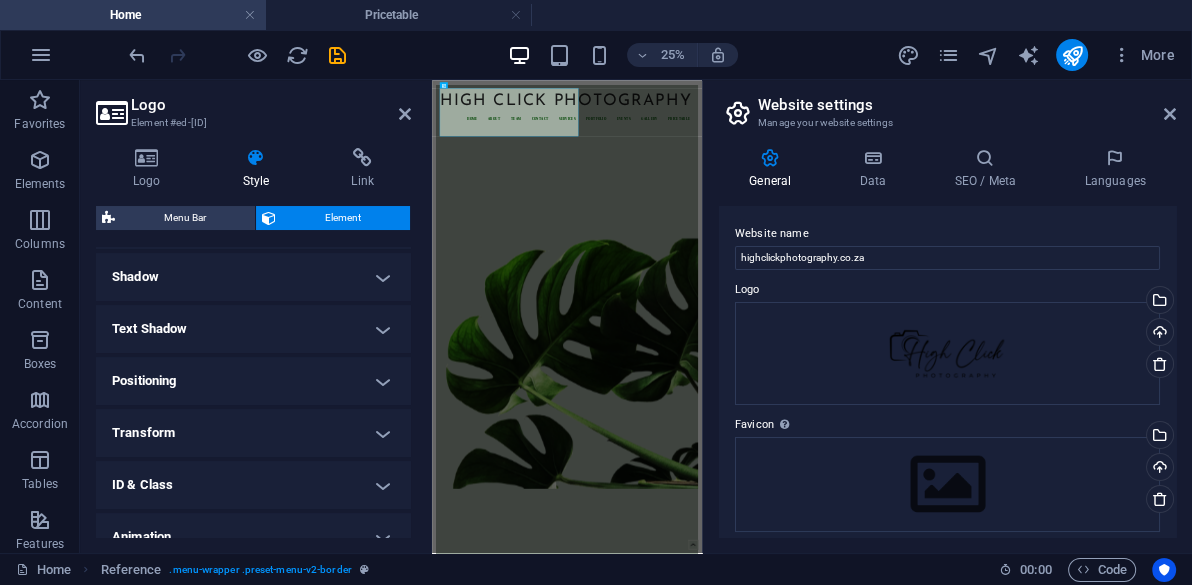 scroll, scrollTop: 254, scrollLeft: 0, axis: vertical 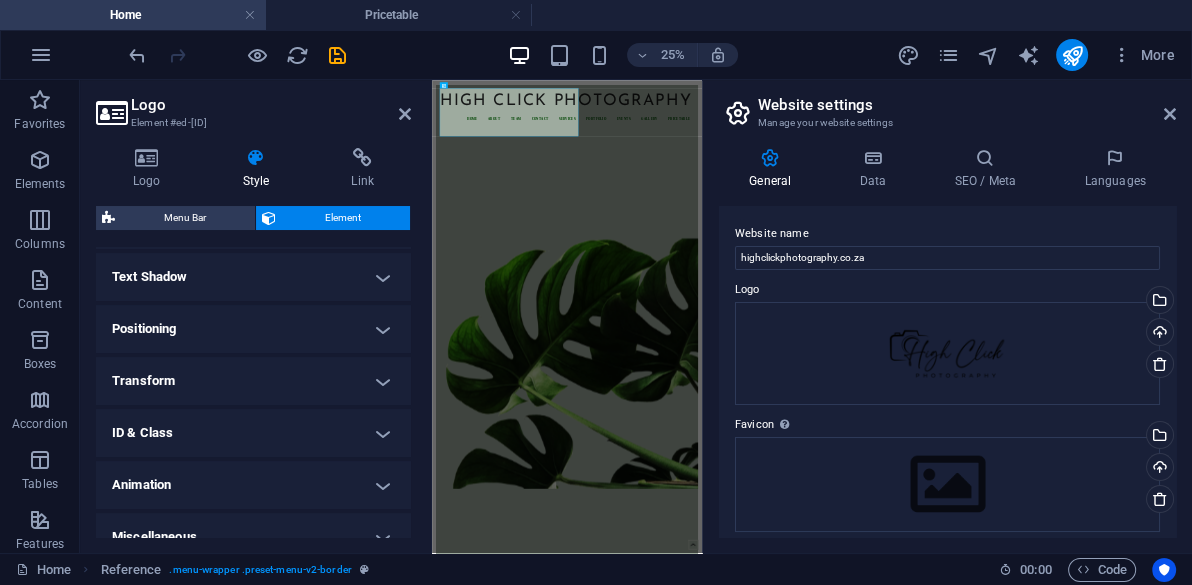 click on "Text Shadow" at bounding box center [253, 277] 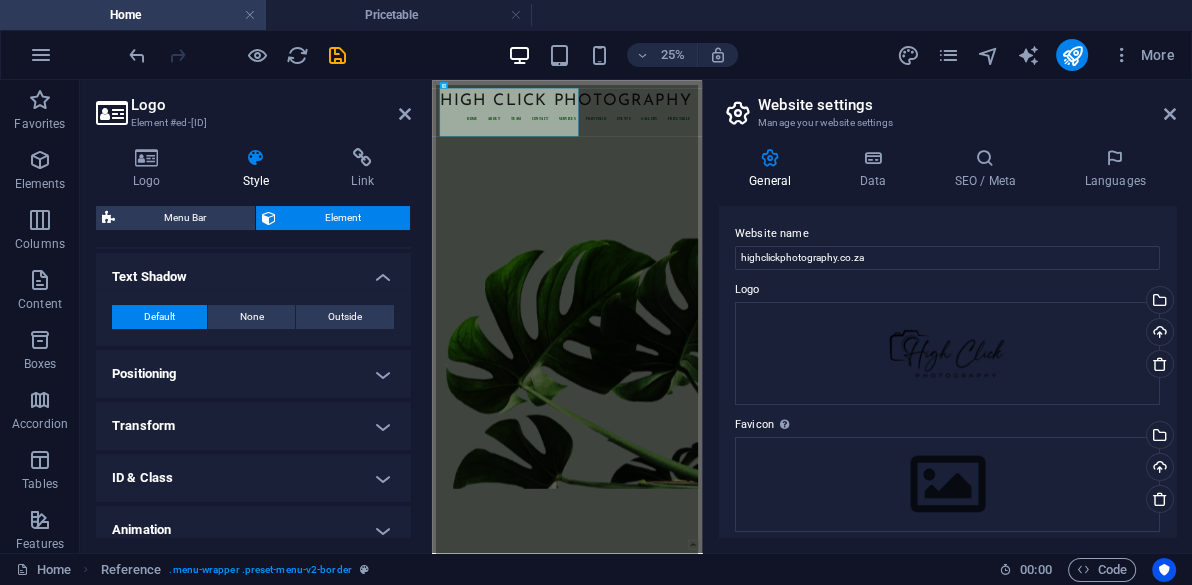 click on "Text Shadow" at bounding box center (253, 271) 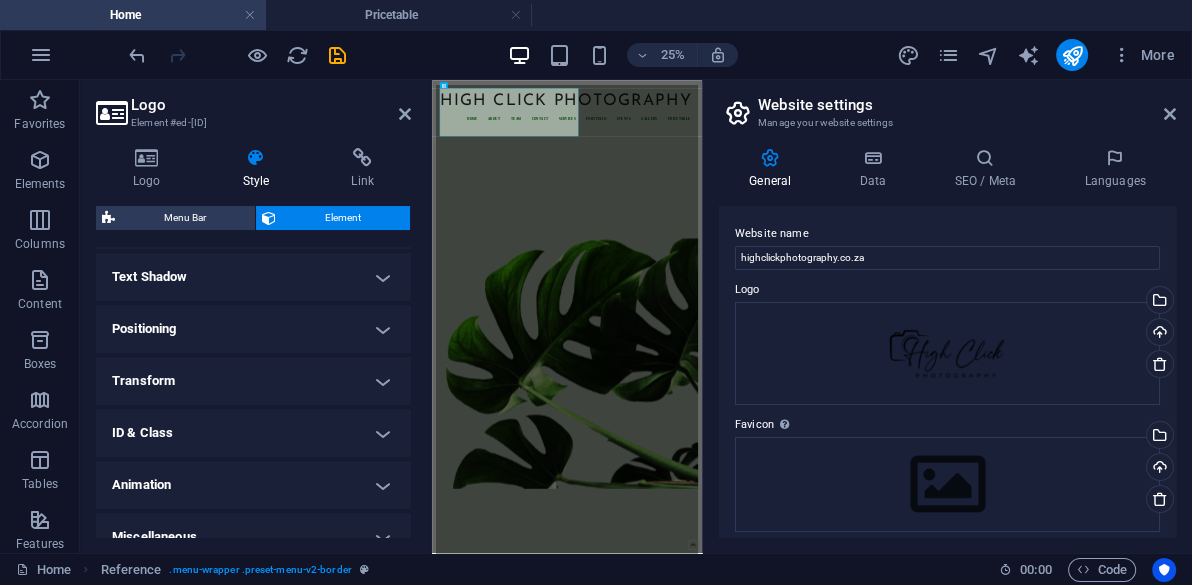 click at bounding box center (972, 855) 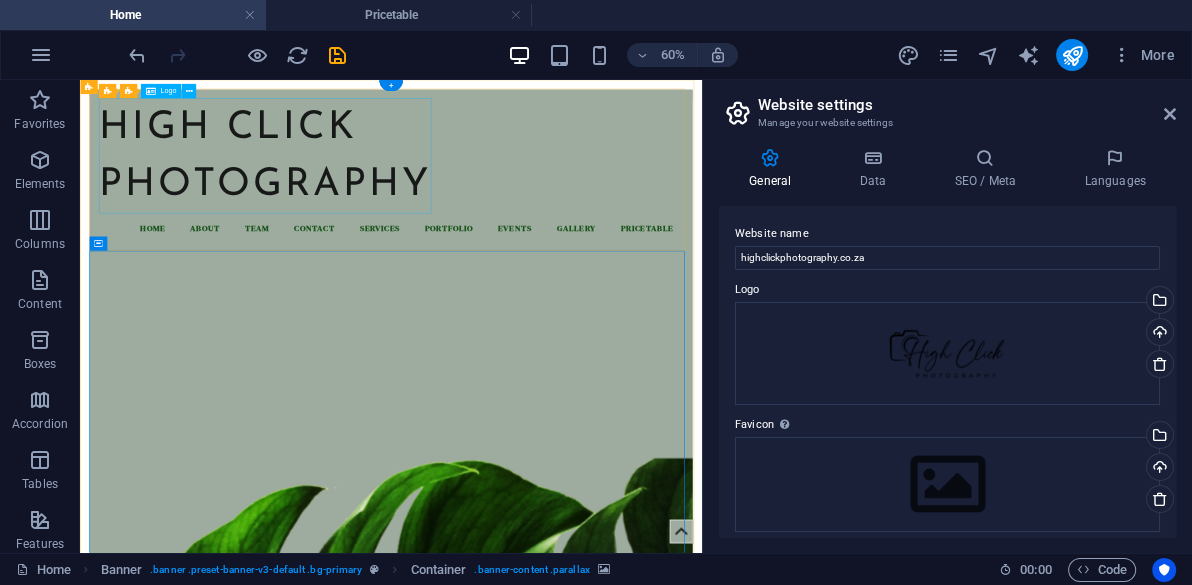click on "High Click Photography" at bounding box center (598, 208) 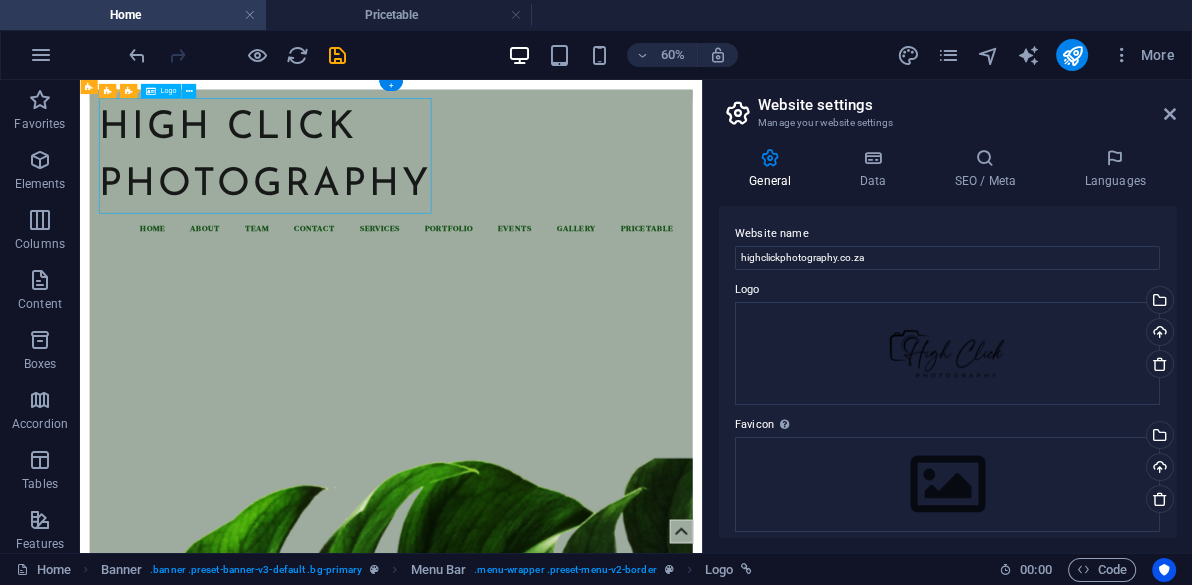 click on "High Click Photography" at bounding box center (598, 208) 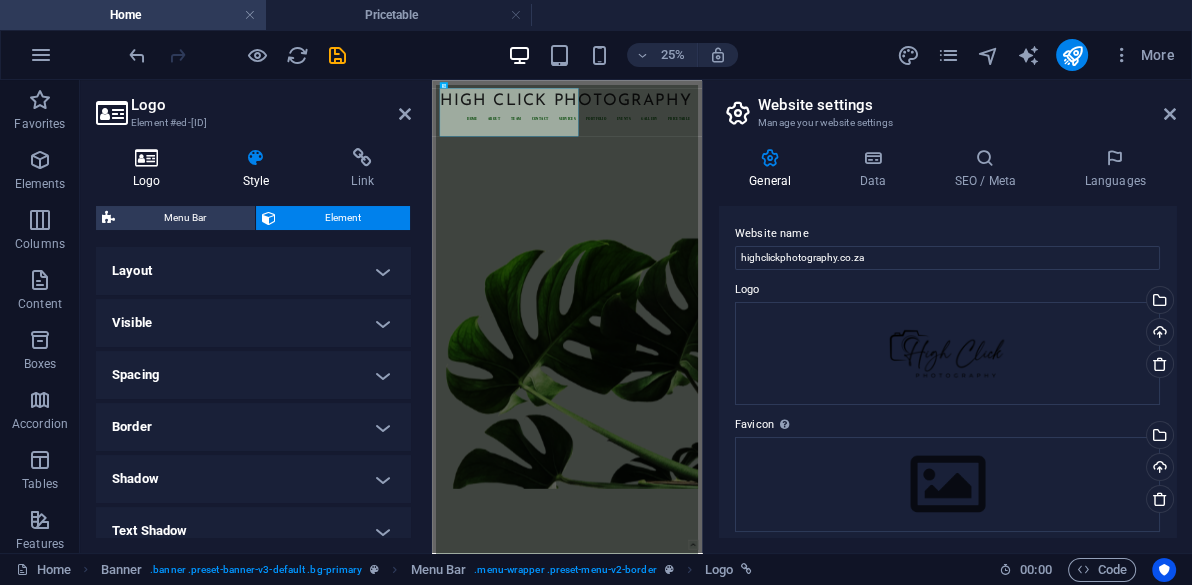 click at bounding box center [147, 158] 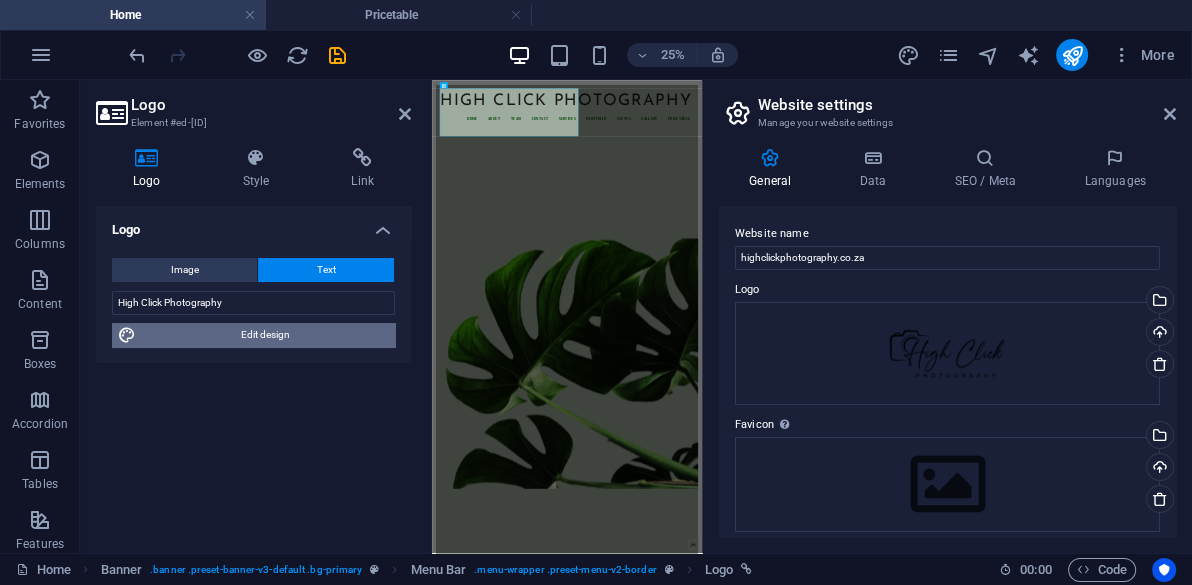 click on "Edit design" at bounding box center [265, 335] 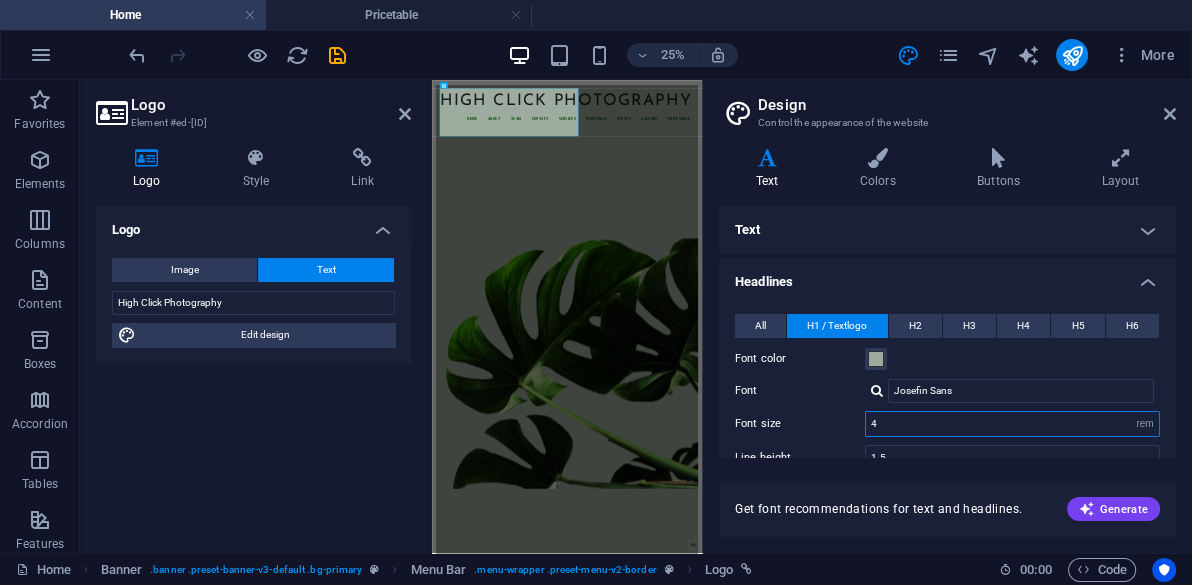 click on "4" at bounding box center (1012, 424) 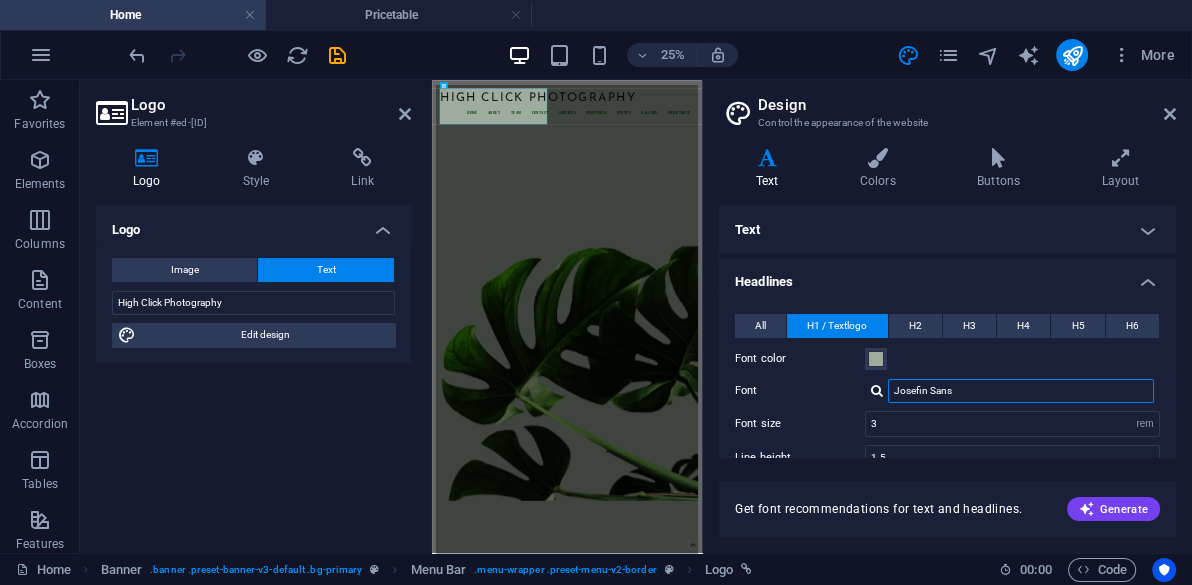 click on "Josefin Sans" at bounding box center (1021, 391) 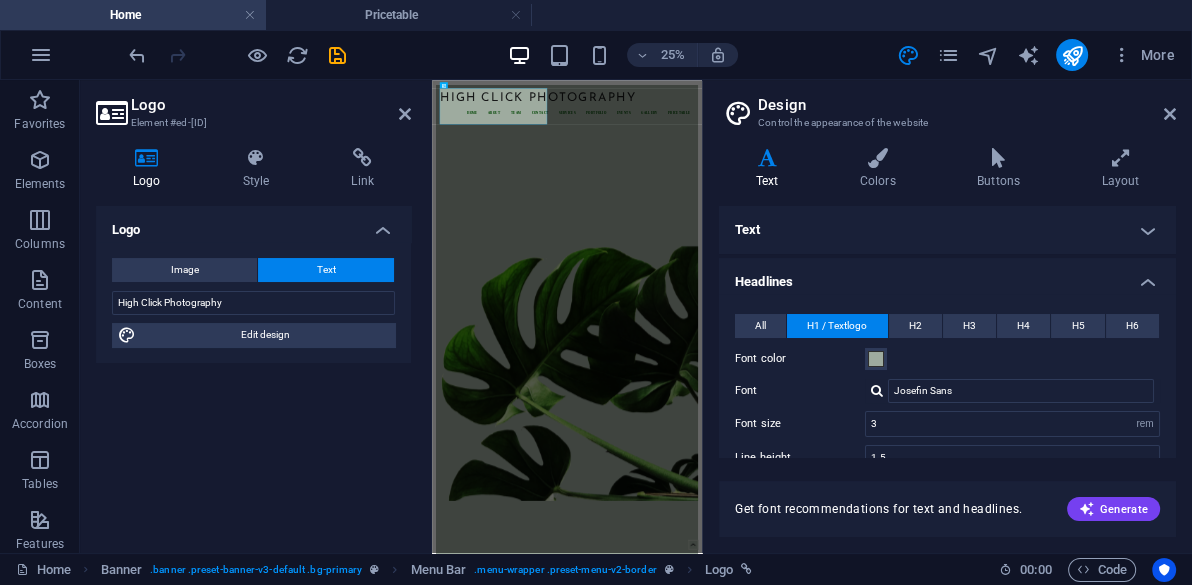 click at bounding box center [877, 390] 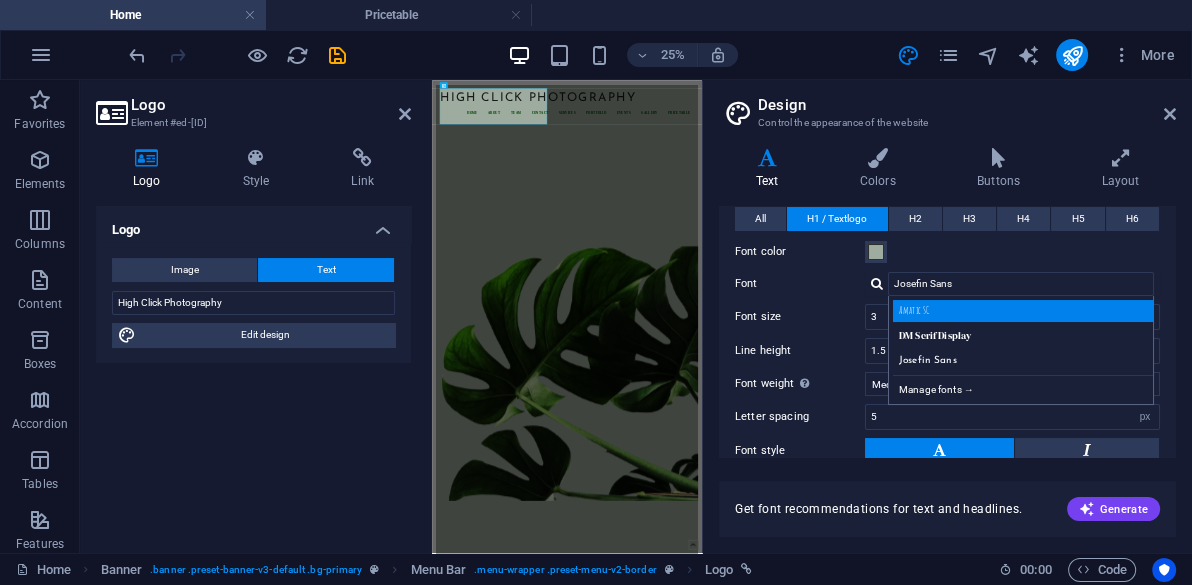 scroll, scrollTop: 109, scrollLeft: 0, axis: vertical 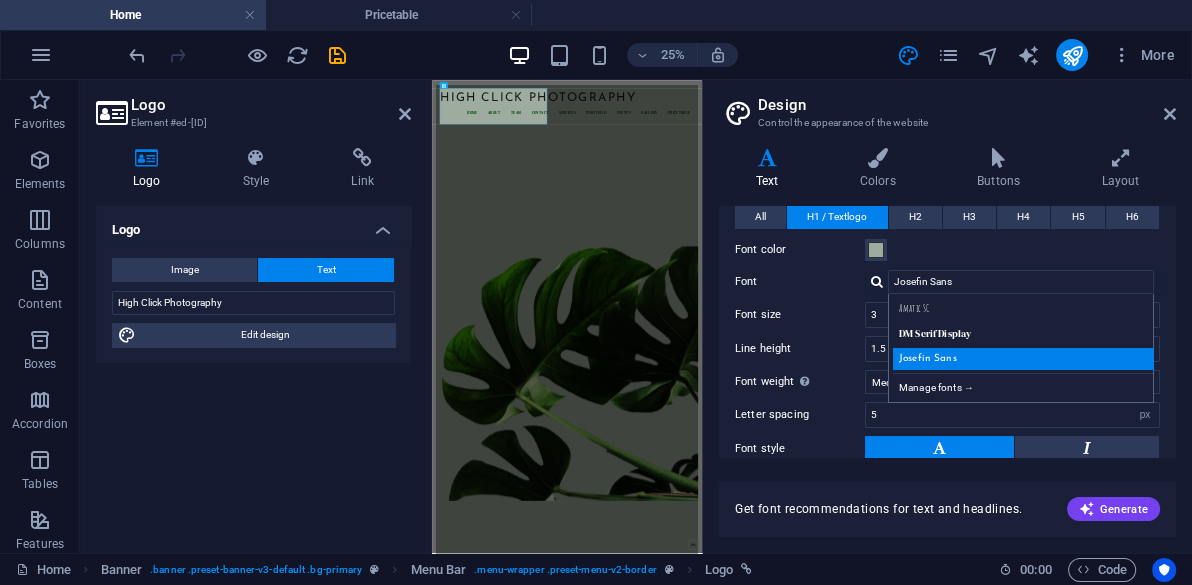 click on "Josefin Sans" at bounding box center (1025, 358) 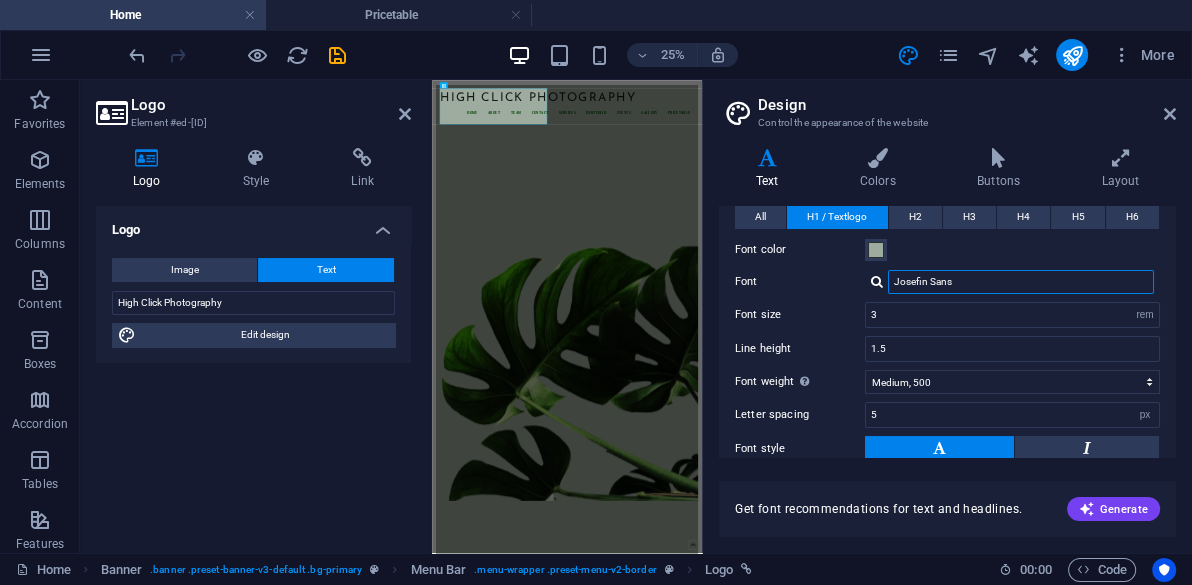 click on "Josefin Sans" at bounding box center [1021, 282] 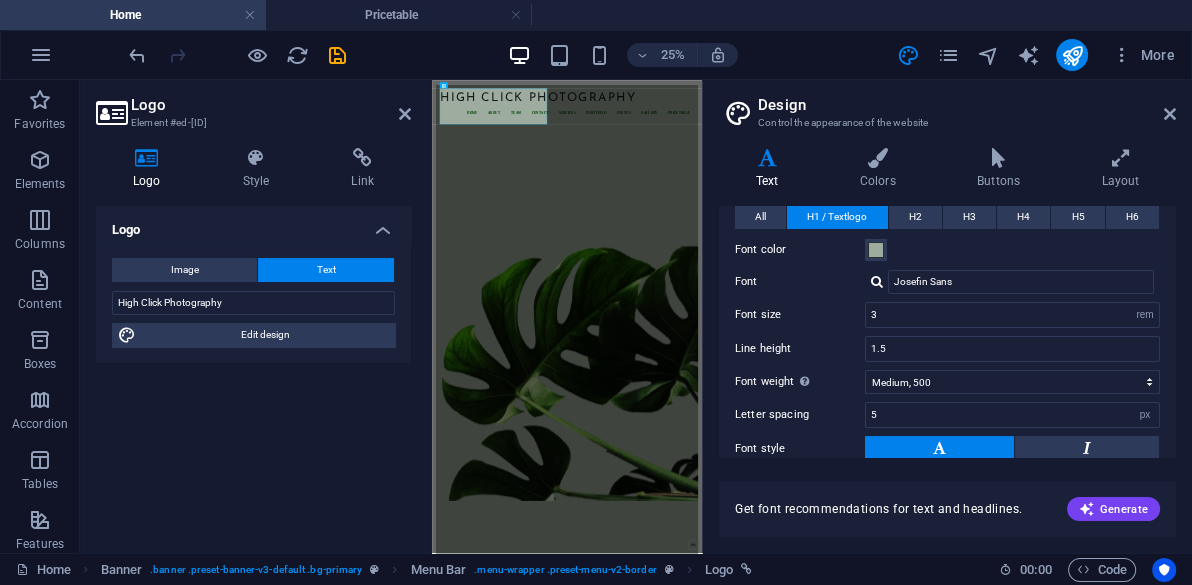 click at bounding box center (877, 281) 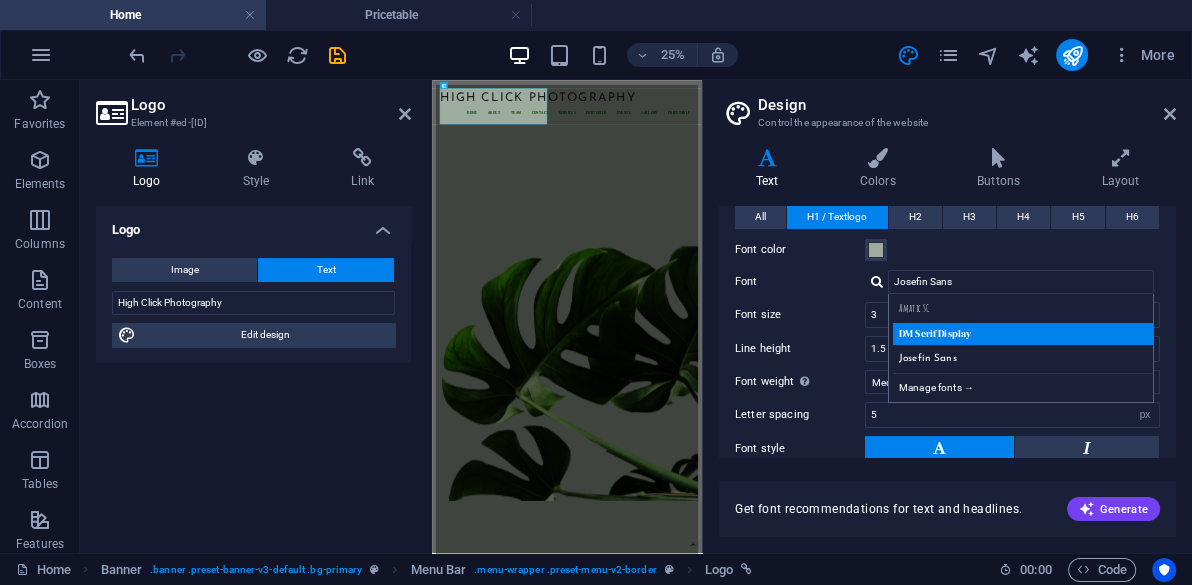 click on "DM Serif Display" at bounding box center [1025, 333] 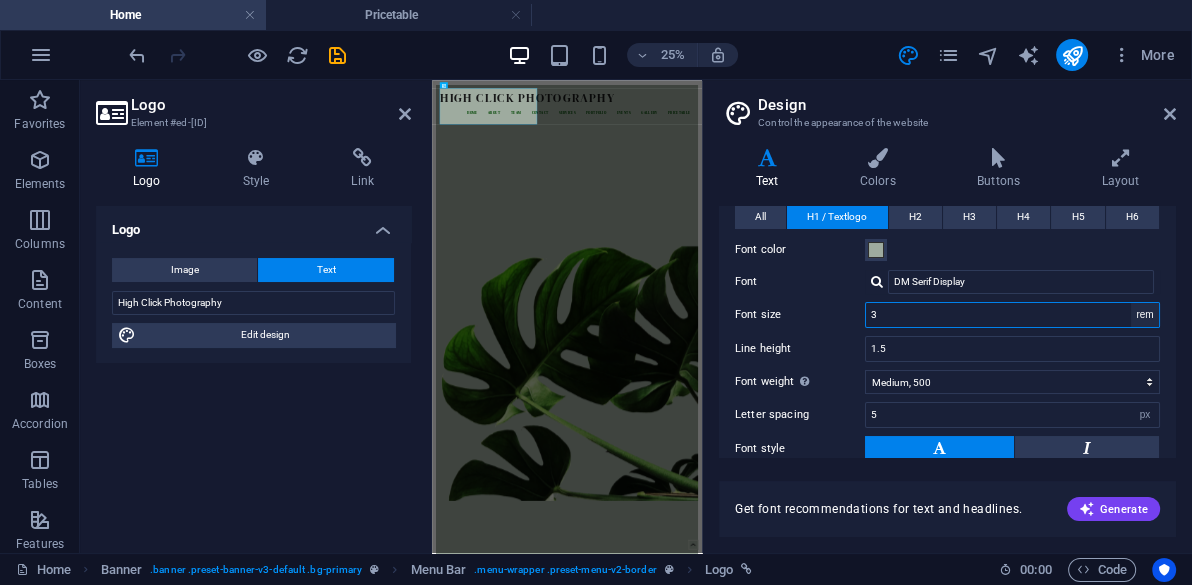 drag, startPoint x: 955, startPoint y: 323, endPoint x: 1142, endPoint y: 310, distance: 187.45132 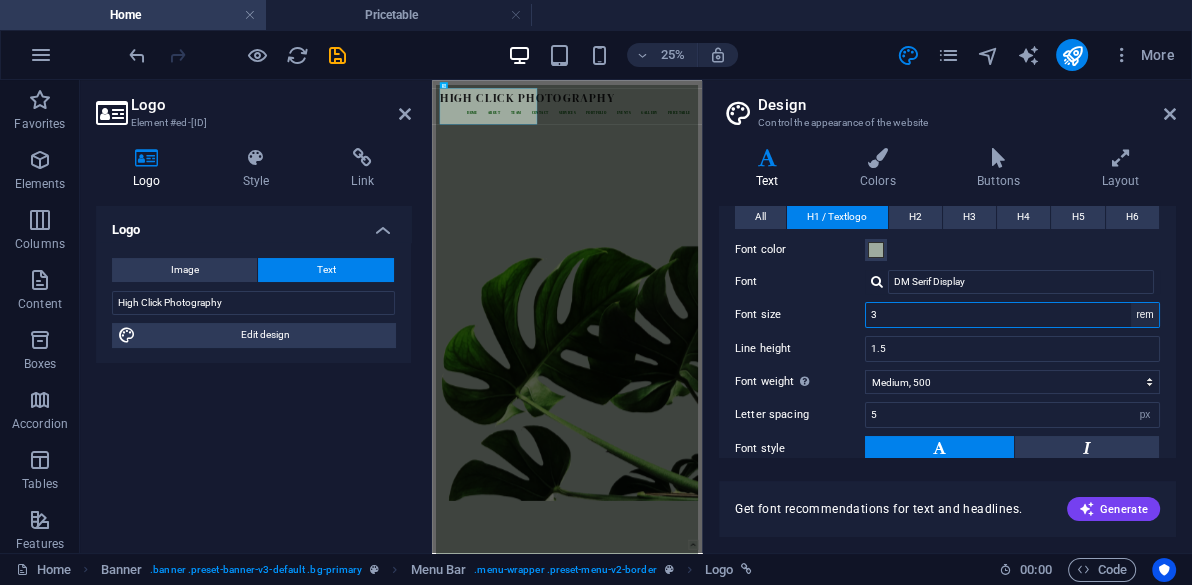 click on "3 rem px em %" at bounding box center (1012, 315) 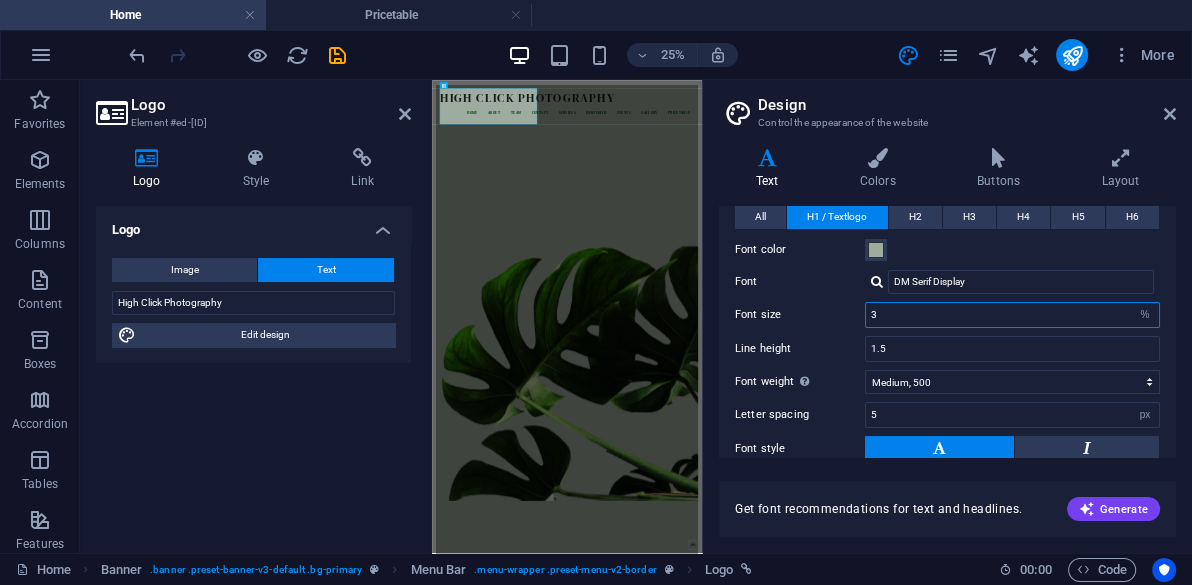click on "rem px em %" at bounding box center [1145, 315] 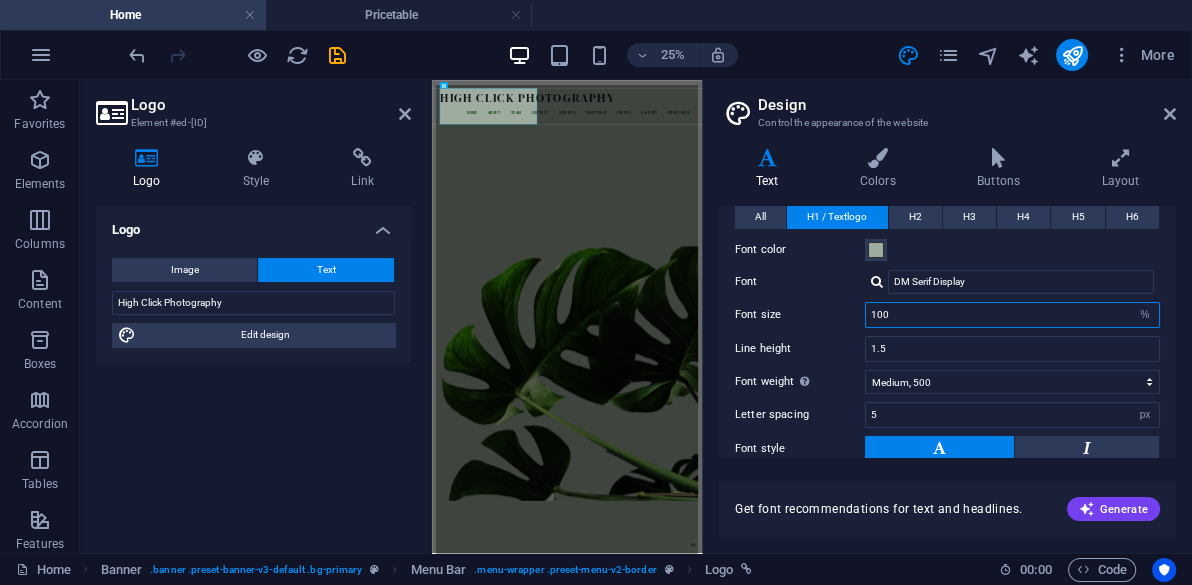 click on "100" at bounding box center [1012, 315] 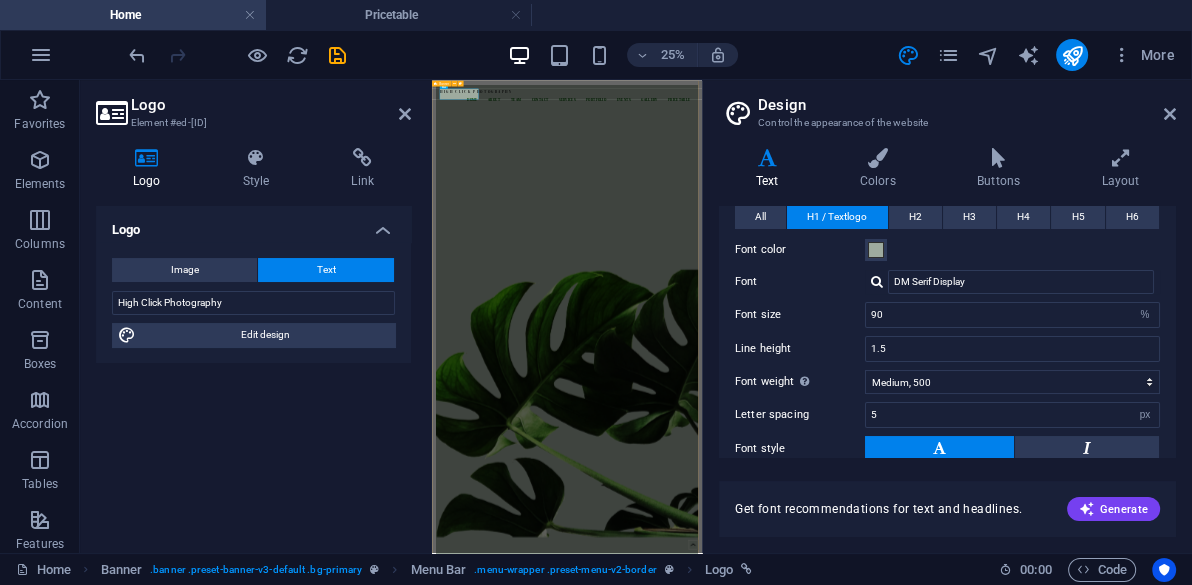 click at bounding box center [972, 989] 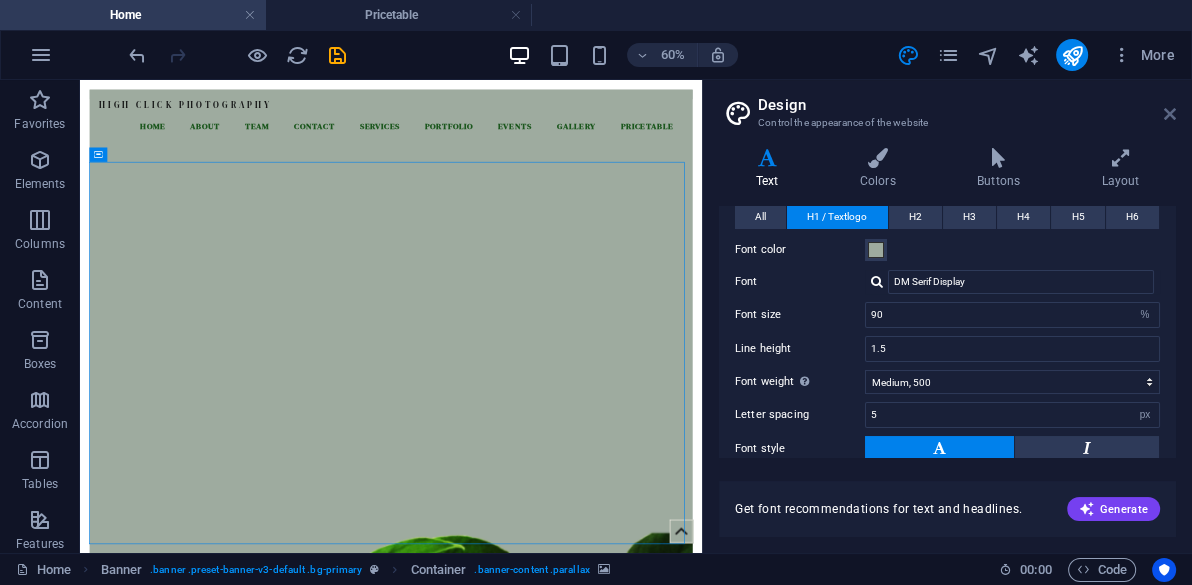 click at bounding box center [1170, 114] 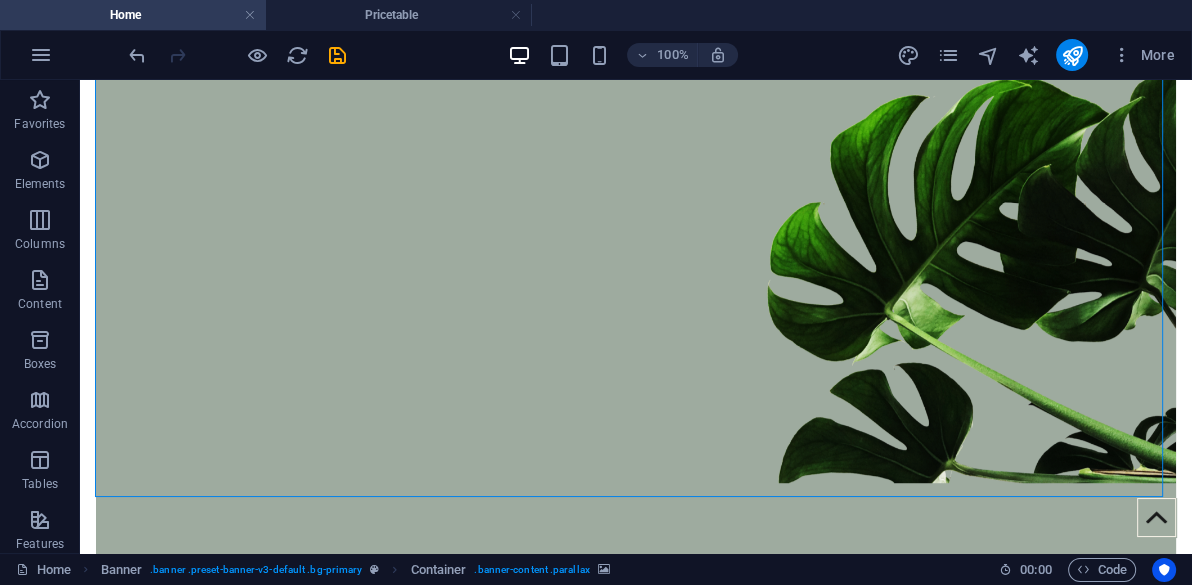 scroll, scrollTop: 460, scrollLeft: 0, axis: vertical 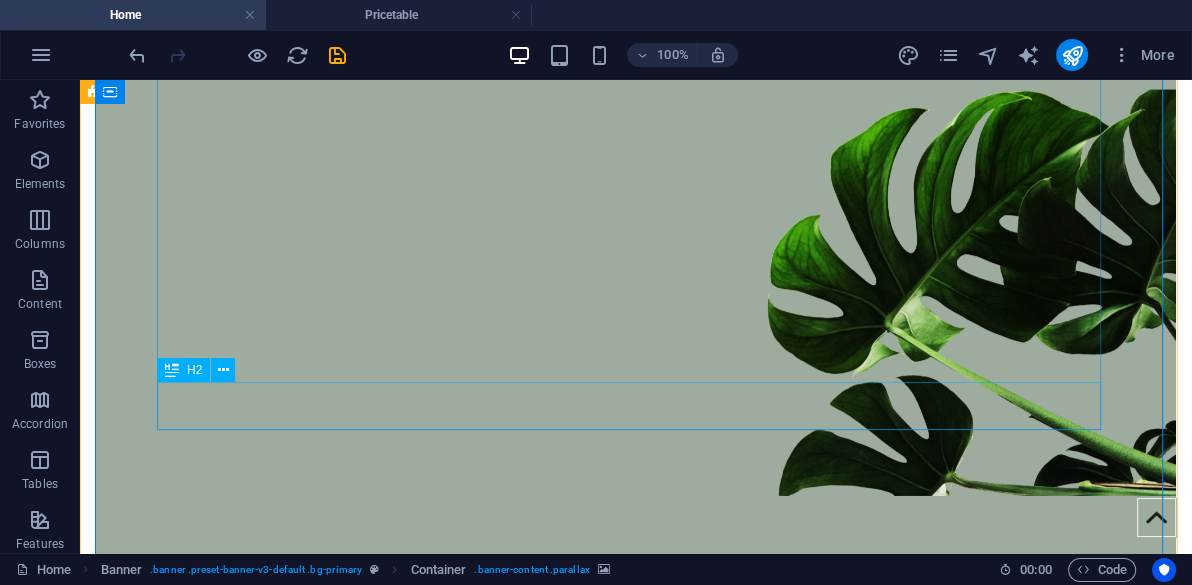 click on "Blog" at bounding box center (636, 912) 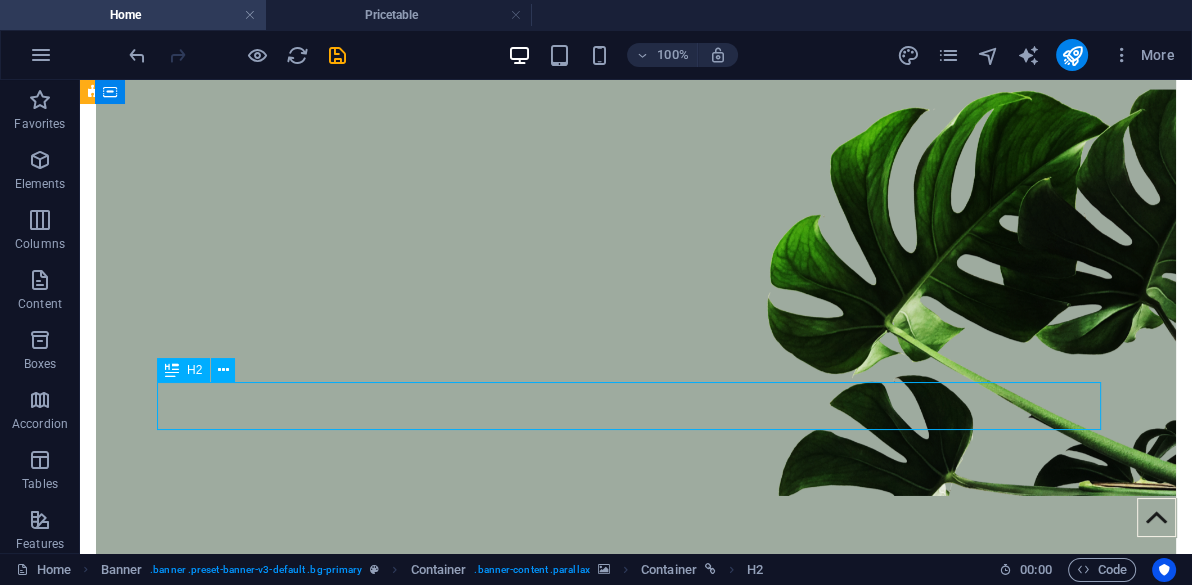 click on "Blog" at bounding box center (636, 912) 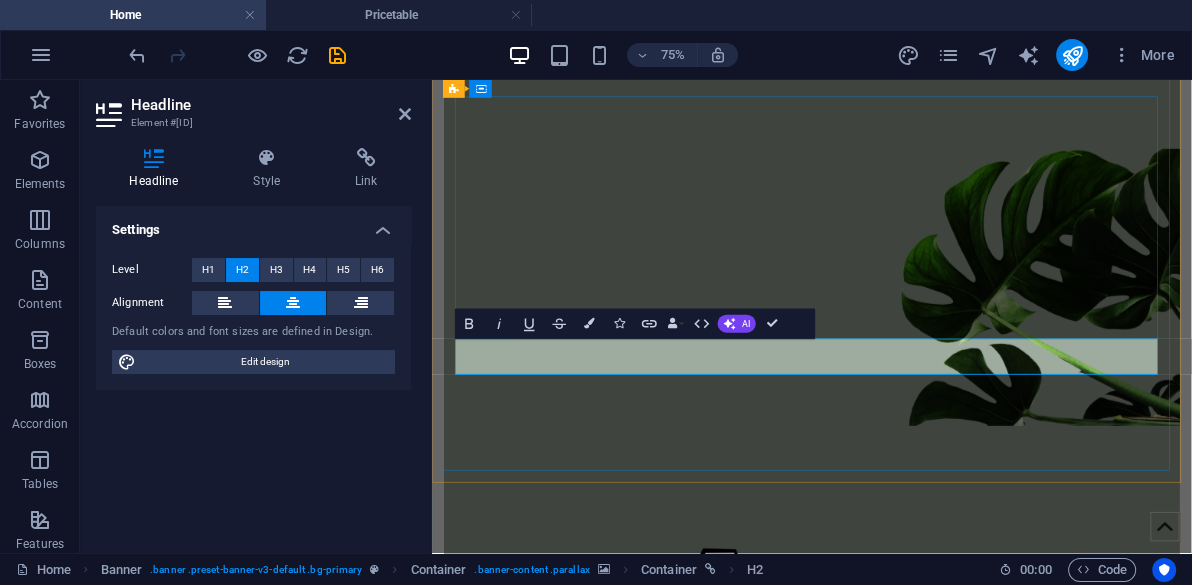 click on "ujfch" at bounding box center (939, 975) 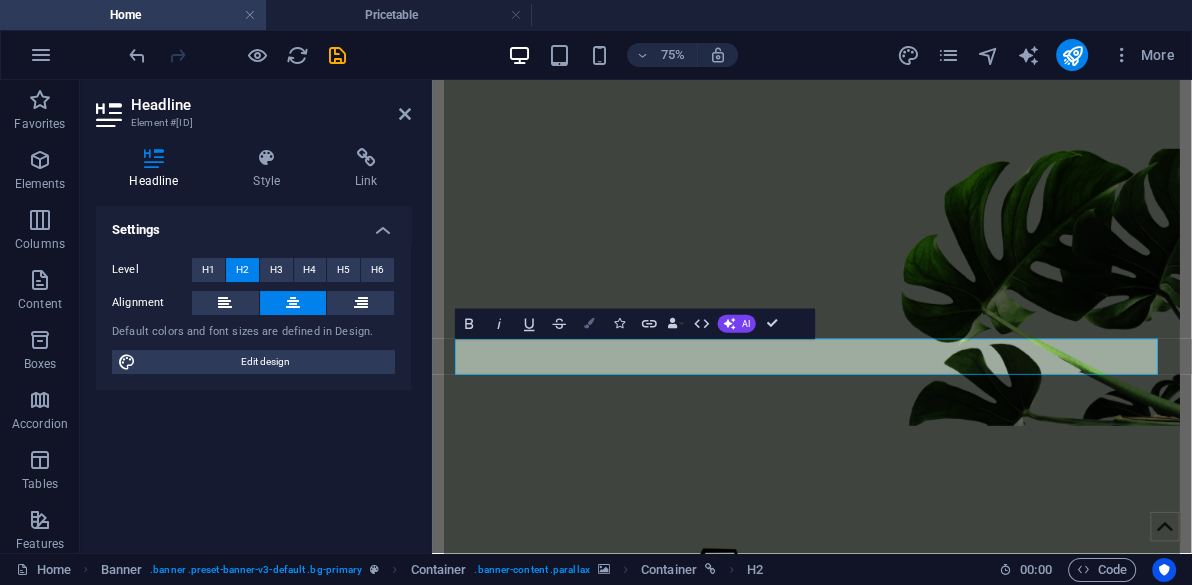 click at bounding box center (590, 324) 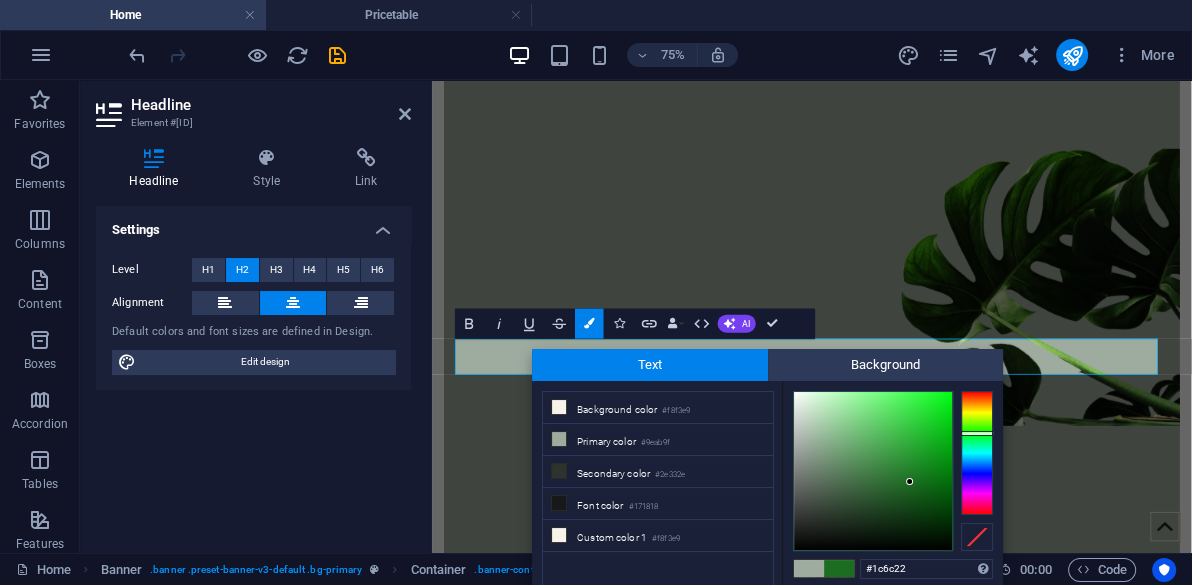 click at bounding box center (873, 471) 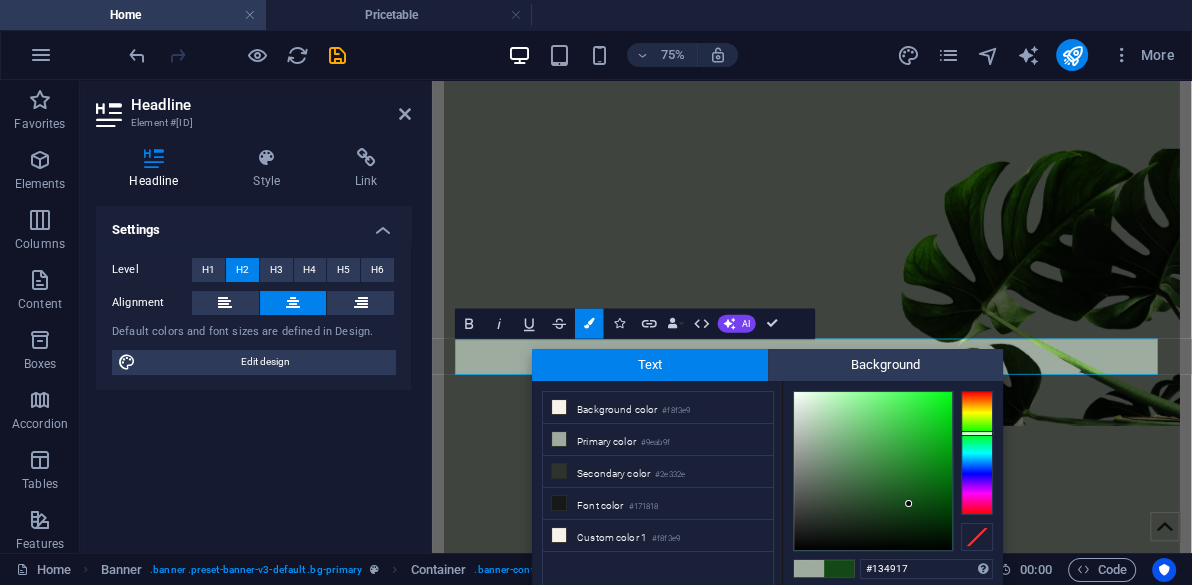click at bounding box center [873, 471] 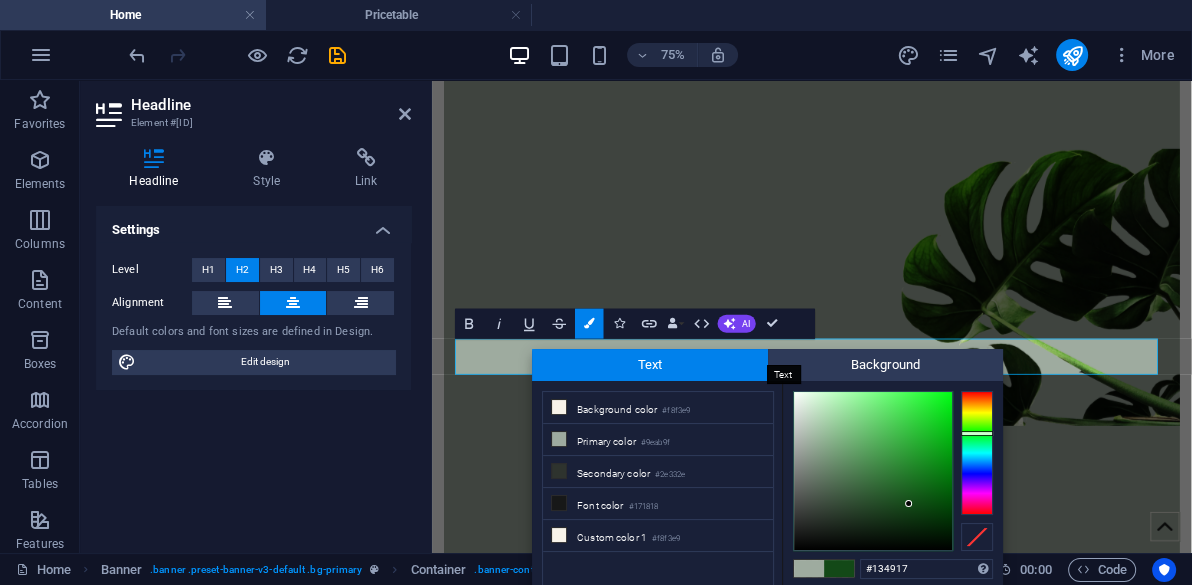 click on "Text" at bounding box center (650, 365) 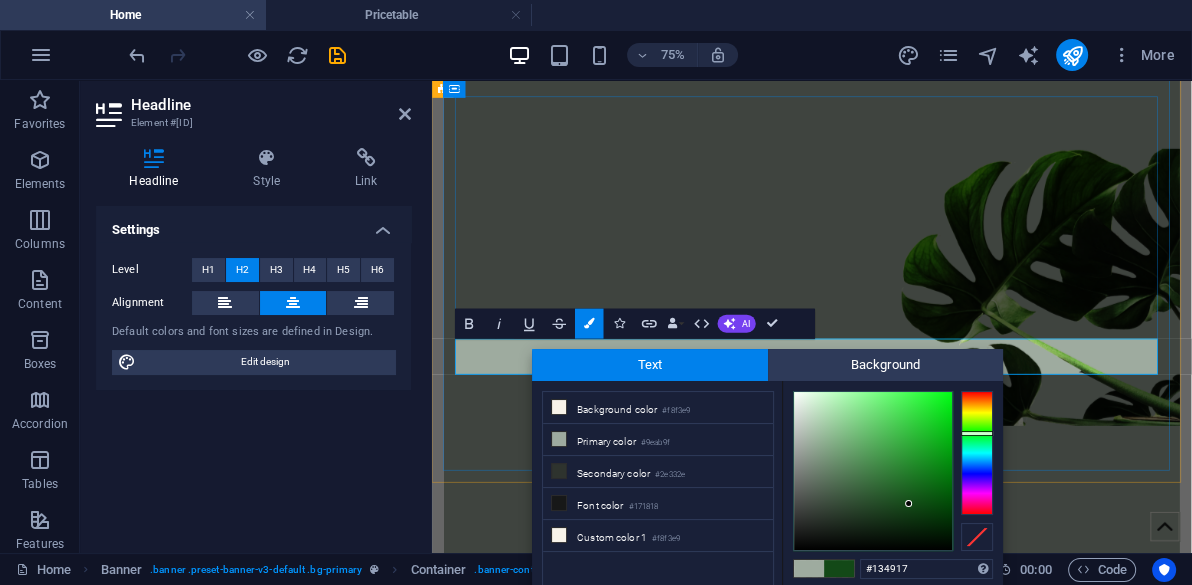 click on "​" at bounding box center (939, 975) 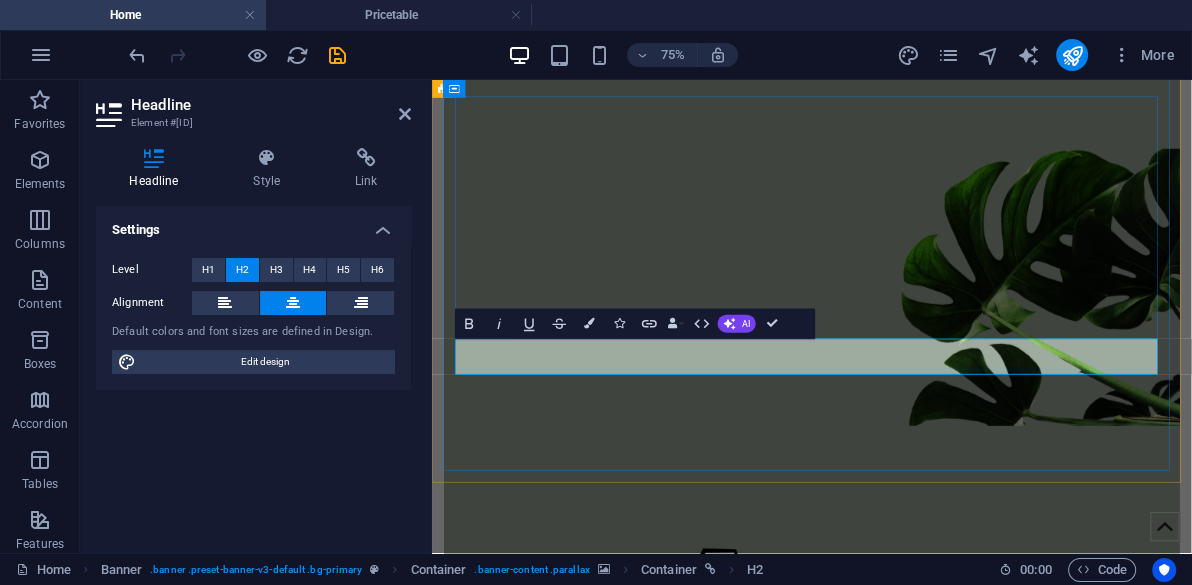click on "kvfih" at bounding box center [939, 975] 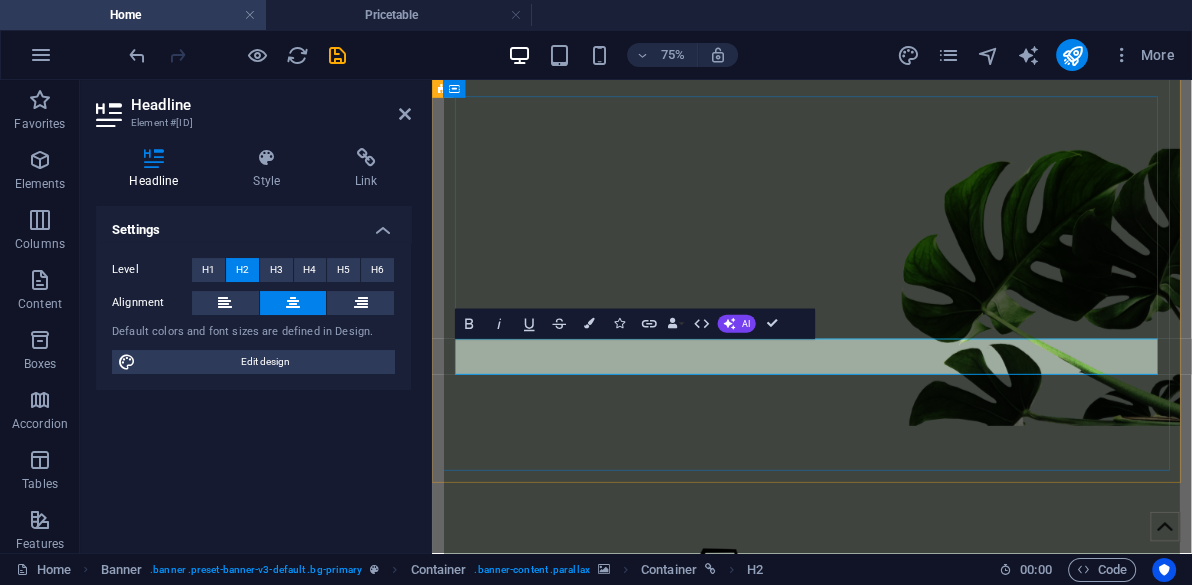 click on "kvfih" at bounding box center [939, 975] 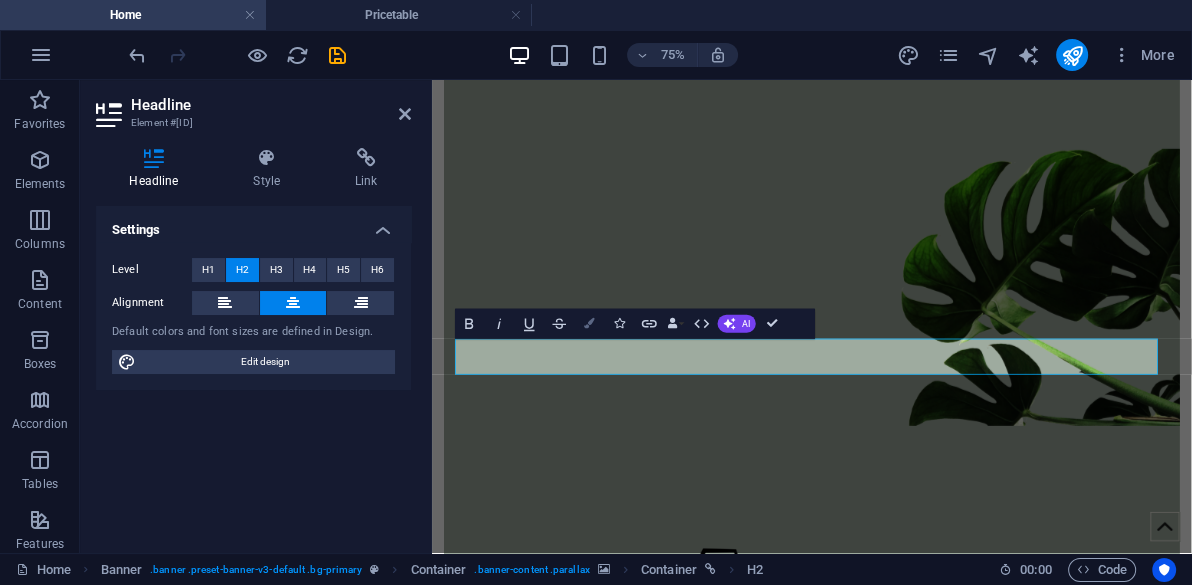 click on "Colors" at bounding box center [590, 324] 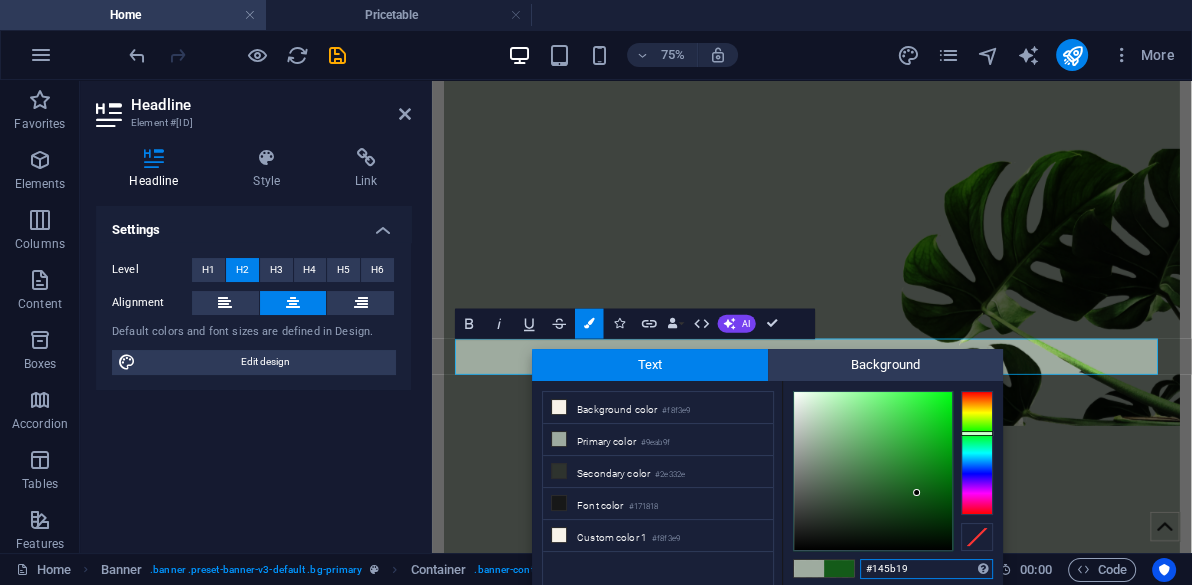 click at bounding box center (873, 471) 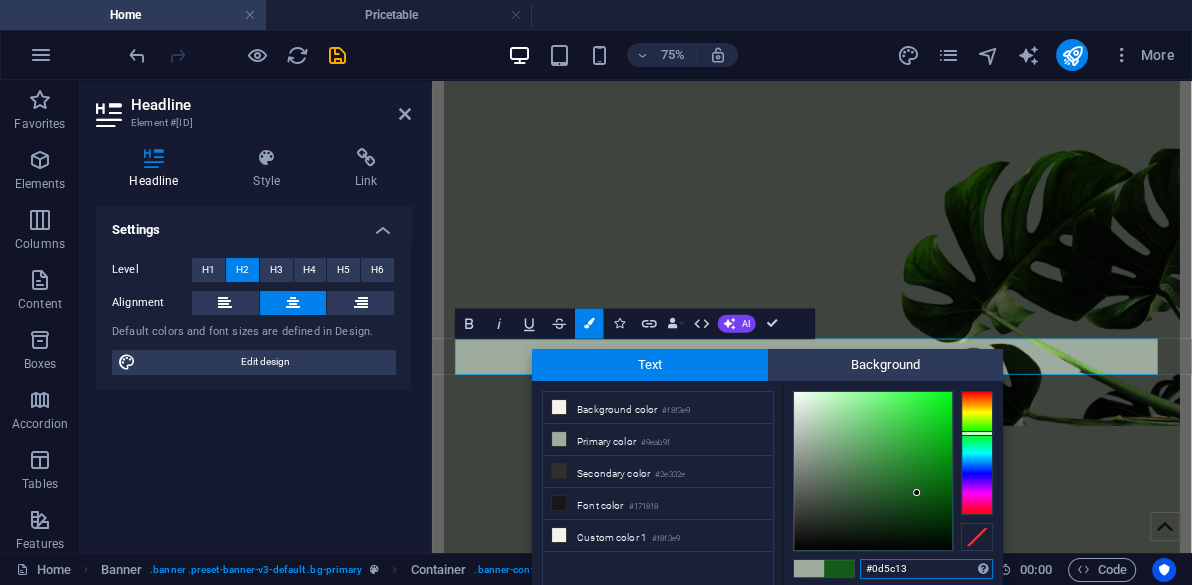 click at bounding box center [873, 471] 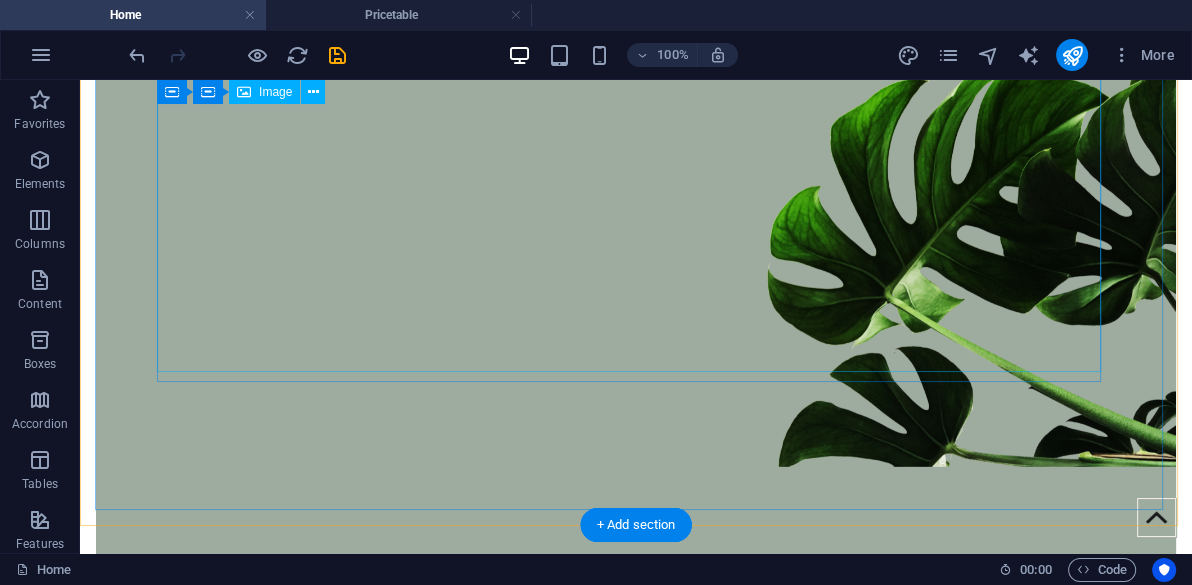click at bounding box center [636, 692] 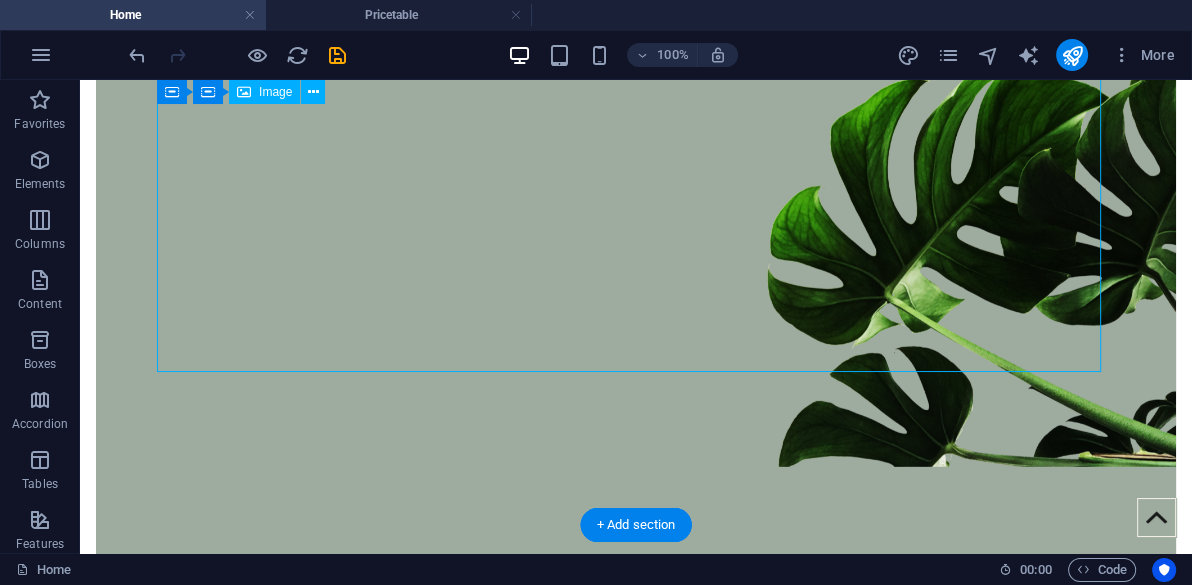 click at bounding box center [636, 692] 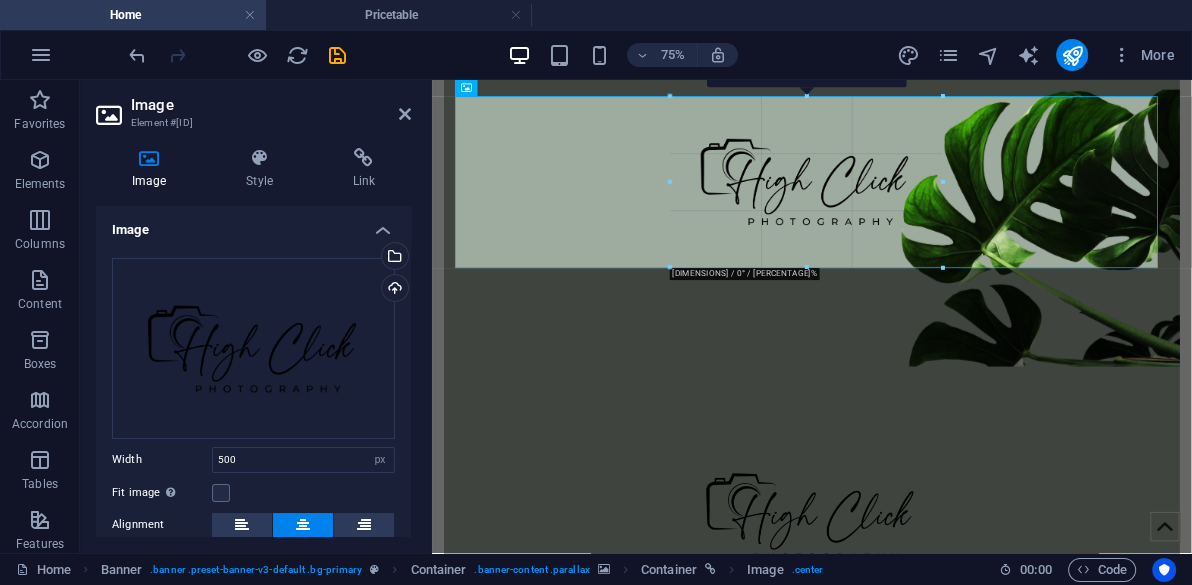 drag, startPoint x: 803, startPoint y: 332, endPoint x: 470, endPoint y: 225, distance: 349.7685 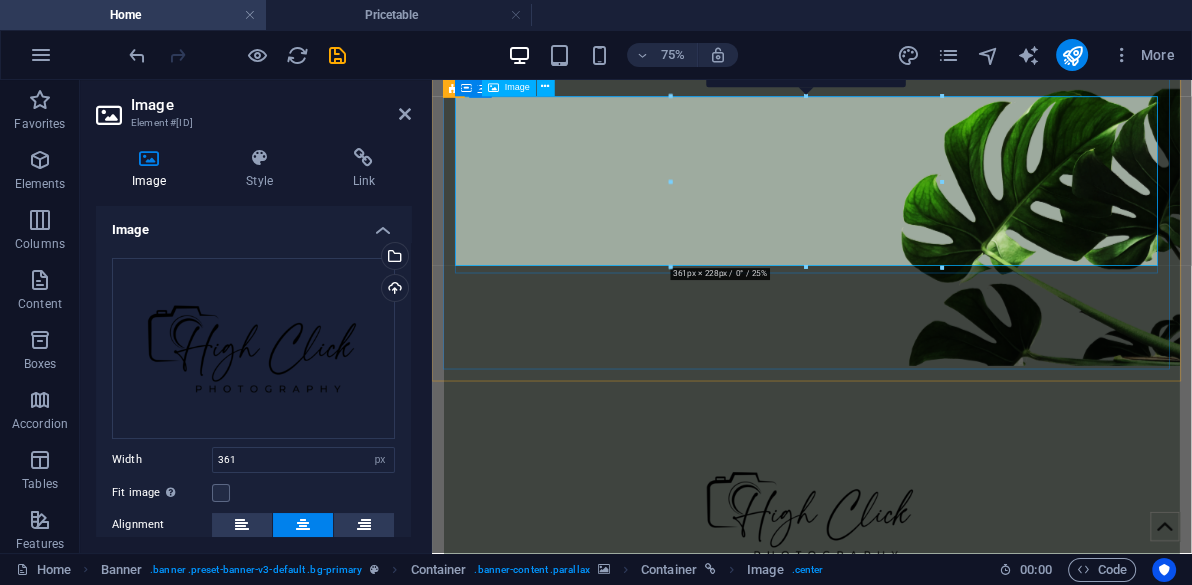 click at bounding box center (939, 660) 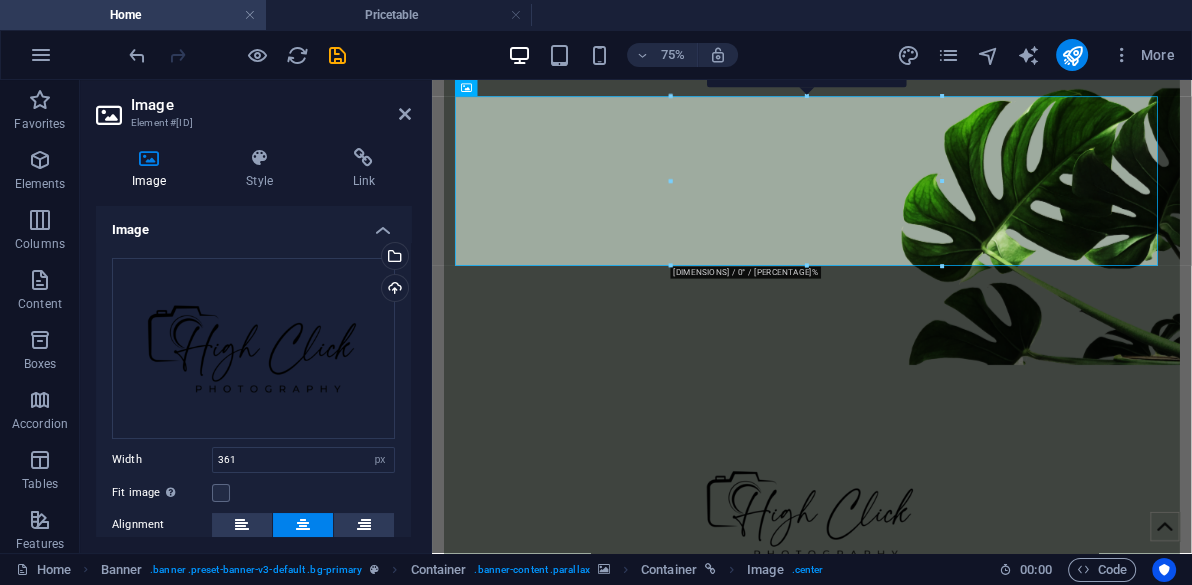 click at bounding box center (938, 186) 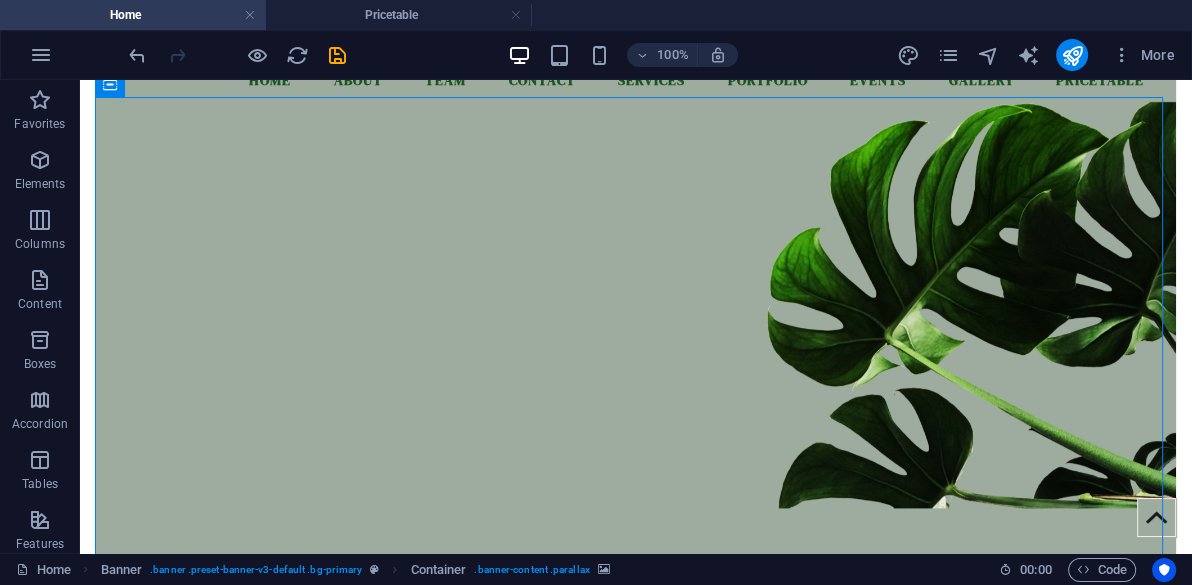 scroll, scrollTop: 60, scrollLeft: 0, axis: vertical 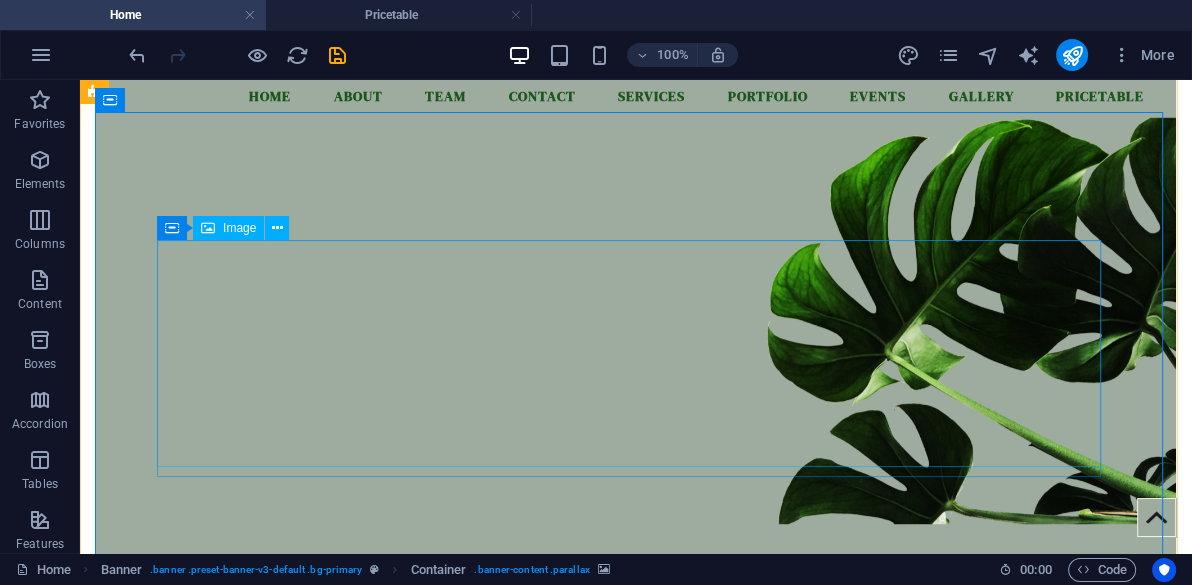 drag, startPoint x: 660, startPoint y: 510, endPoint x: 664, endPoint y: 465, distance: 45.17743 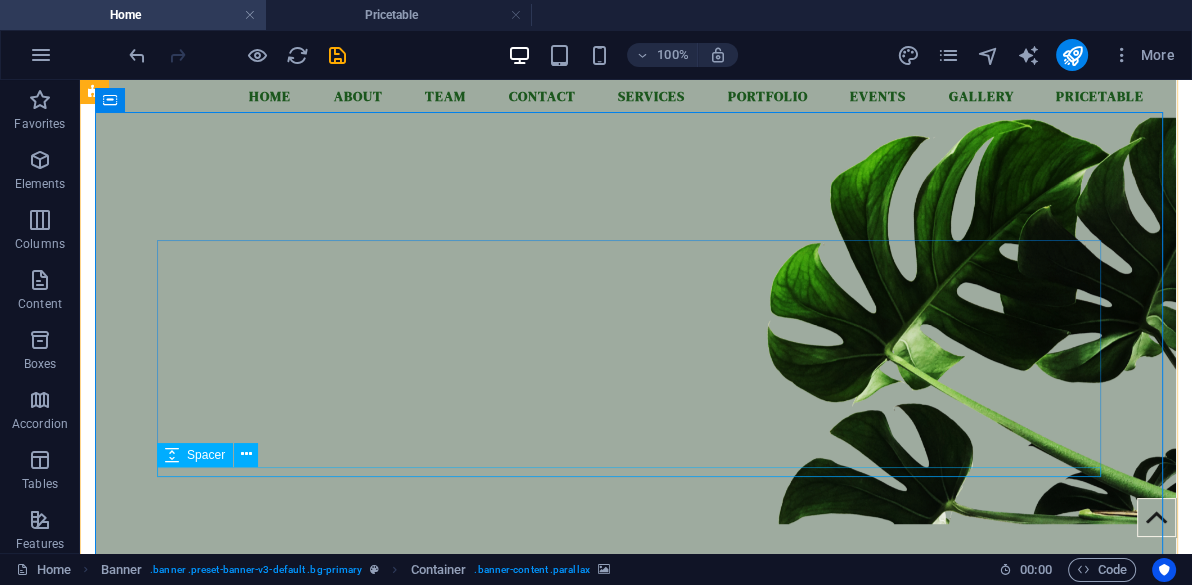 click at bounding box center [636, 896] 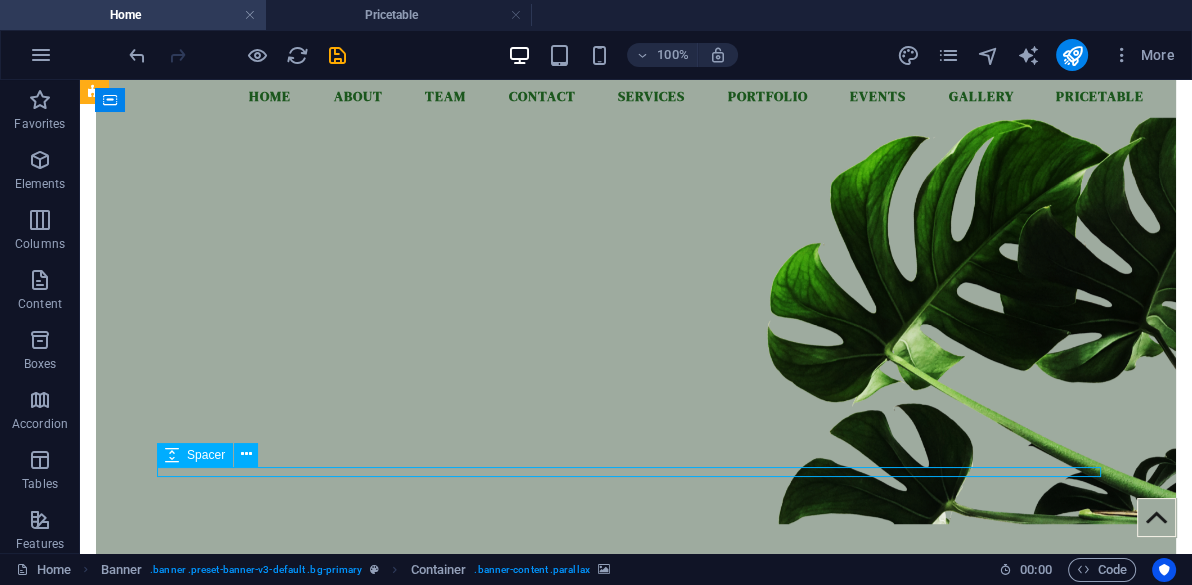 click at bounding box center (636, 896) 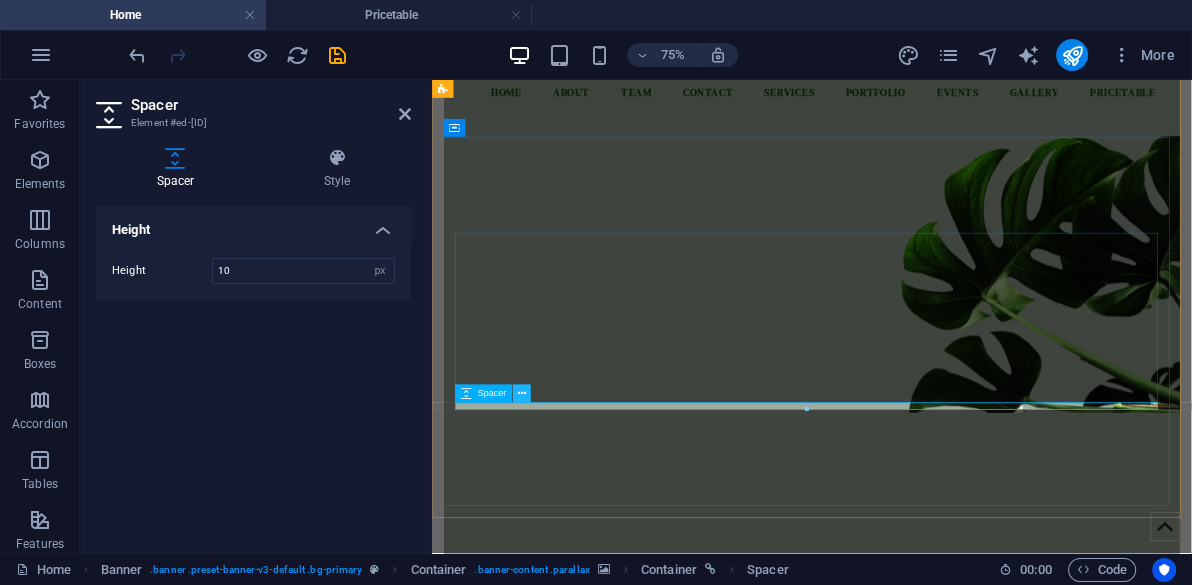 click at bounding box center (522, 394) 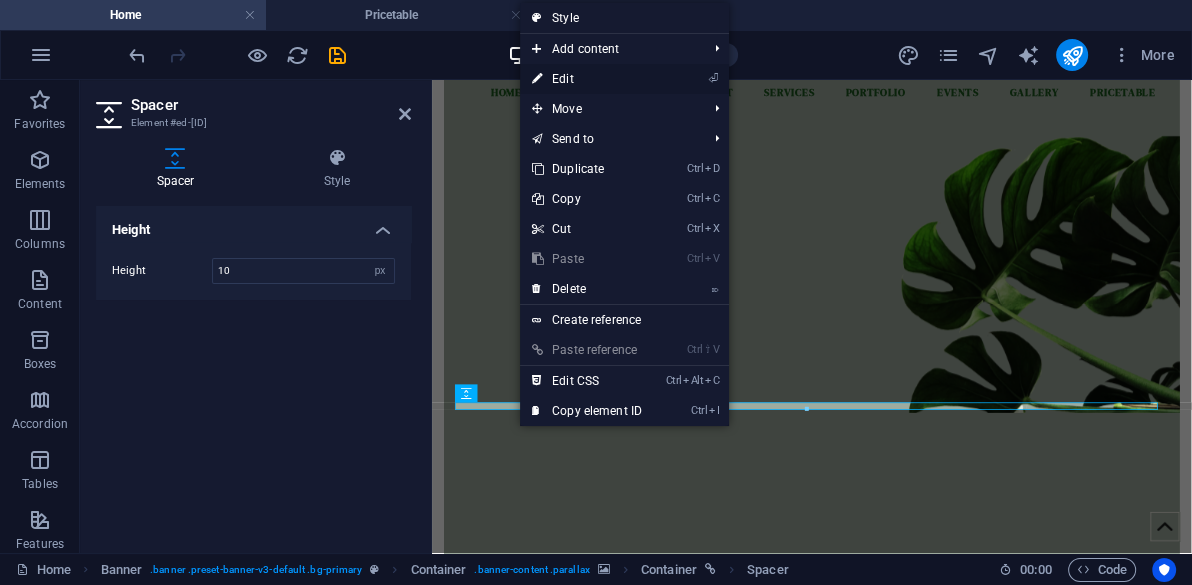 click on "⏎  Edit" at bounding box center [587, 79] 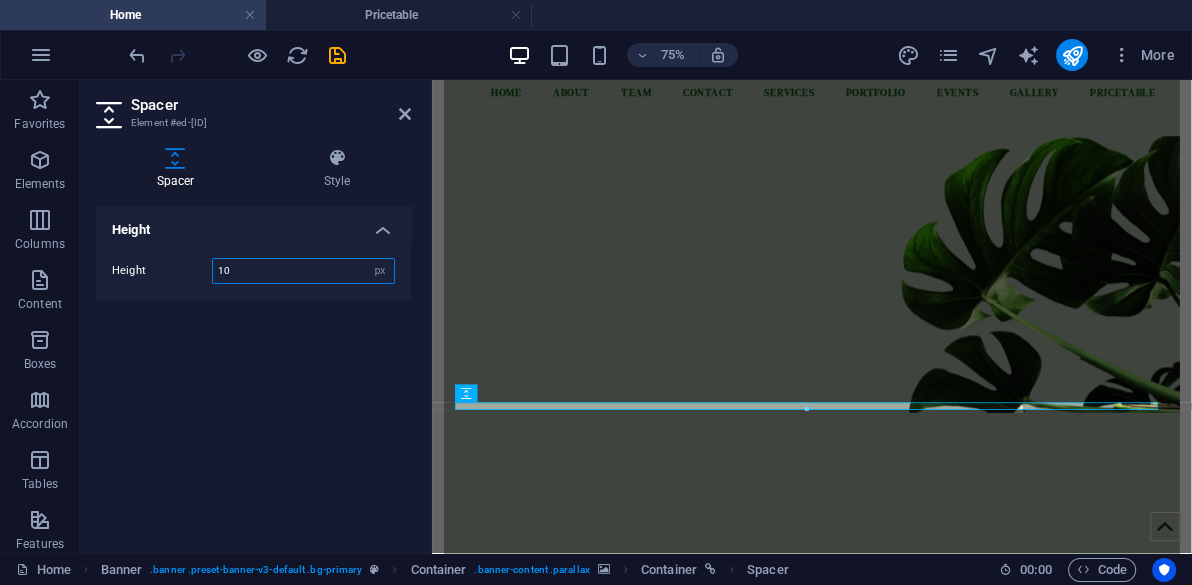 click on "10" at bounding box center [303, 271] 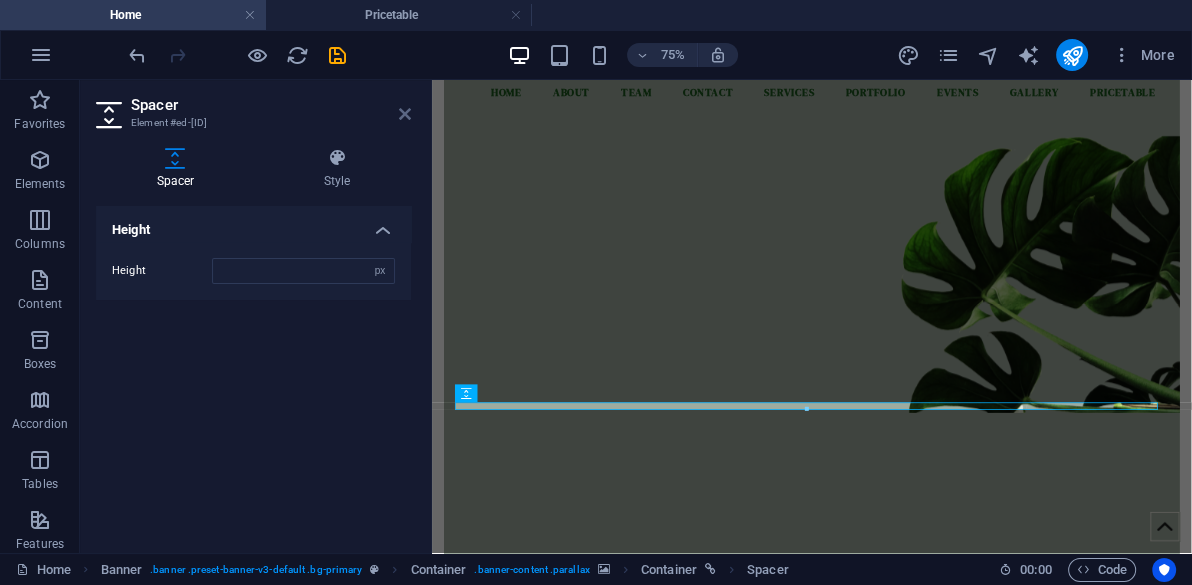 click at bounding box center [405, 114] 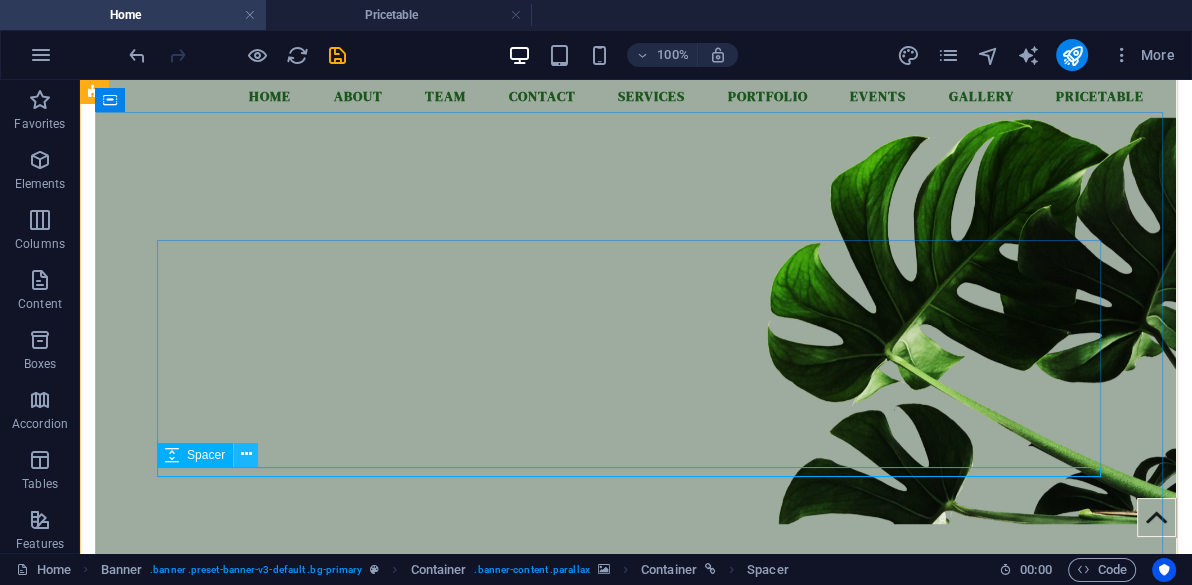 click at bounding box center [246, 454] 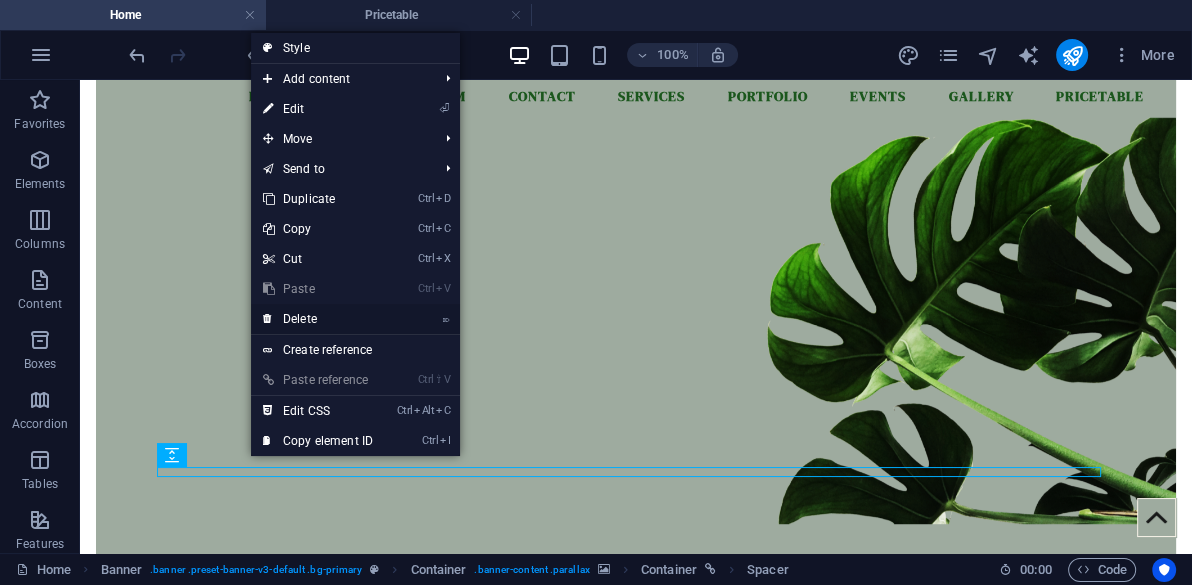 click on "⌦  Delete" at bounding box center (318, 319) 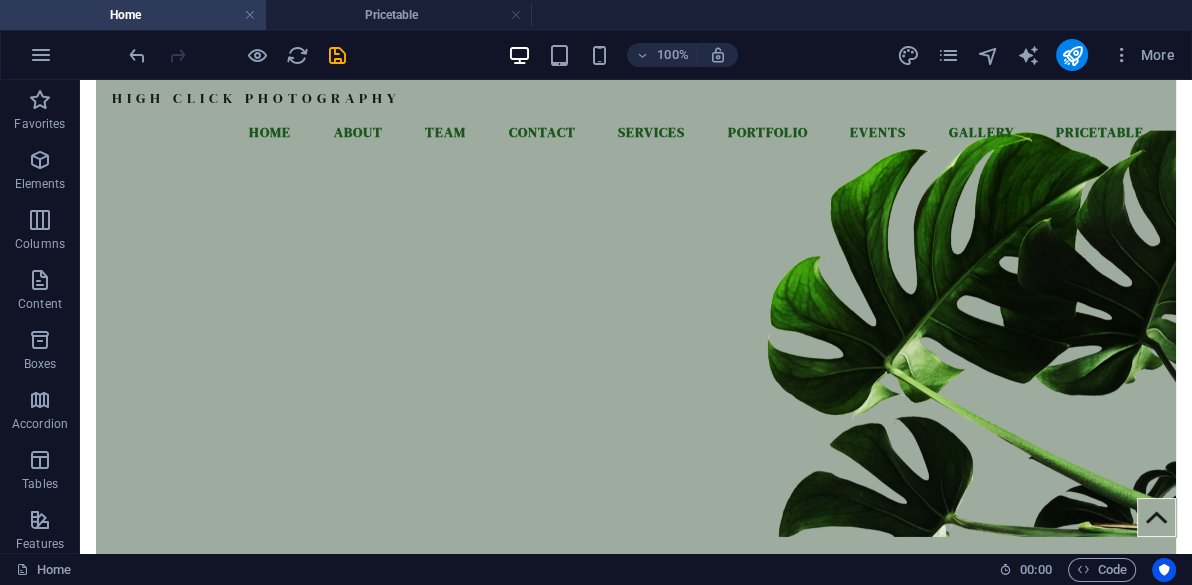 scroll, scrollTop: 0, scrollLeft: 0, axis: both 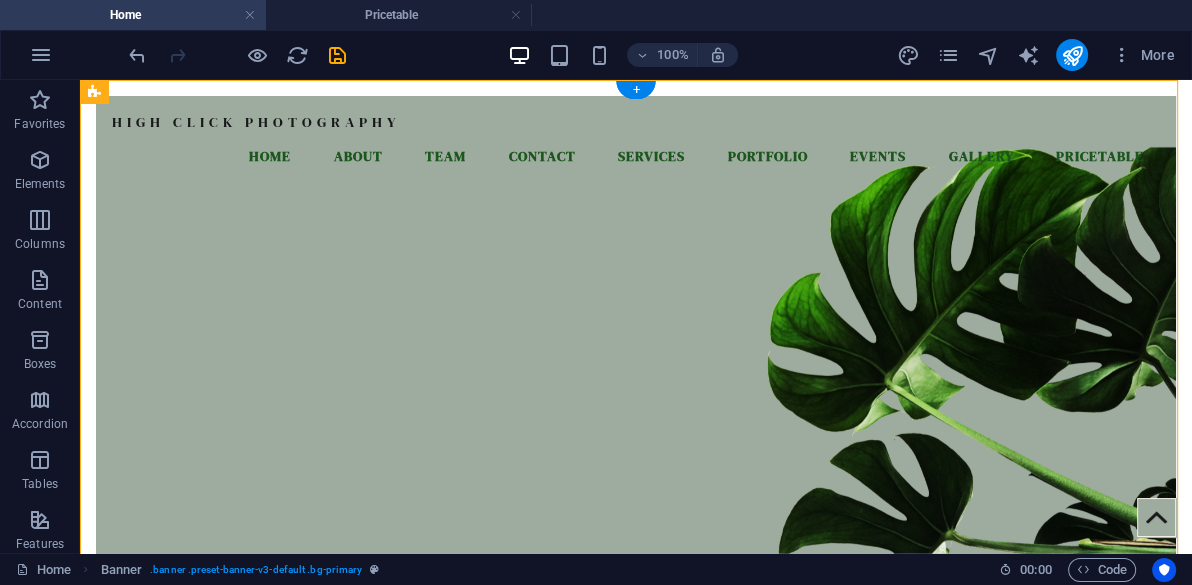 drag, startPoint x: 726, startPoint y: 130, endPoint x: 478, endPoint y: 226, distance: 265.9323 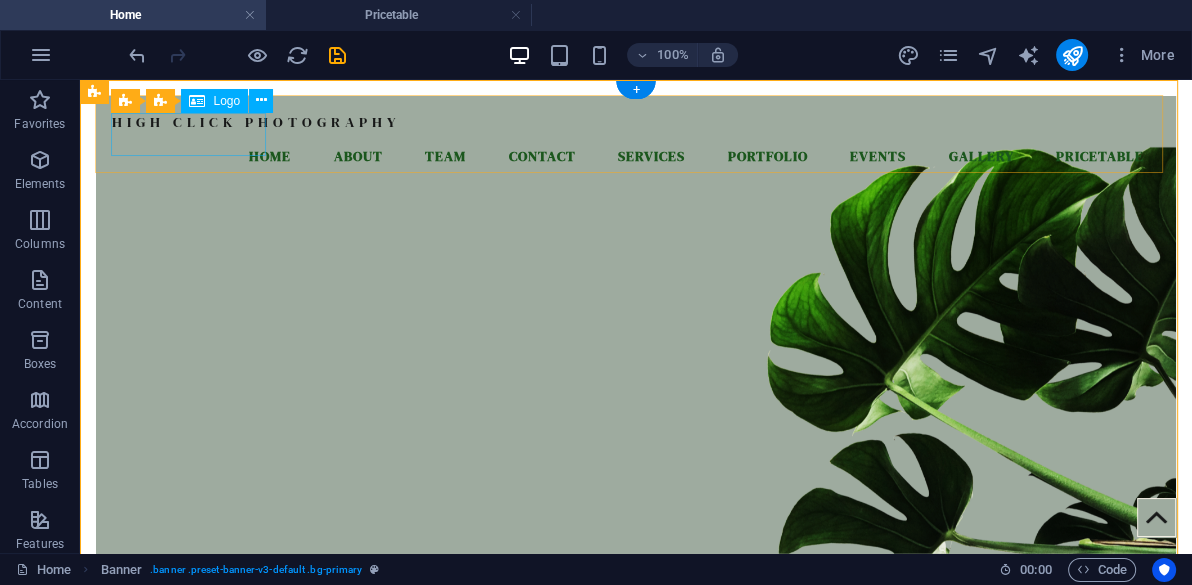click on "High Click Photography" at bounding box center (636, 123) 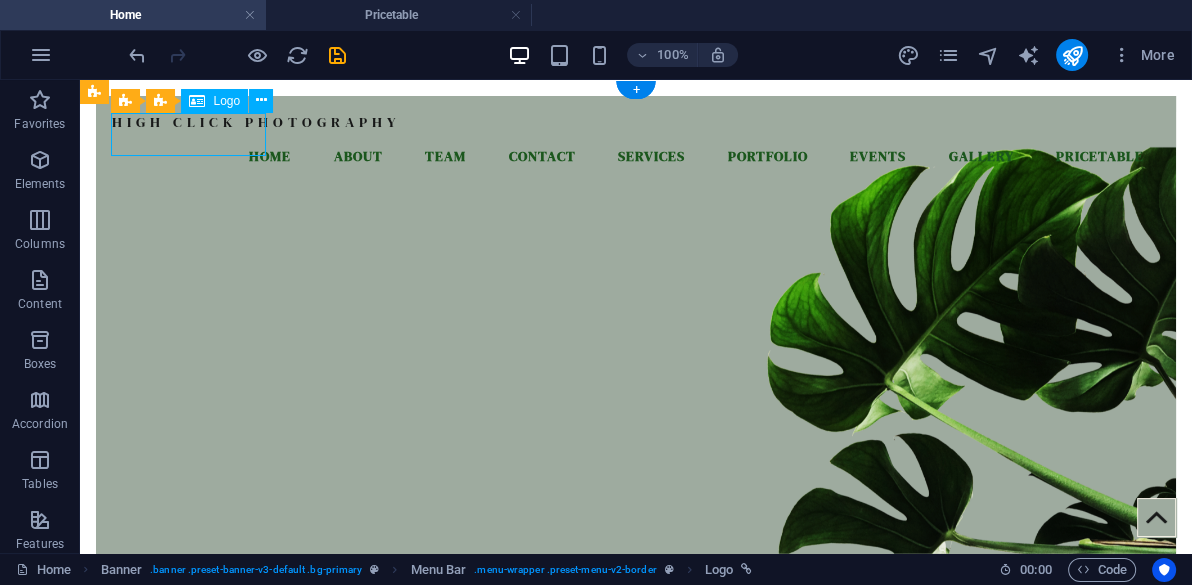 click on "High Click Photography" at bounding box center (636, 123) 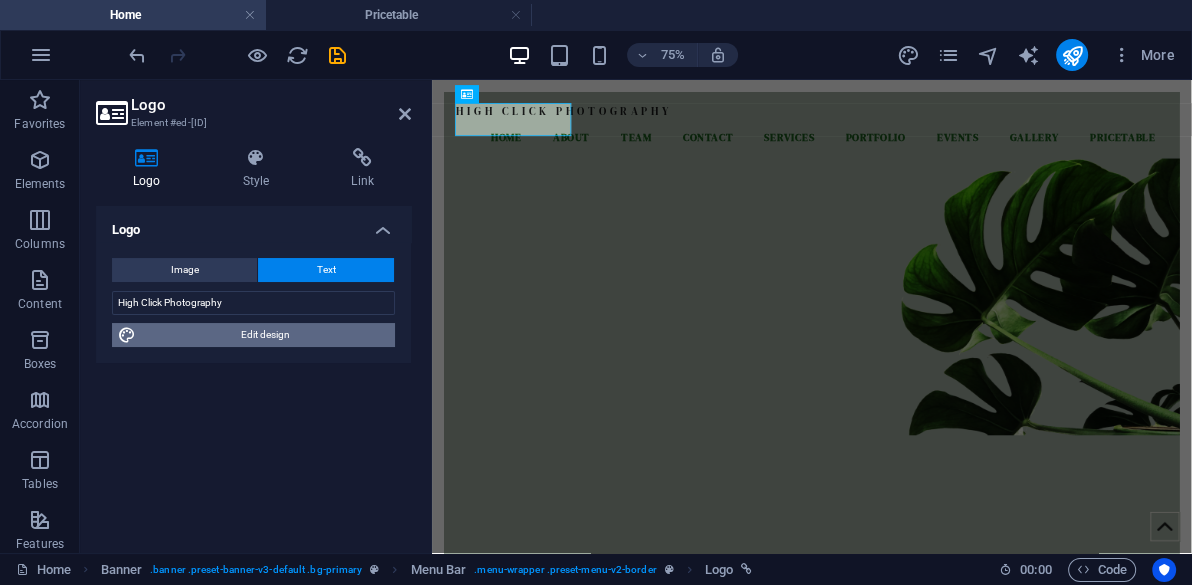 click on "Edit design" at bounding box center (265, 335) 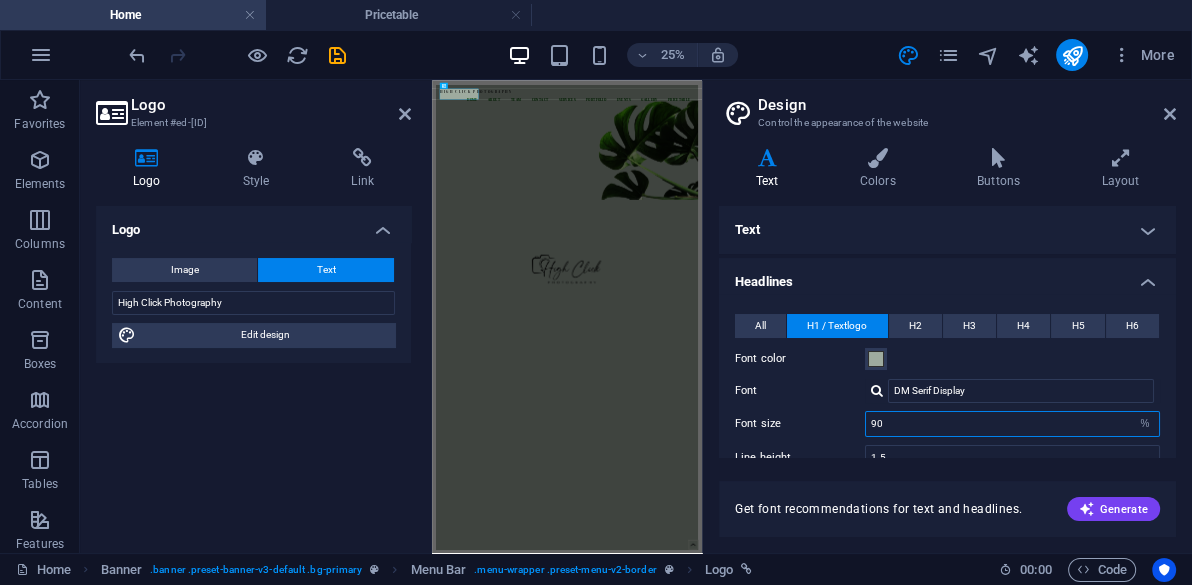 click on "90" at bounding box center [1012, 424] 